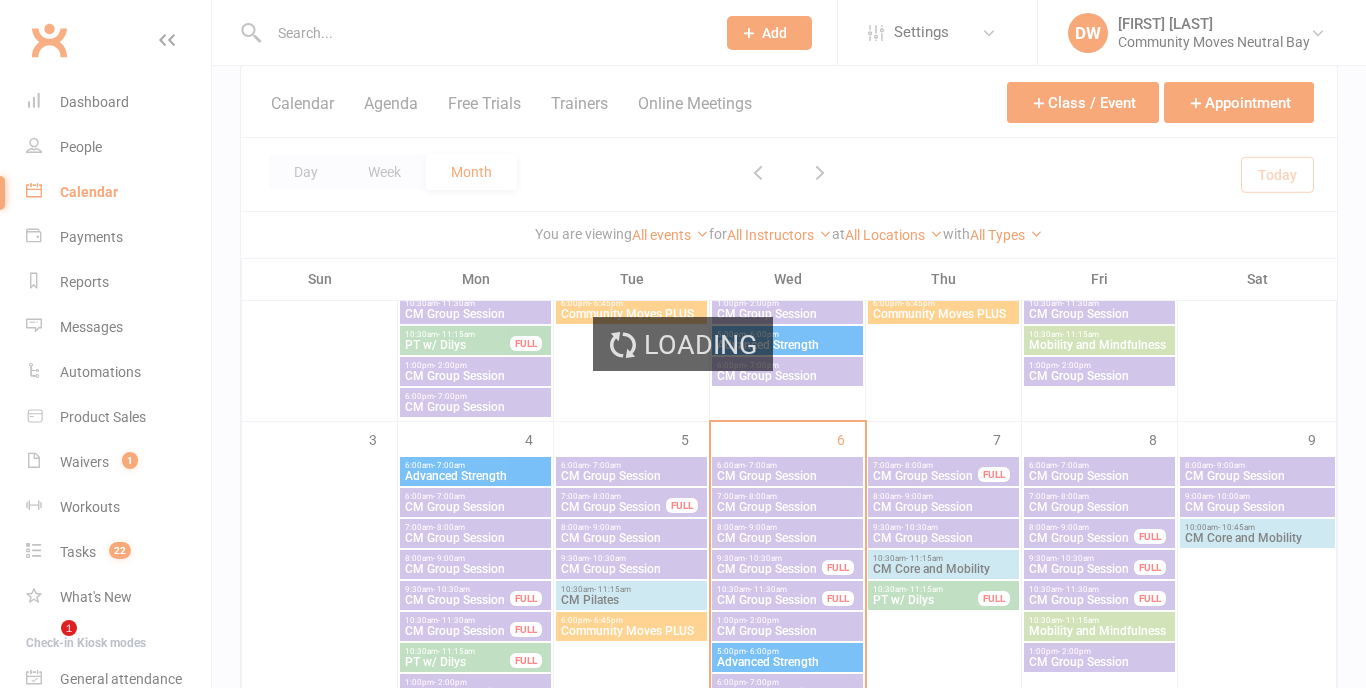 scroll, scrollTop: 383, scrollLeft: 0, axis: vertical 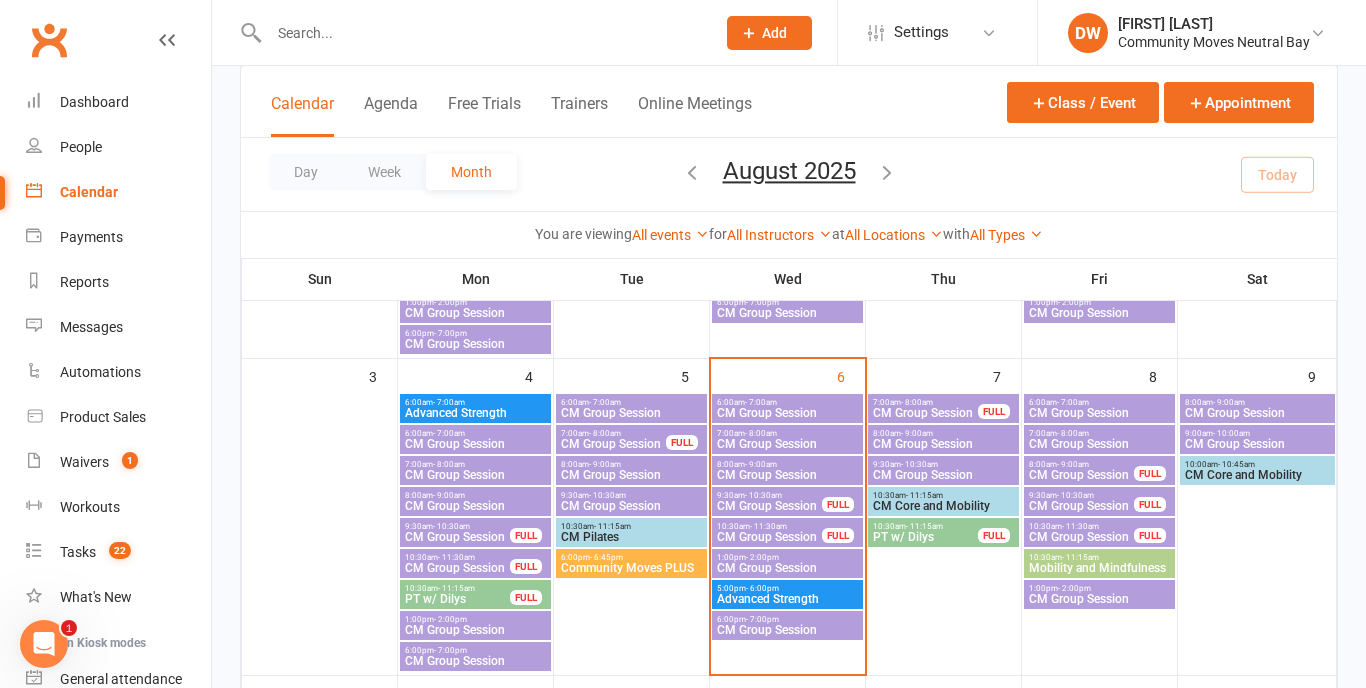 click on "10:30am  - 11:30am" at bounding box center (769, 526) 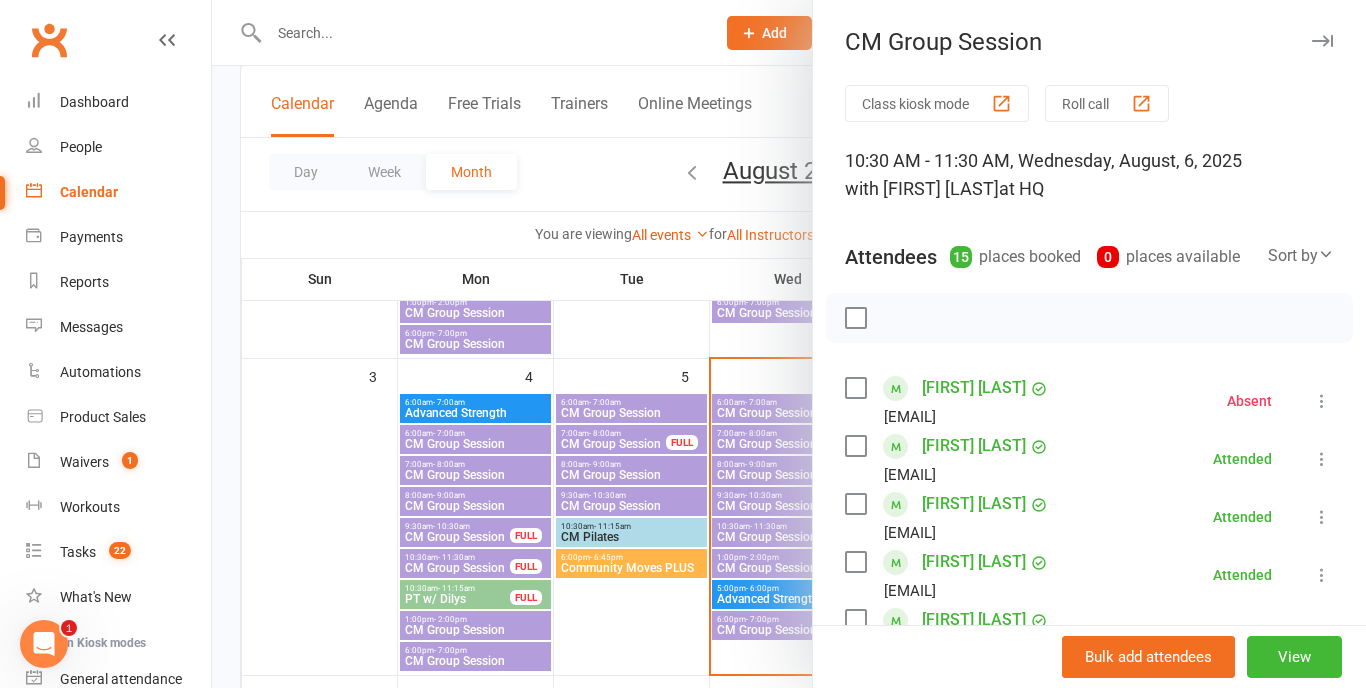 click at bounding box center (1322, 41) 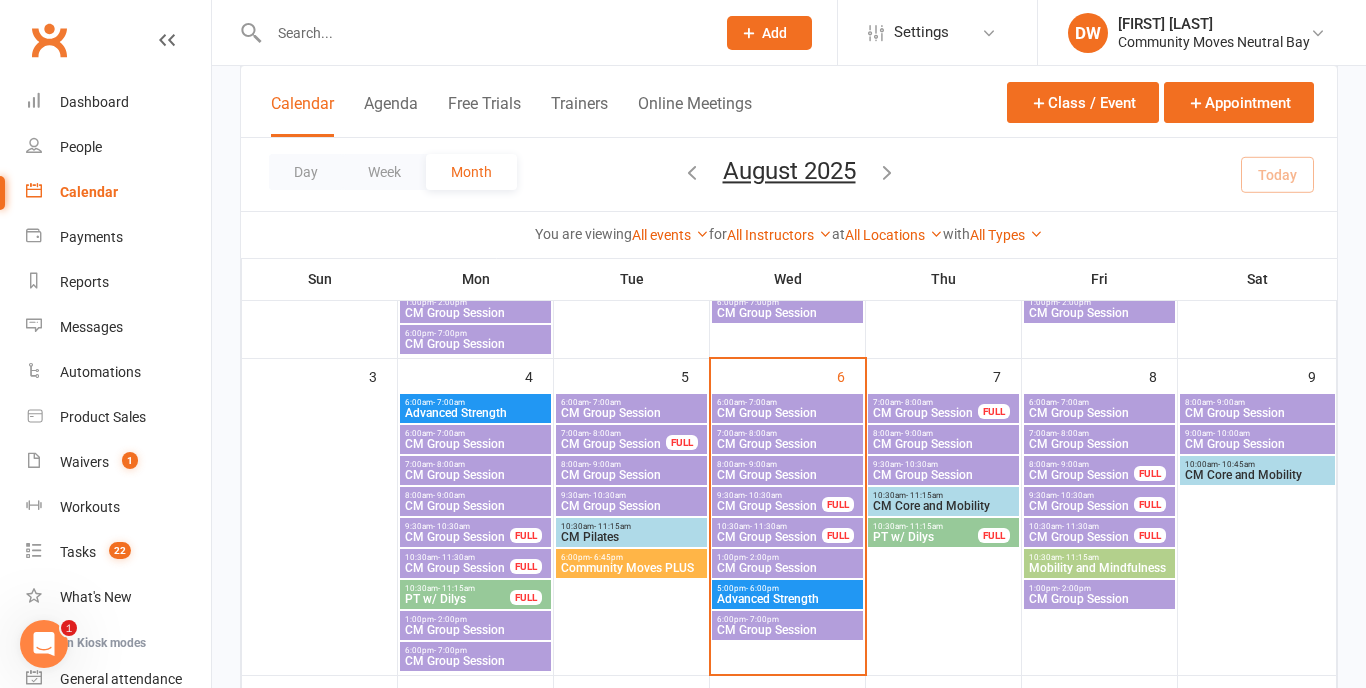 click on "- 2:00pm" at bounding box center [762, 557] 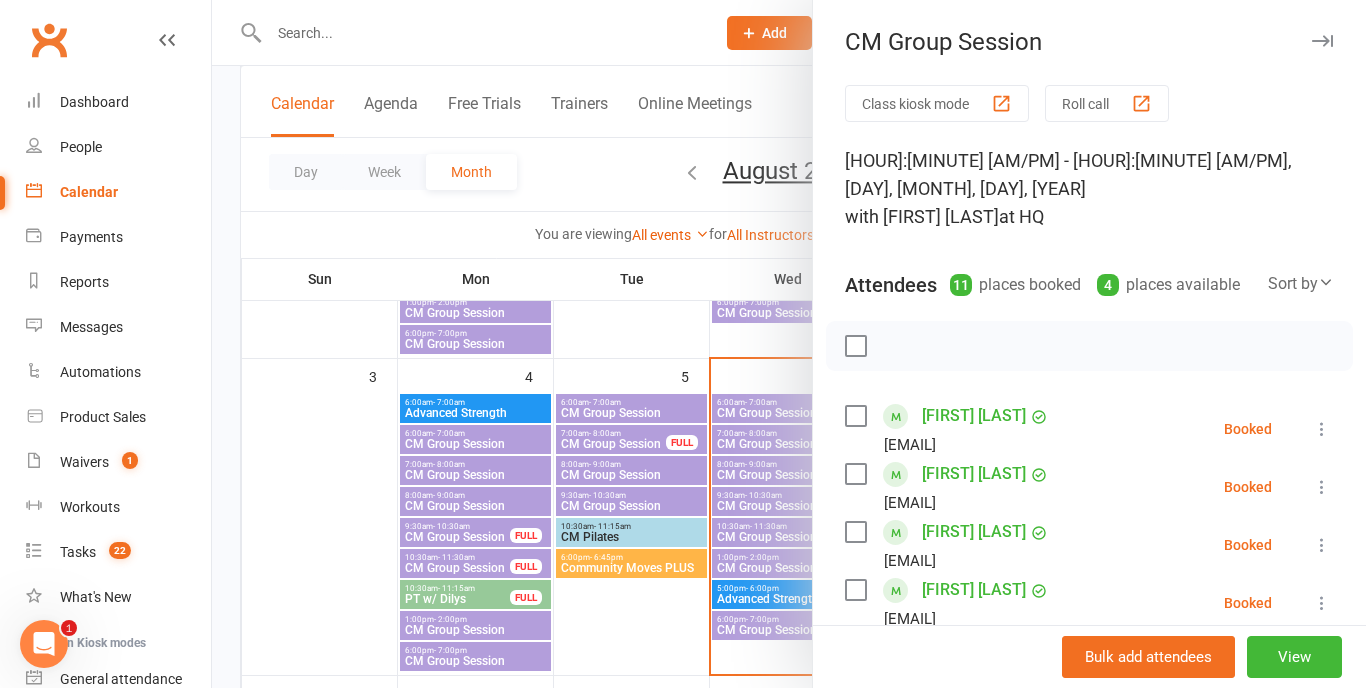 scroll, scrollTop: 0, scrollLeft: 0, axis: both 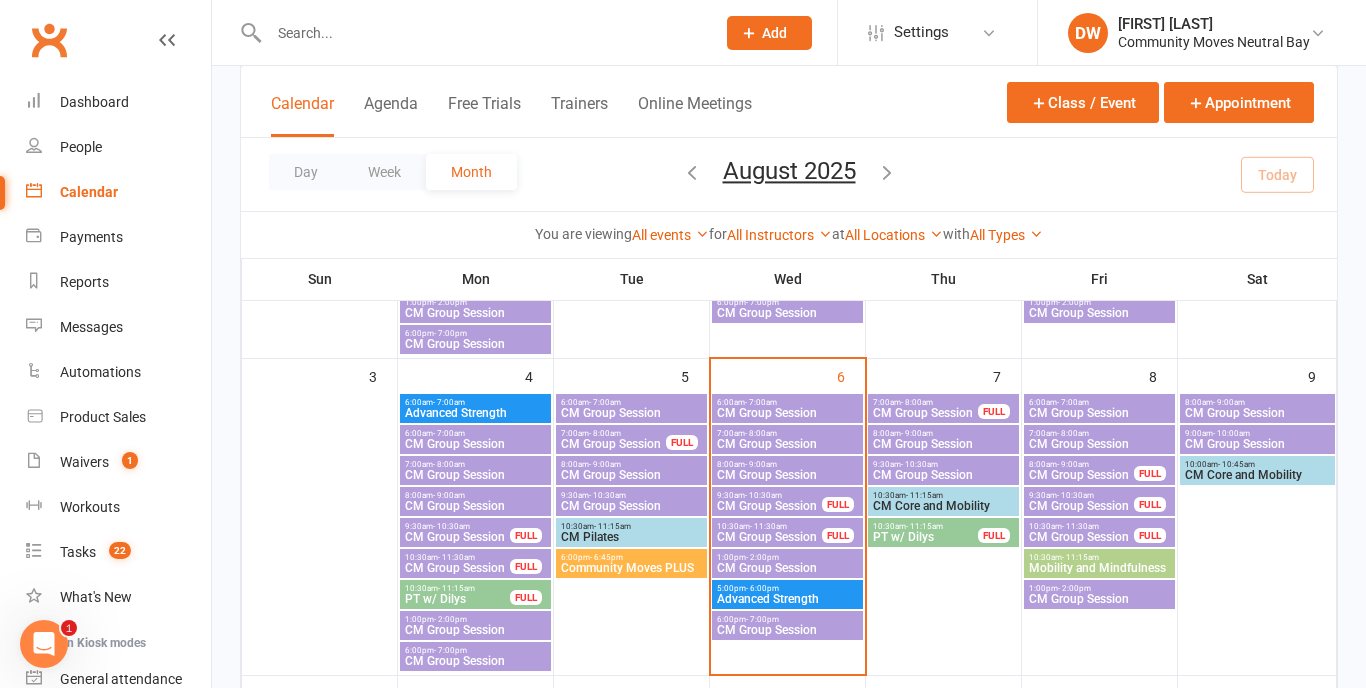 click on "CM Group Session" at bounding box center (925, 413) 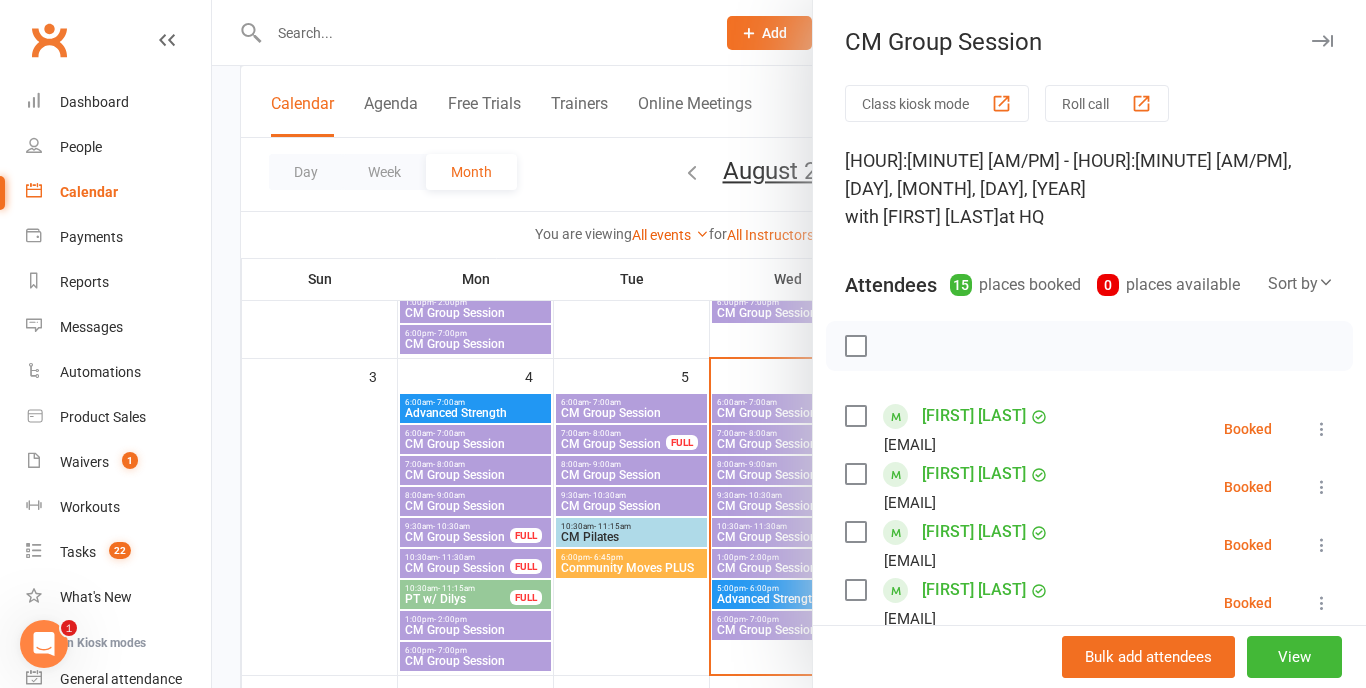 scroll, scrollTop: 0, scrollLeft: 0, axis: both 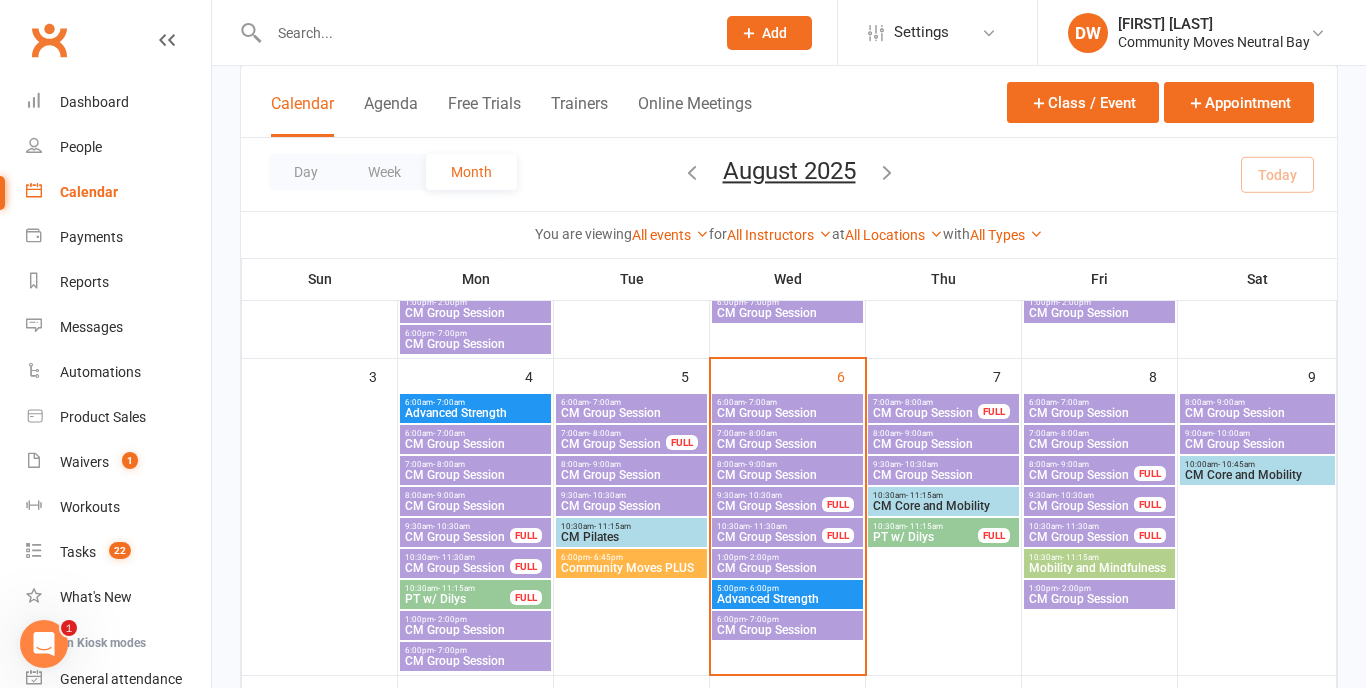 click on "CM Group Session" at bounding box center [943, 444] 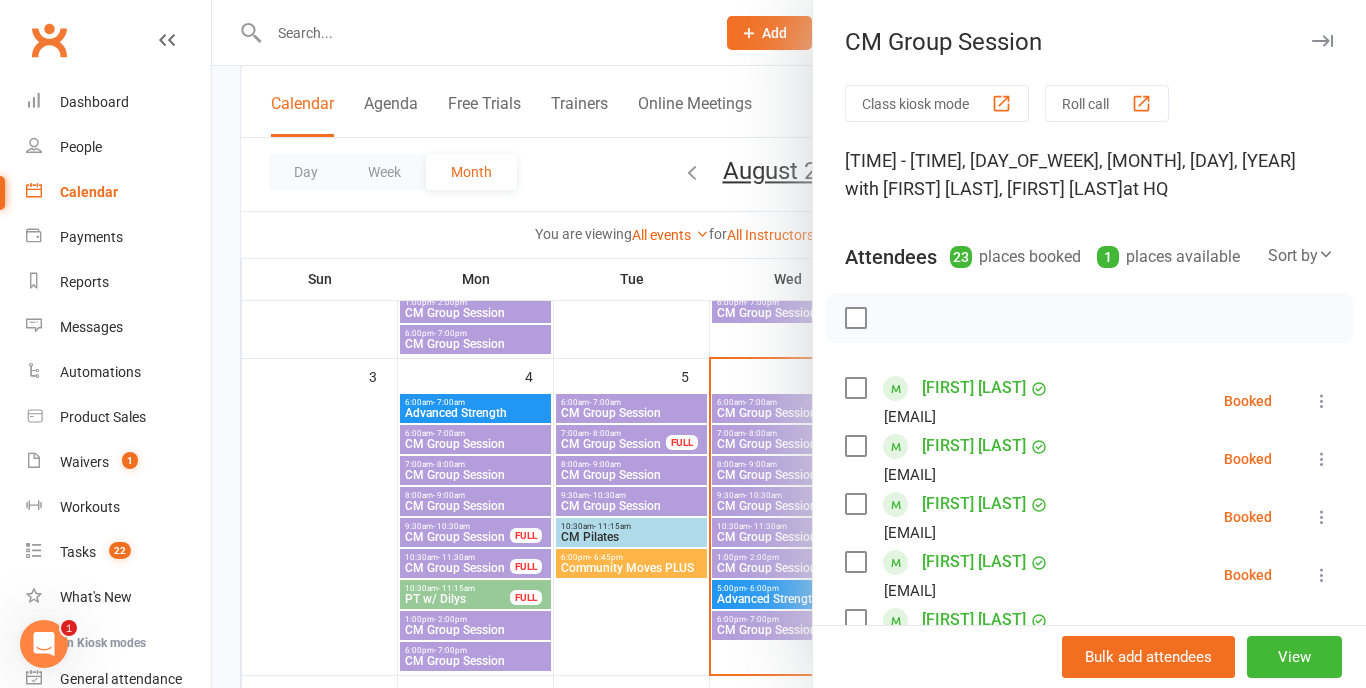 scroll, scrollTop: 0, scrollLeft: 0, axis: both 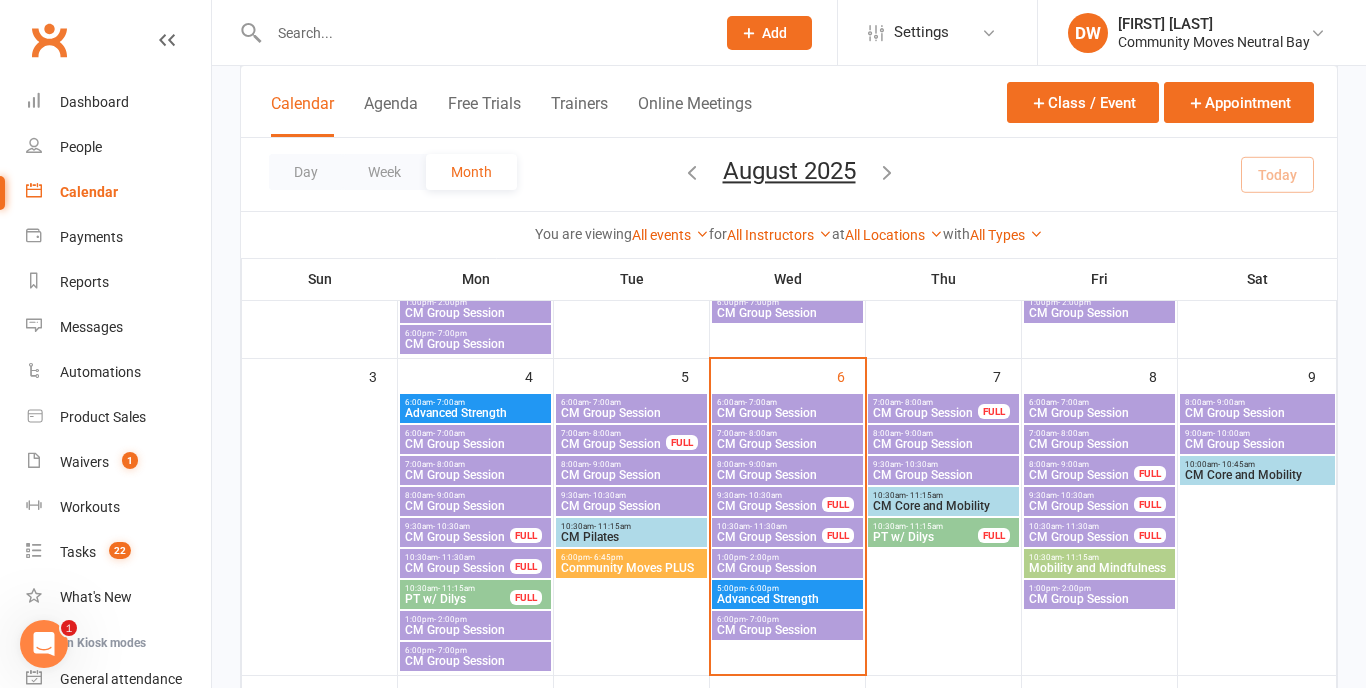 click on "CM Group Session" at bounding box center (943, 475) 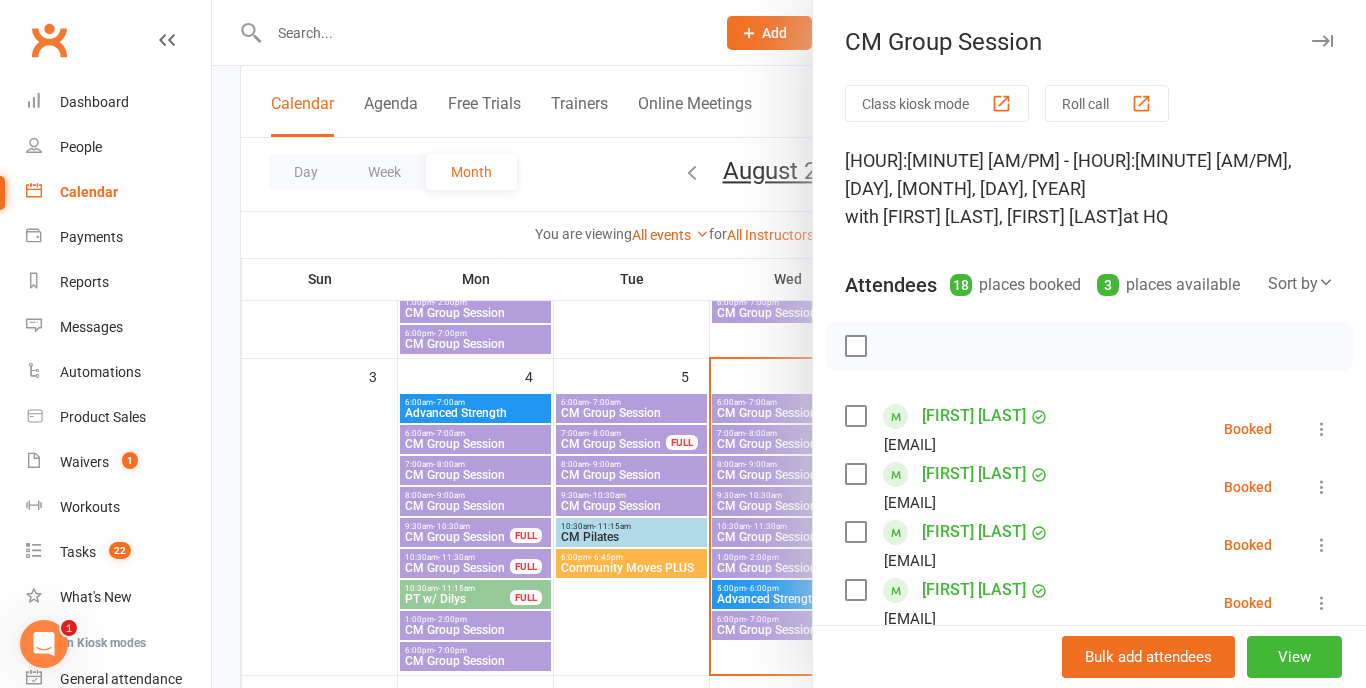 scroll, scrollTop: 0, scrollLeft: 0, axis: both 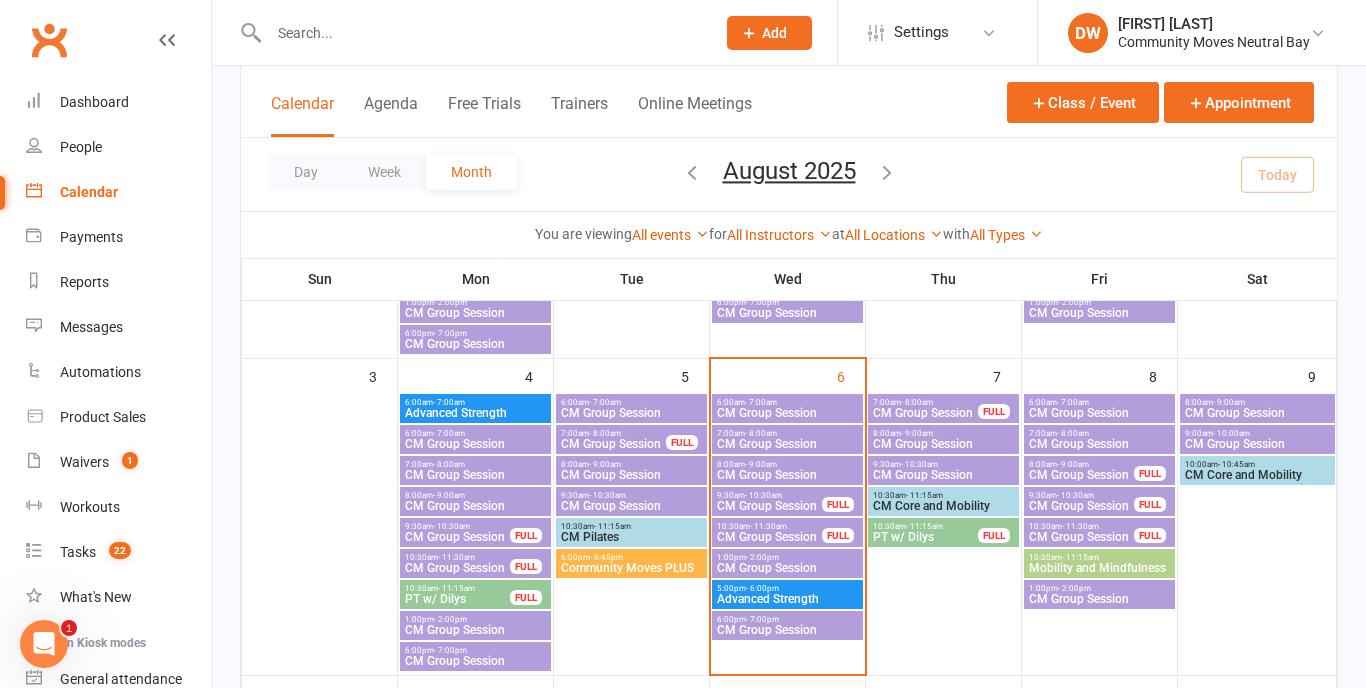 click on "CM Core and Mobility" at bounding box center [943, 506] 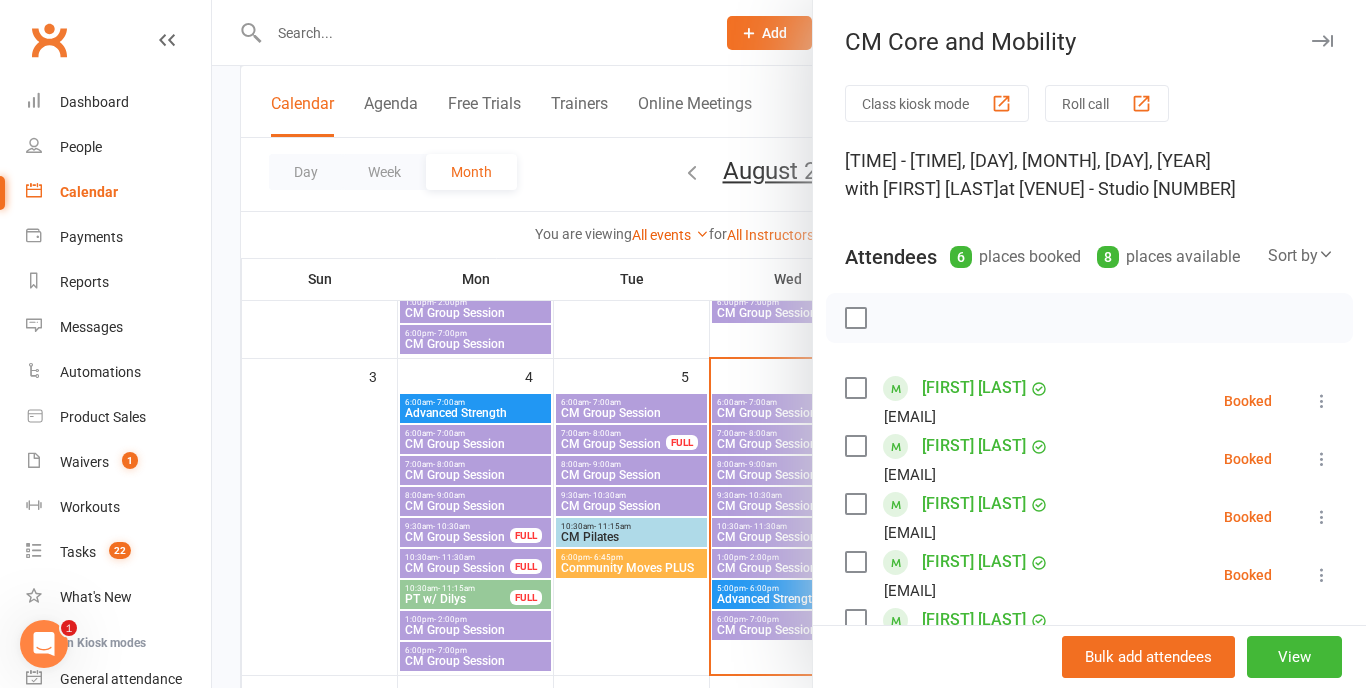 scroll, scrollTop: 0, scrollLeft: 0, axis: both 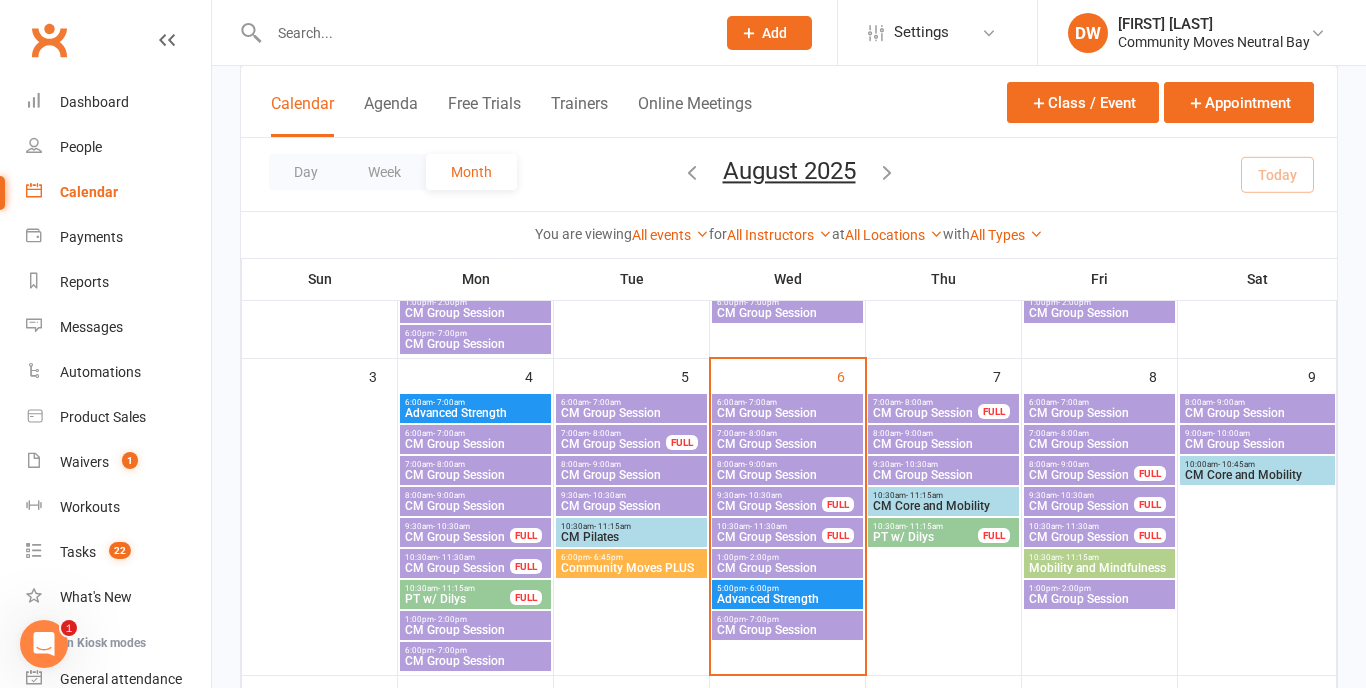 click on "PT w/ Dilys" at bounding box center [925, 537] 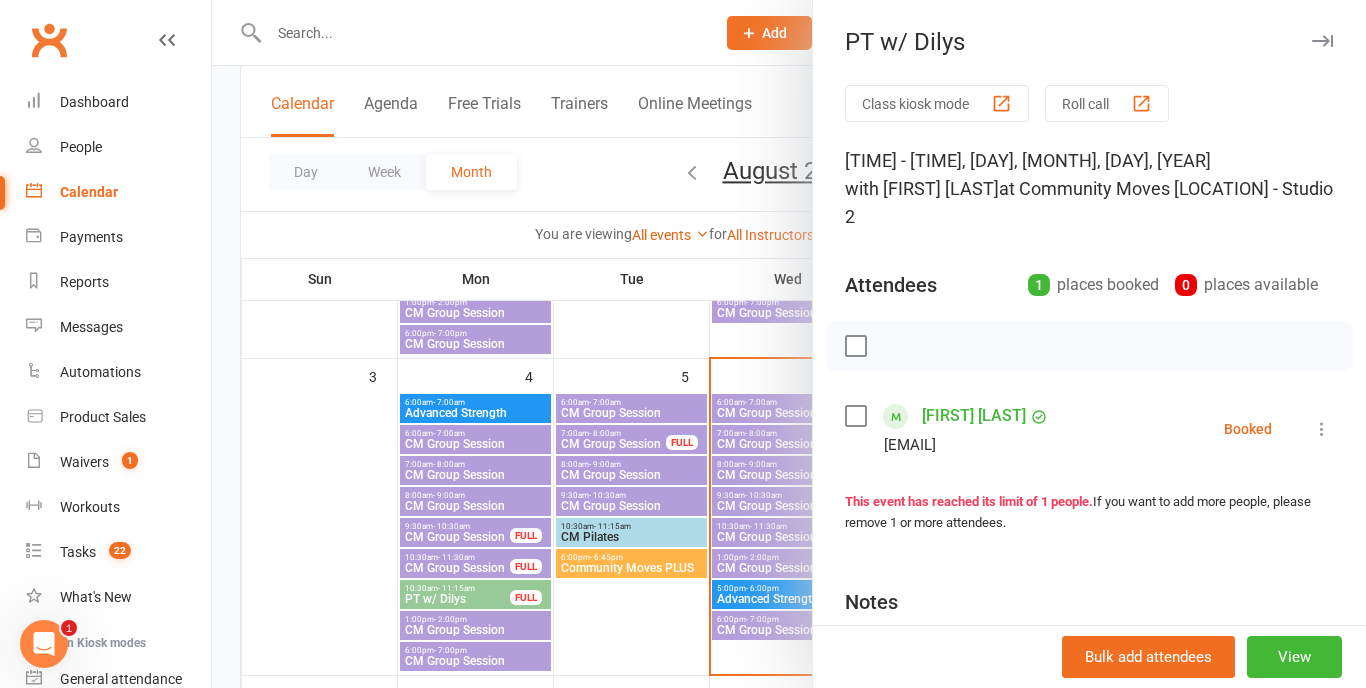 click at bounding box center (1322, 41) 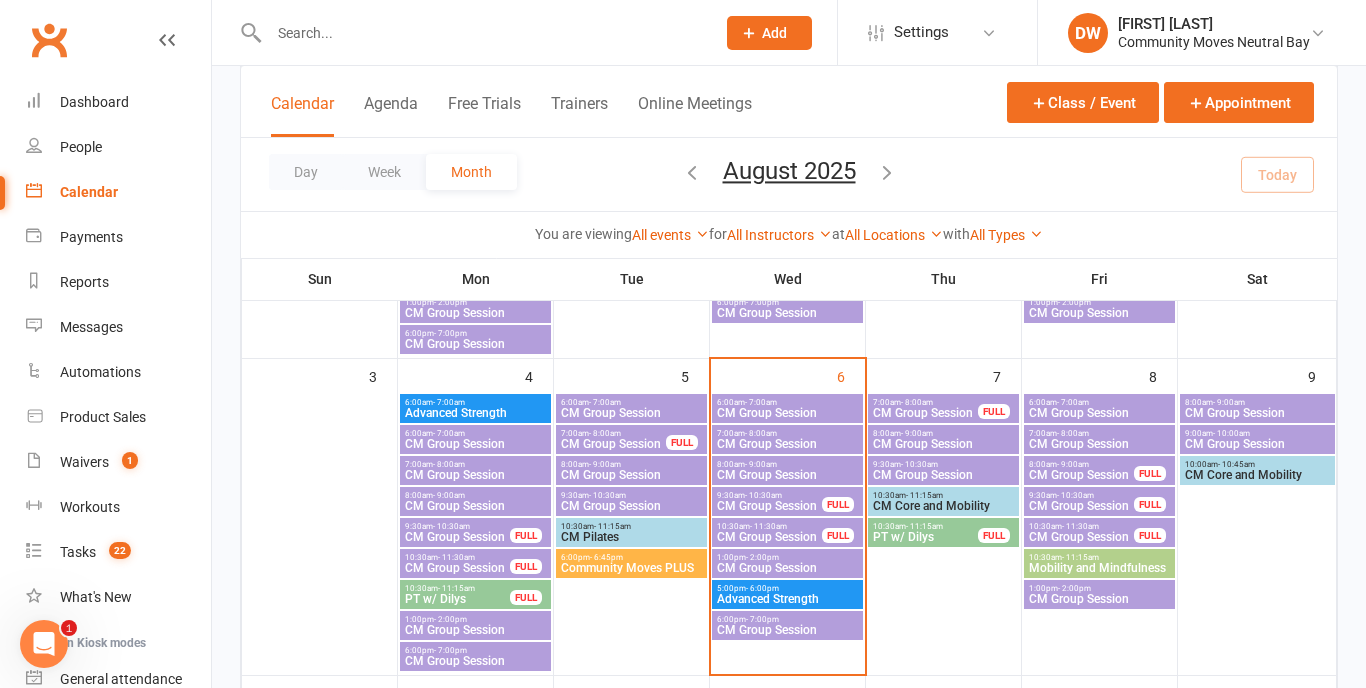 click on "PT w/ Dilys" at bounding box center [457, 599] 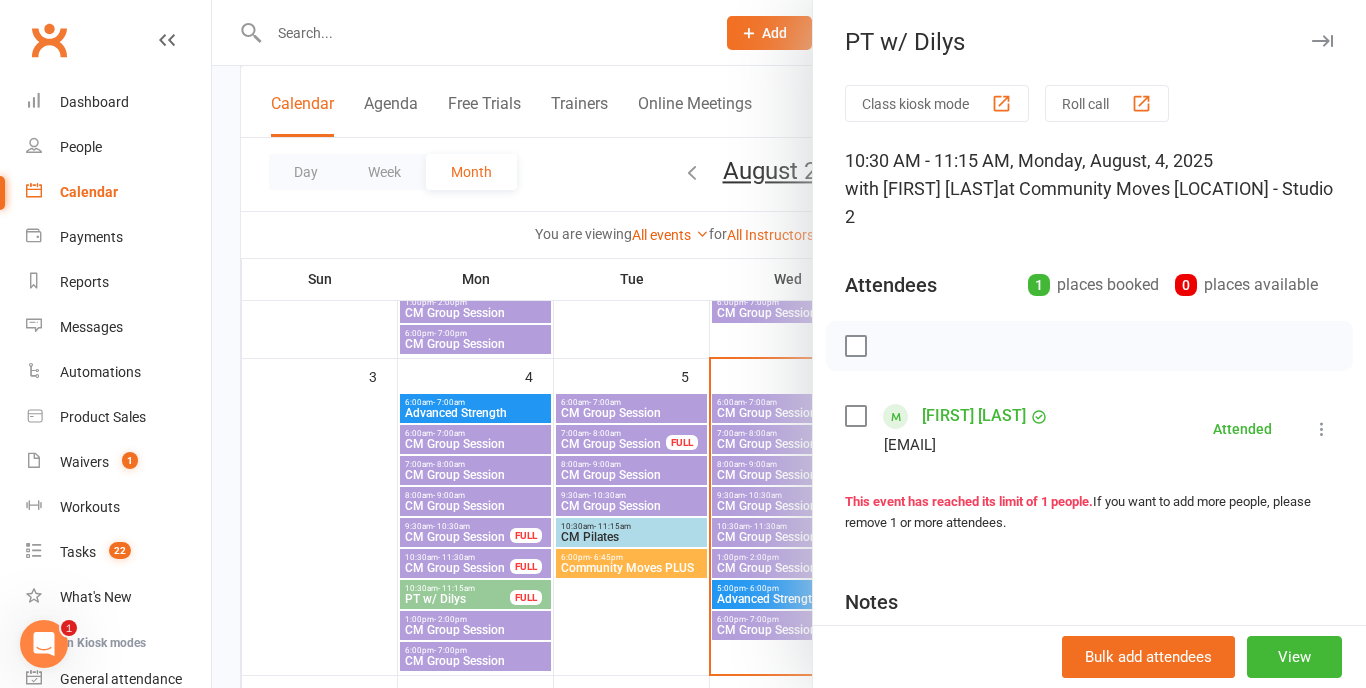 click at bounding box center (1322, 41) 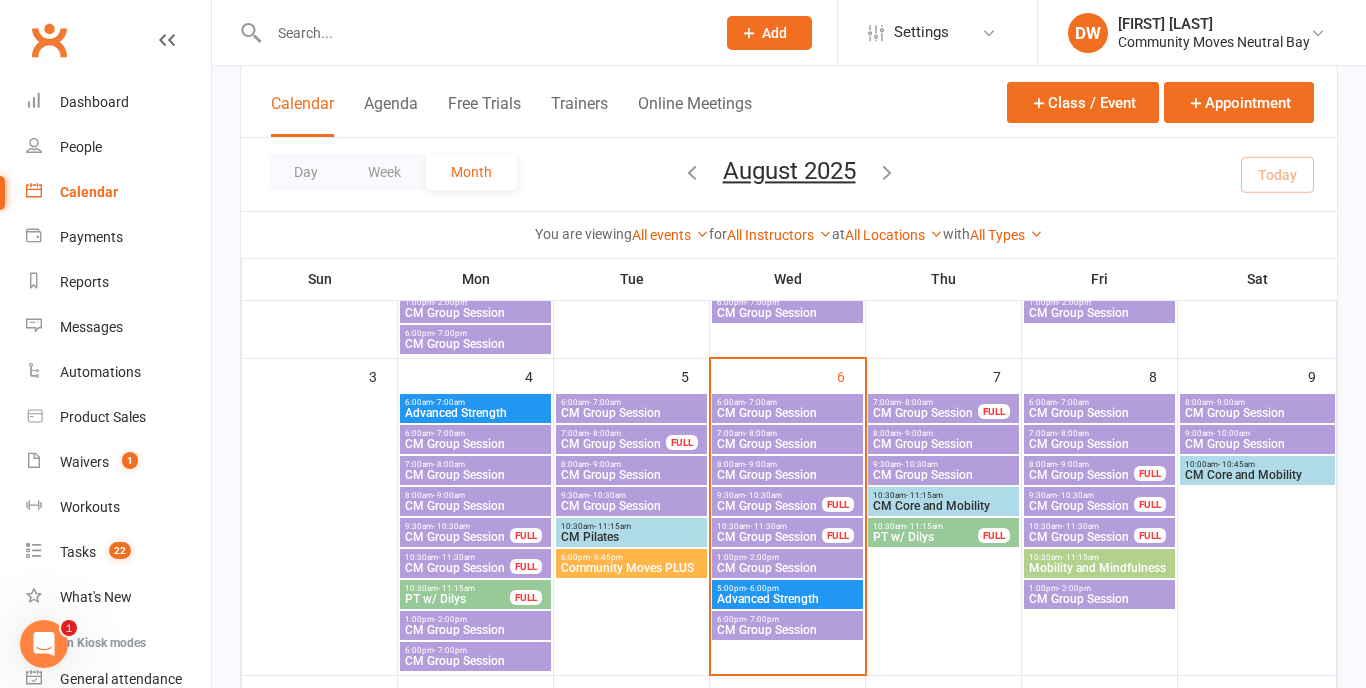 click on "7:00am  - 8:00am" at bounding box center (1099, 433) 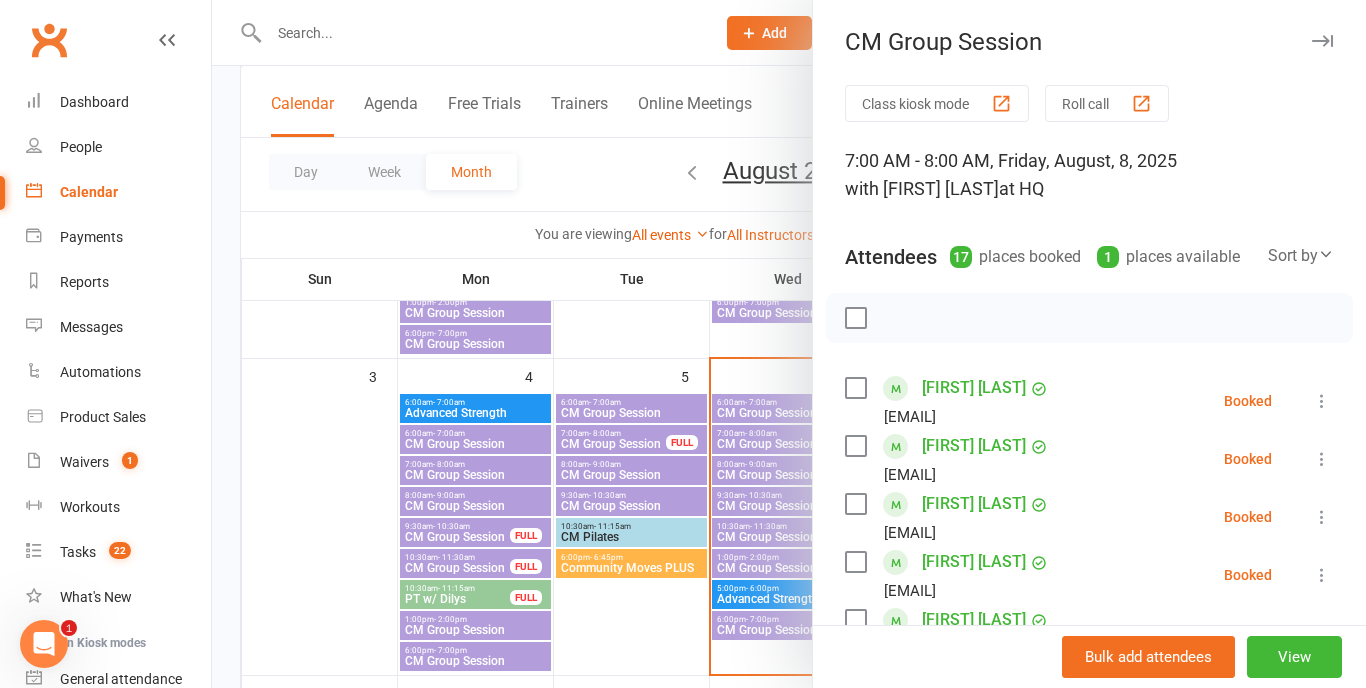 scroll, scrollTop: 0, scrollLeft: 0, axis: both 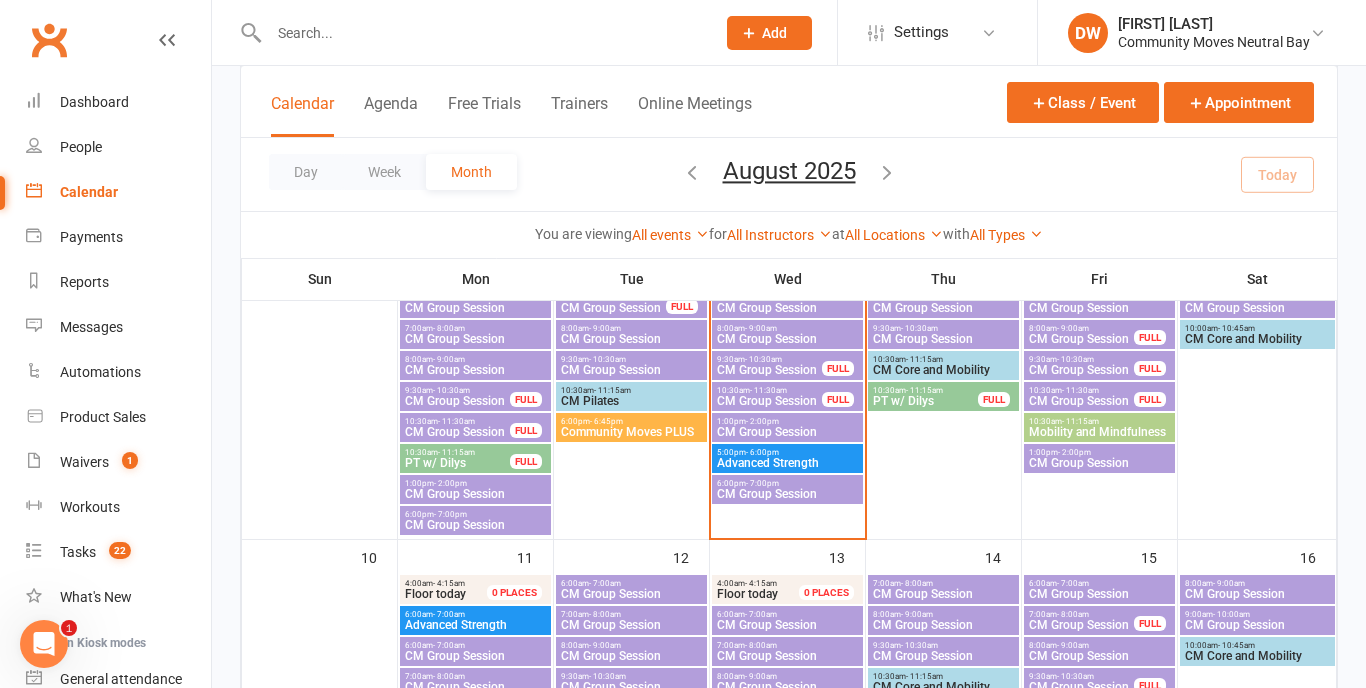 click on "Advanced Strength" at bounding box center [787, 463] 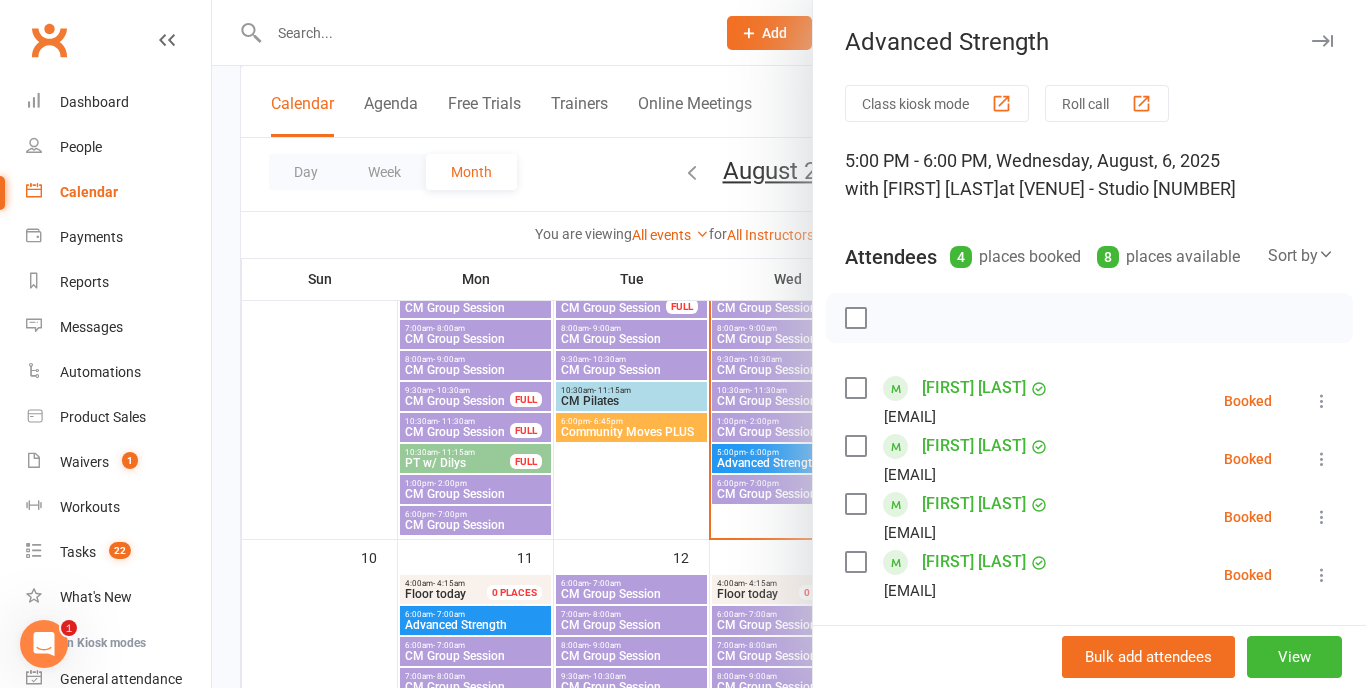 click at bounding box center (789, 344) 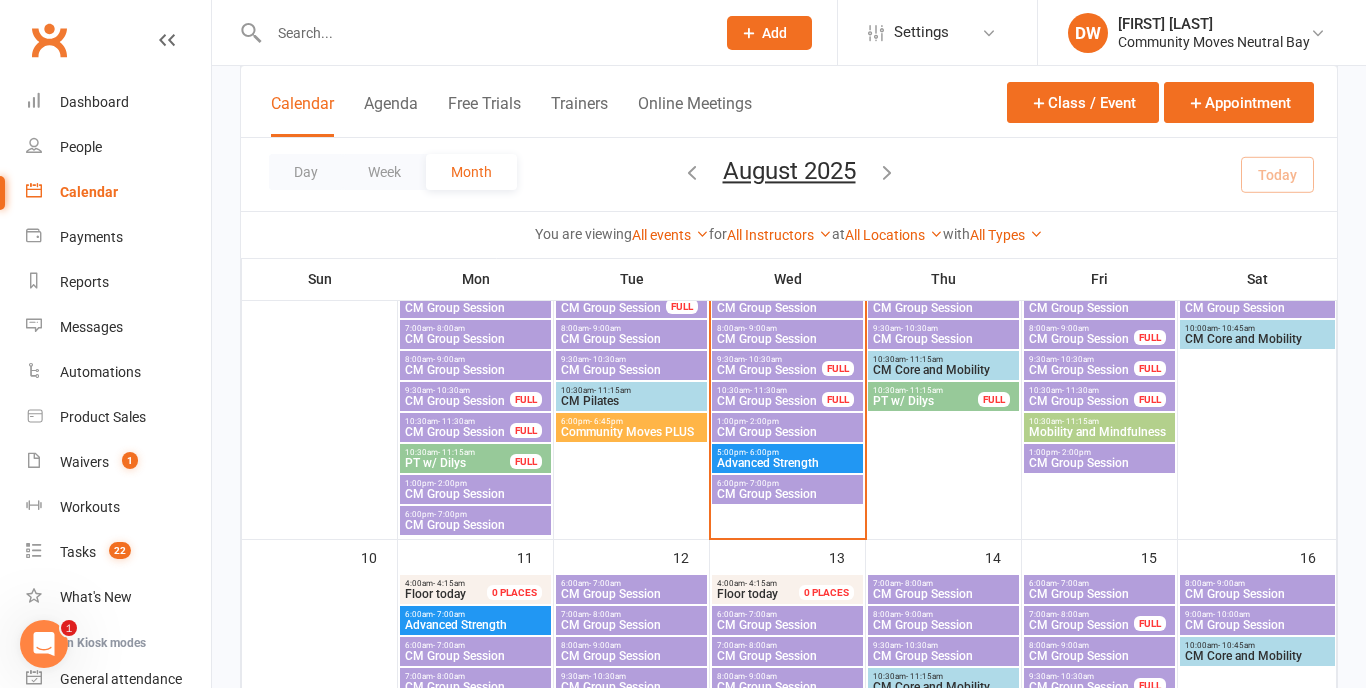 click on "CM Group Session" at bounding box center [787, 494] 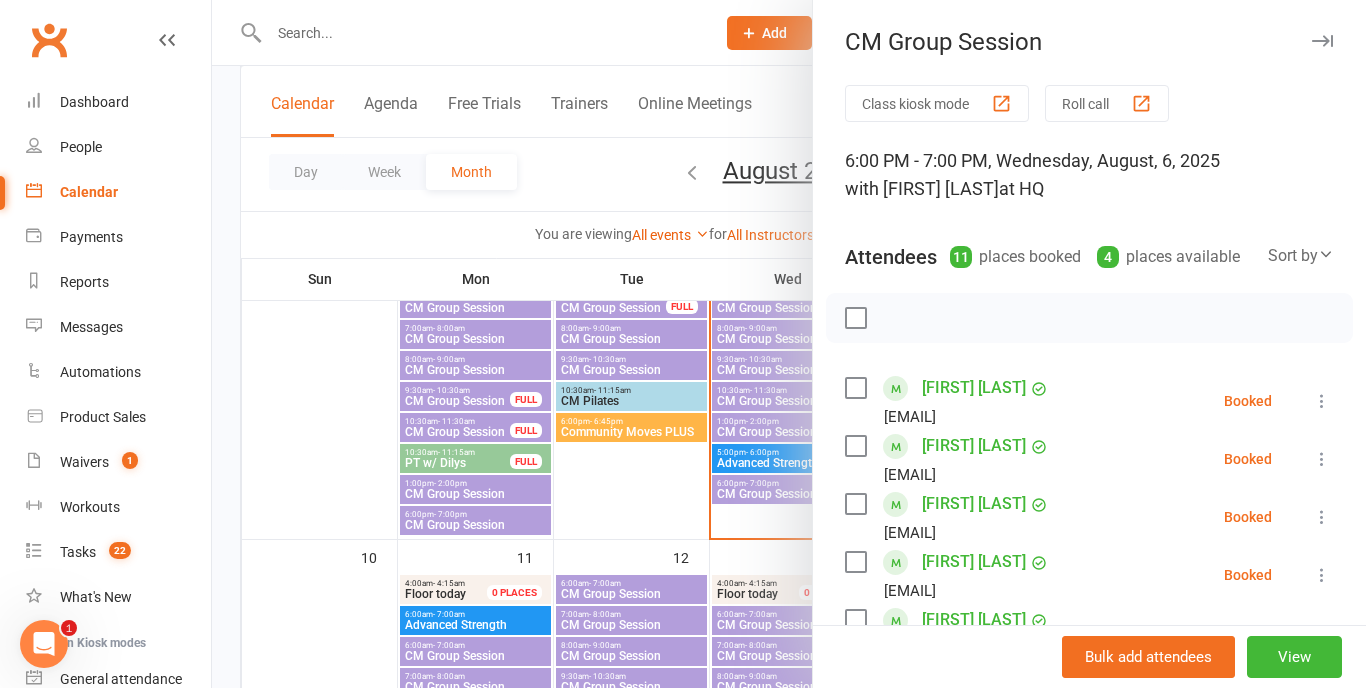 click at bounding box center (1322, 41) 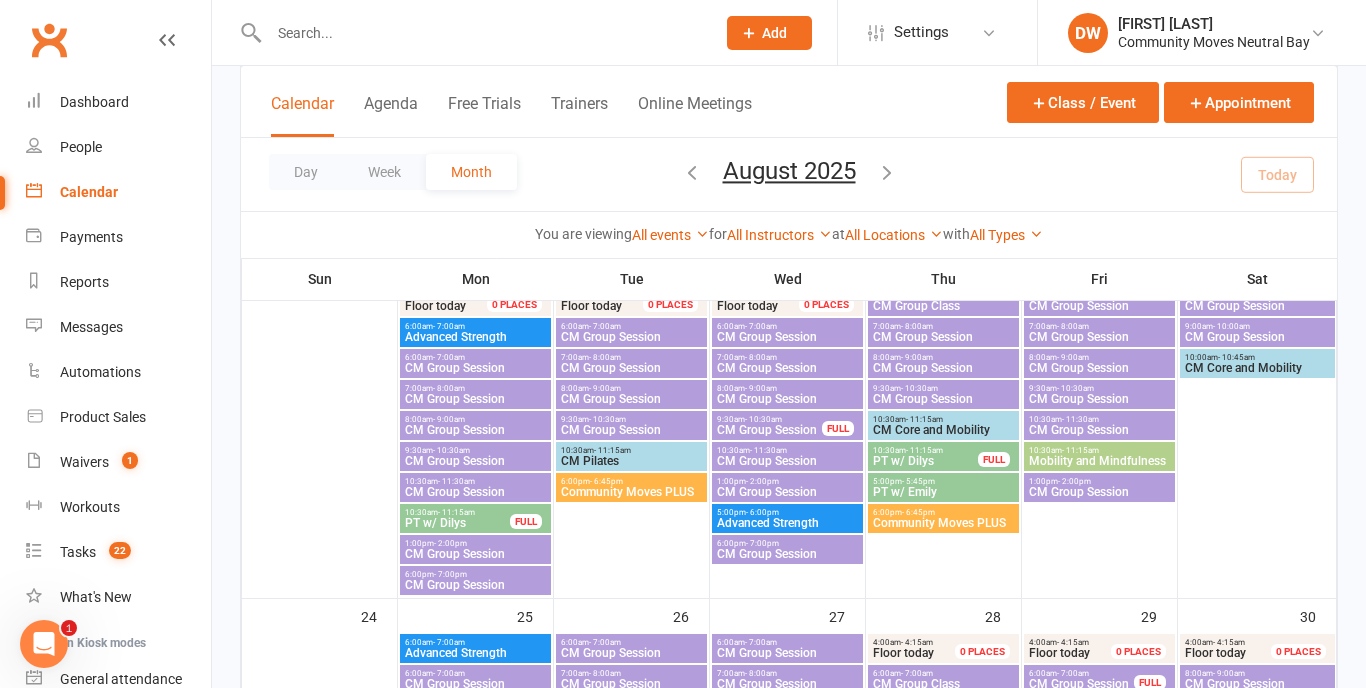 scroll, scrollTop: 1214, scrollLeft: 0, axis: vertical 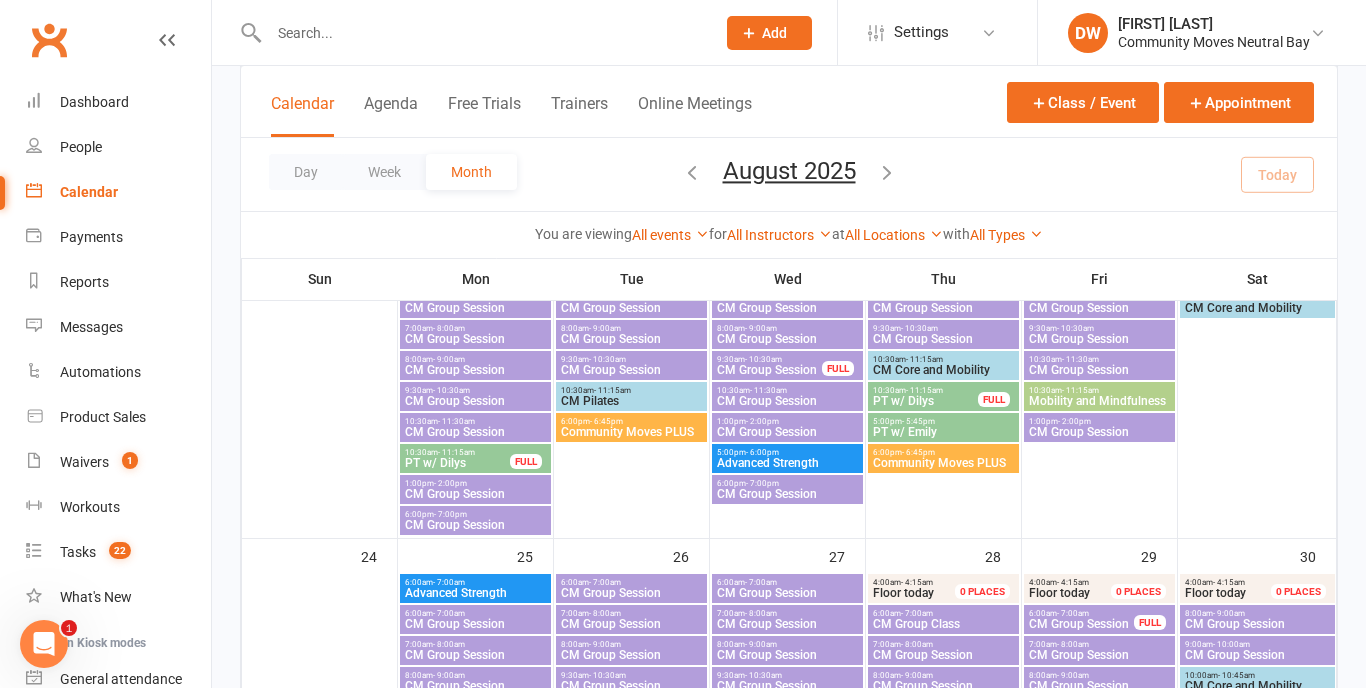 click at bounding box center (887, 172) 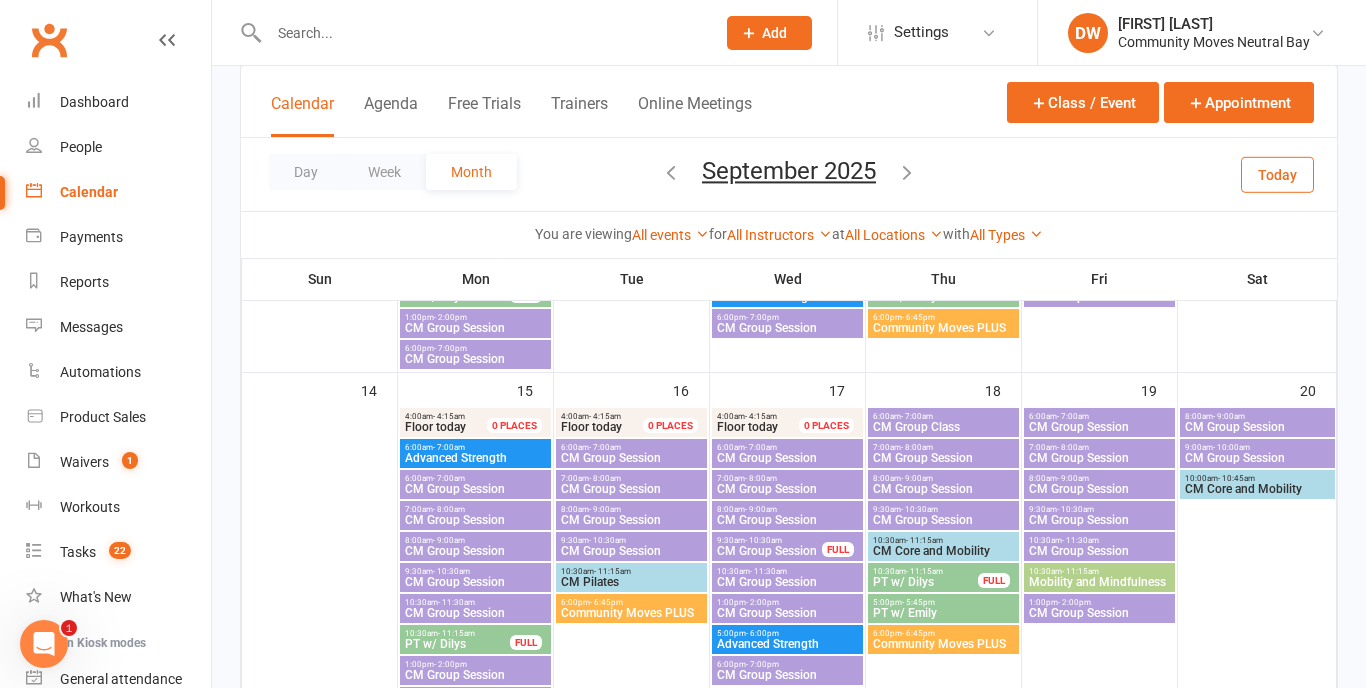 scroll, scrollTop: 689, scrollLeft: 0, axis: vertical 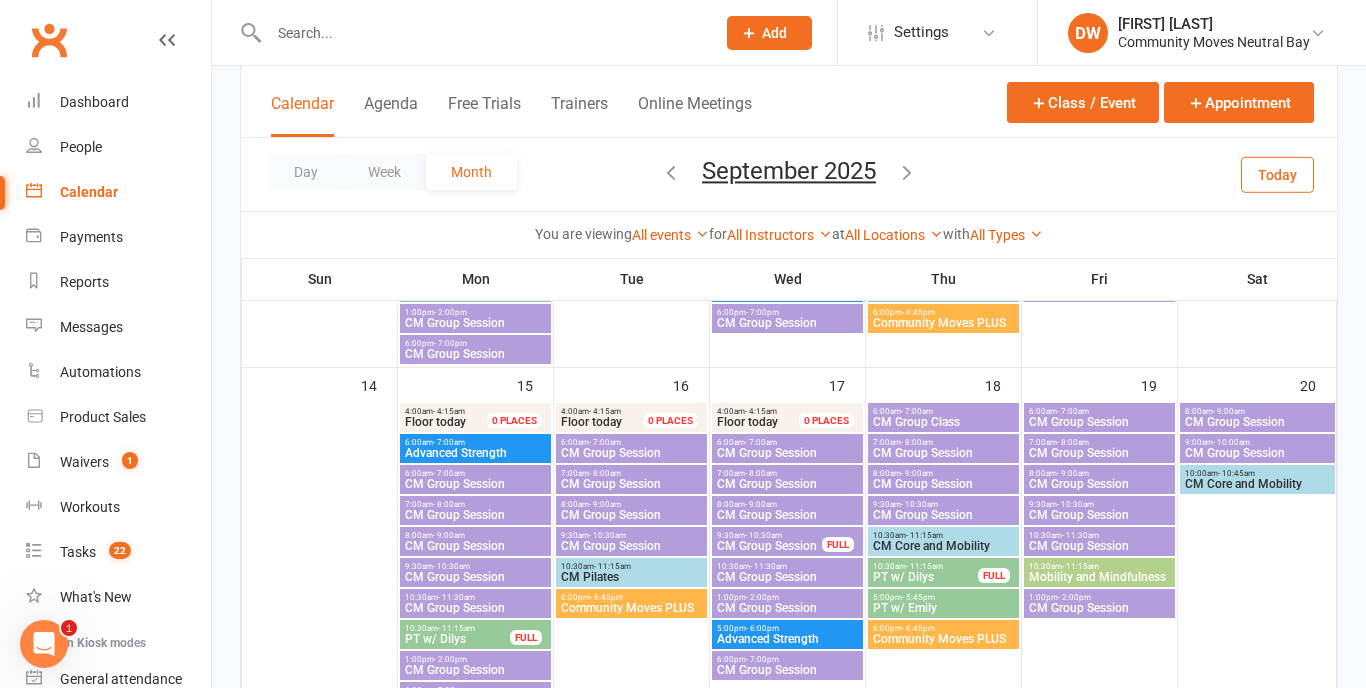 click on "CM Group Session" at bounding box center [475, 546] 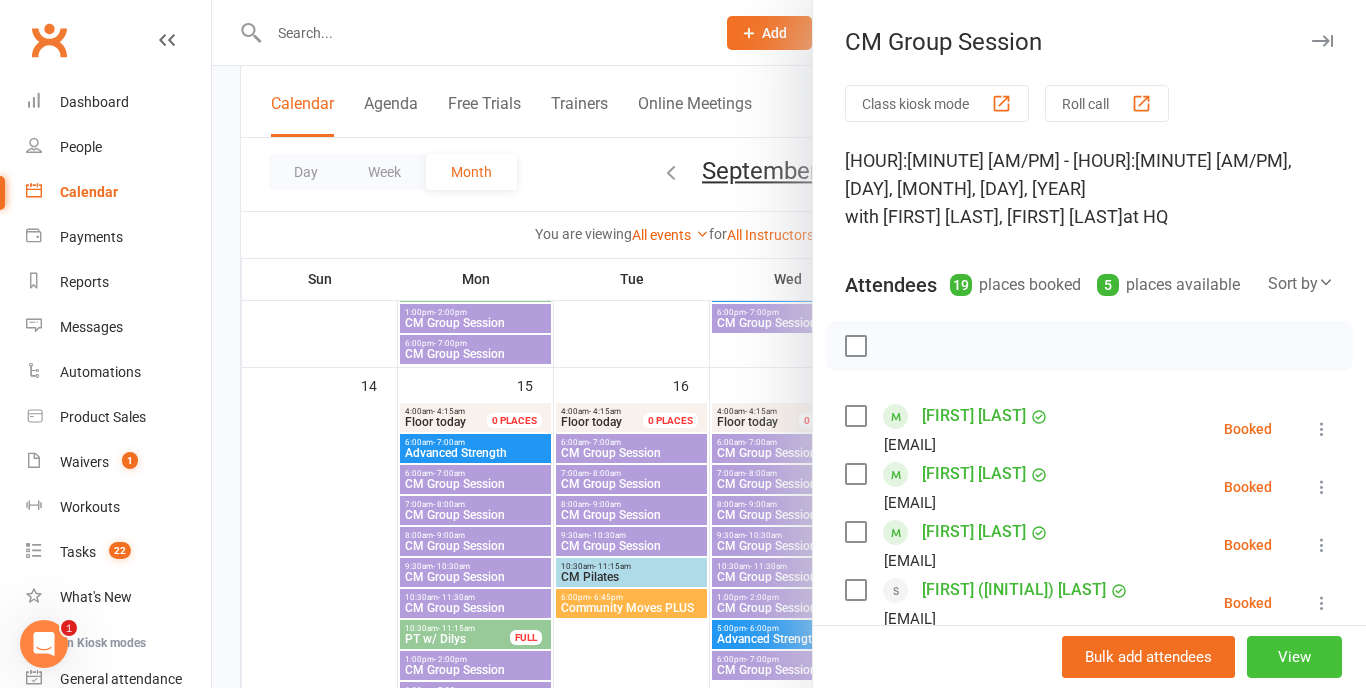click on "View" at bounding box center (1294, 657) 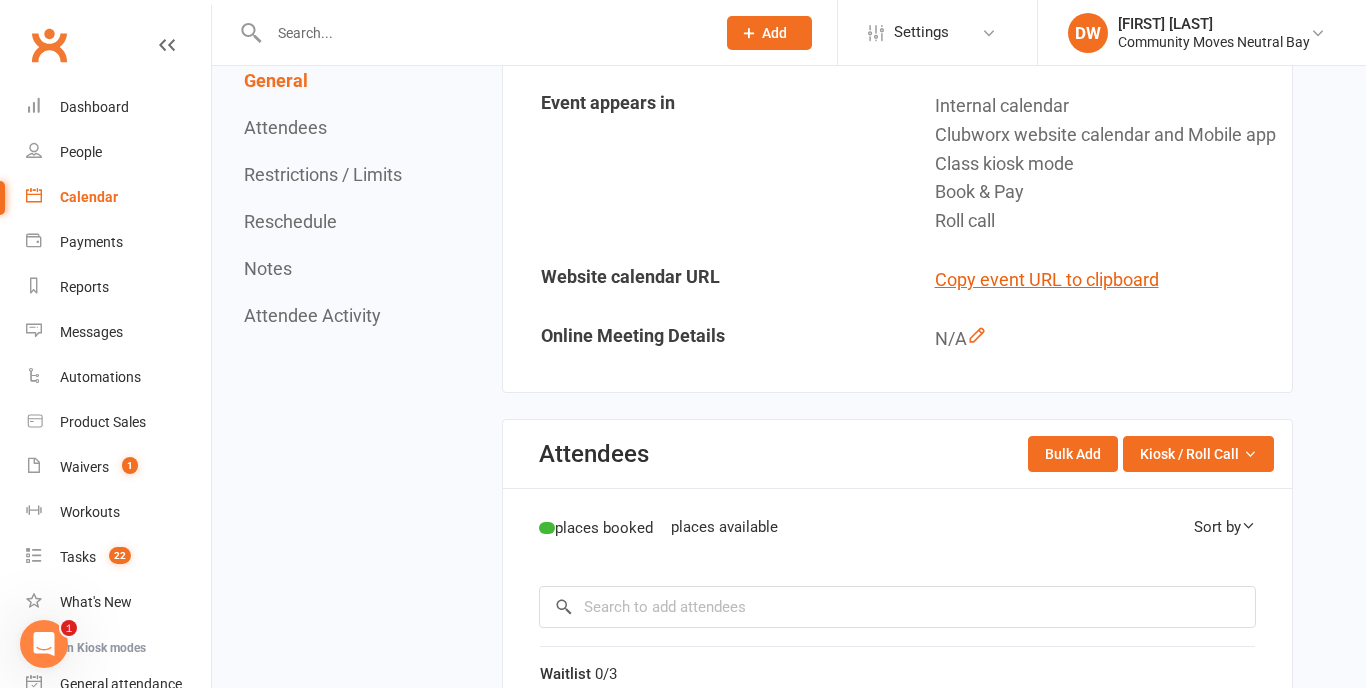 scroll, scrollTop: 0, scrollLeft: 0, axis: both 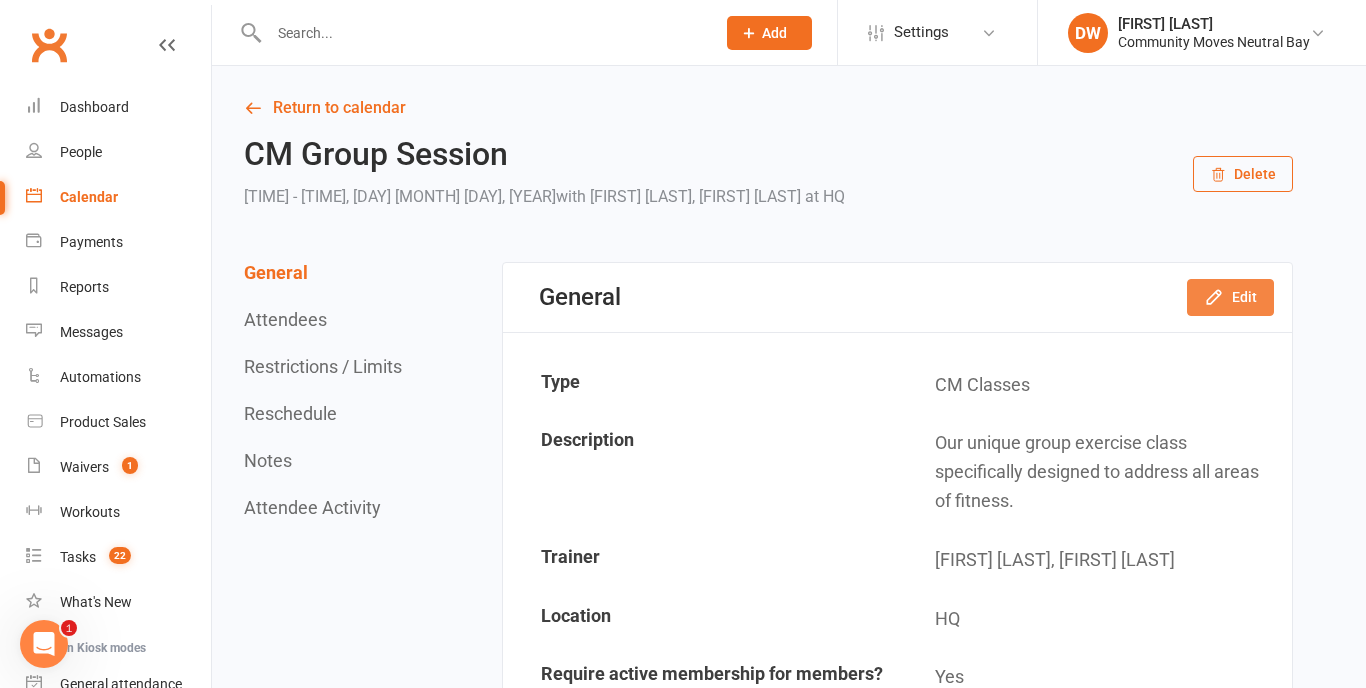 click on "Edit" at bounding box center [1230, 297] 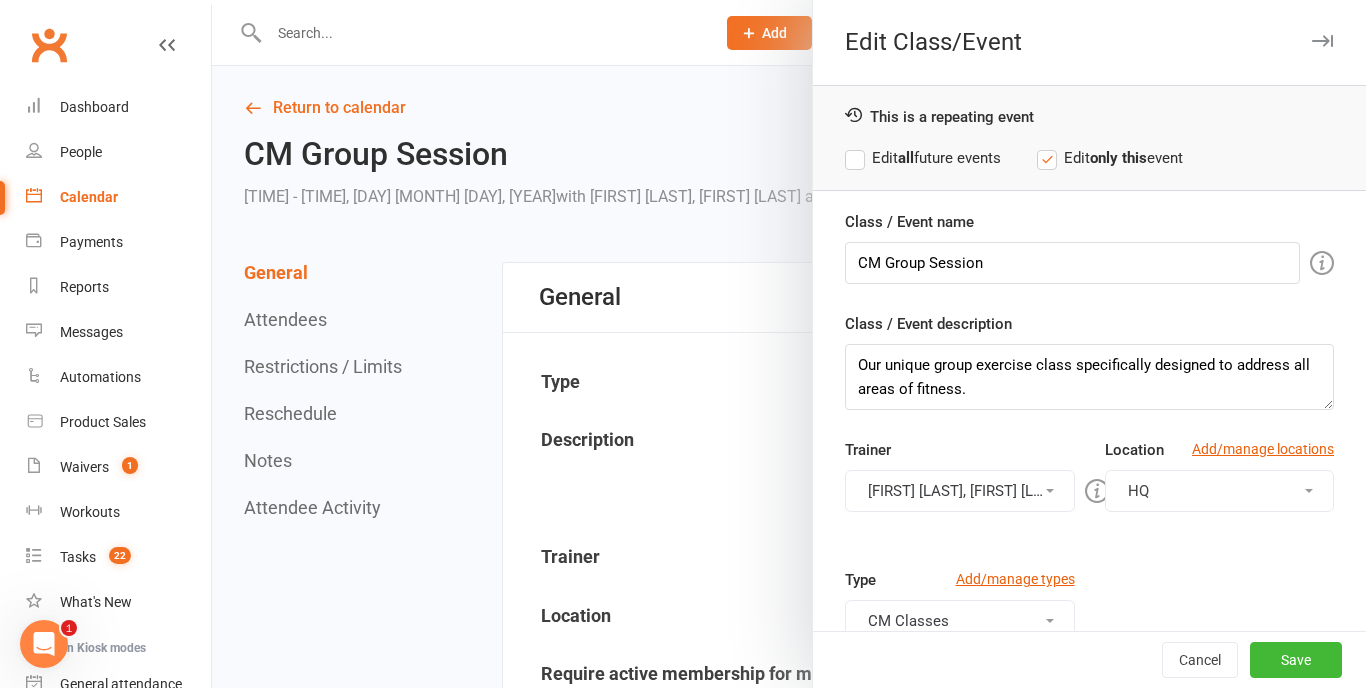 click on "[FIRST] [LAST], [FIRST] [LAST]" at bounding box center [959, 491] 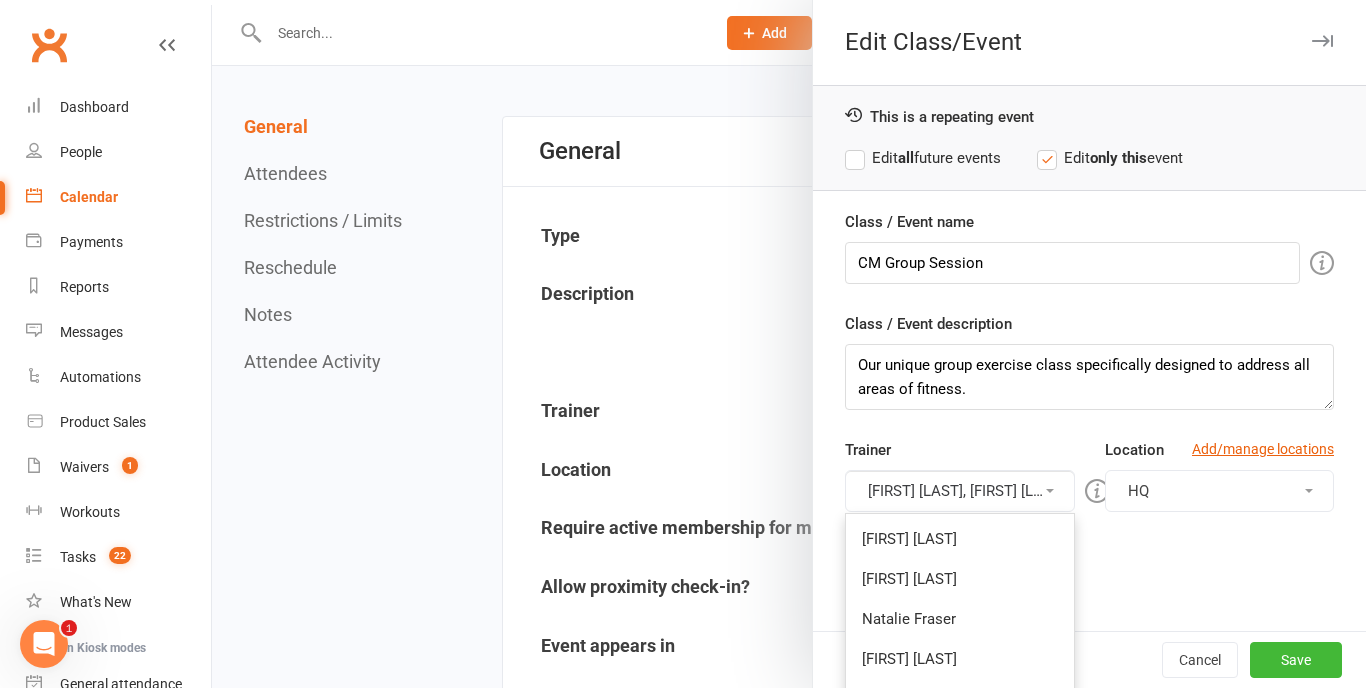 scroll, scrollTop: 150, scrollLeft: 0, axis: vertical 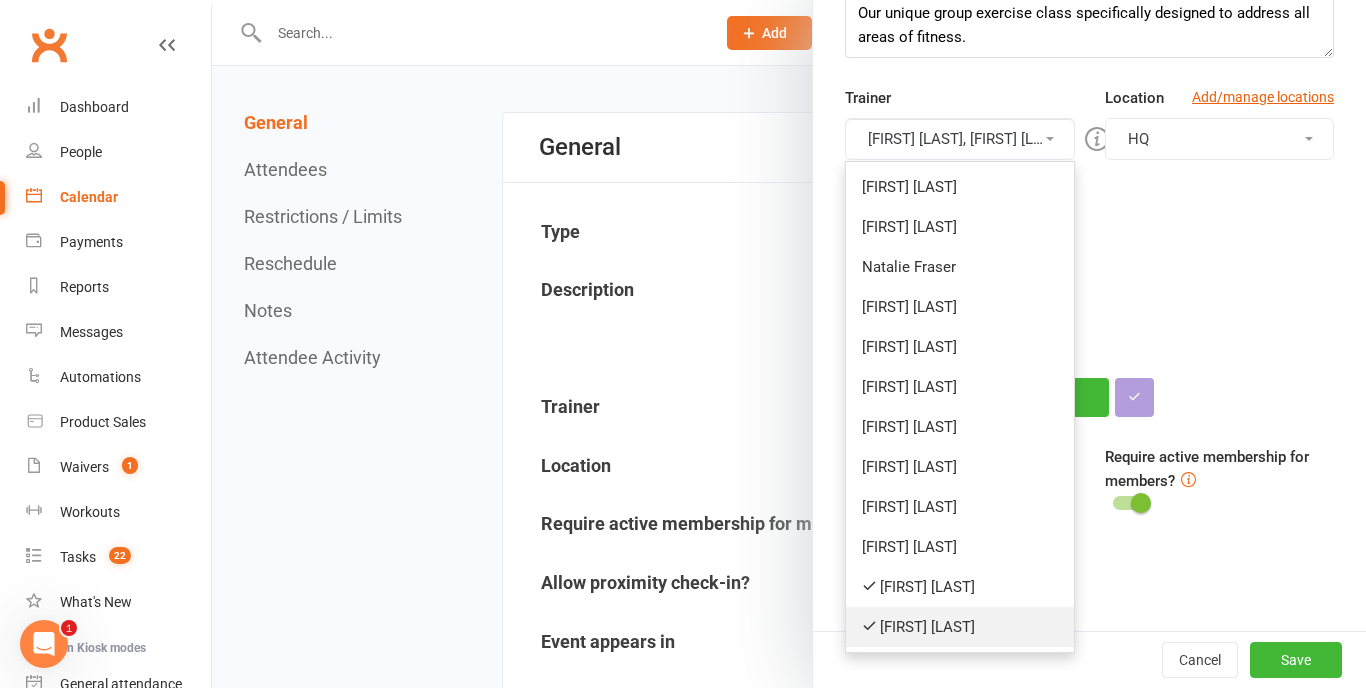 click on "[FIRST] [LAST]" at bounding box center [959, 627] 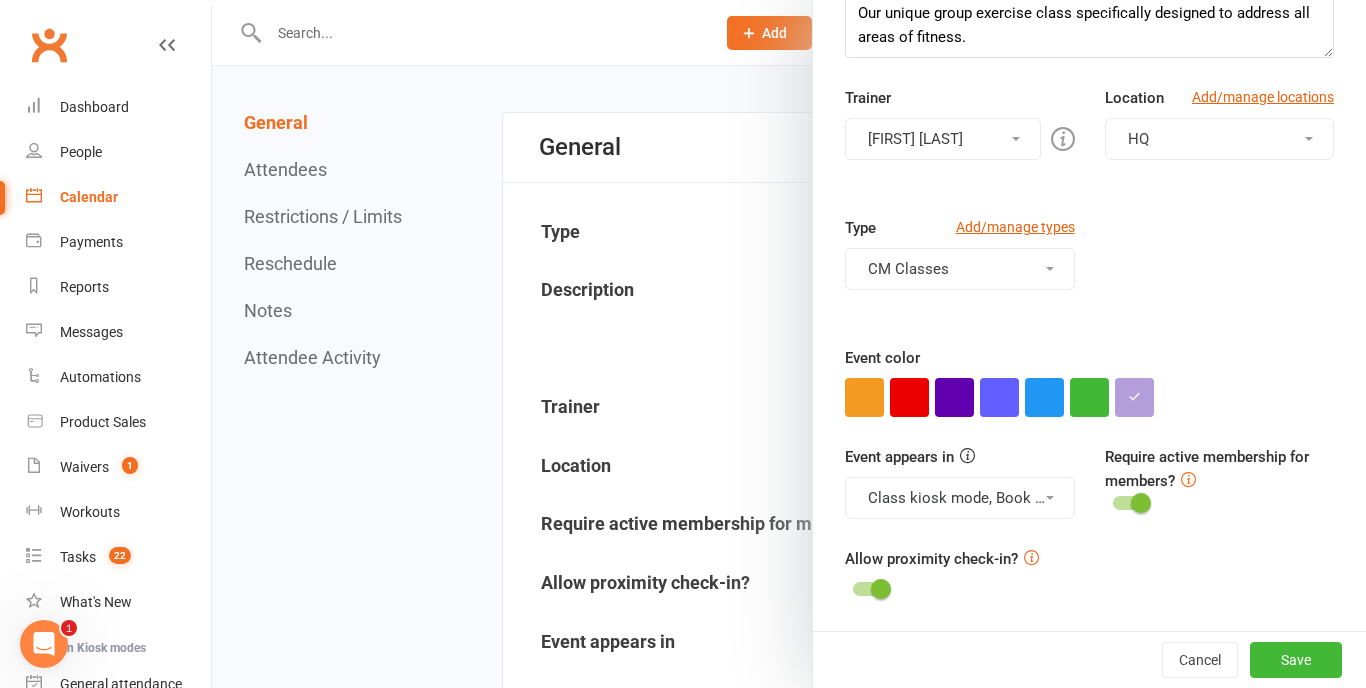 click on "[FIRST] [LAST]" at bounding box center (942, 139) 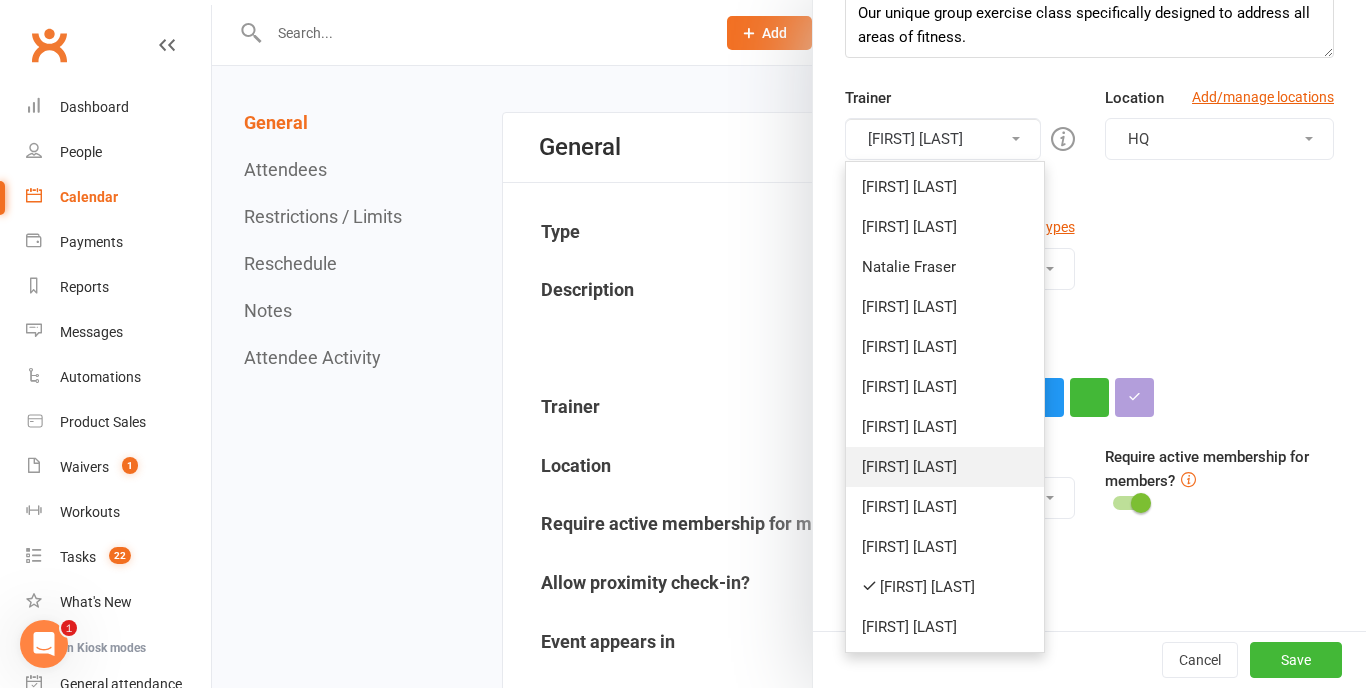 click on "[FIRST] [LAST]" at bounding box center [945, 467] 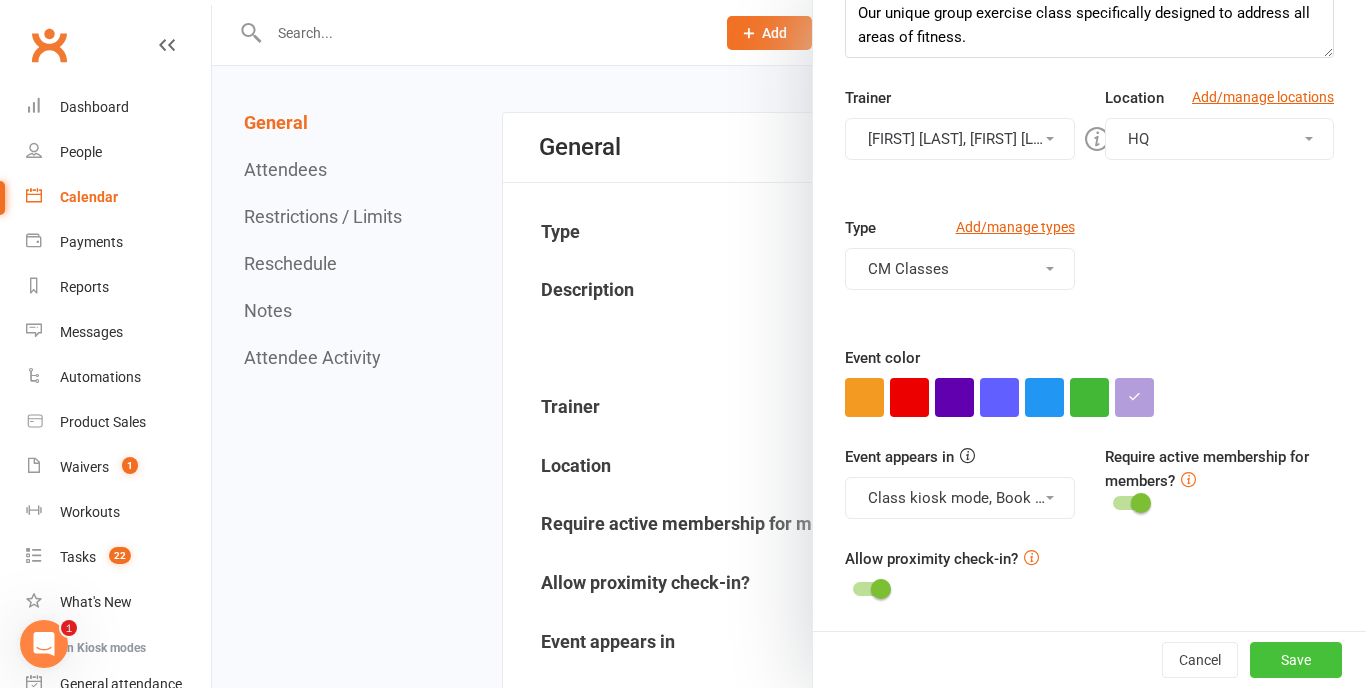 click on "Save" at bounding box center [1296, 660] 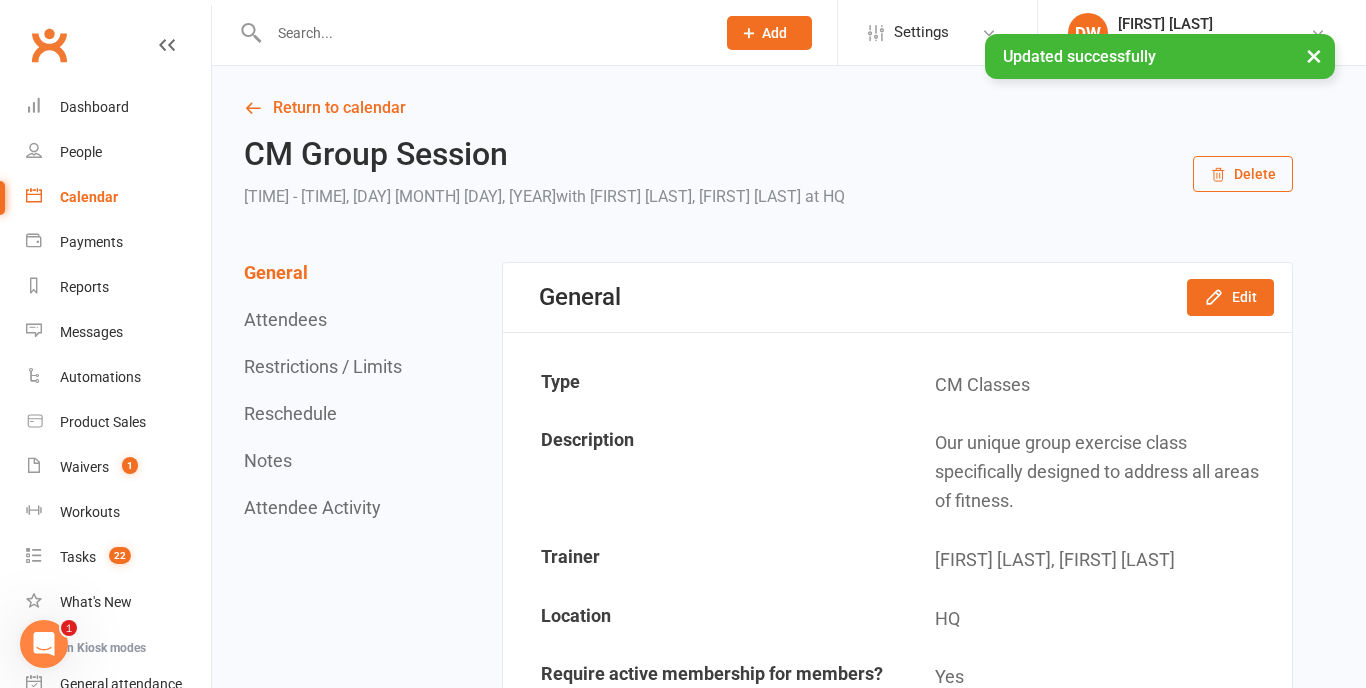 scroll, scrollTop: 0, scrollLeft: 0, axis: both 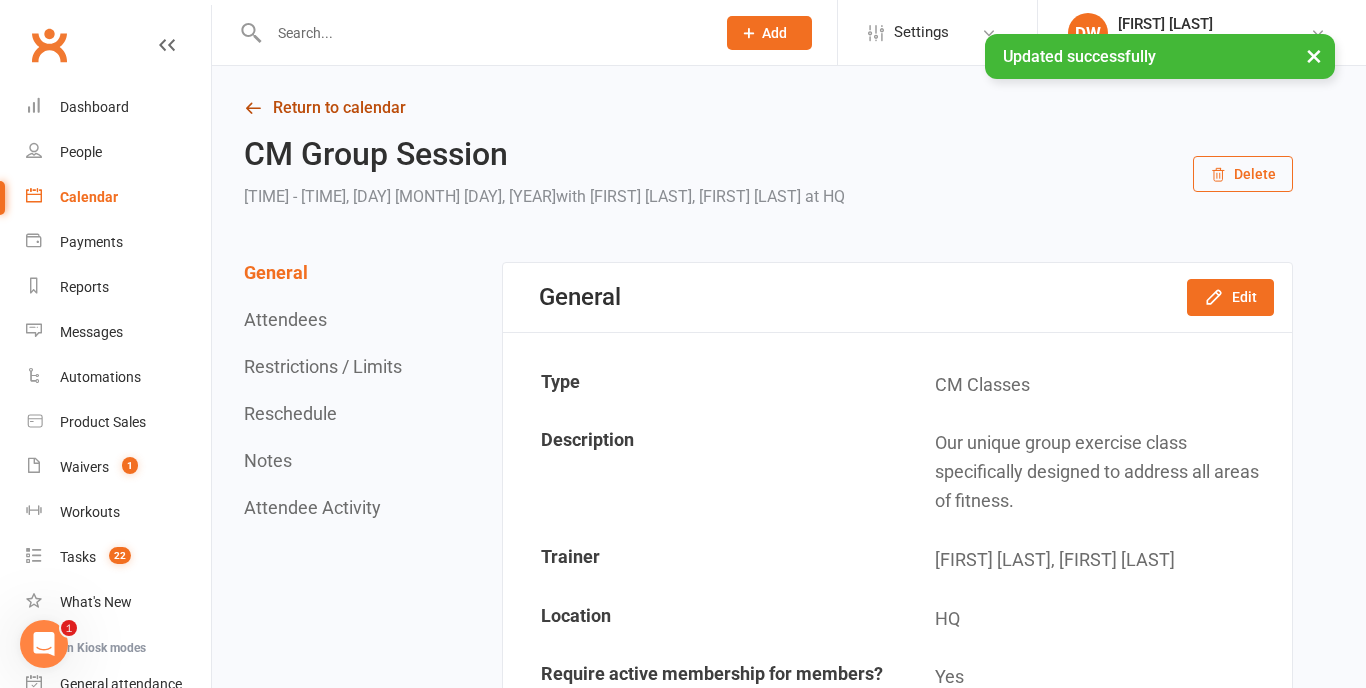 click at bounding box center [253, 108] 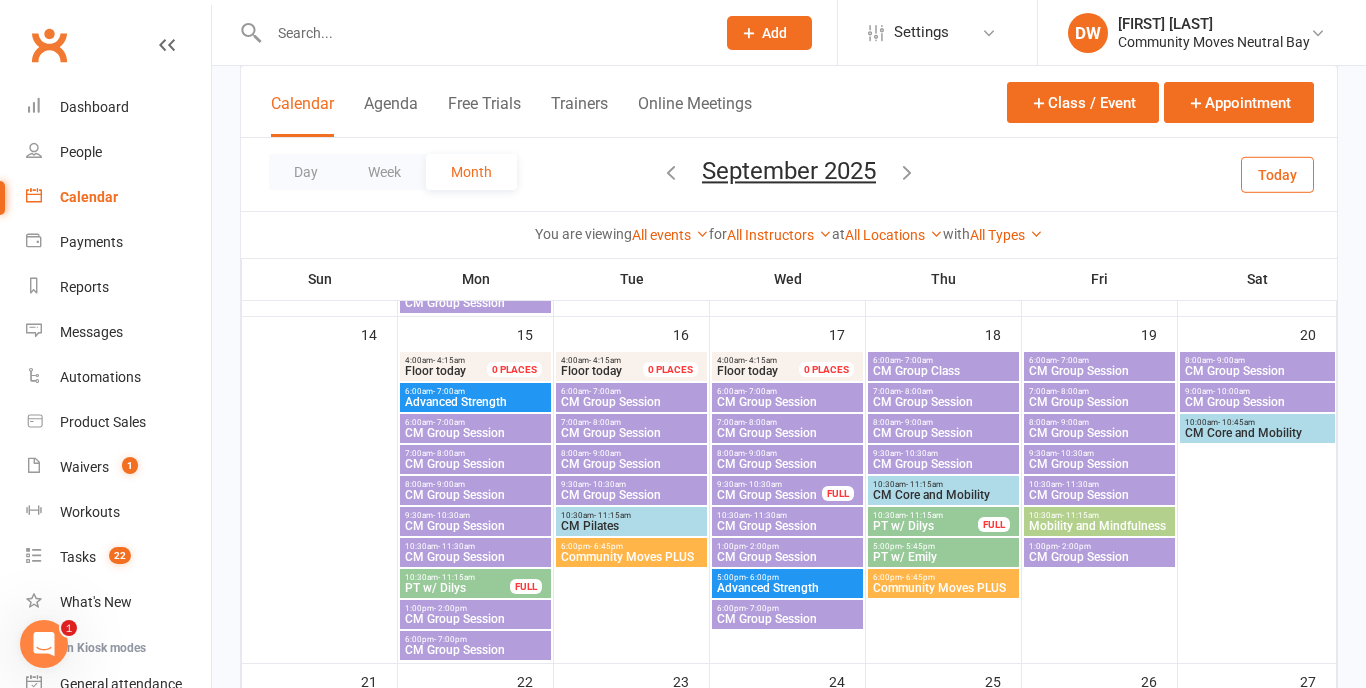 scroll, scrollTop: 741, scrollLeft: 0, axis: vertical 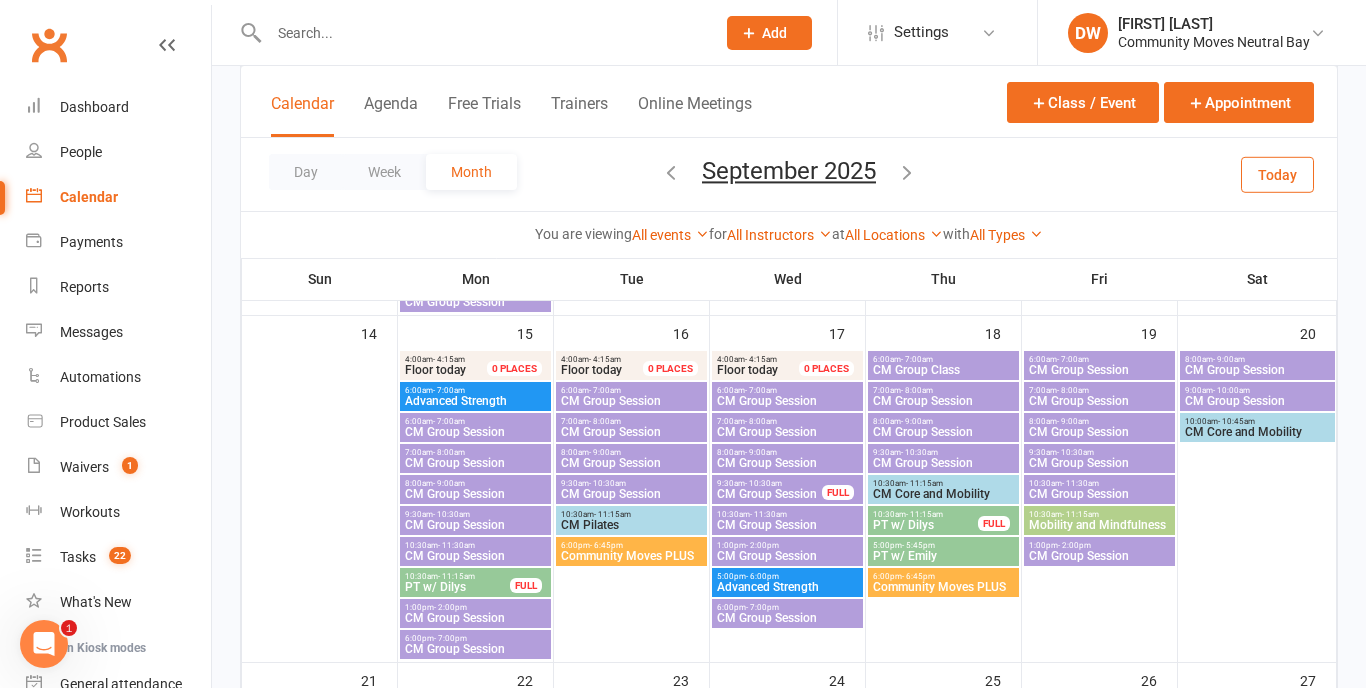 click on "CM Group Session" at bounding box center [475, 525] 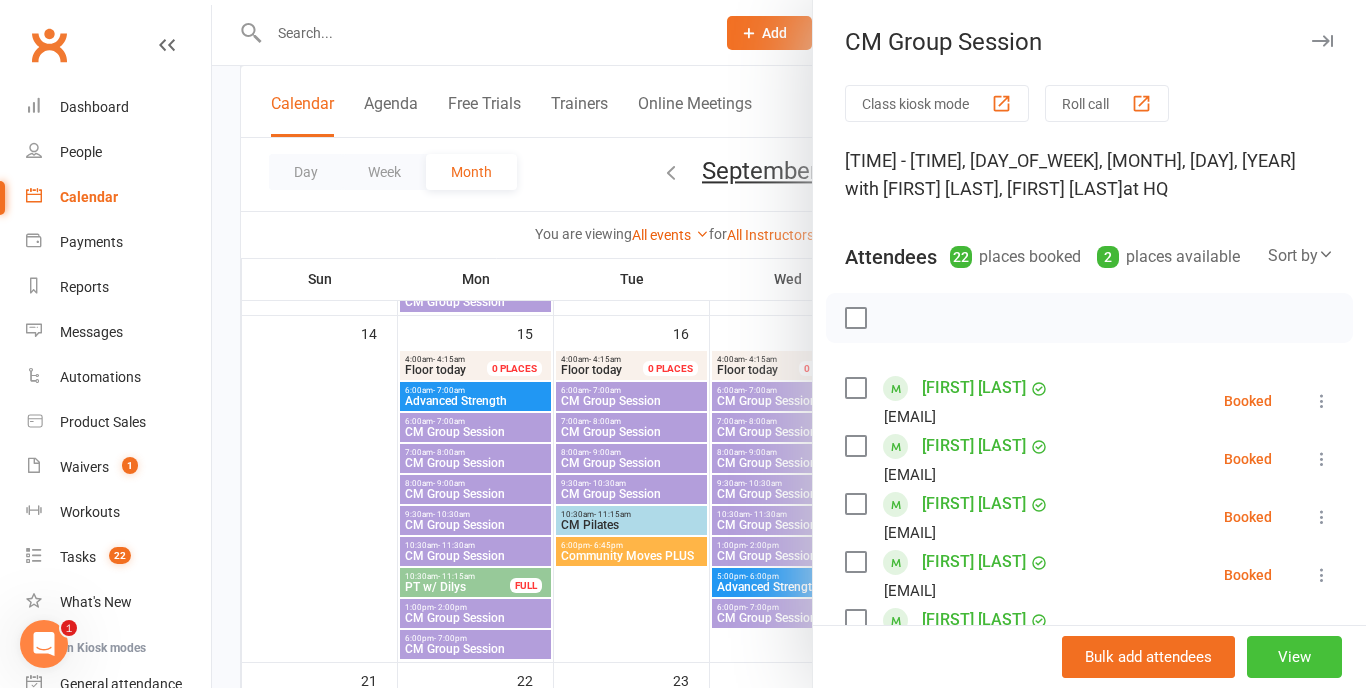 click on "View" at bounding box center [1294, 657] 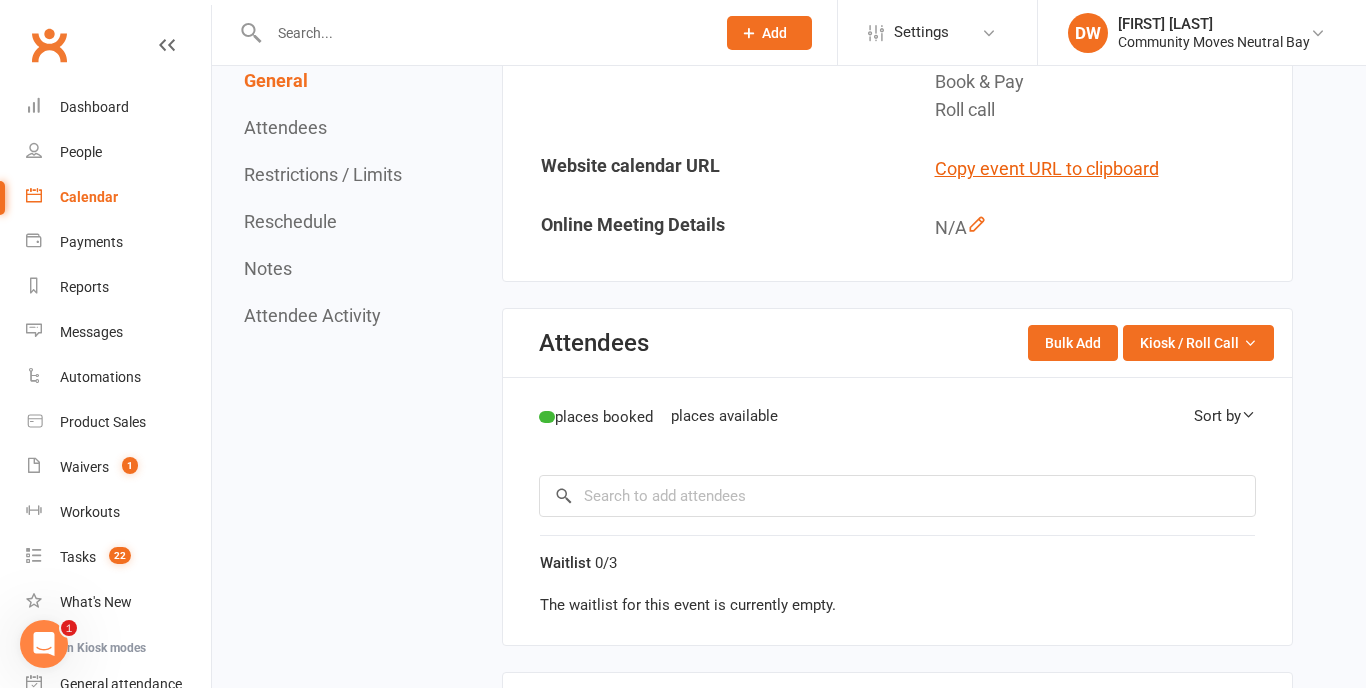 scroll, scrollTop: 0, scrollLeft: 0, axis: both 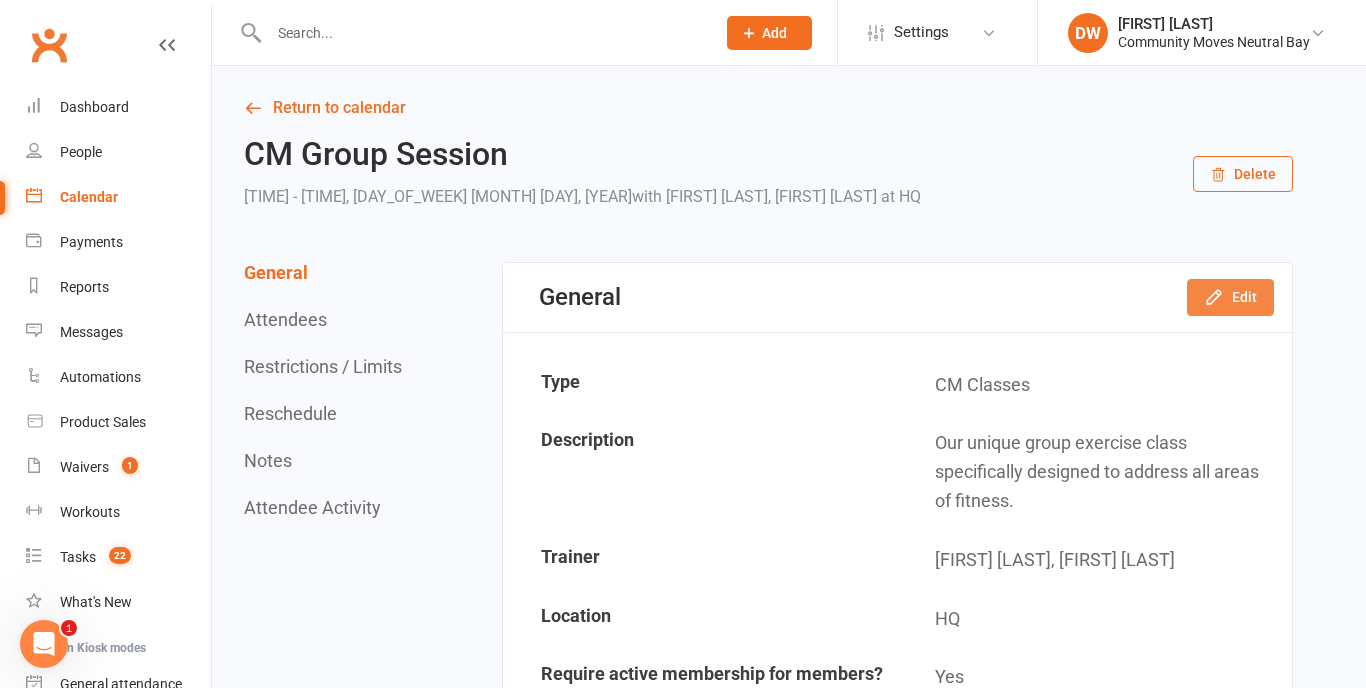 click 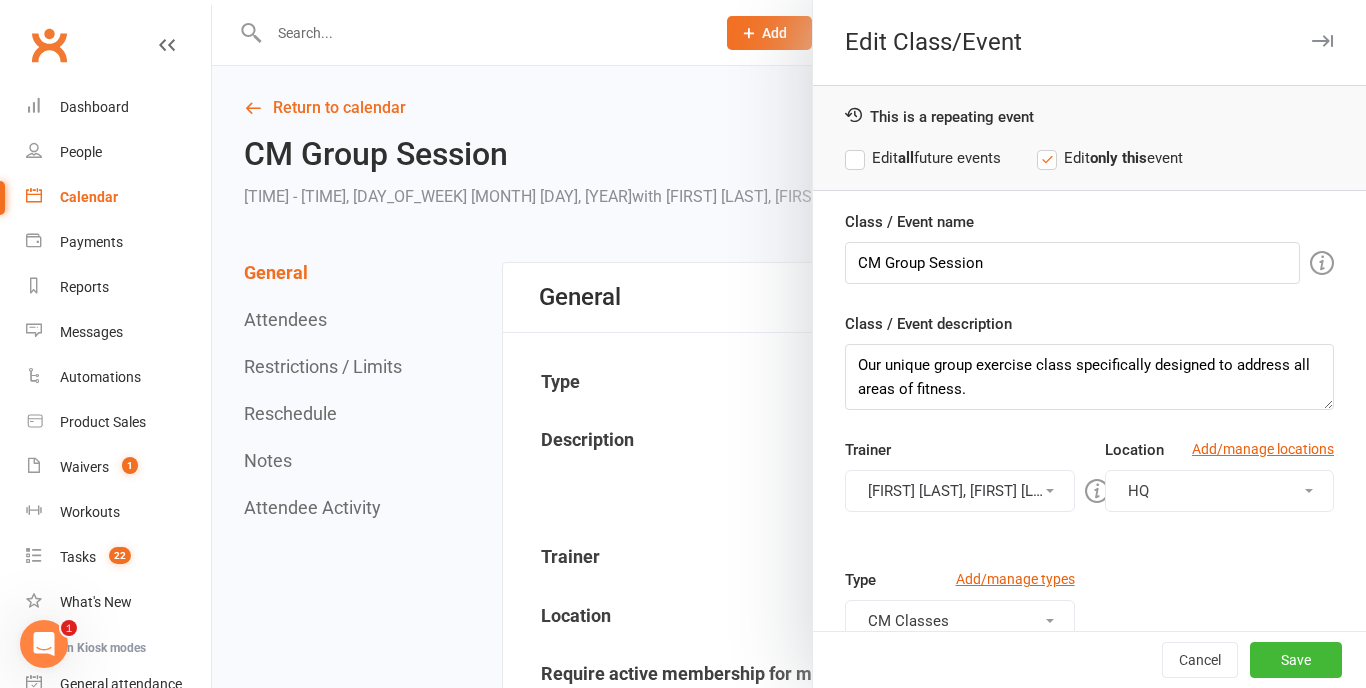 click on "[FIRST] [LAST], [FIRST] [LAST]" at bounding box center [959, 491] 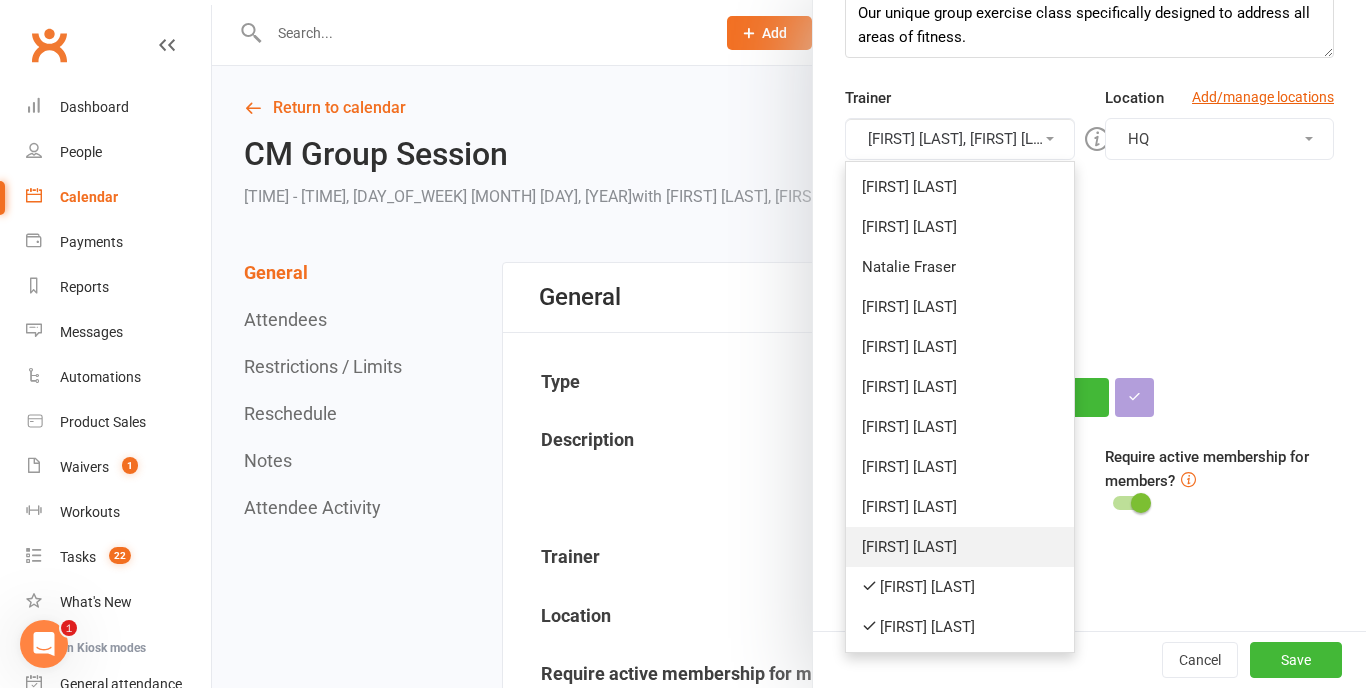 scroll, scrollTop: 352, scrollLeft: 0, axis: vertical 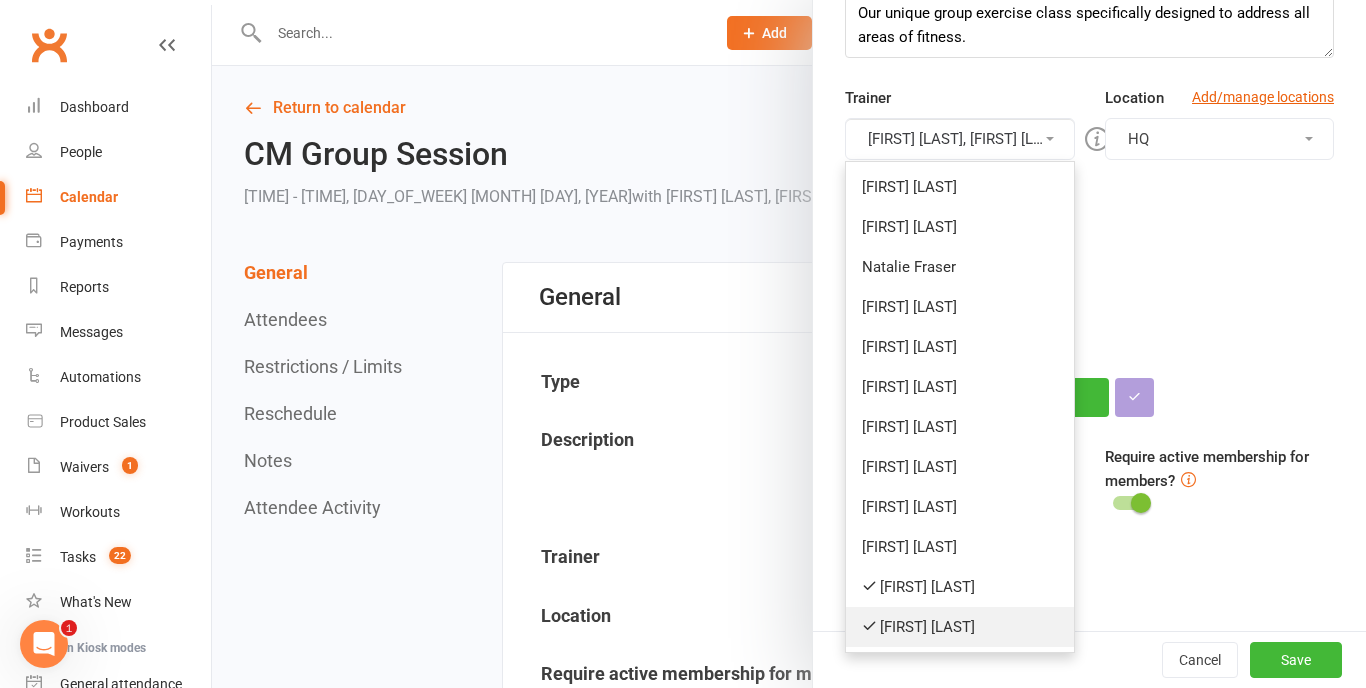 click on "[FIRST] [LAST]" at bounding box center (959, 627) 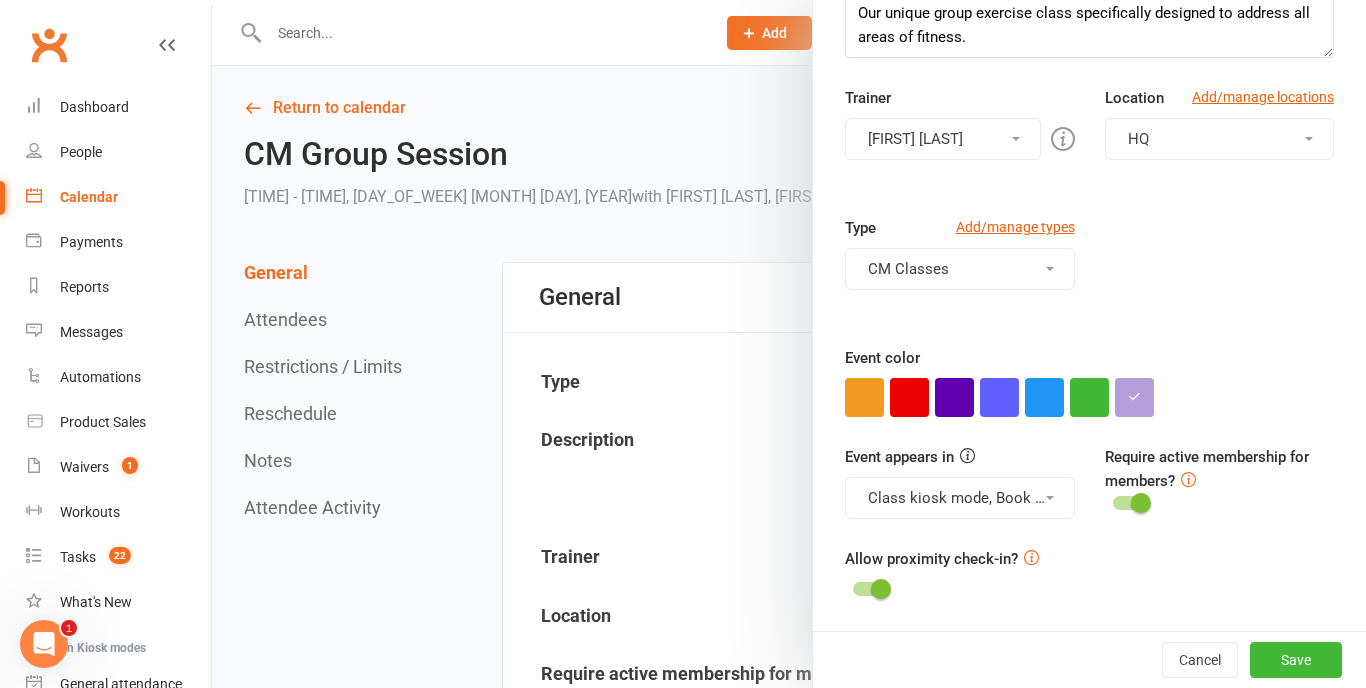 click on "[FIRST] [LAST]" at bounding box center (942, 139) 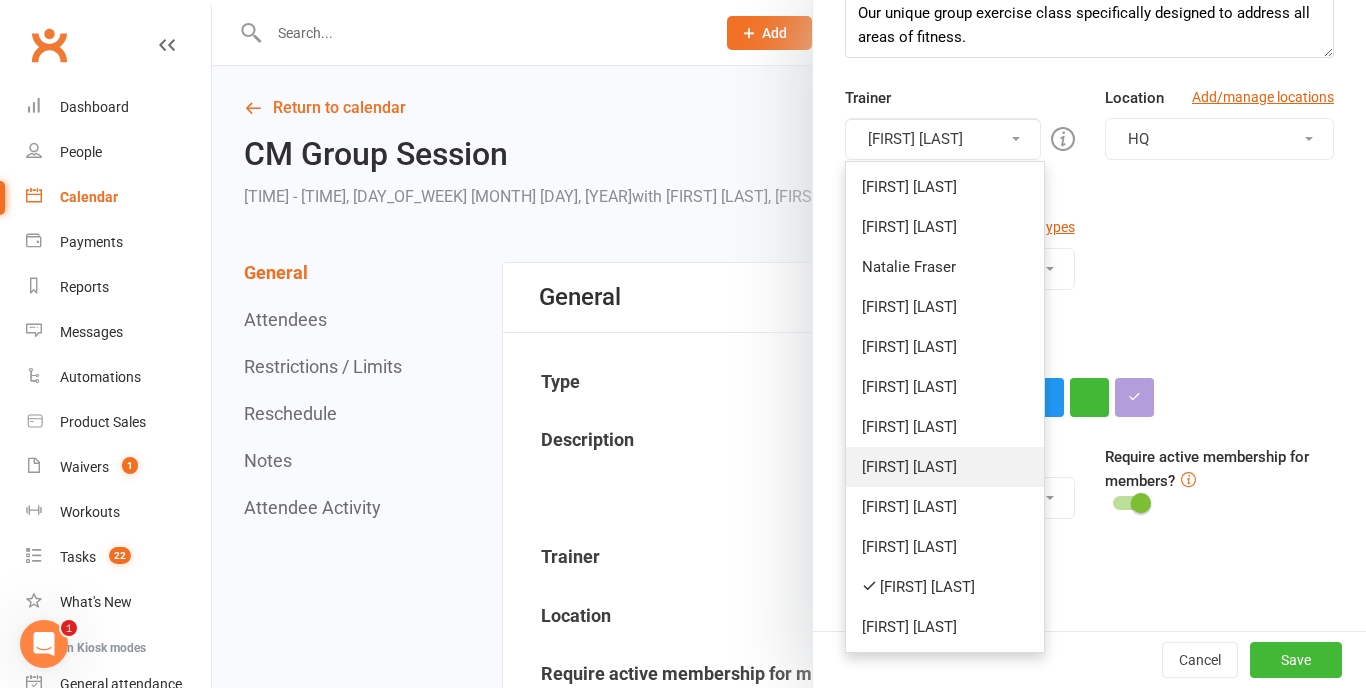 click on "[FIRST] [LAST]" at bounding box center [945, 467] 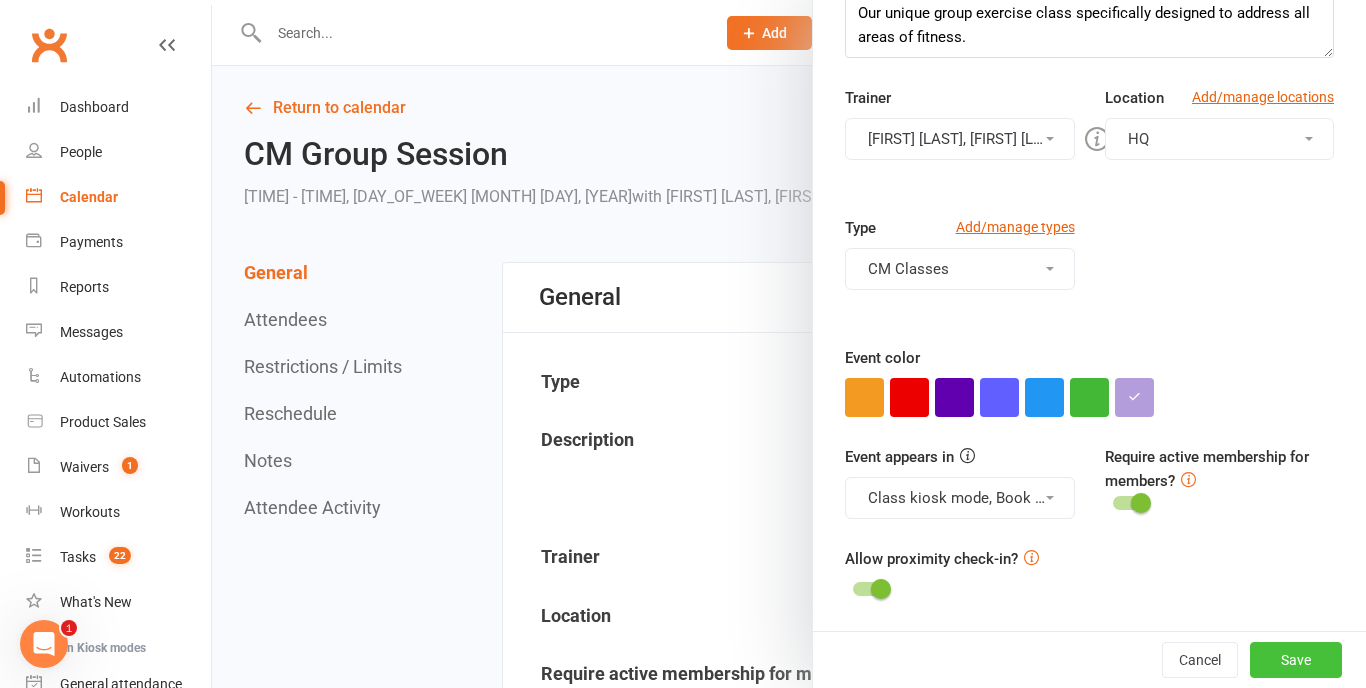 click on "Save" at bounding box center (1296, 660) 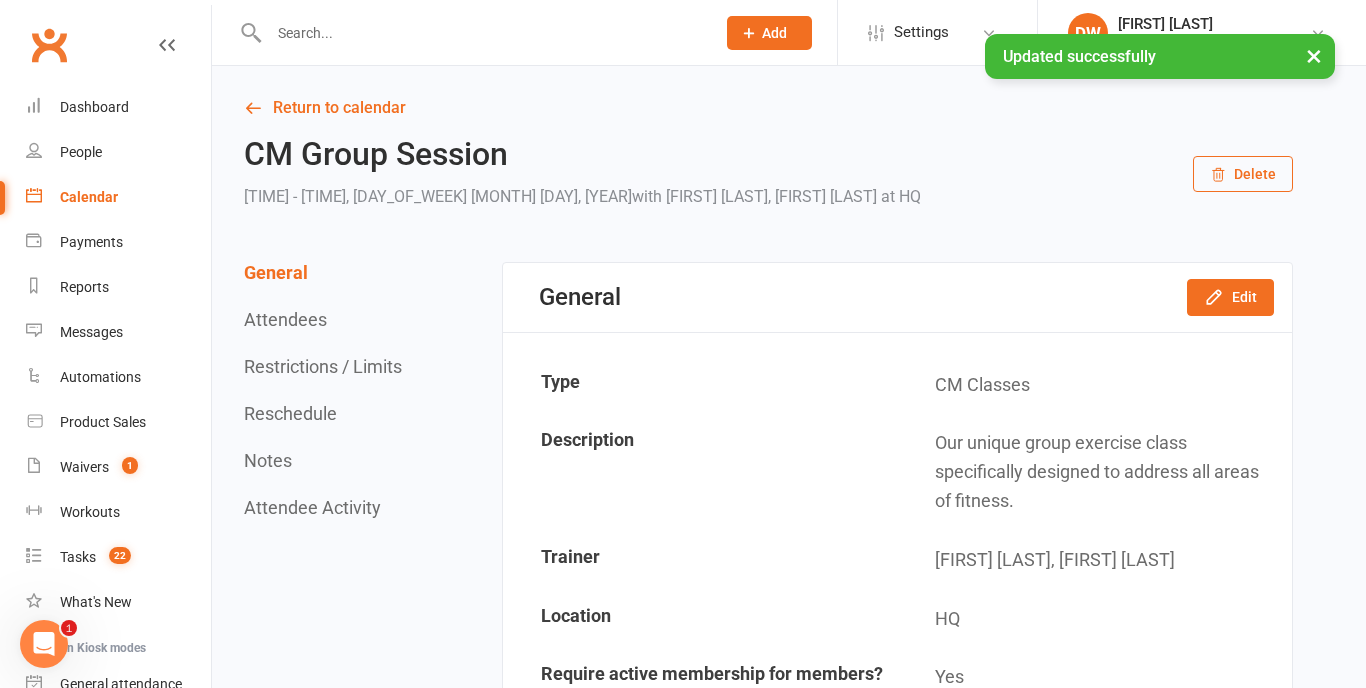 scroll, scrollTop: 0, scrollLeft: 0, axis: both 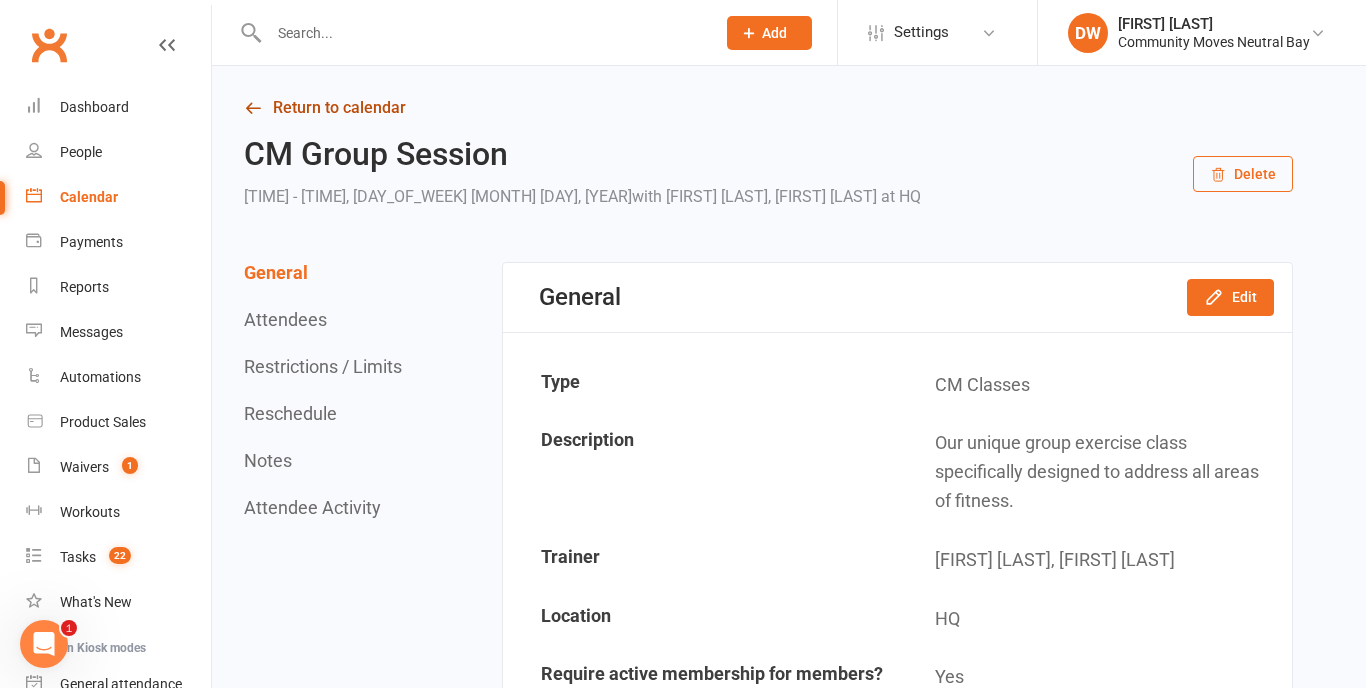 click at bounding box center (253, 108) 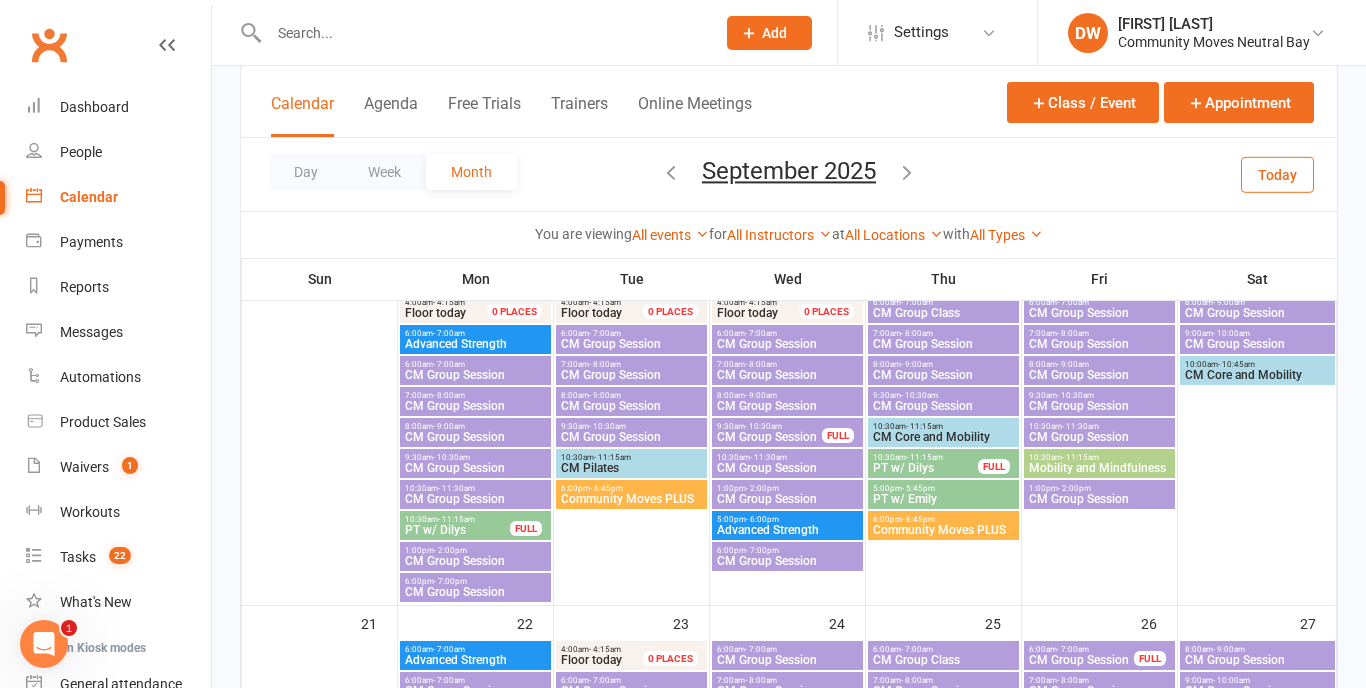 scroll, scrollTop: 814, scrollLeft: 0, axis: vertical 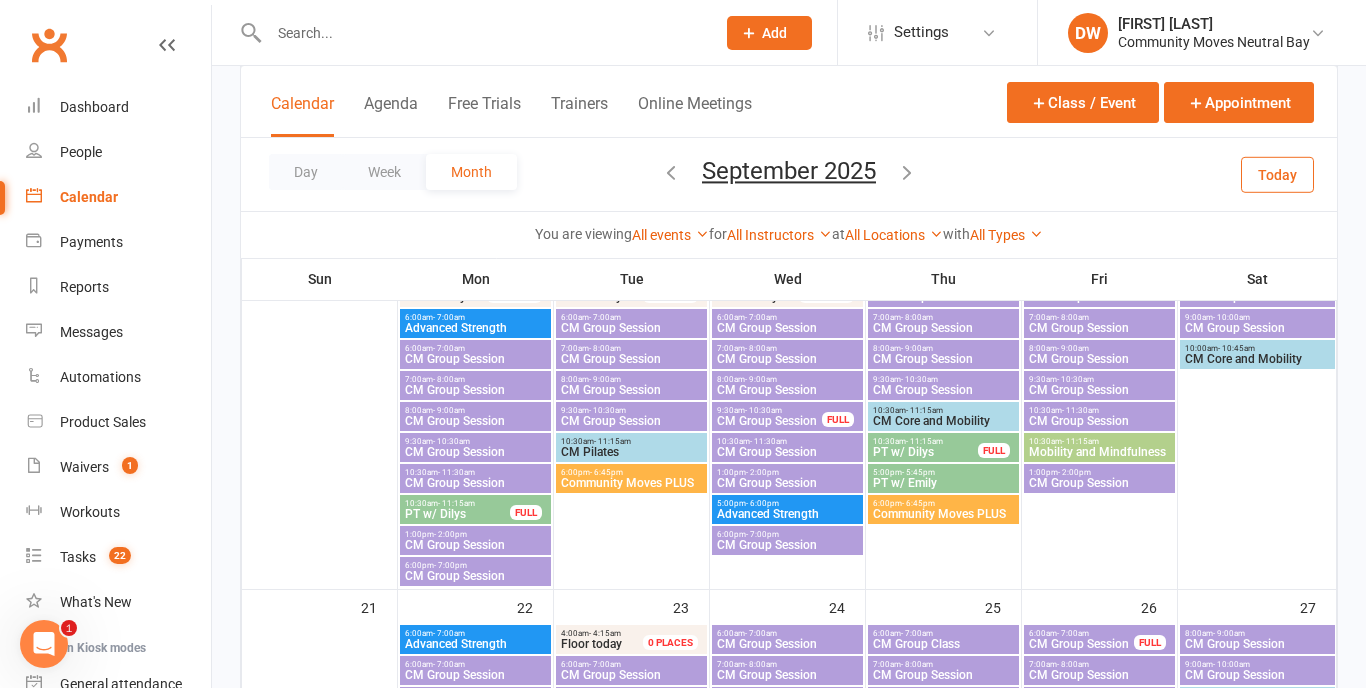 click on "CM Group Session" at bounding box center [475, 483] 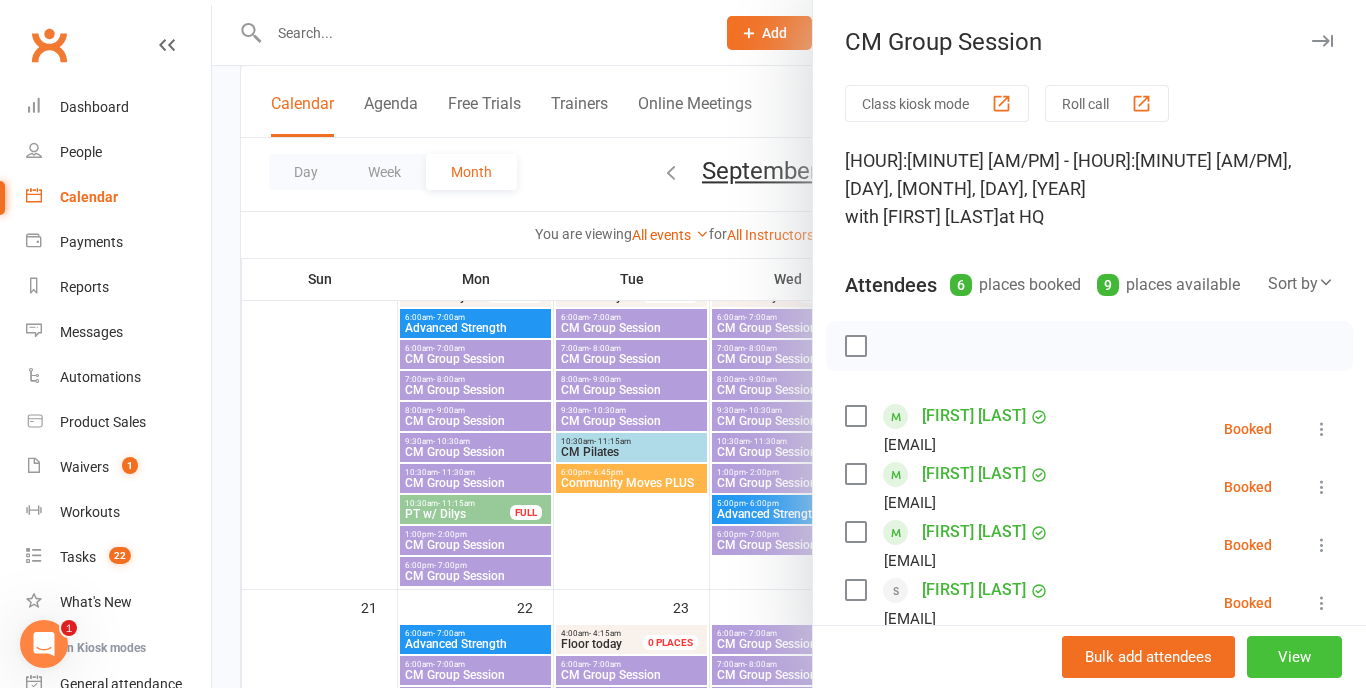 click on "View" at bounding box center (1294, 657) 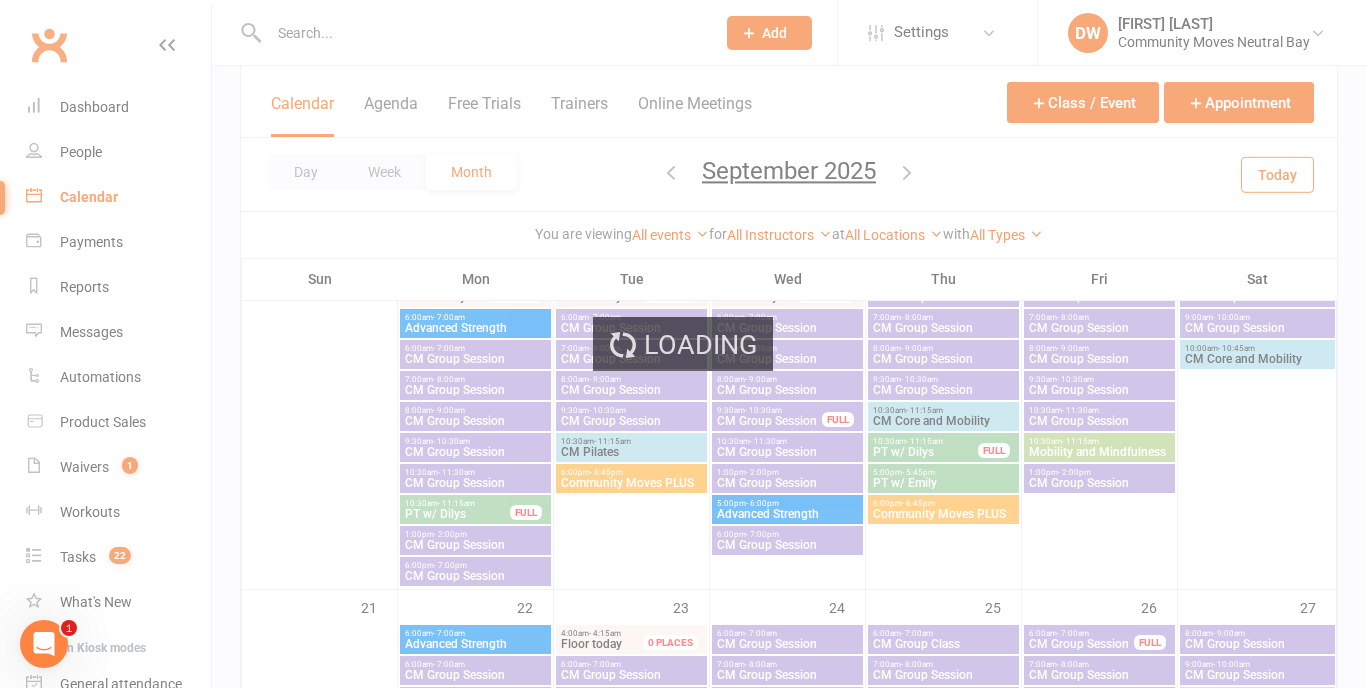 scroll, scrollTop: 0, scrollLeft: 0, axis: both 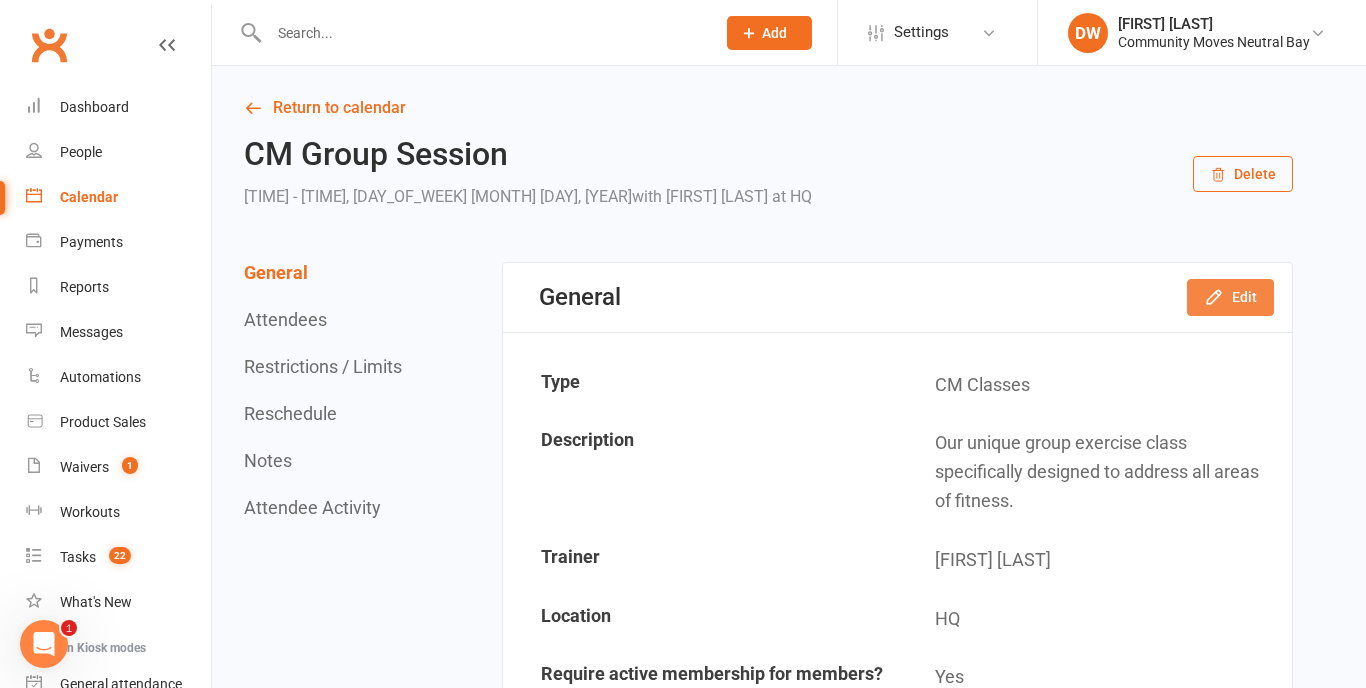 click on "Edit" at bounding box center [1230, 297] 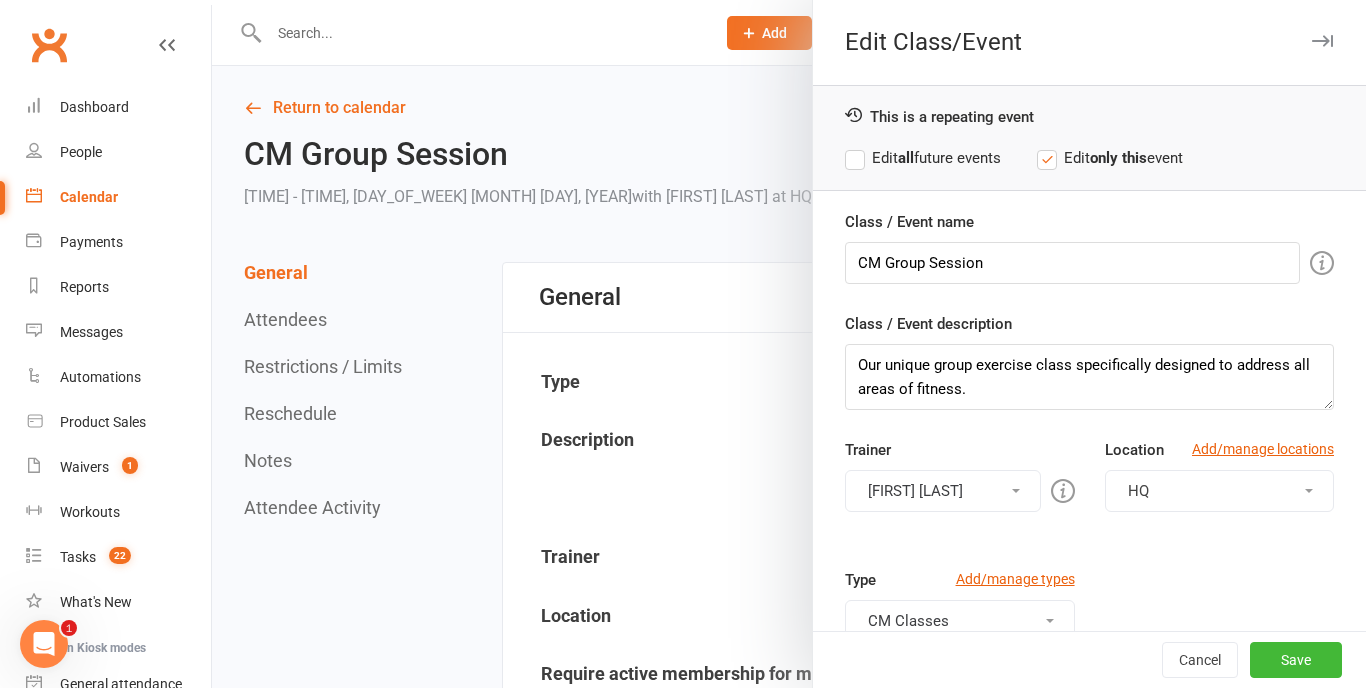 click on "[FIRST] [LAST]" at bounding box center [942, 491] 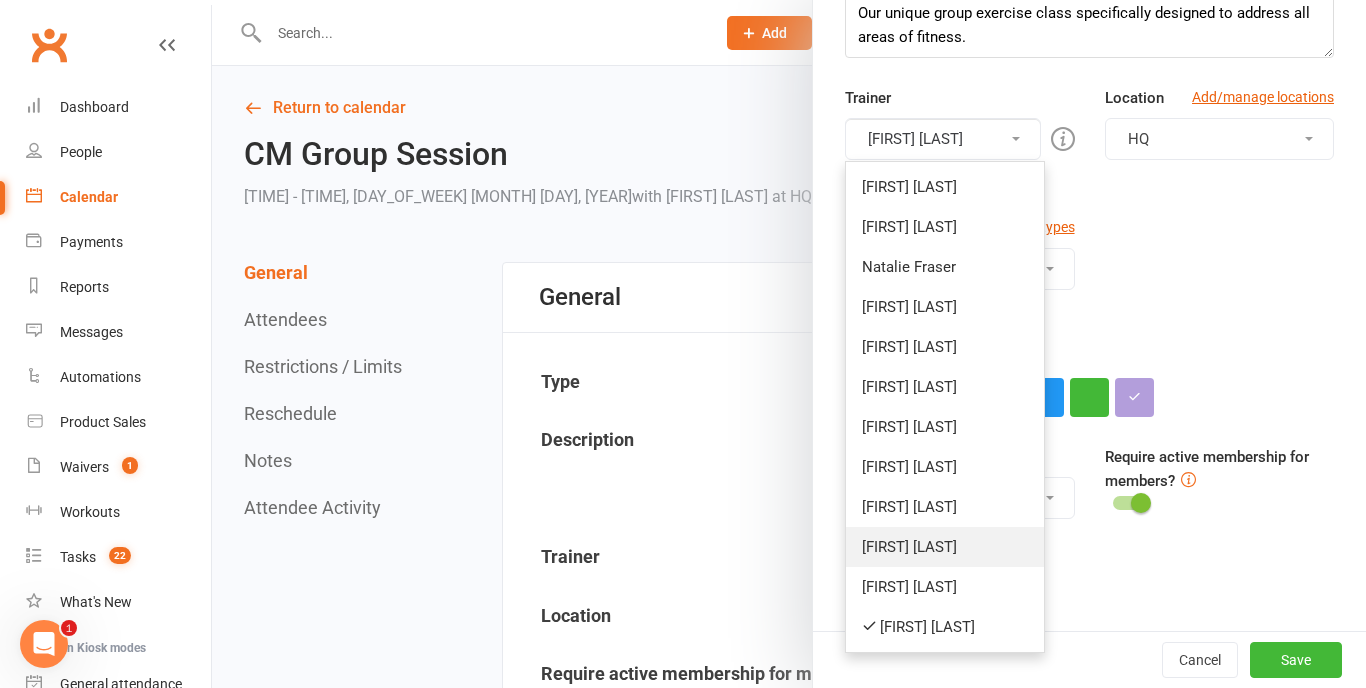 scroll, scrollTop: 352, scrollLeft: 0, axis: vertical 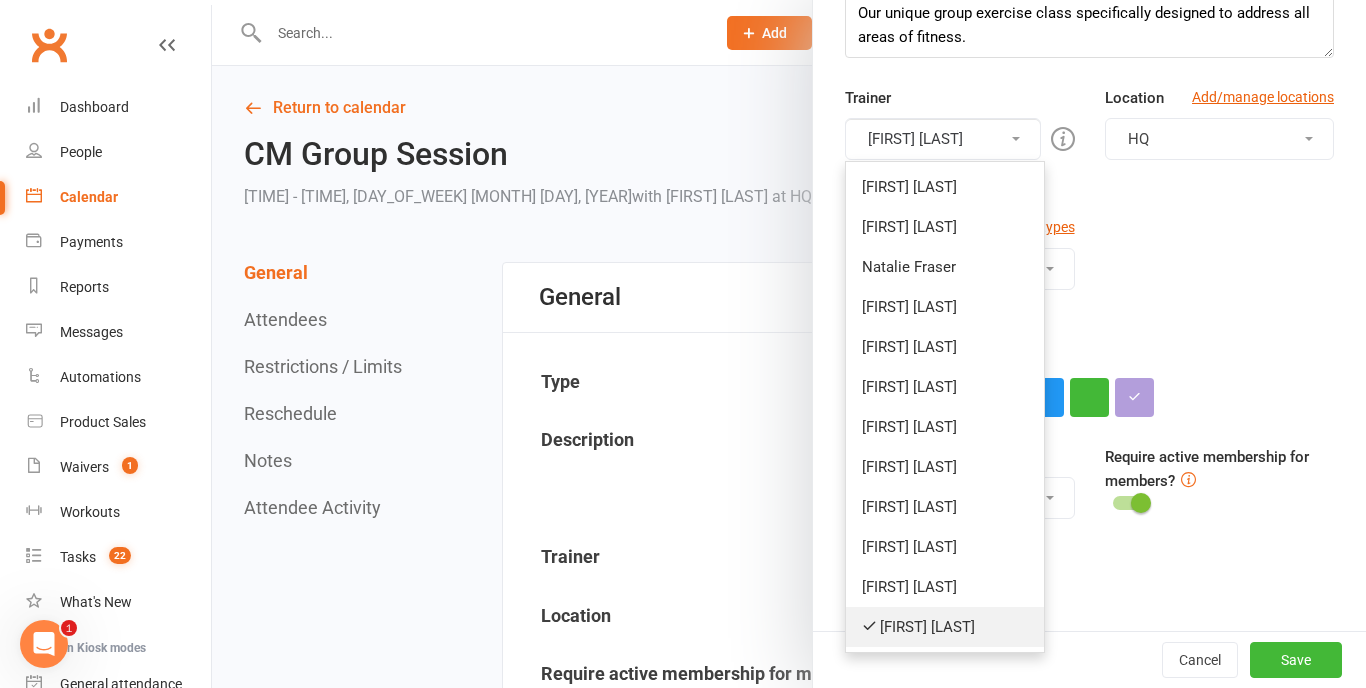 click on "[FIRST] [LAST]" at bounding box center (945, 627) 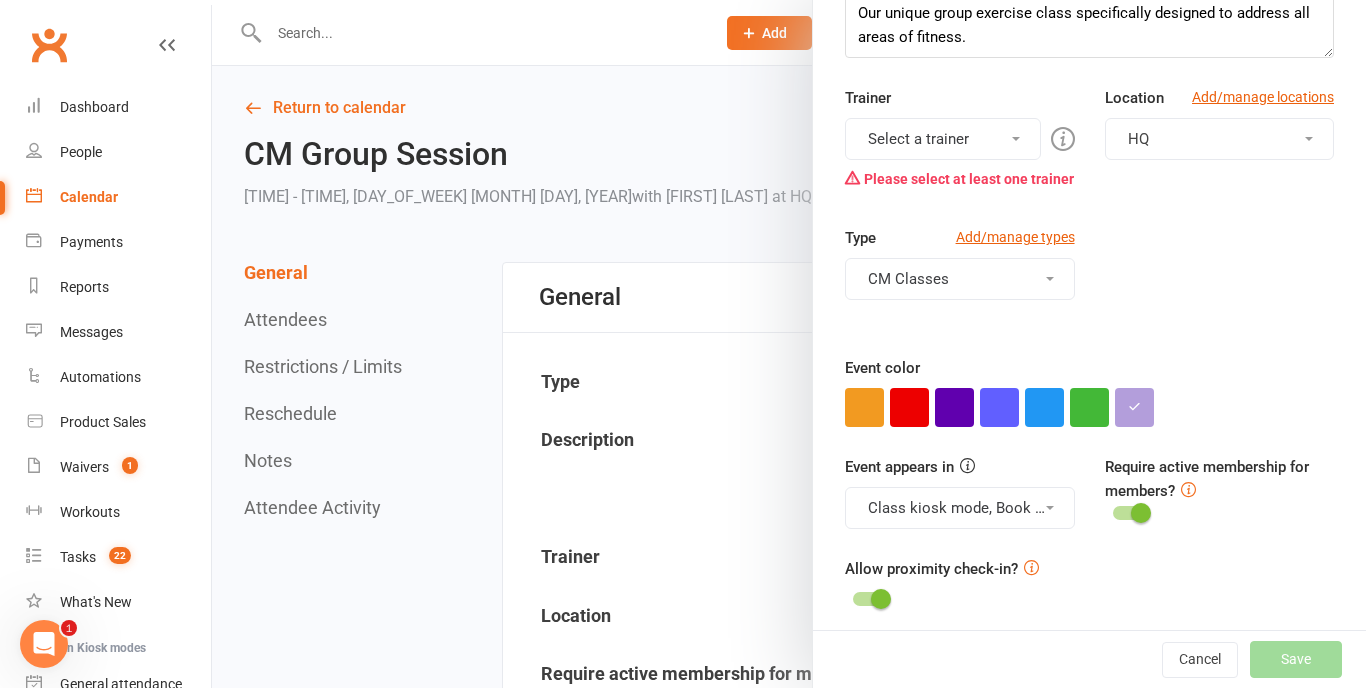 click on "Select a trainer" at bounding box center (942, 139) 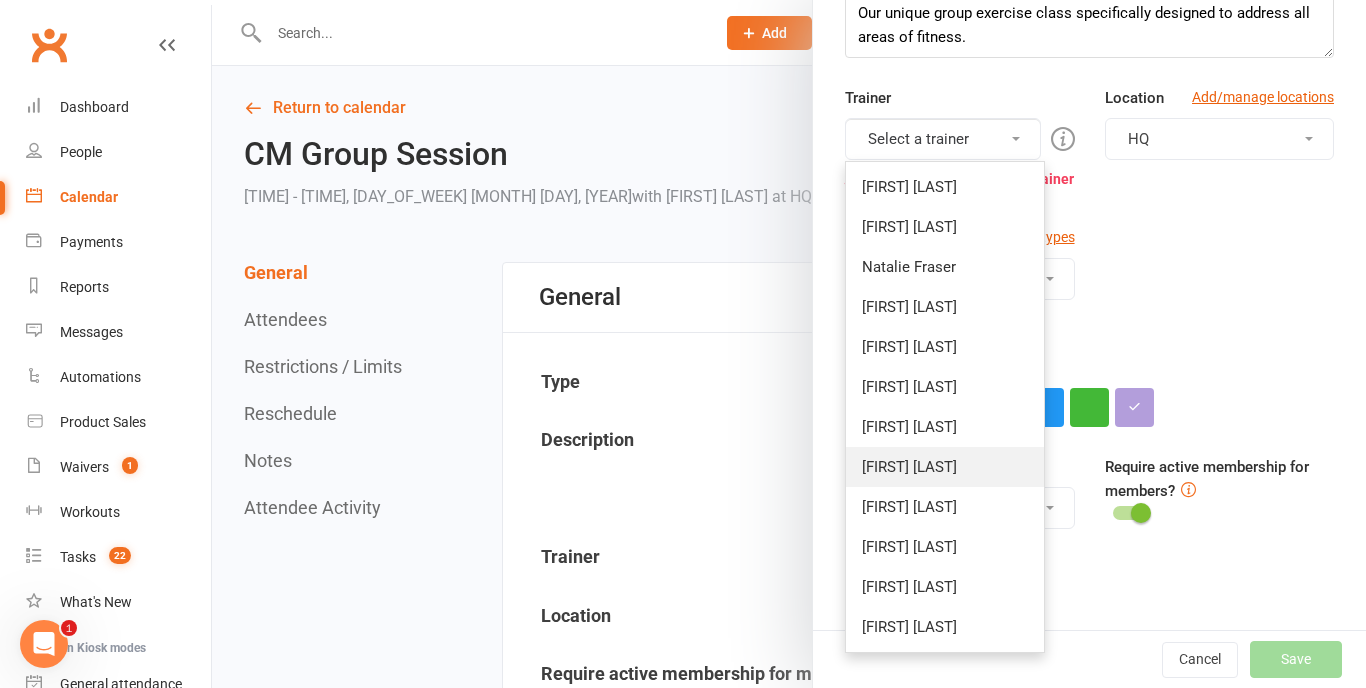 click on "[FIRST] [LAST]" at bounding box center [945, 467] 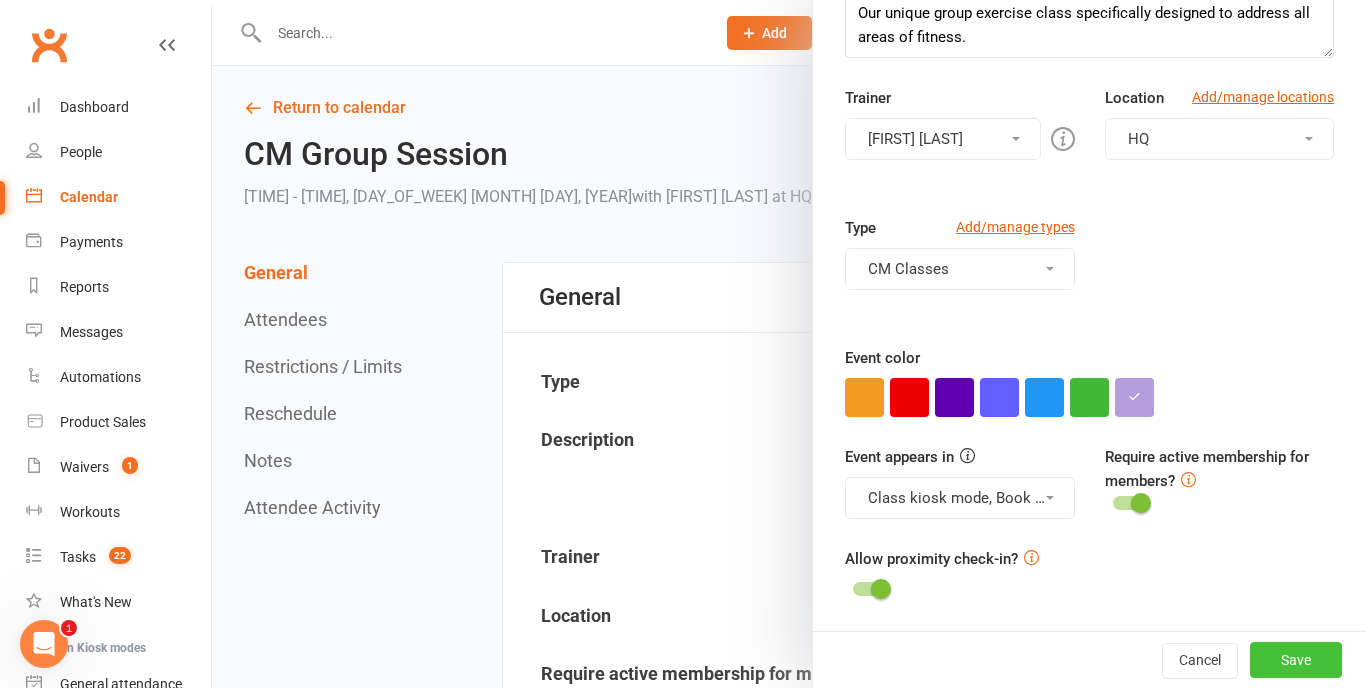 click on "Save" at bounding box center (1296, 660) 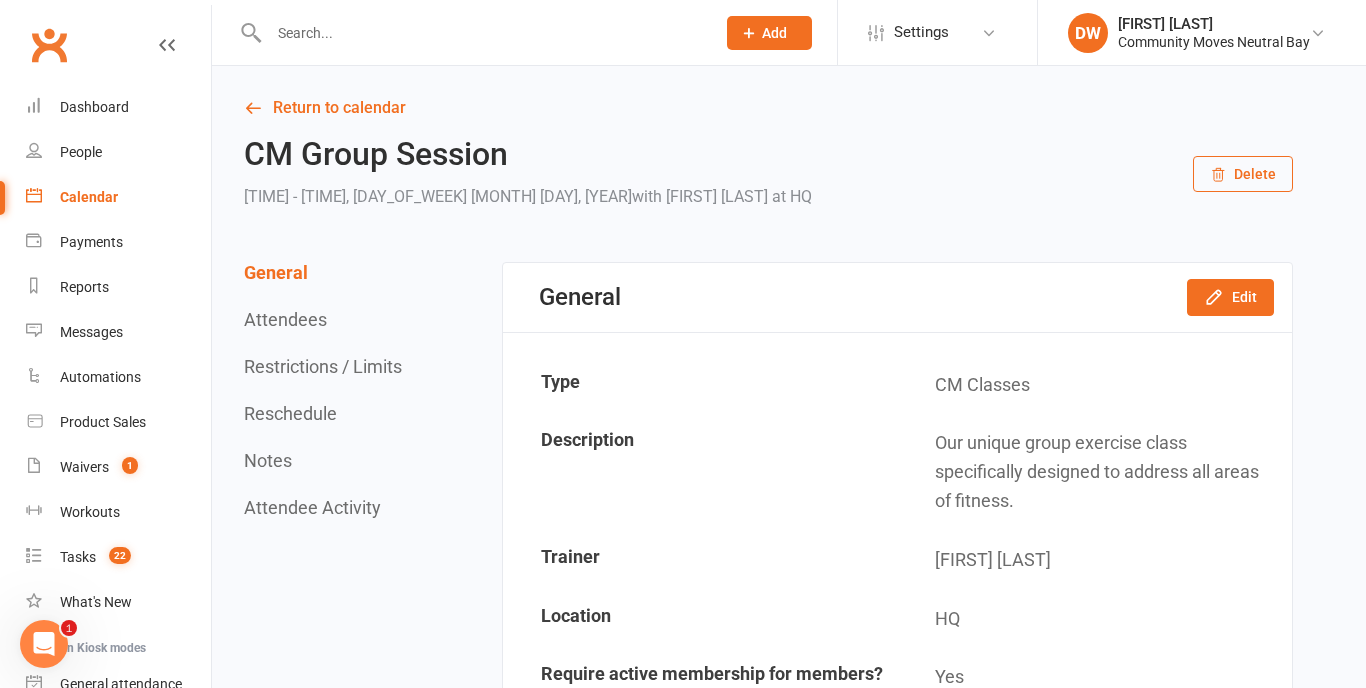 scroll, scrollTop: 0, scrollLeft: 0, axis: both 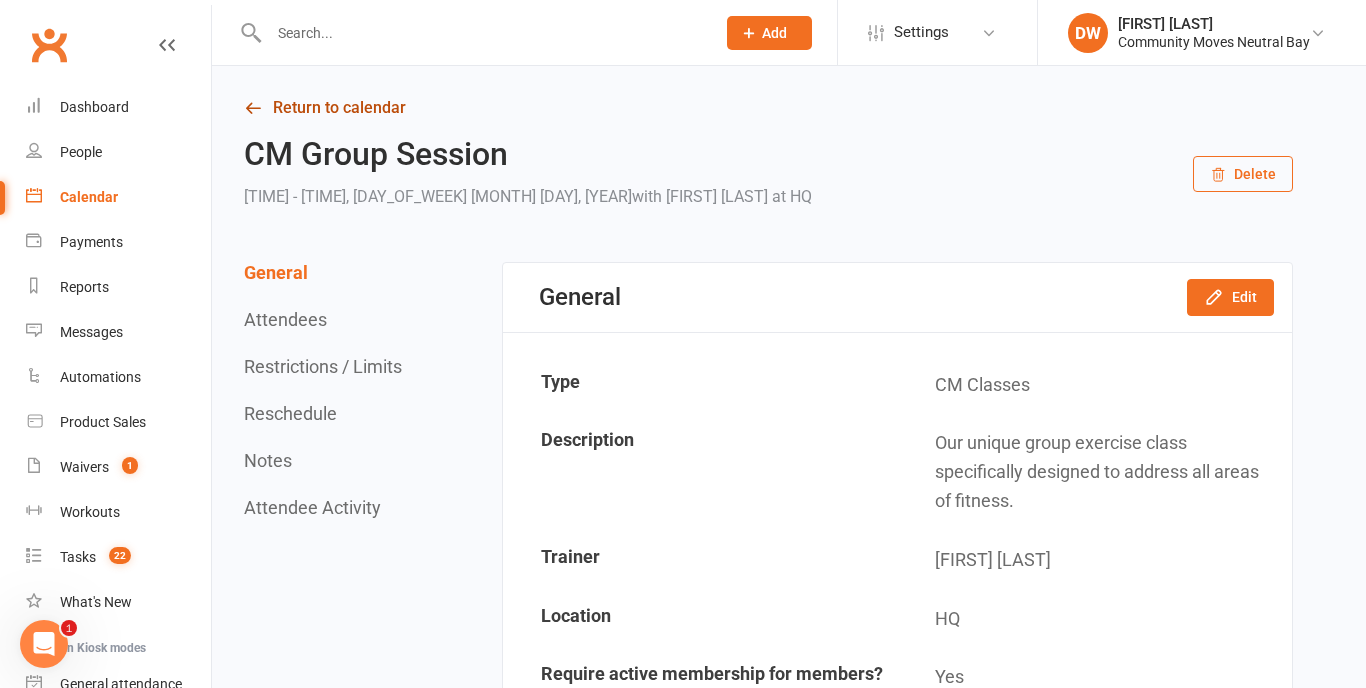 click at bounding box center (253, 108) 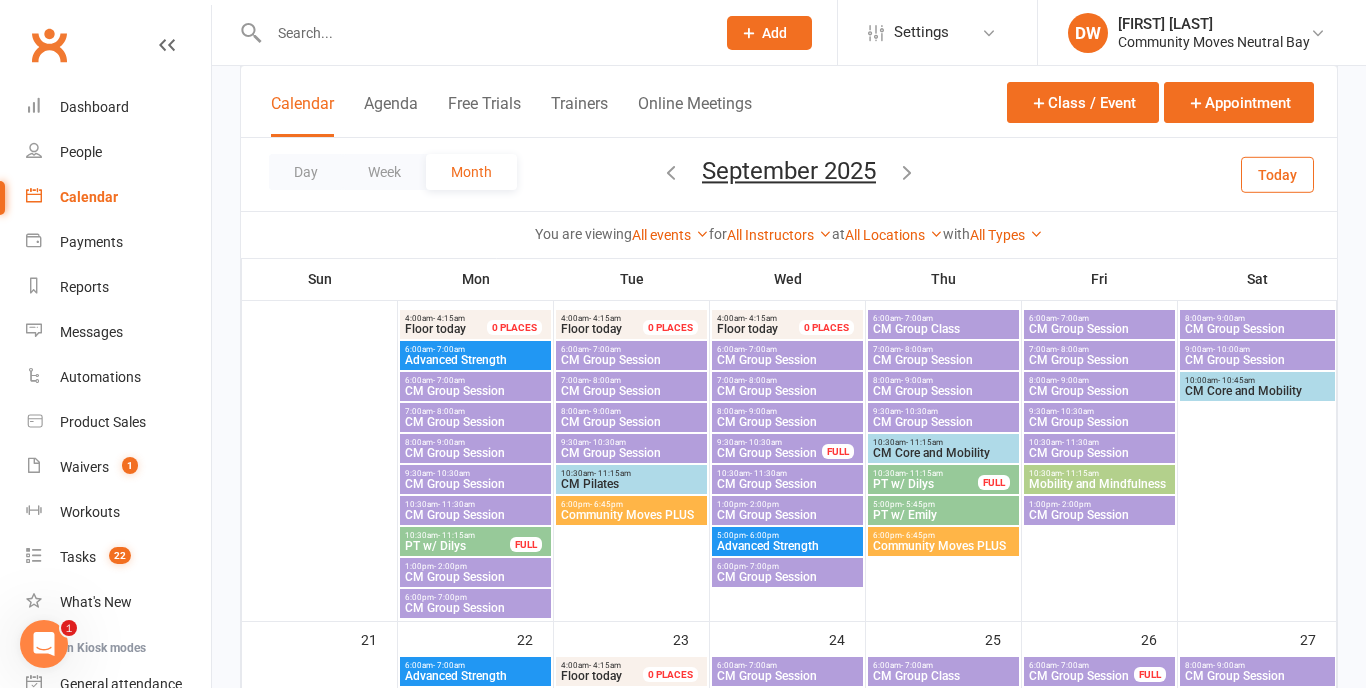 scroll, scrollTop: 785, scrollLeft: 0, axis: vertical 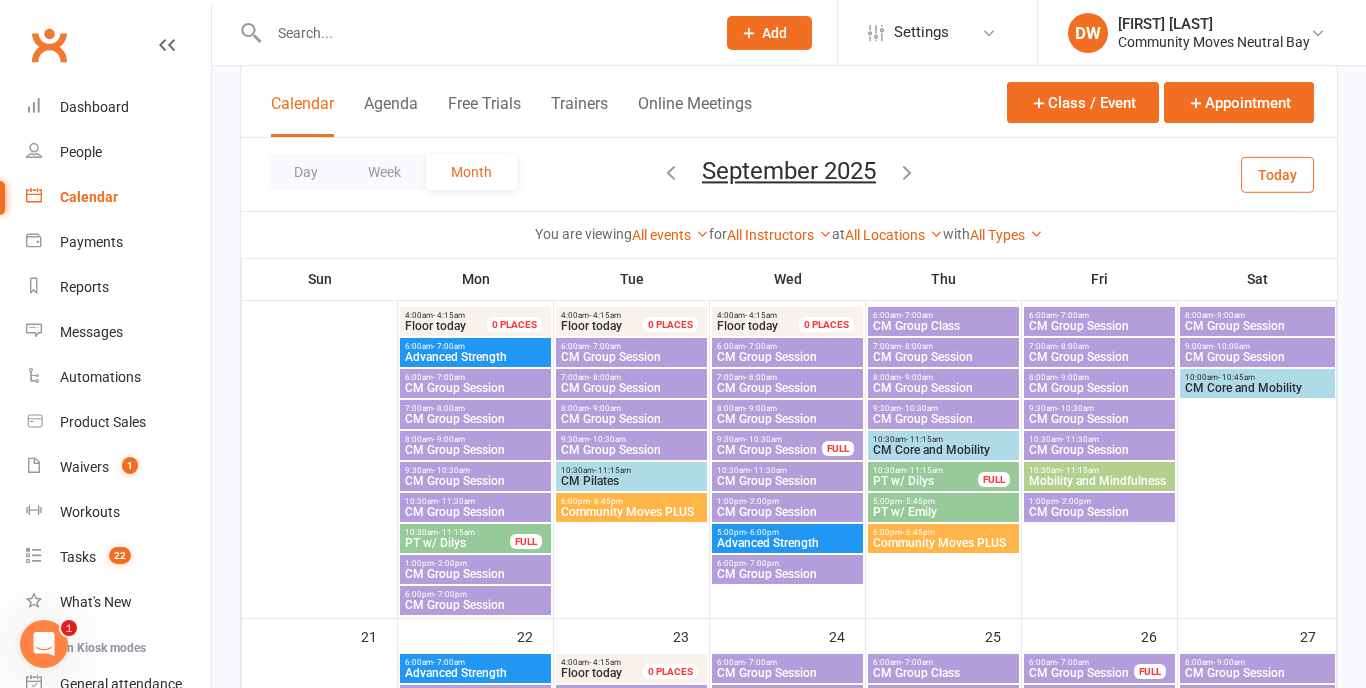 click on "CM Group Session" at bounding box center (475, 574) 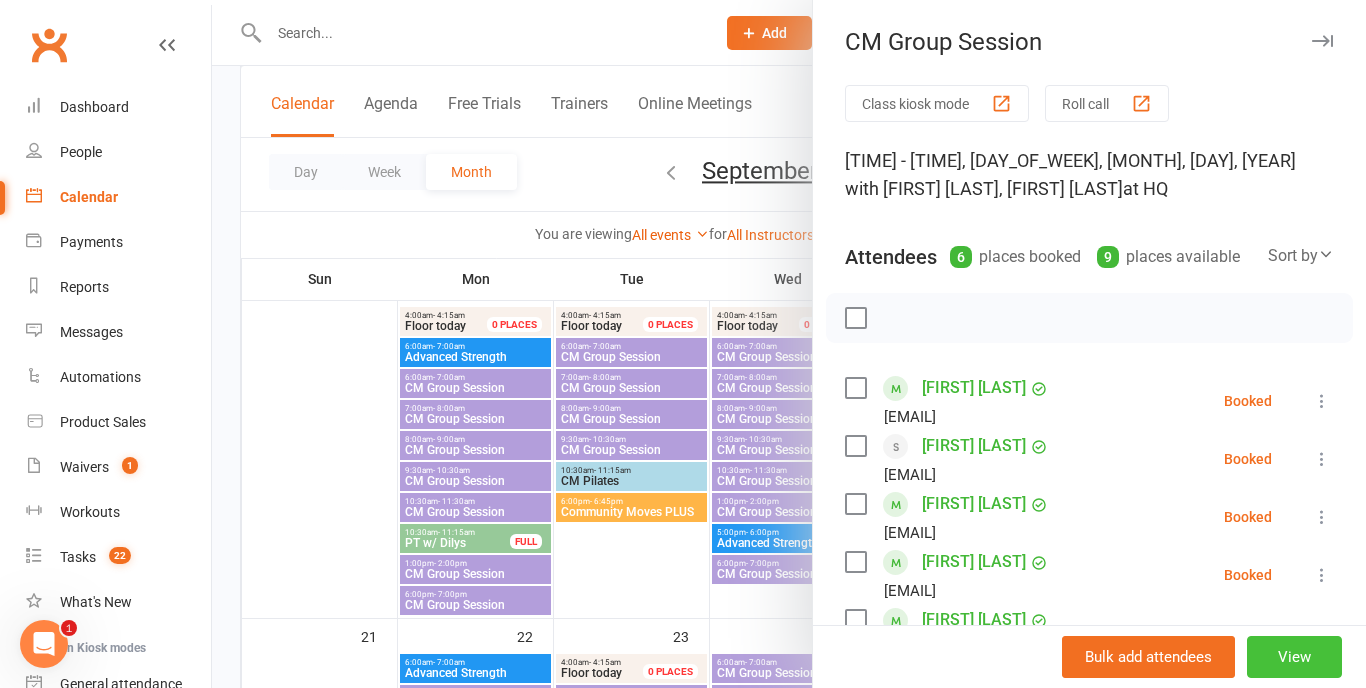 click on "View" at bounding box center [1294, 657] 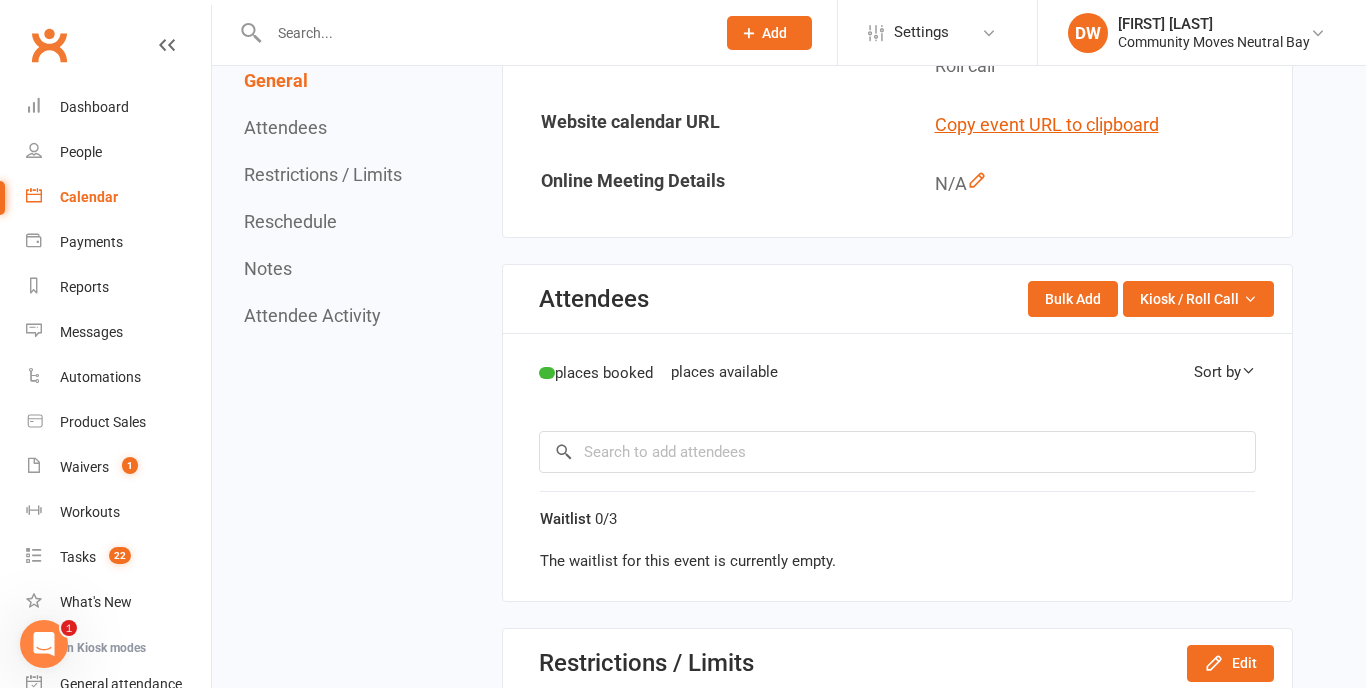 scroll, scrollTop: 0, scrollLeft: 0, axis: both 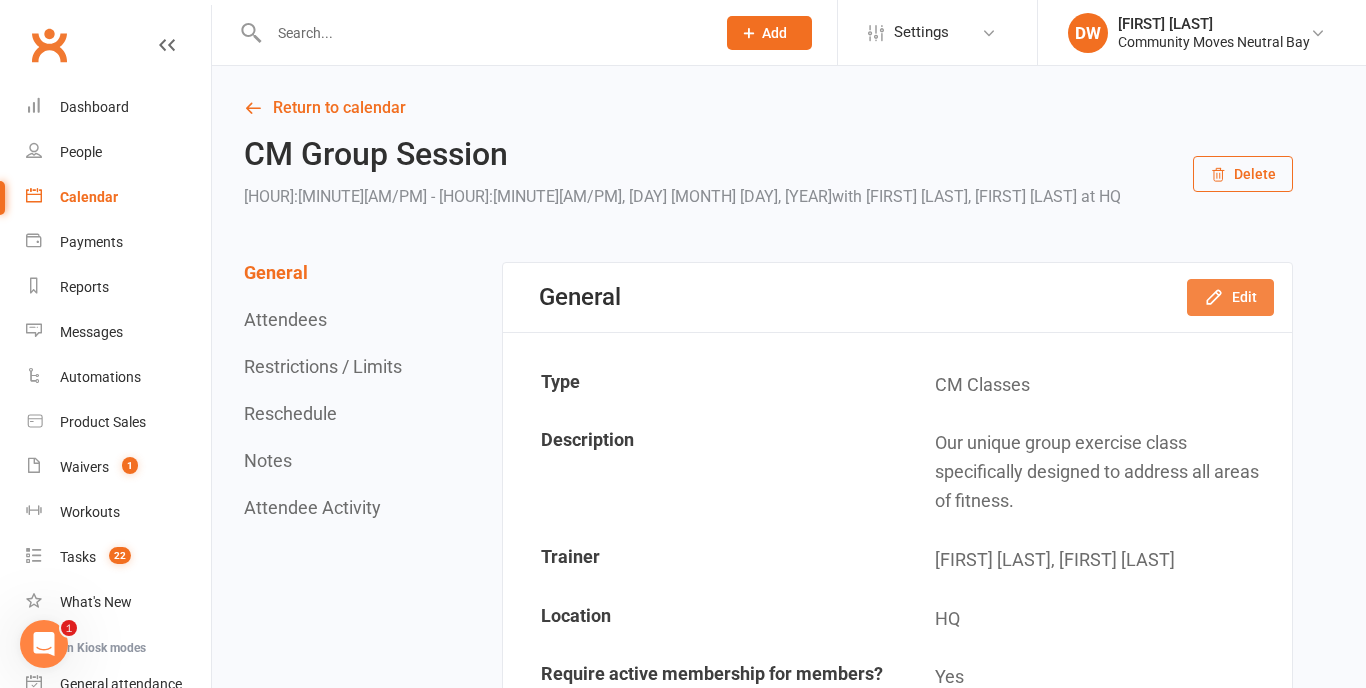 click on "Edit" at bounding box center (1230, 297) 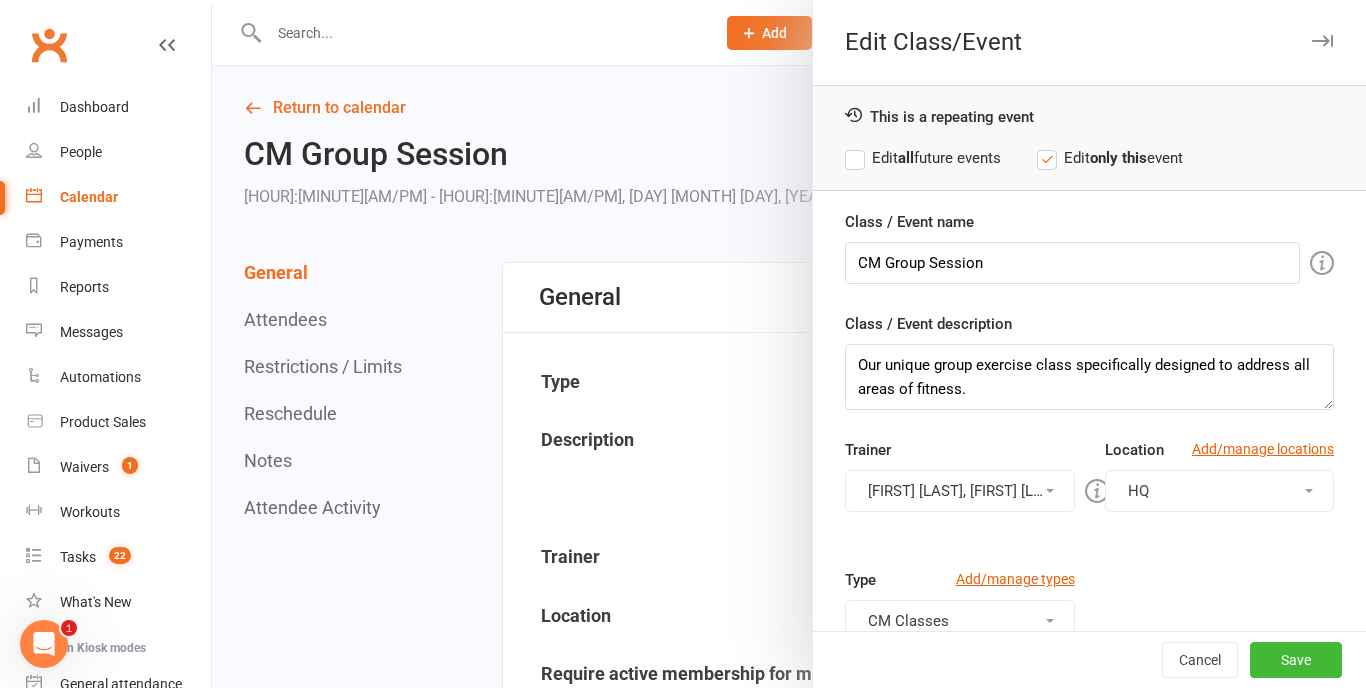 click on "[FIRST] [LAST], [FIRST] [LAST]" at bounding box center [959, 491] 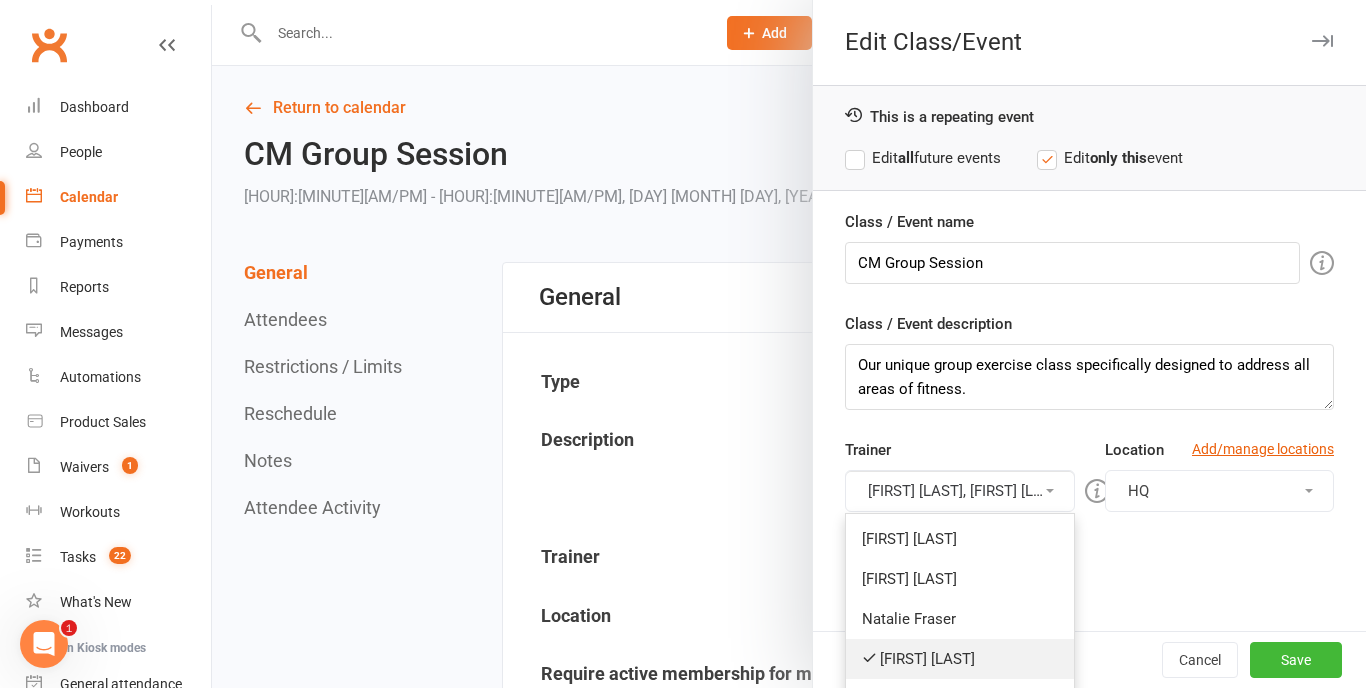 click on "[FIRST] [LAST]" at bounding box center (959, 659) 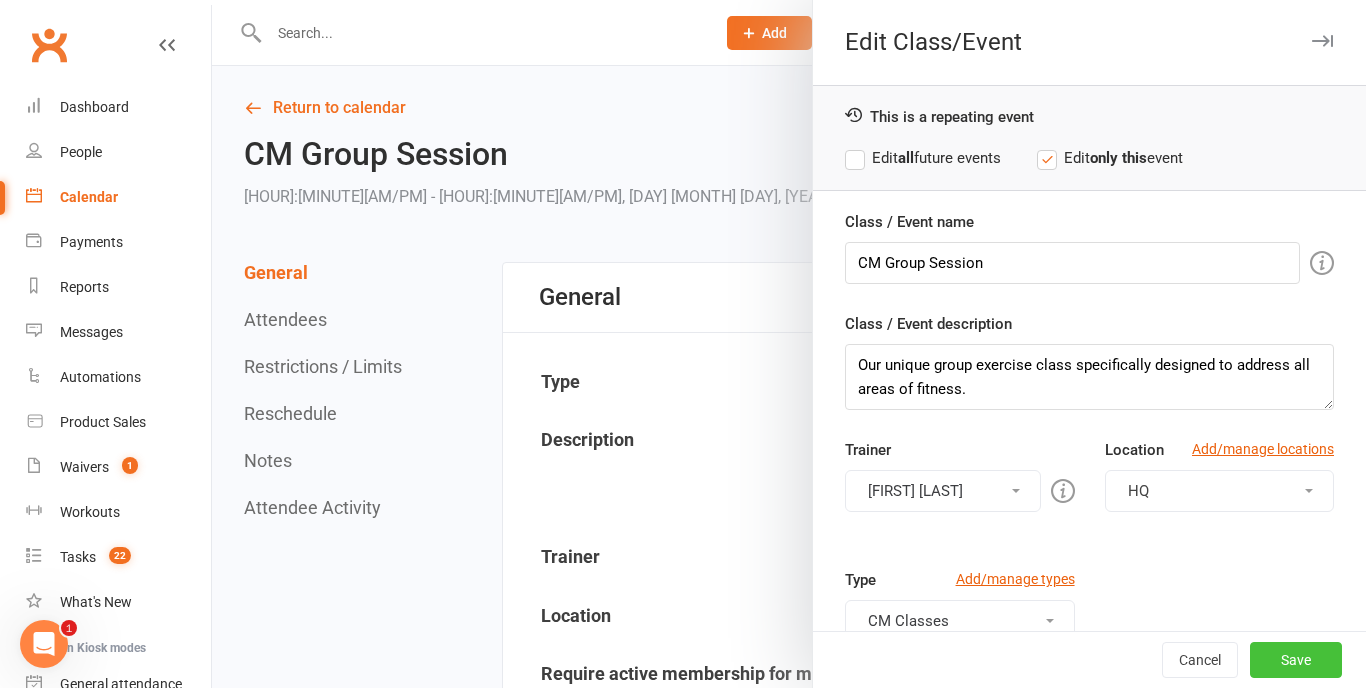 click on "Save" at bounding box center [1296, 660] 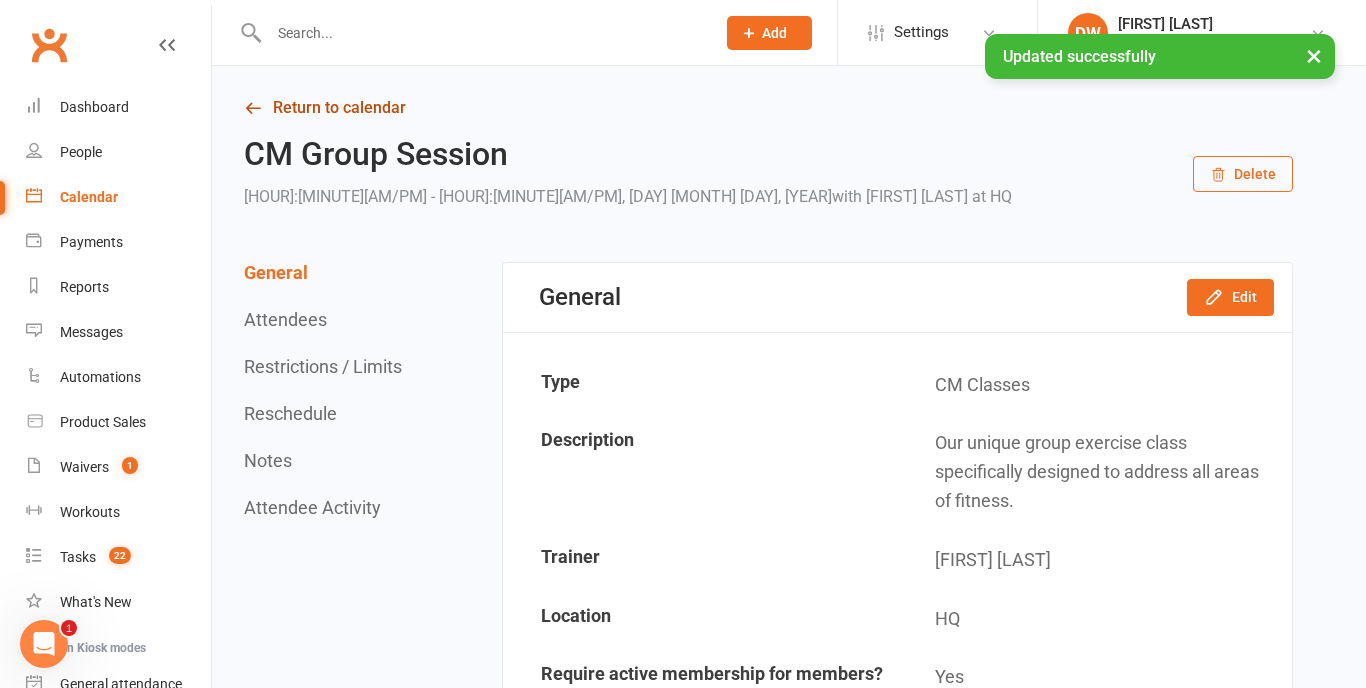 click at bounding box center (253, 108) 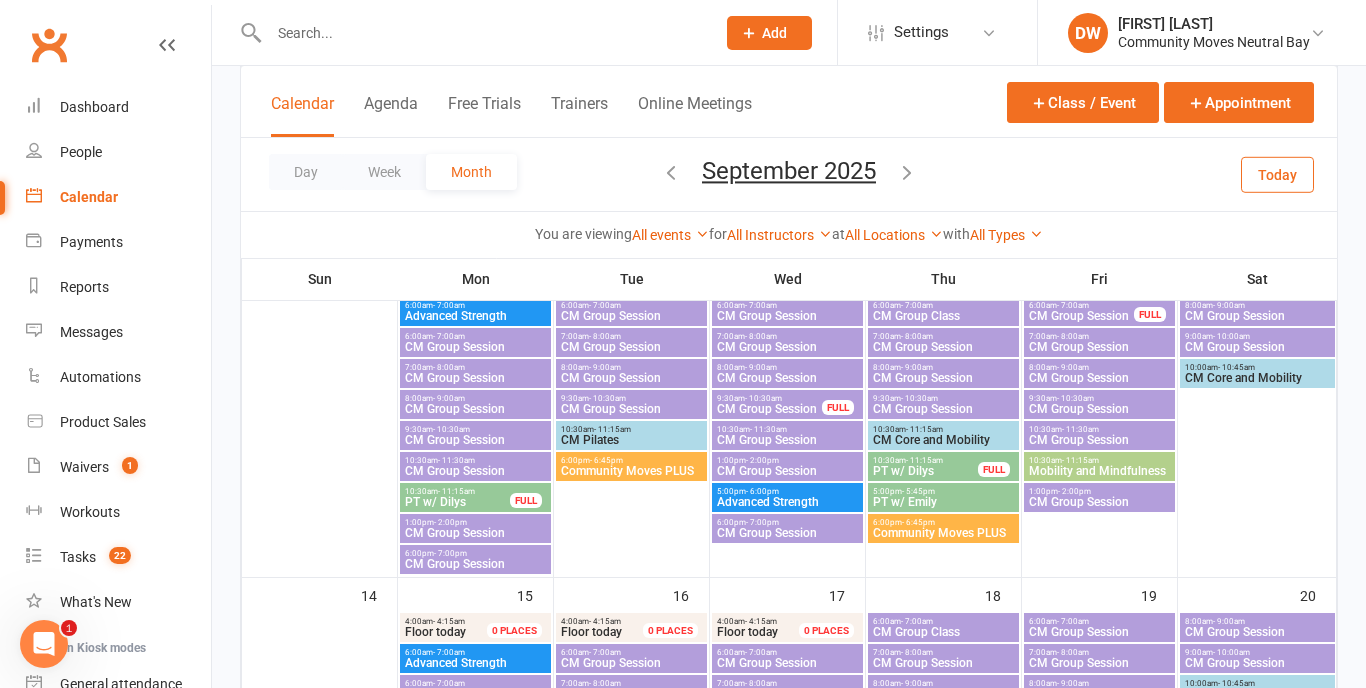 scroll, scrollTop: 473, scrollLeft: 0, axis: vertical 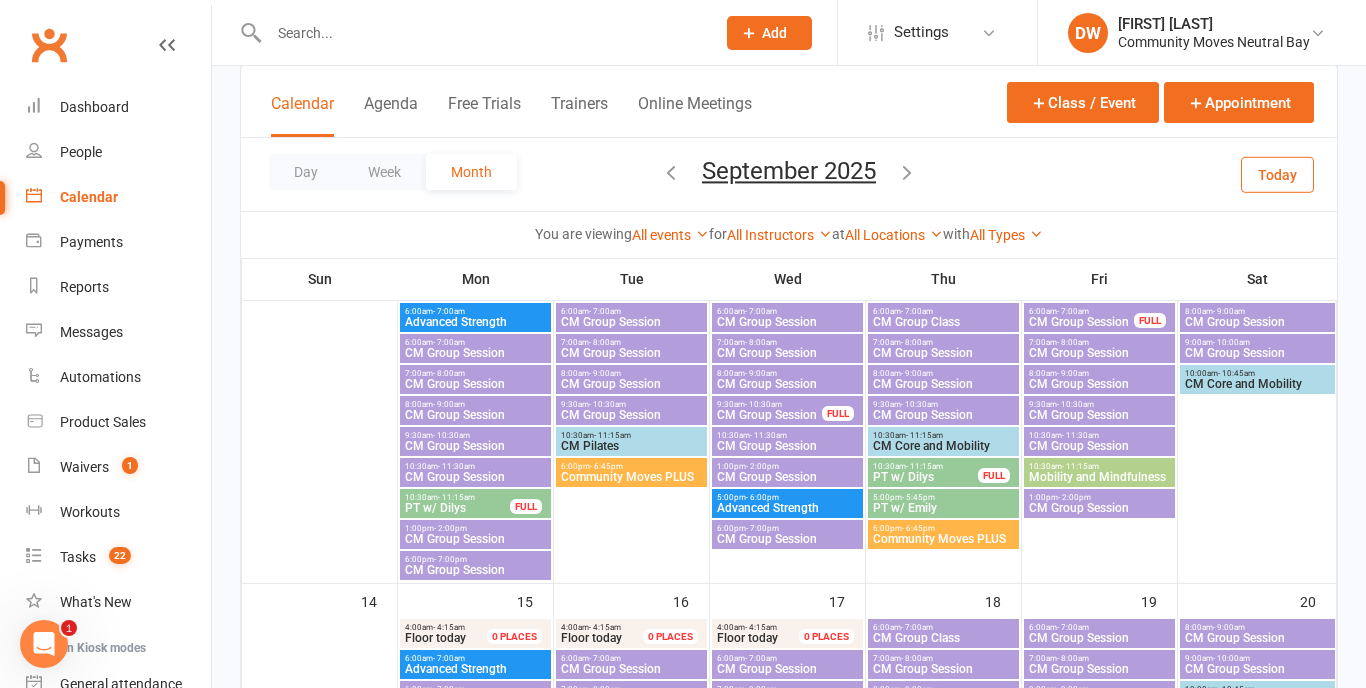 click on "Advanced Strength" at bounding box center (475, 322) 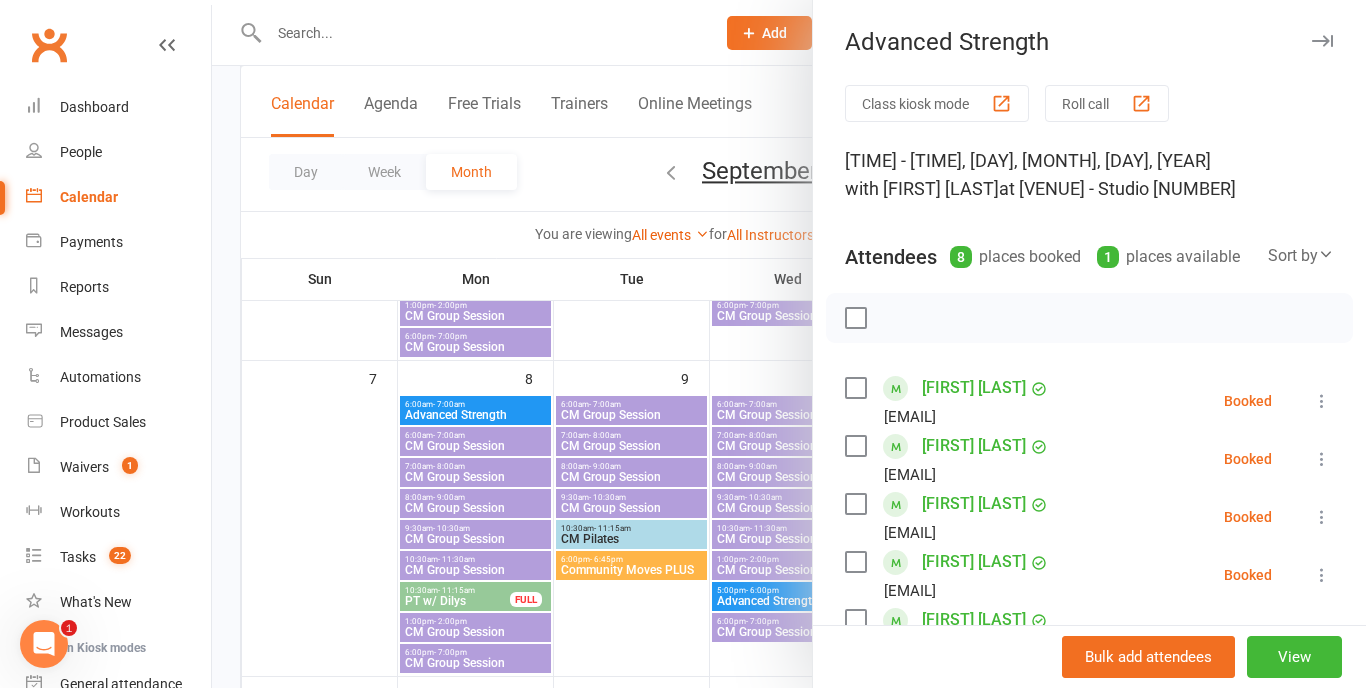 scroll, scrollTop: 384, scrollLeft: 0, axis: vertical 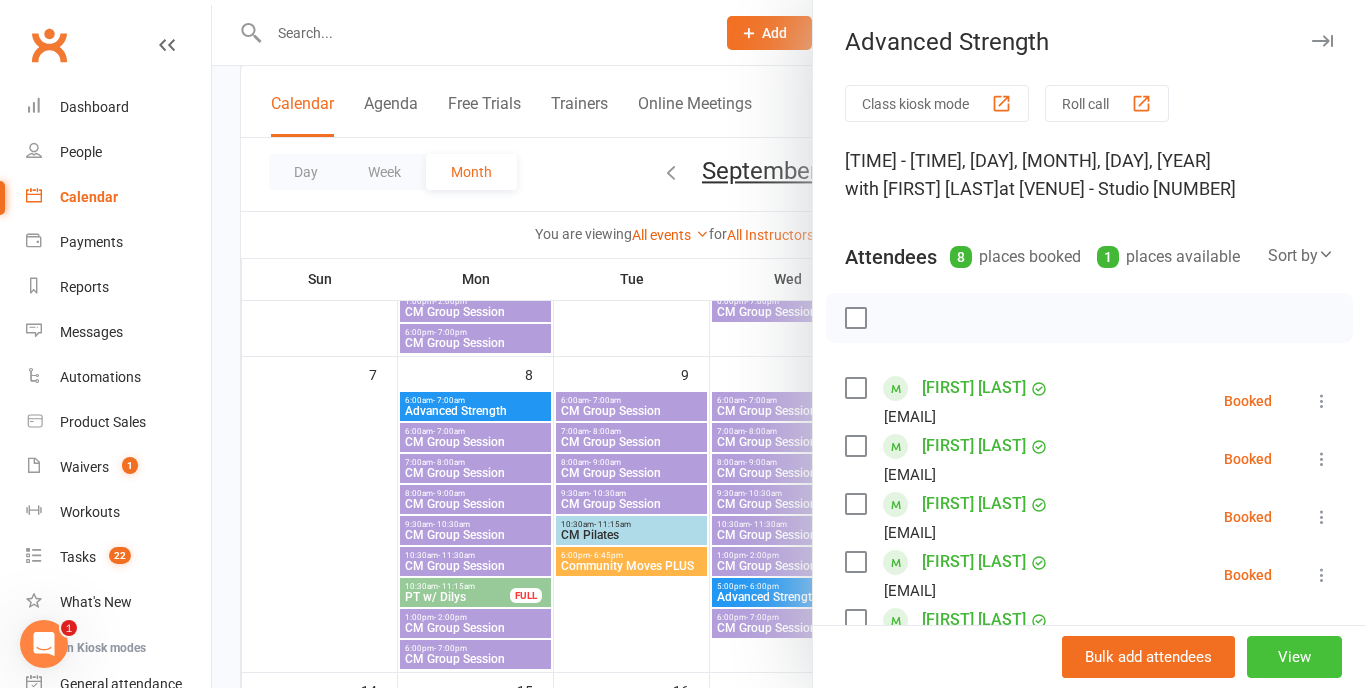 click on "View" at bounding box center [1294, 657] 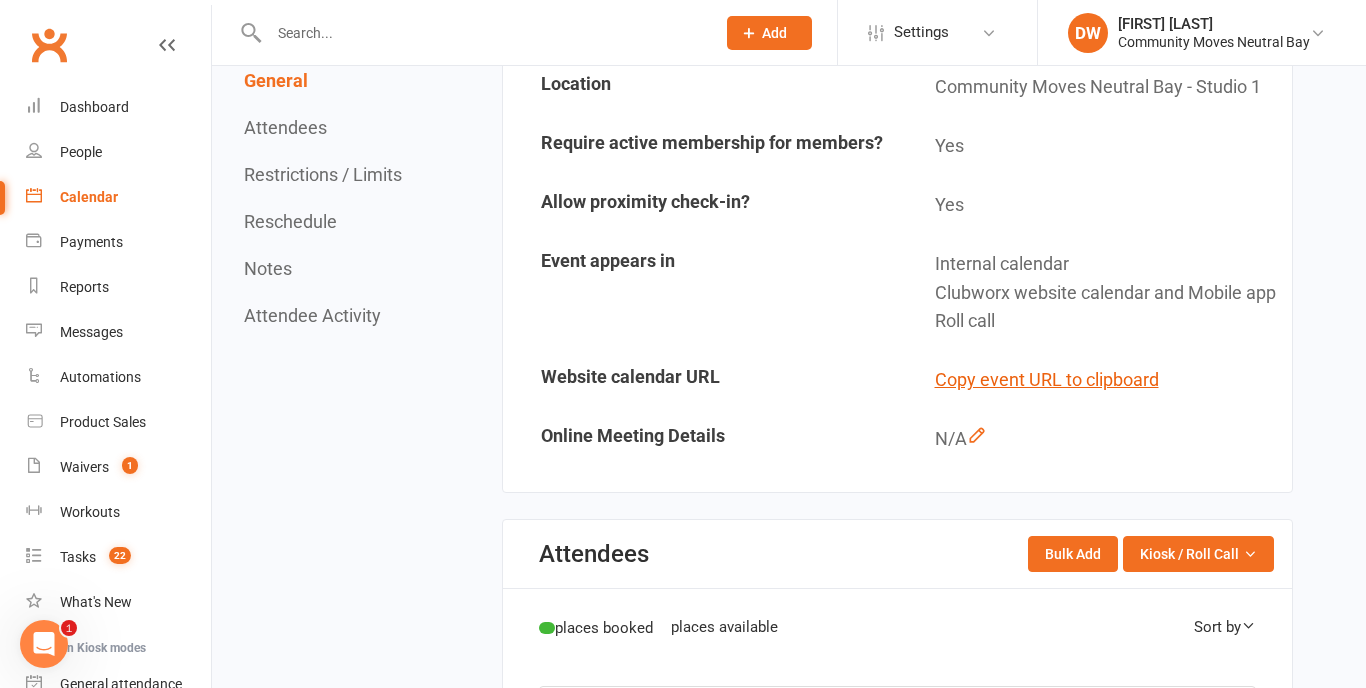 scroll, scrollTop: 0, scrollLeft: 0, axis: both 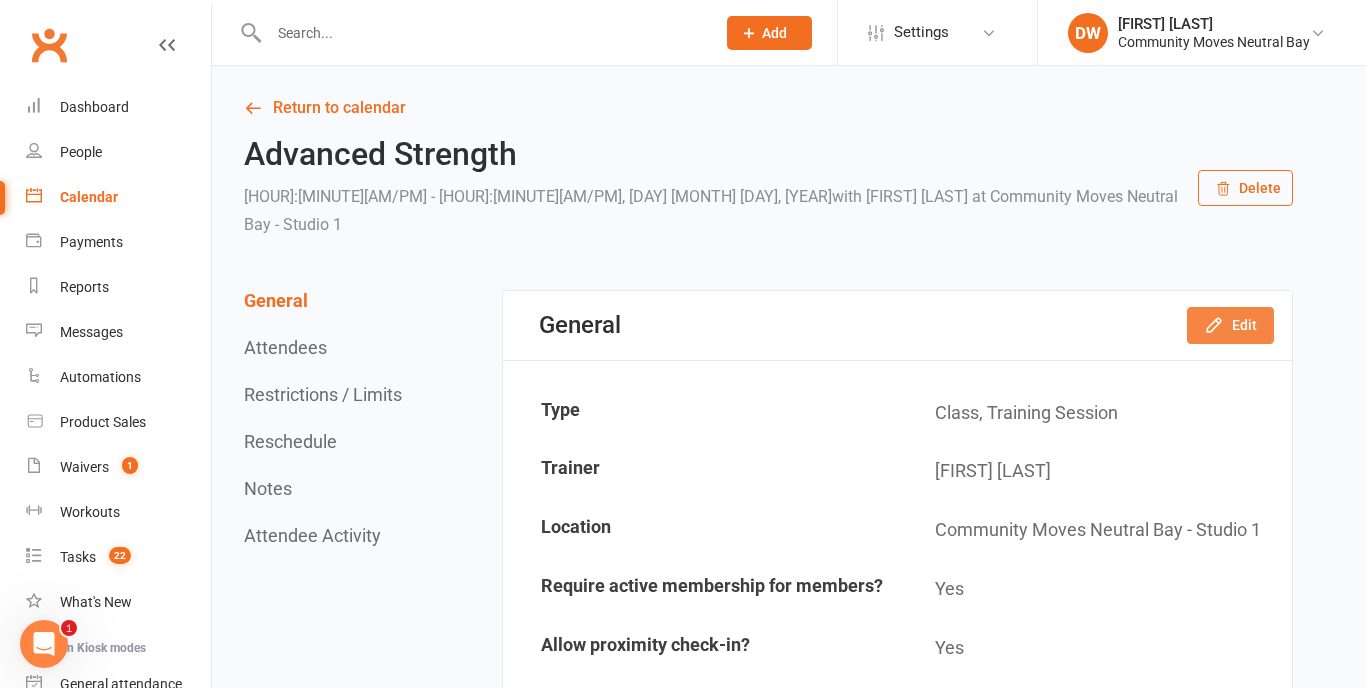click on "Edit" at bounding box center (1230, 325) 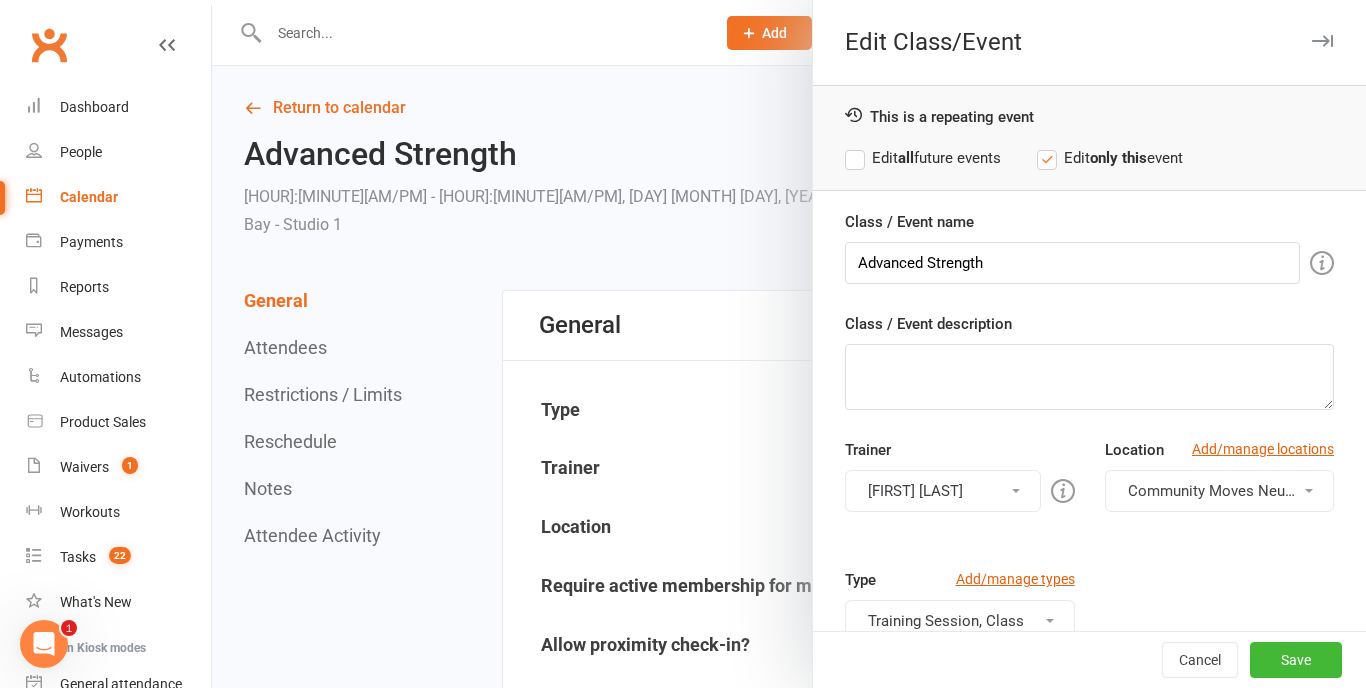 click on "[FIRST] [LAST]" at bounding box center [942, 491] 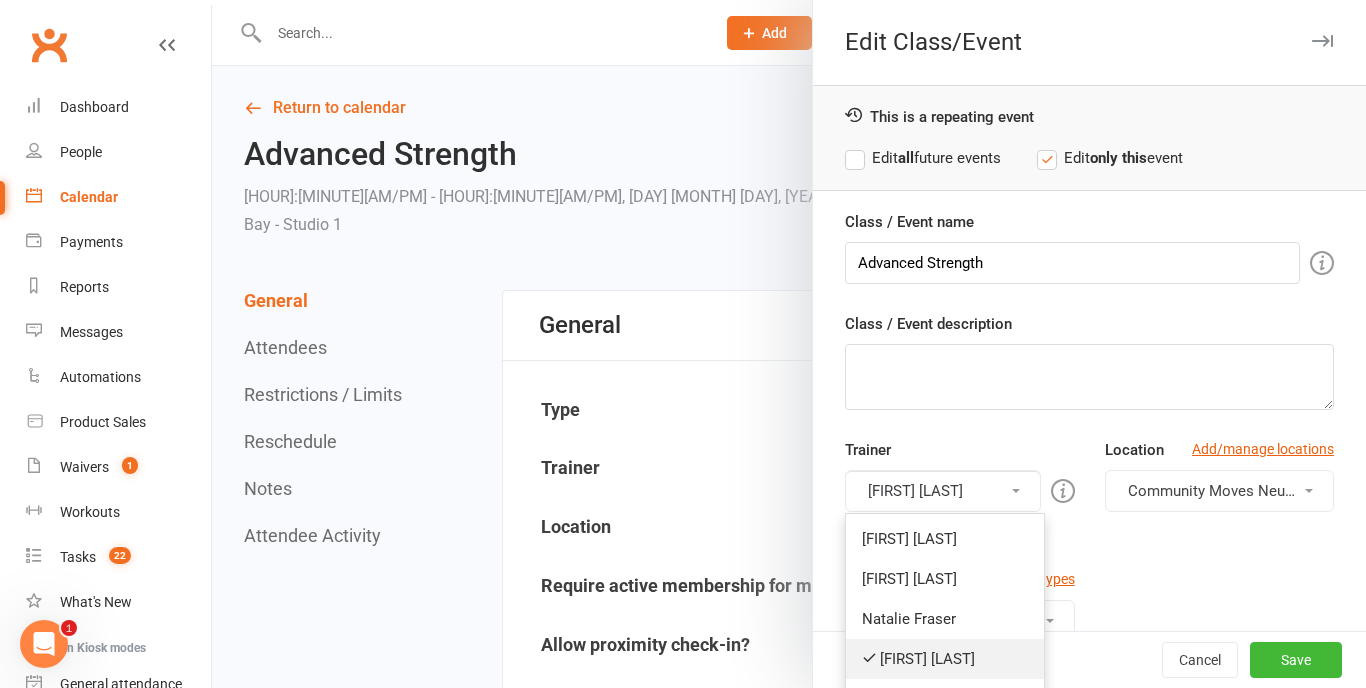click on "[FIRST] [LAST]" at bounding box center [945, 659] 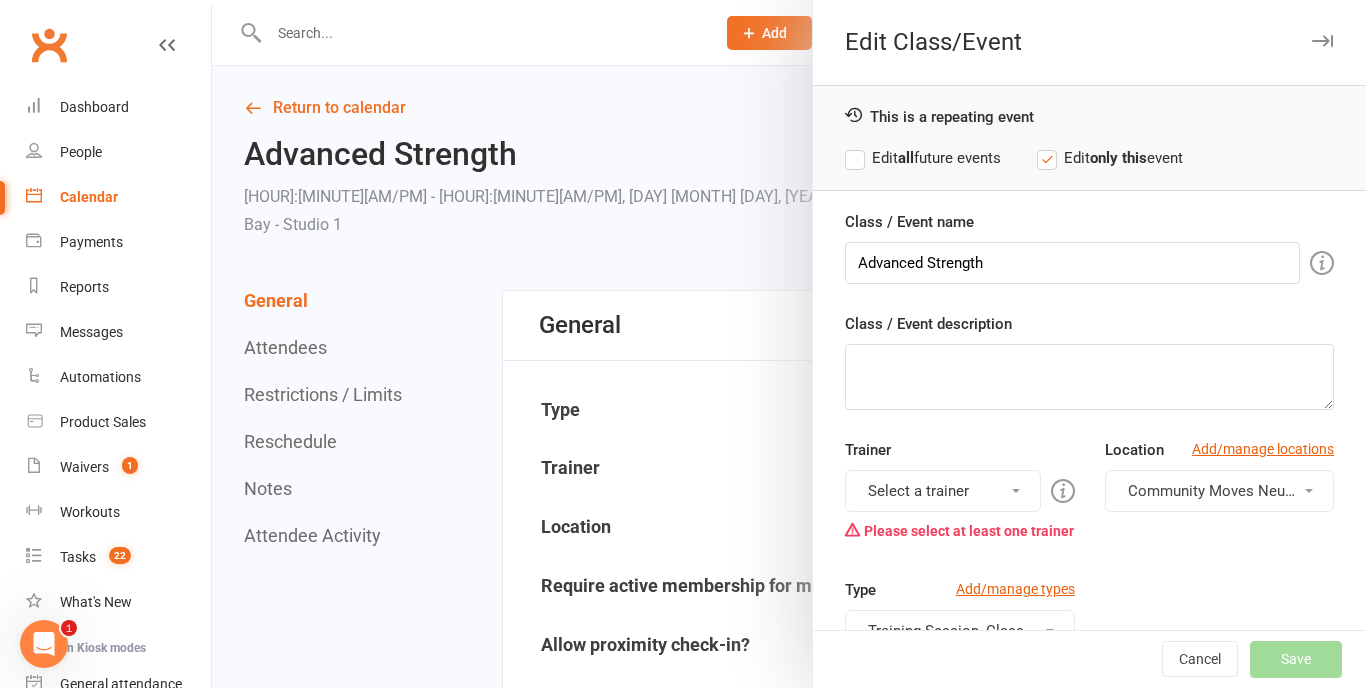 click on "Select a trainer" at bounding box center (942, 491) 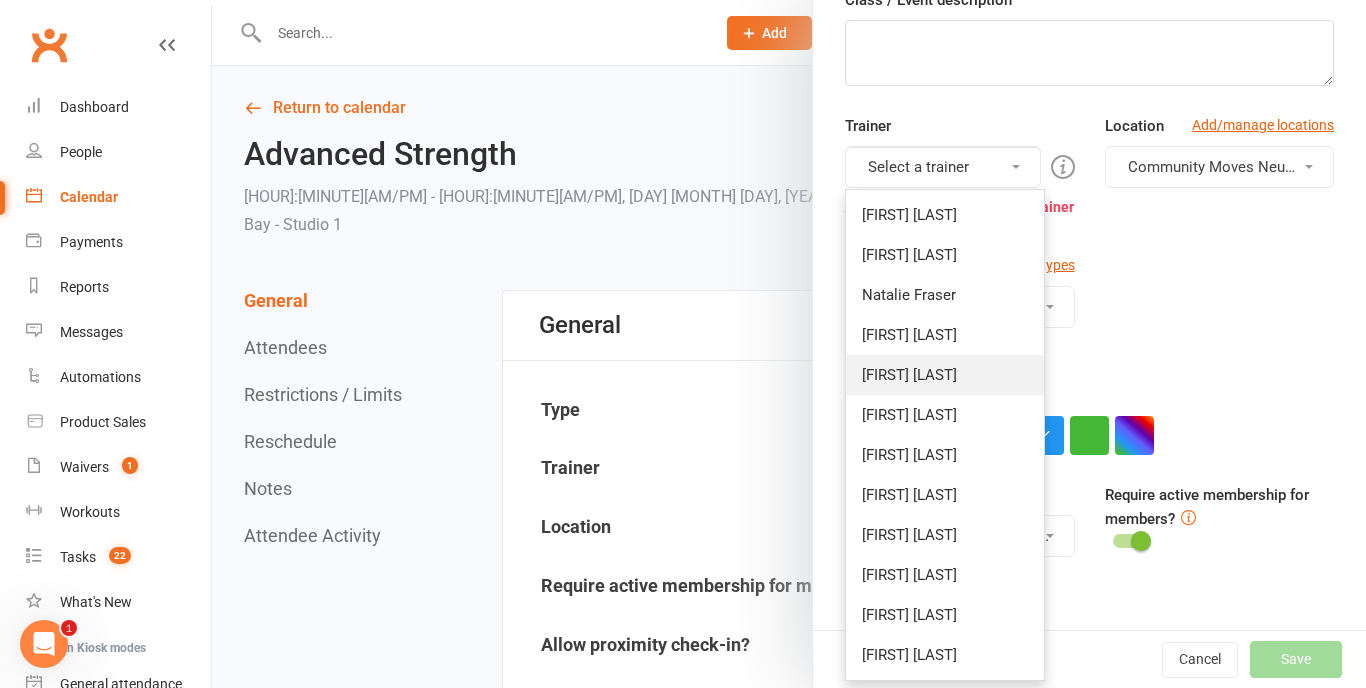 scroll, scrollTop: 325, scrollLeft: 0, axis: vertical 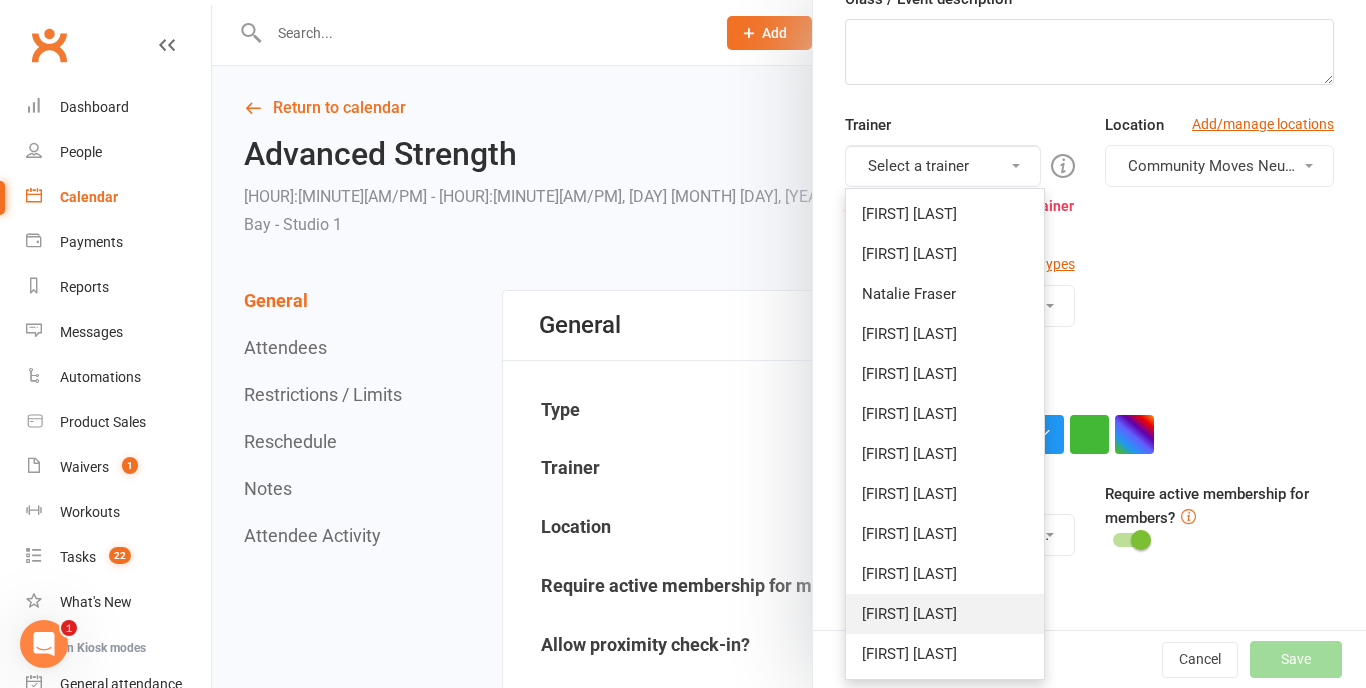 click on "[FIRST] [LAST]" at bounding box center [945, 614] 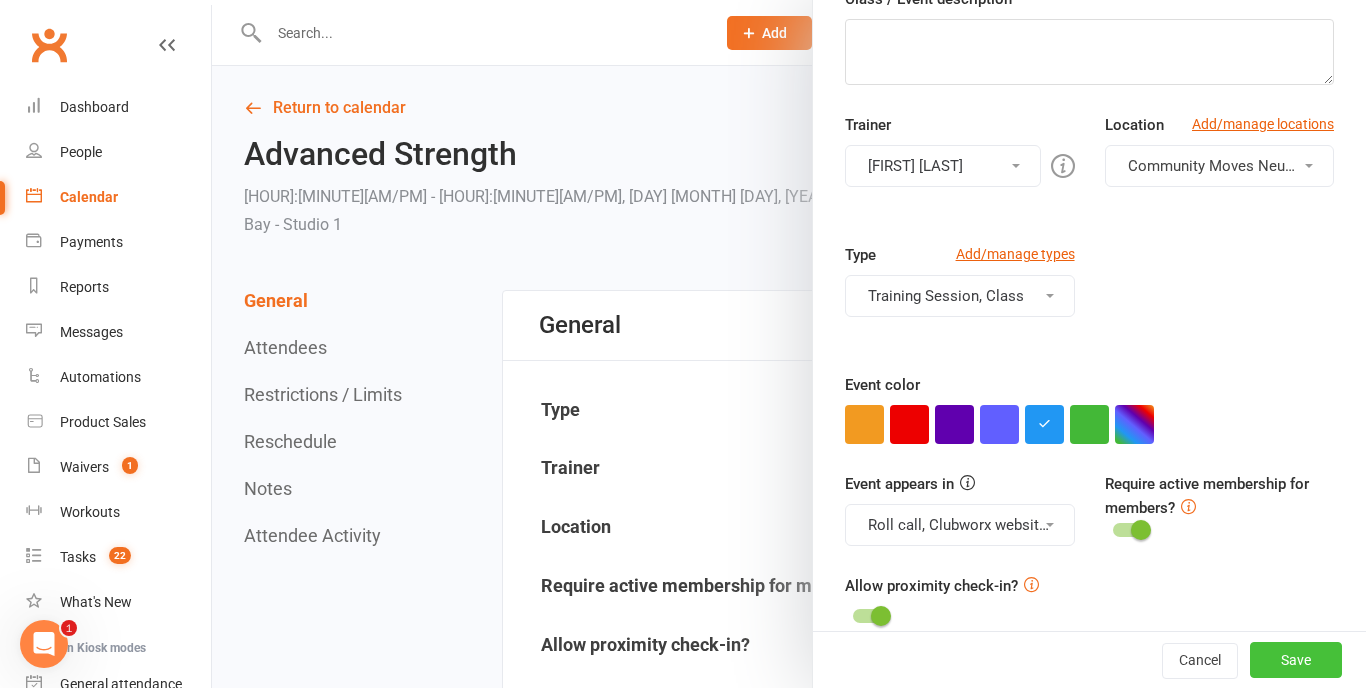 click on "Save" at bounding box center (1296, 660) 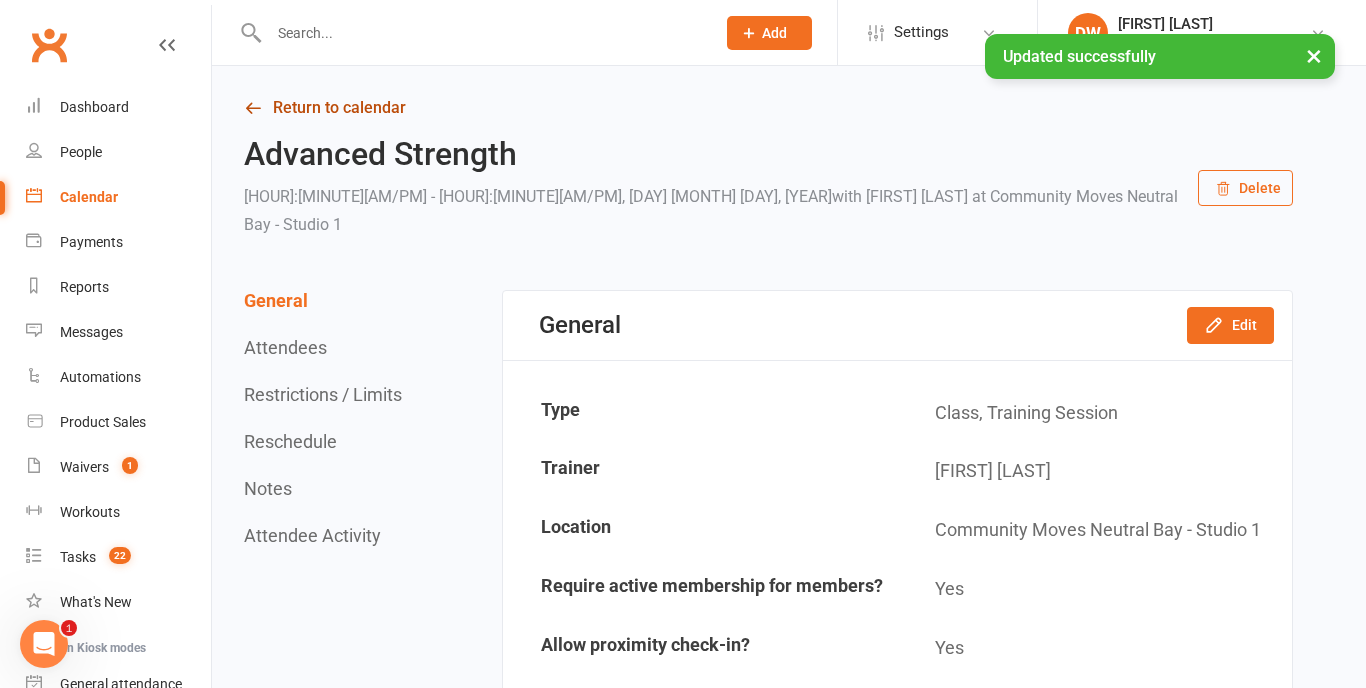 click at bounding box center [253, 108] 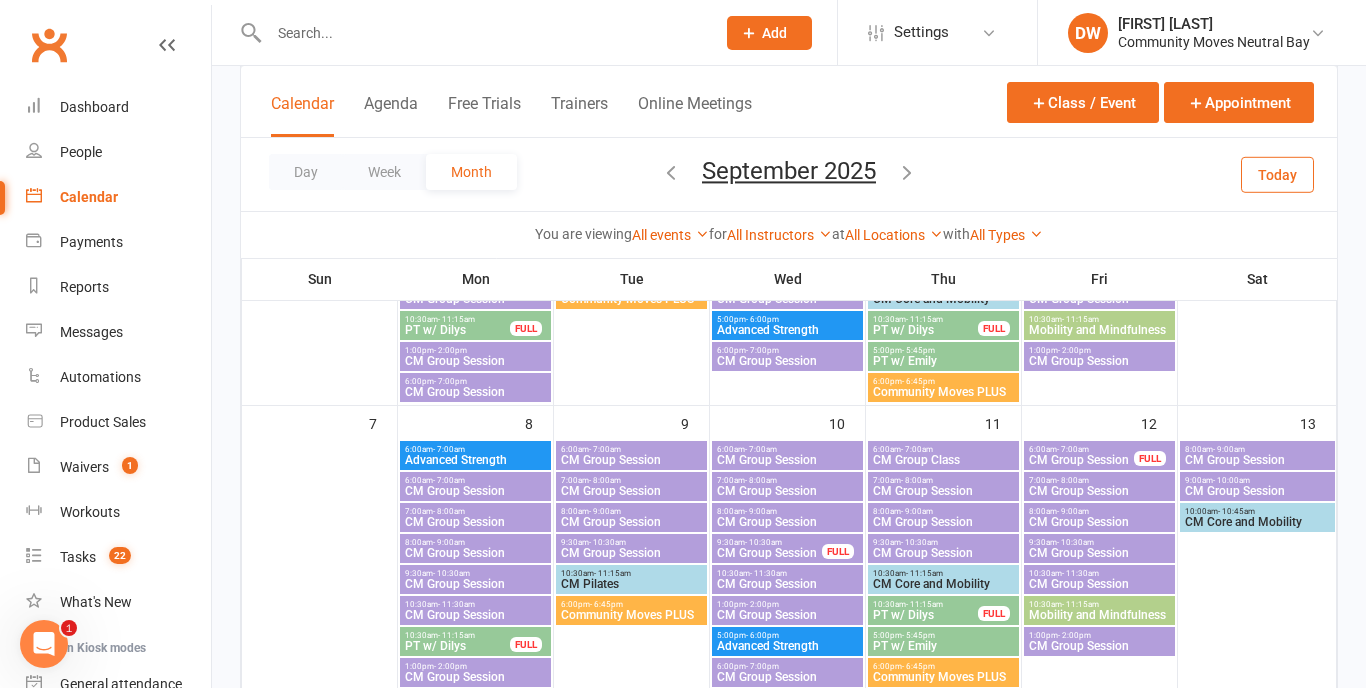 scroll, scrollTop: 337, scrollLeft: 0, axis: vertical 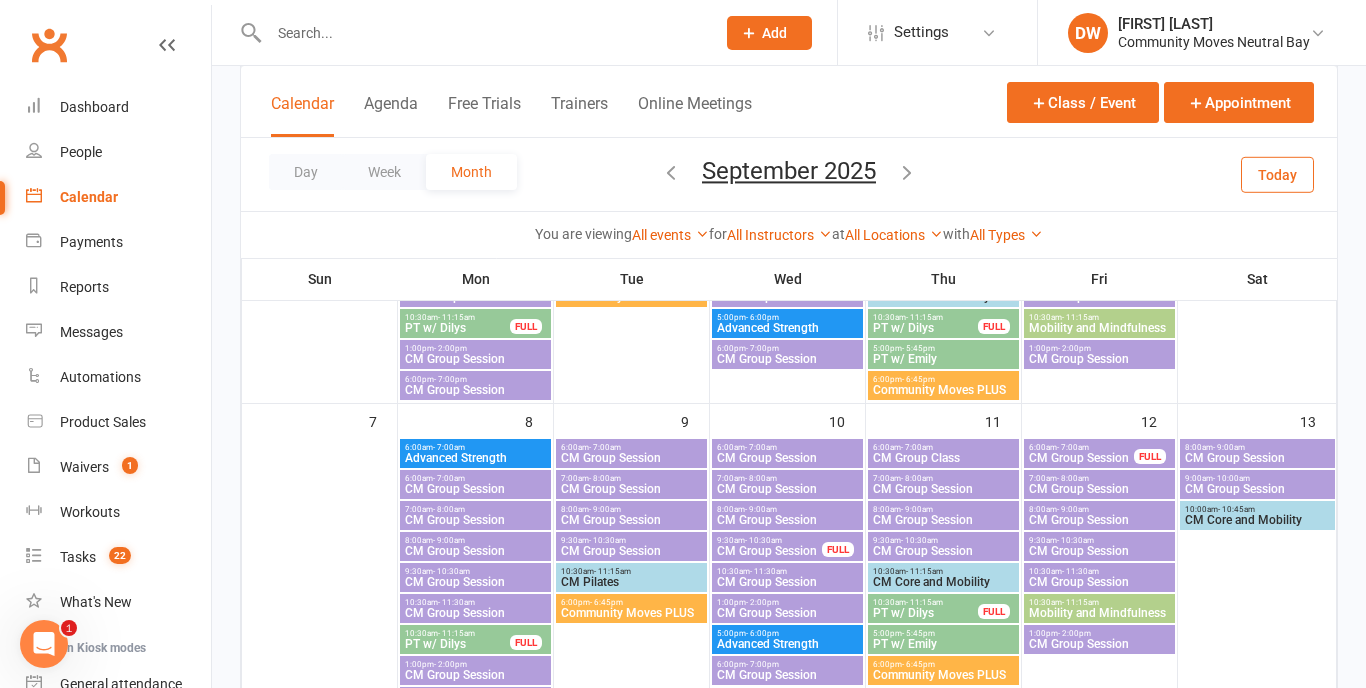 click on "CM Group Session" at bounding box center [475, 489] 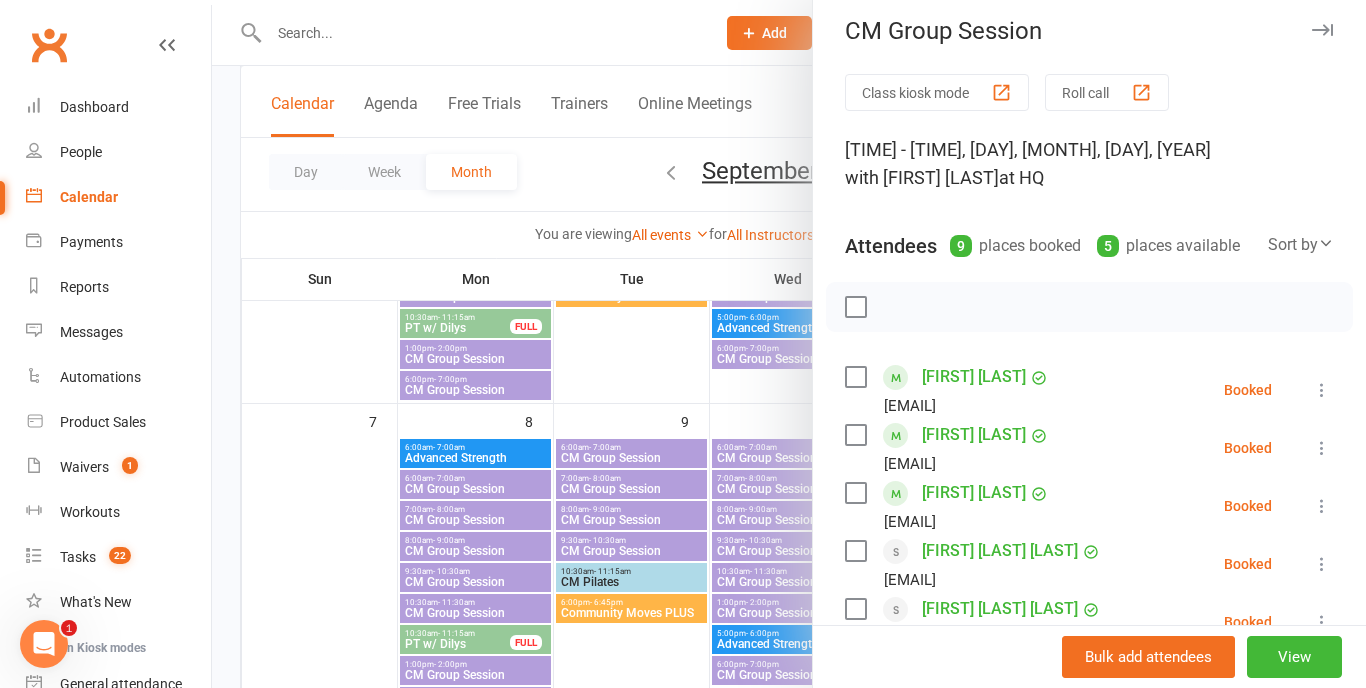 scroll, scrollTop: 12, scrollLeft: 0, axis: vertical 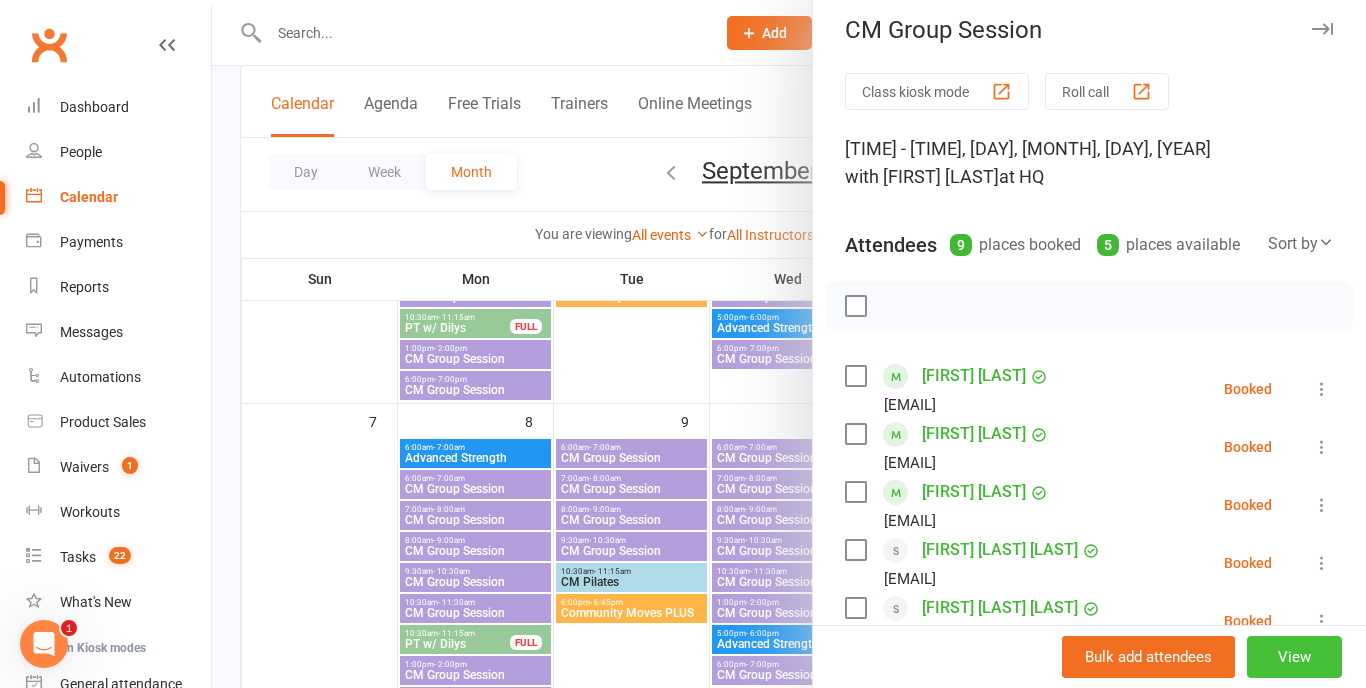 click on "View" at bounding box center (1294, 657) 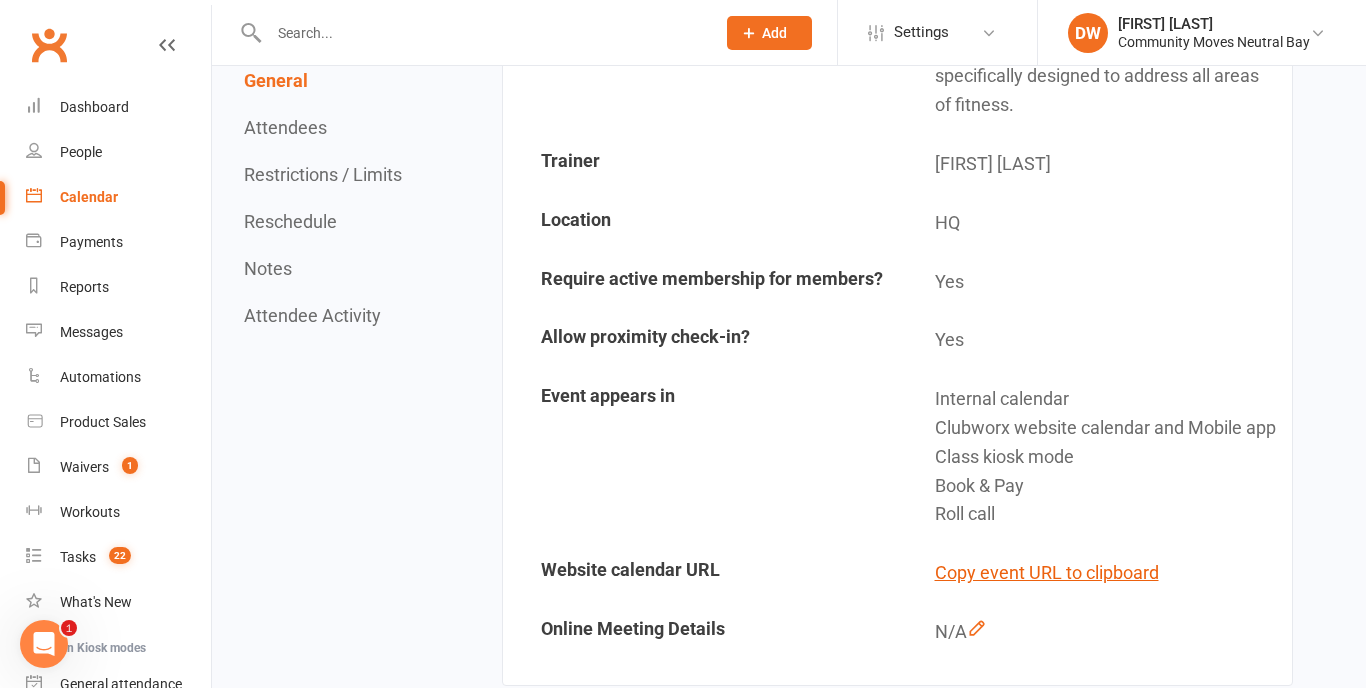 scroll, scrollTop: 0, scrollLeft: 0, axis: both 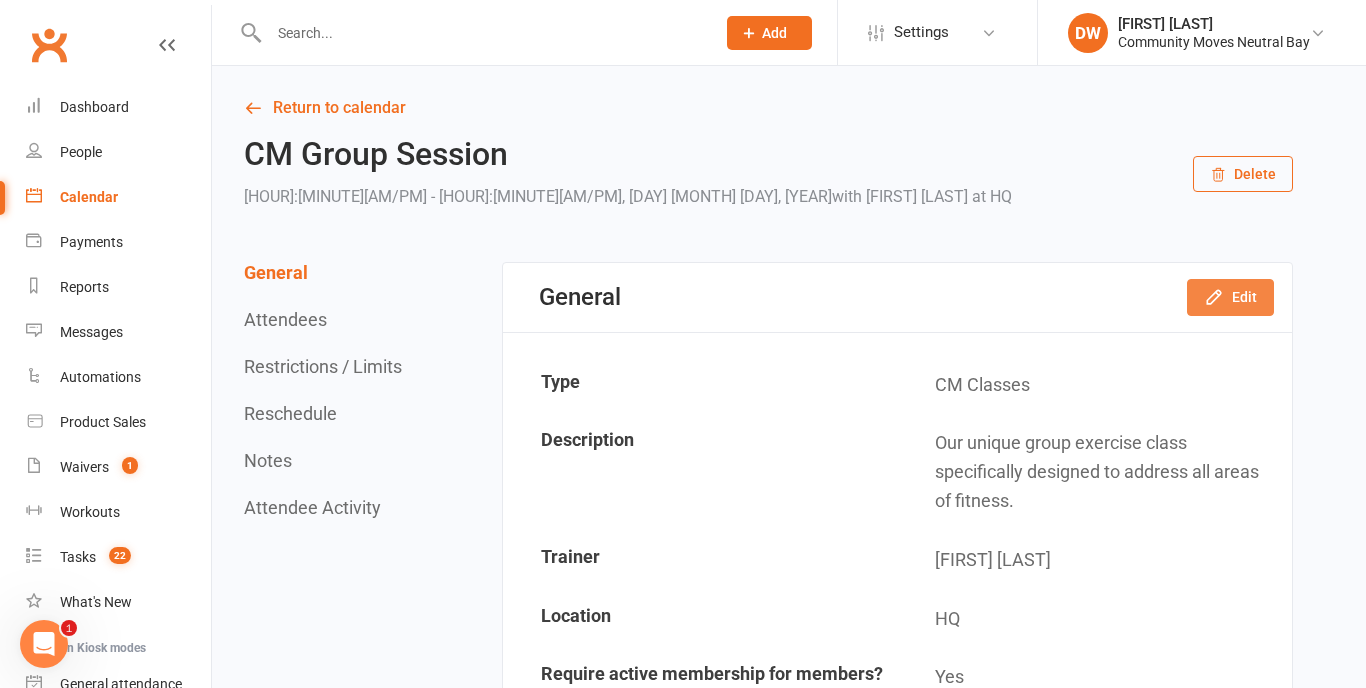 click on "Edit" at bounding box center (1230, 297) 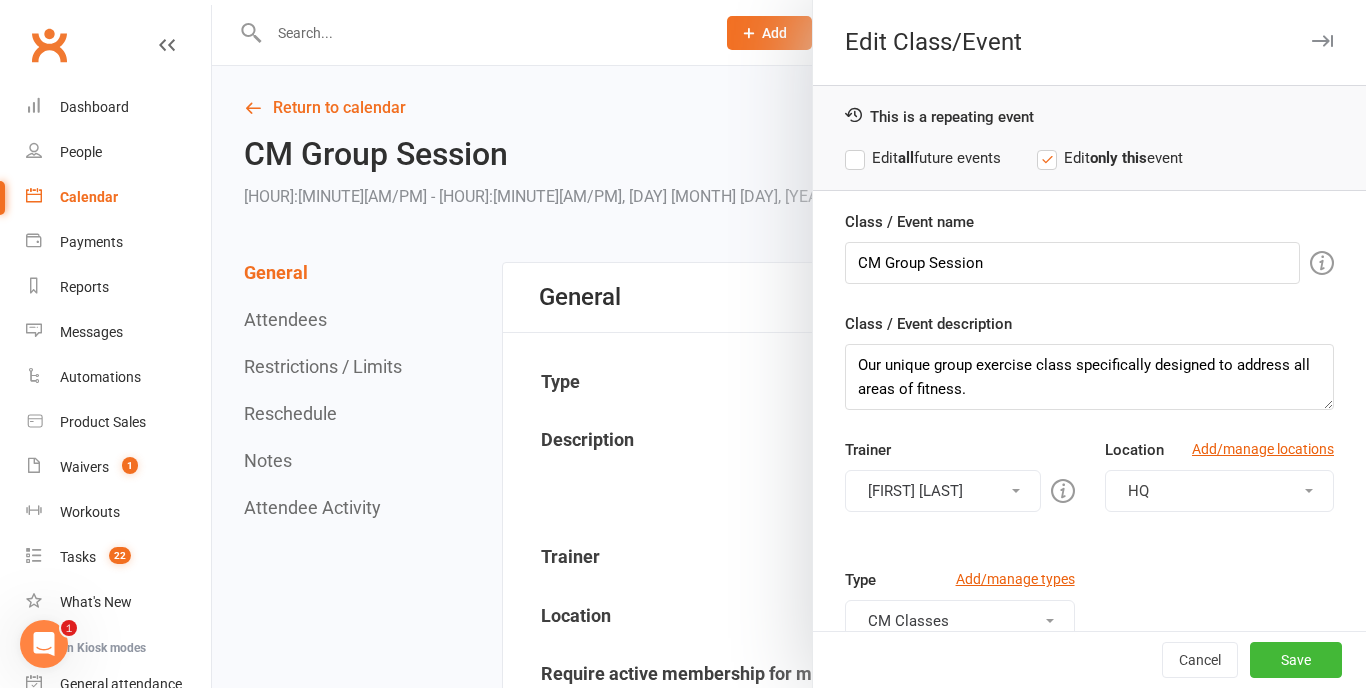 click on "[FIRST] [LAST]" at bounding box center [942, 491] 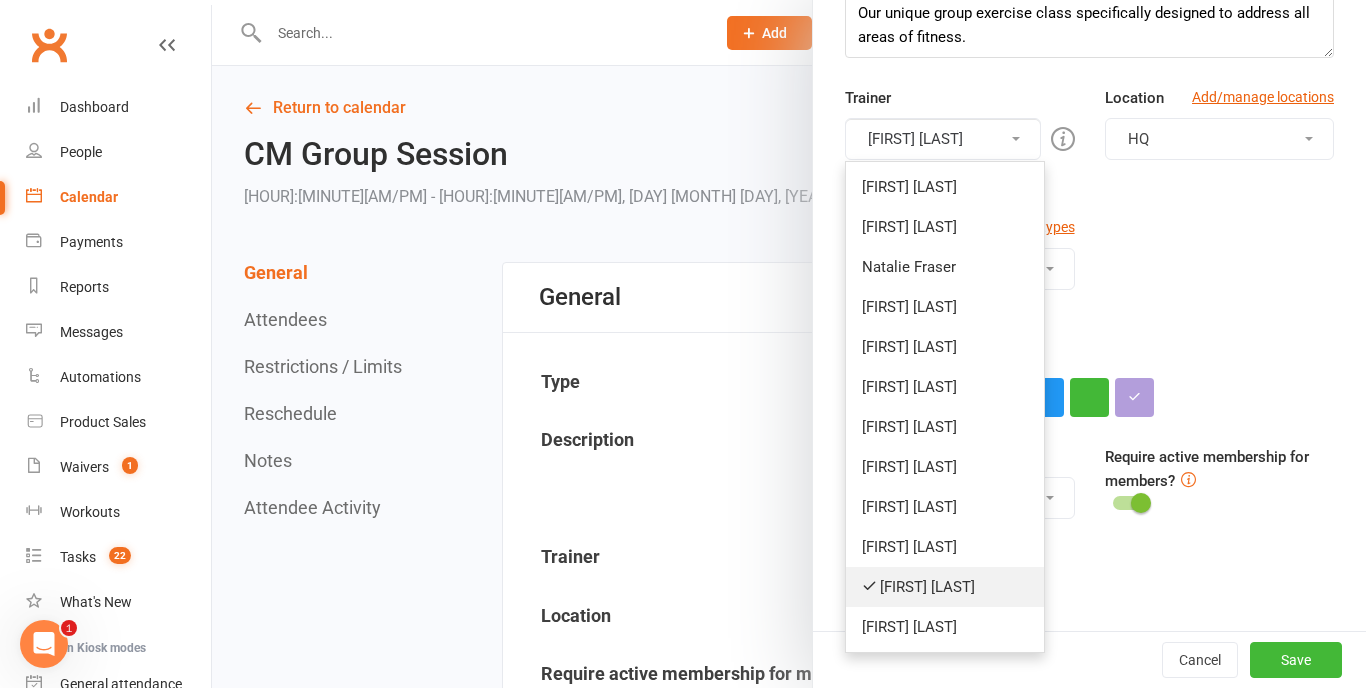 scroll, scrollTop: 352, scrollLeft: 0, axis: vertical 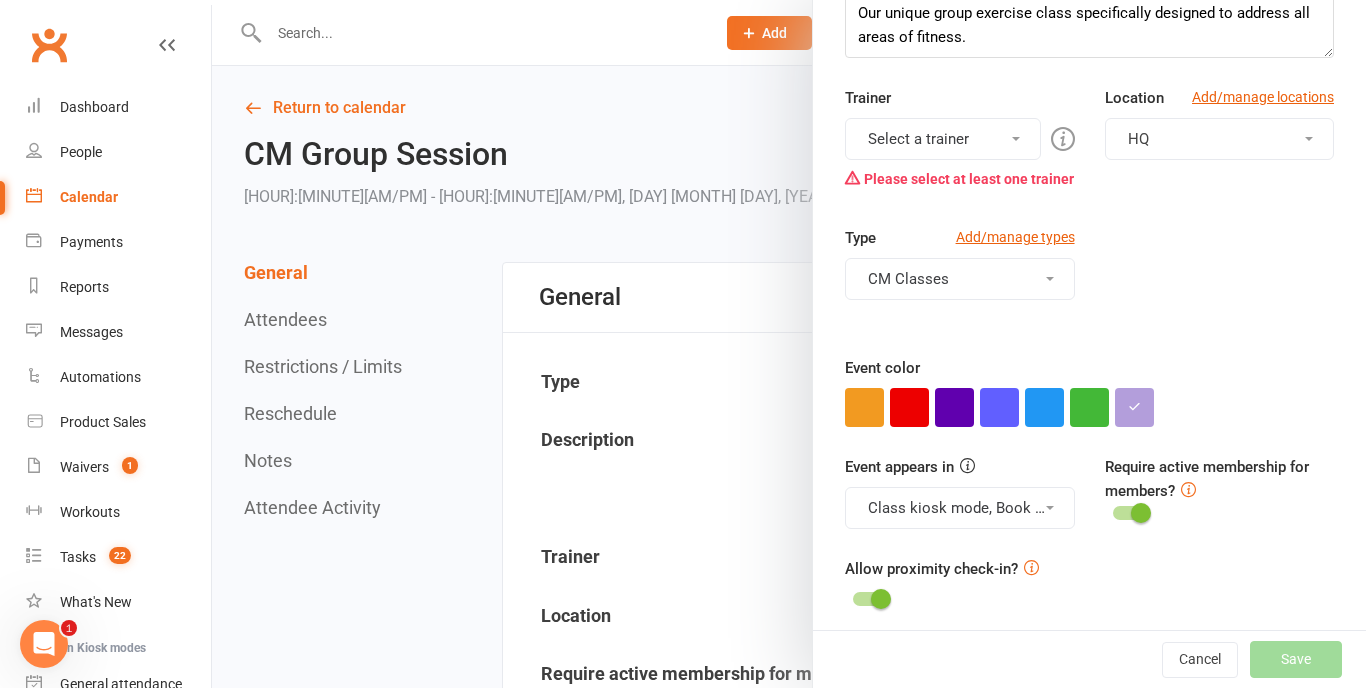 click on "Select a trainer" at bounding box center [942, 139] 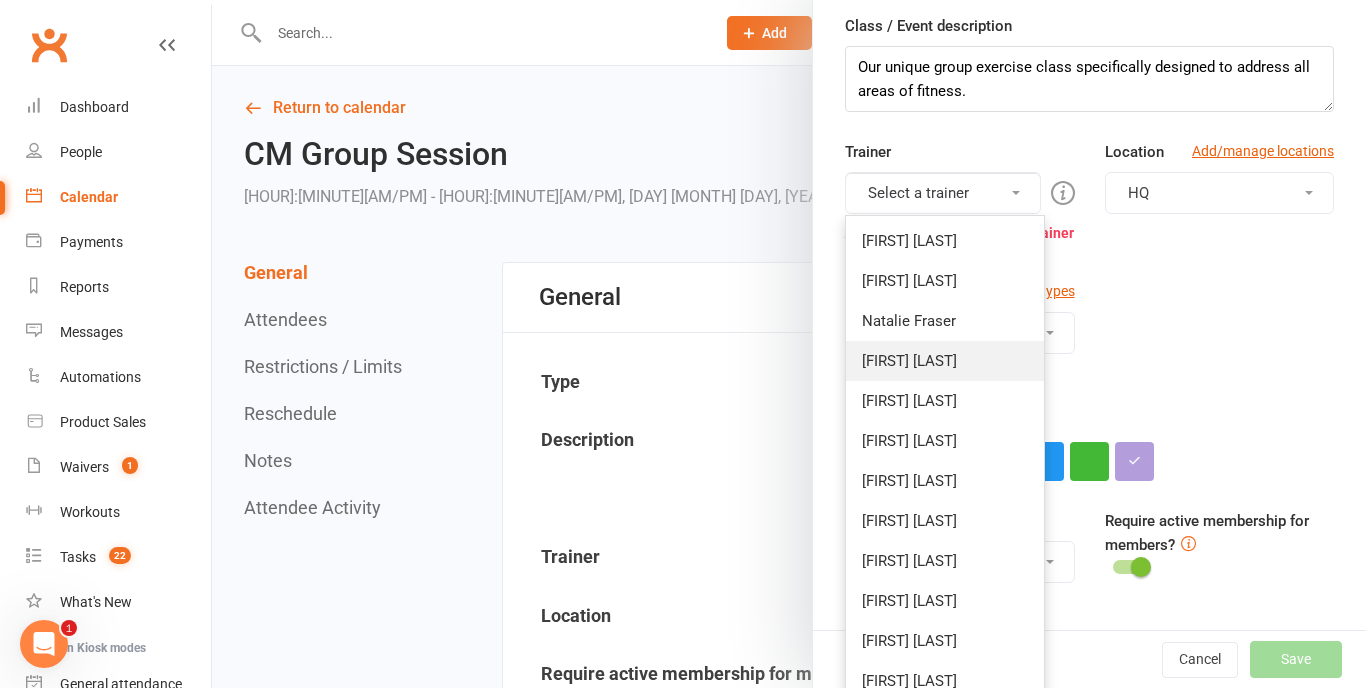 scroll, scrollTop: 303, scrollLeft: 0, axis: vertical 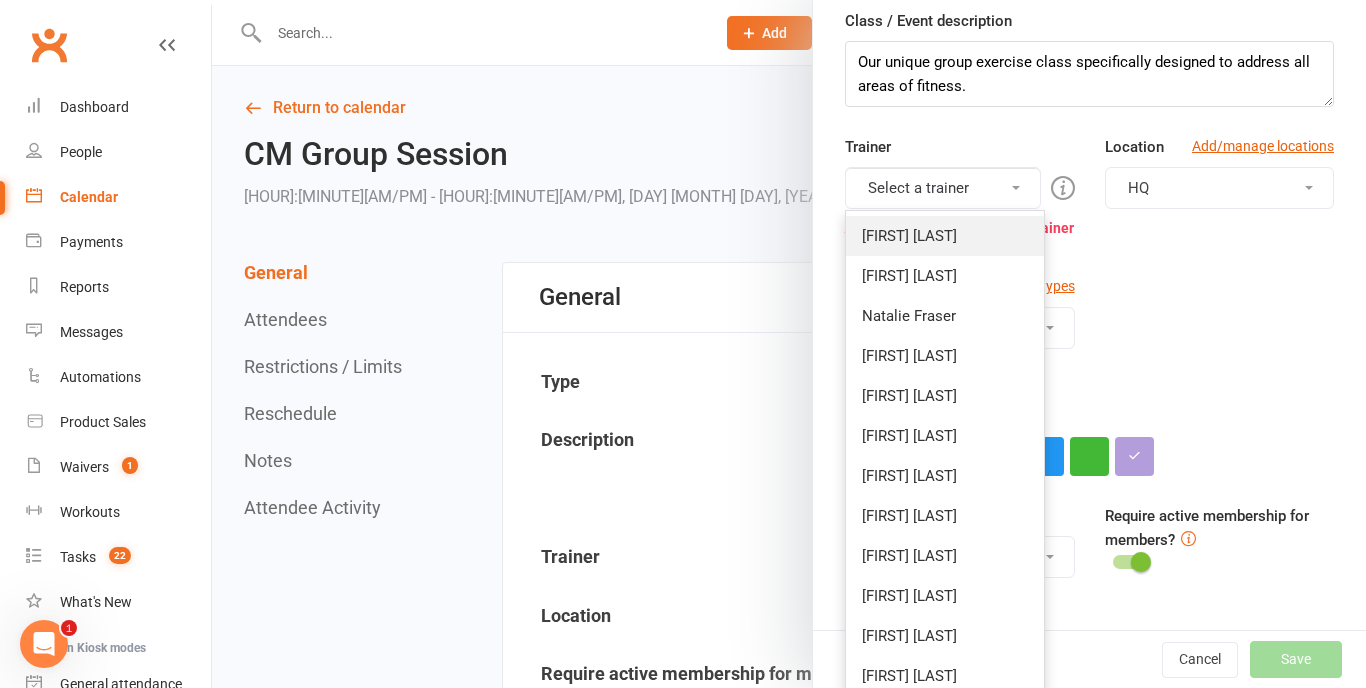 click on "[FIRST] [LAST]" at bounding box center (945, 236) 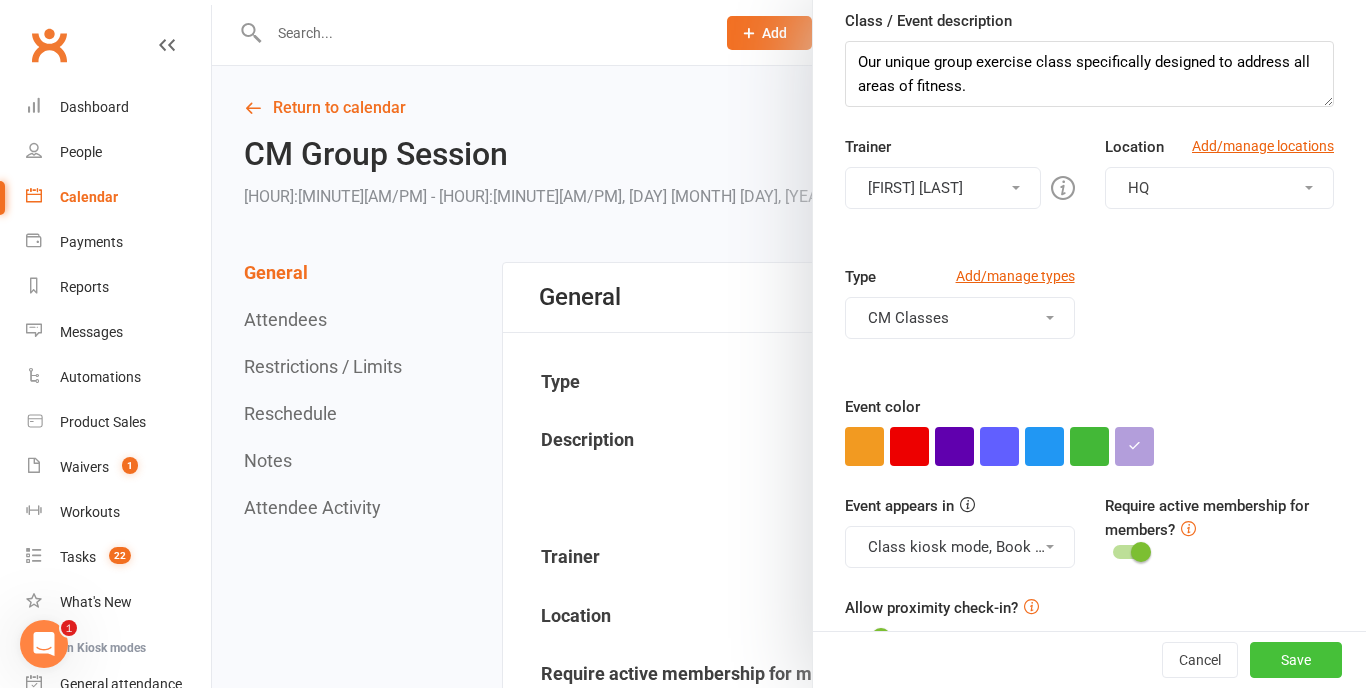 click on "Save" at bounding box center [1296, 660] 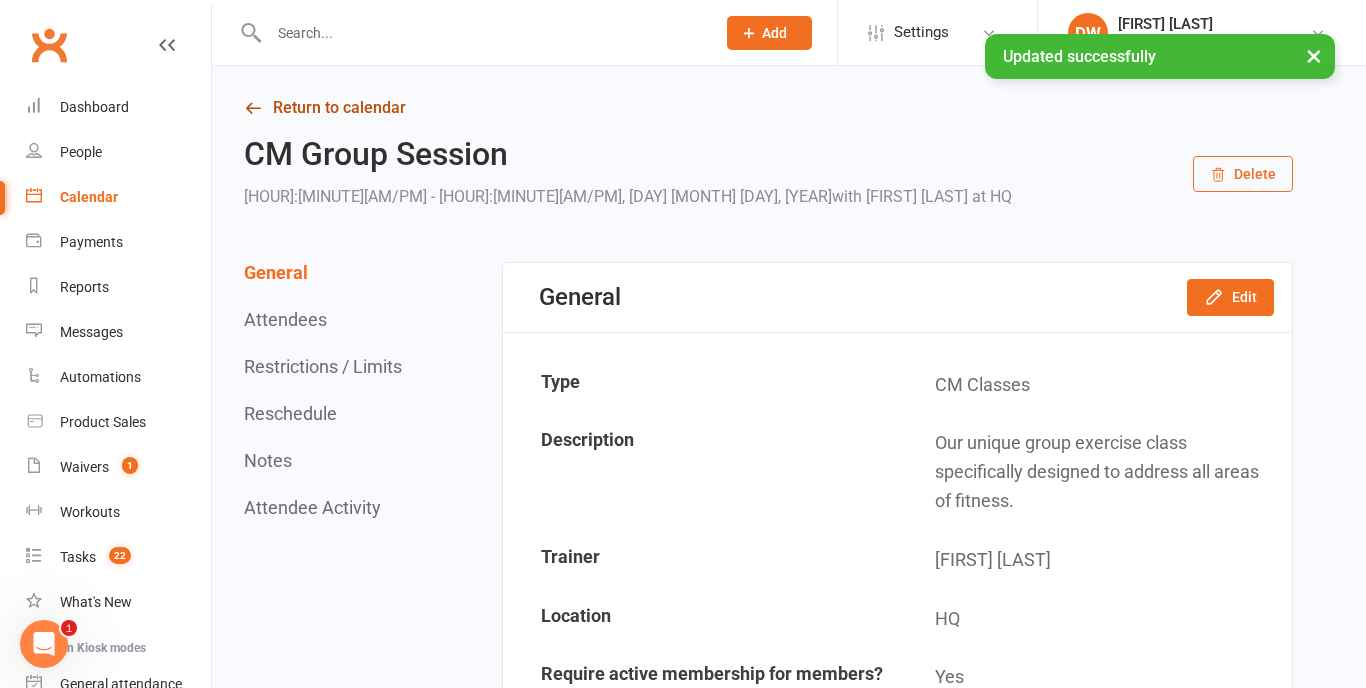 click at bounding box center [253, 108] 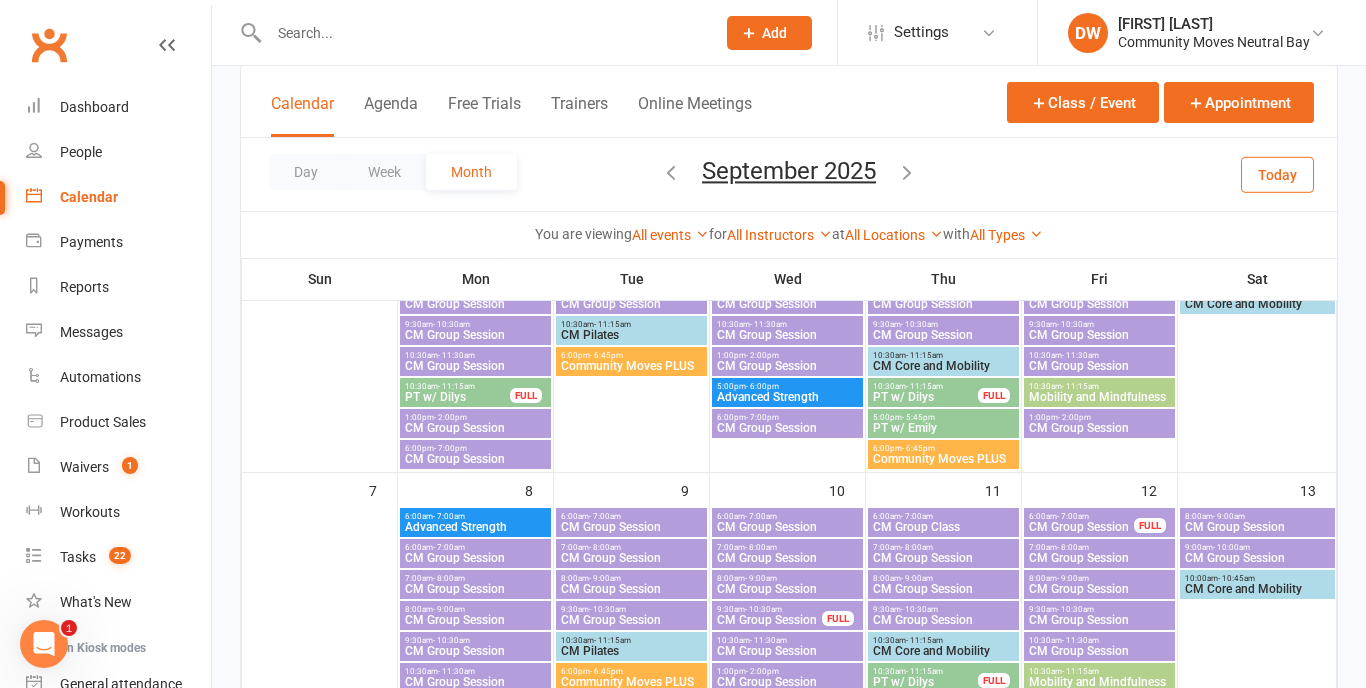 scroll, scrollTop: 340, scrollLeft: 0, axis: vertical 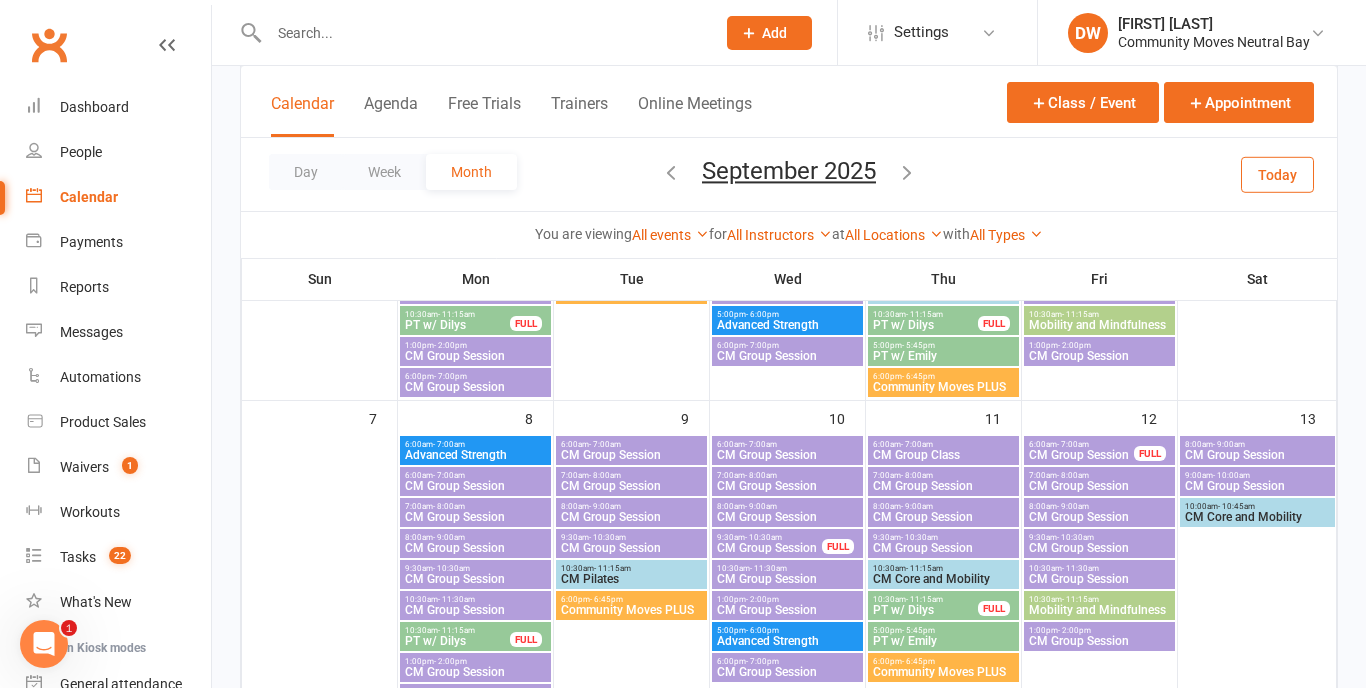 click on "CM Group Session" at bounding box center (475, 517) 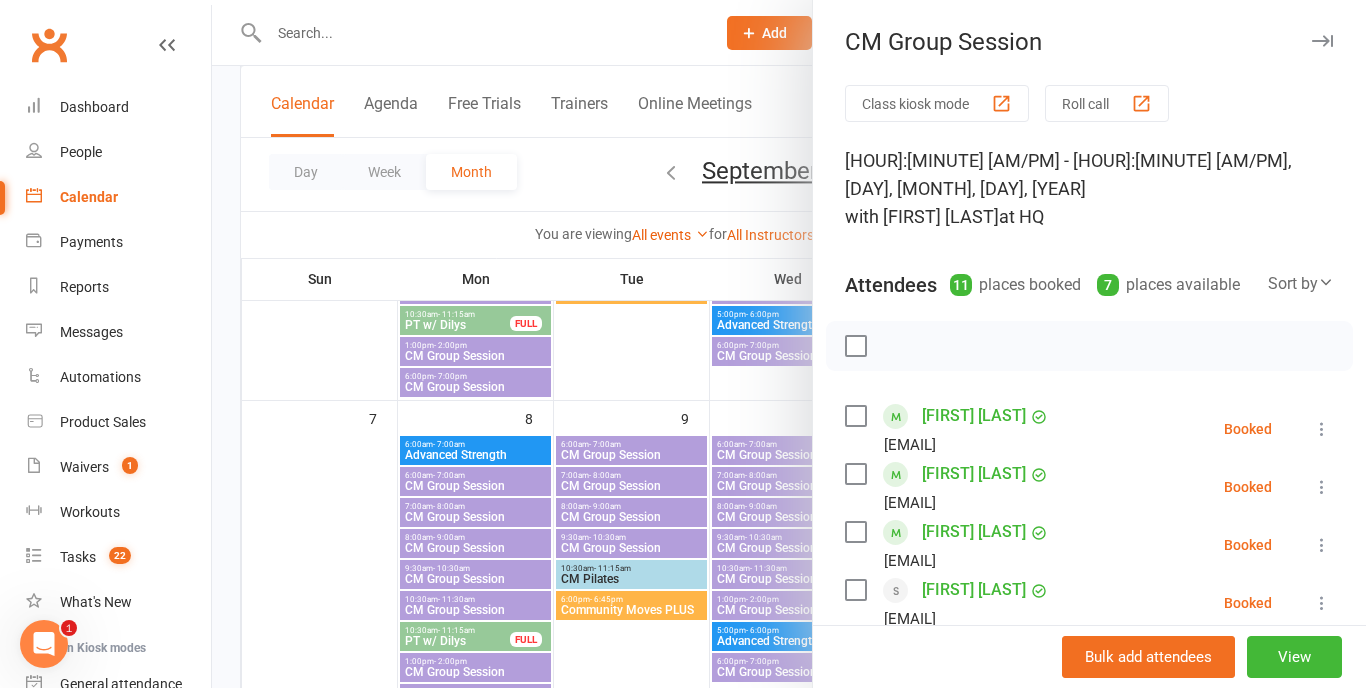 click at bounding box center [789, 344] 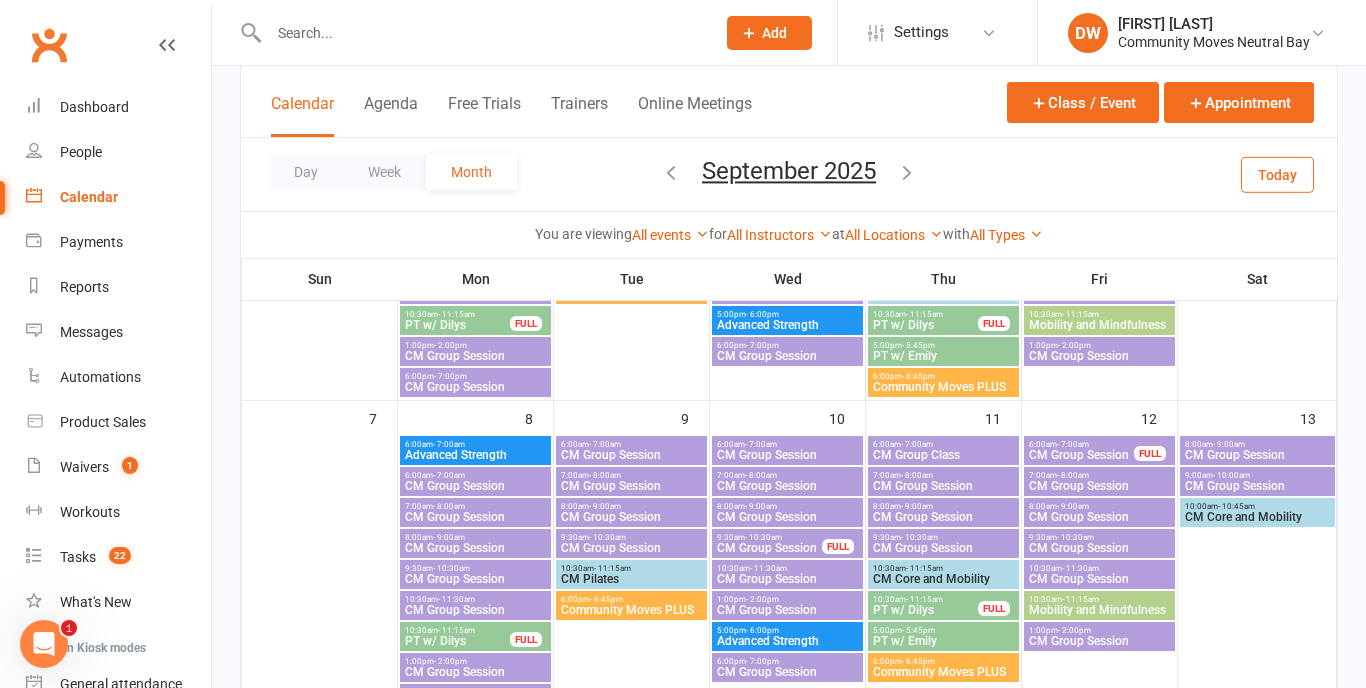 click on "CM Group Session" at bounding box center [475, 548] 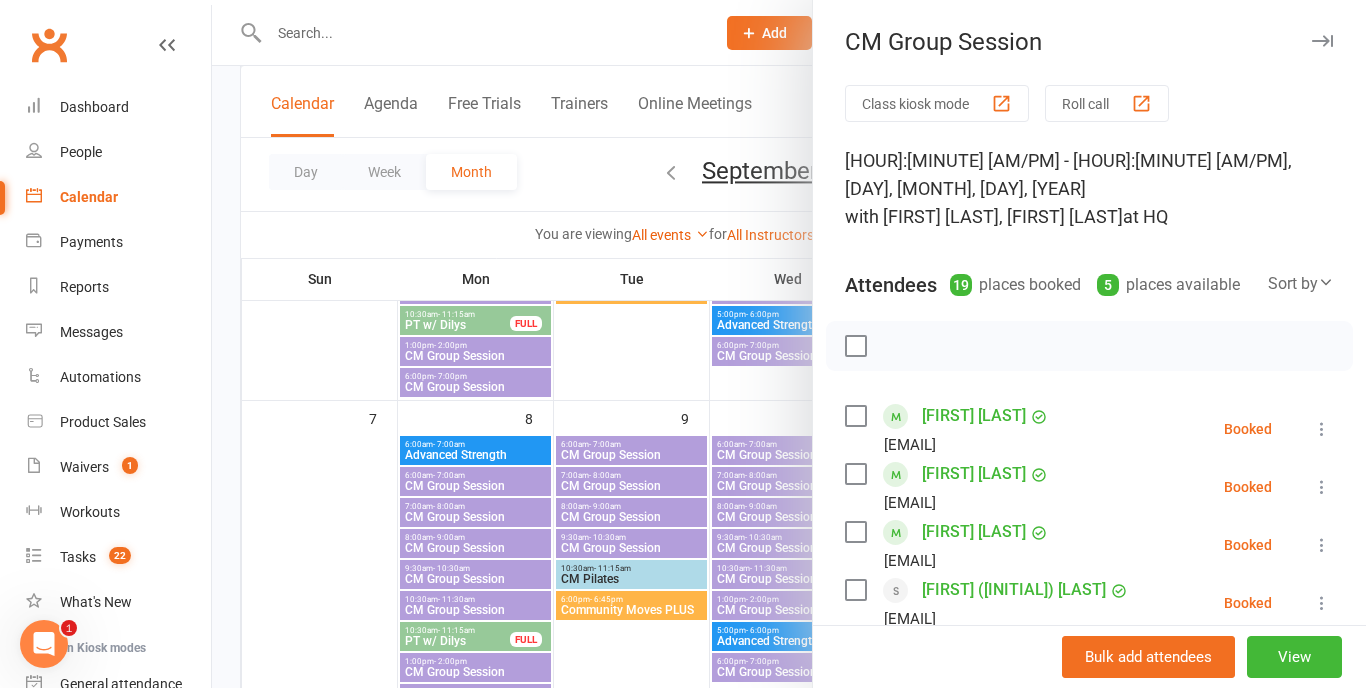 click at bounding box center [789, 344] 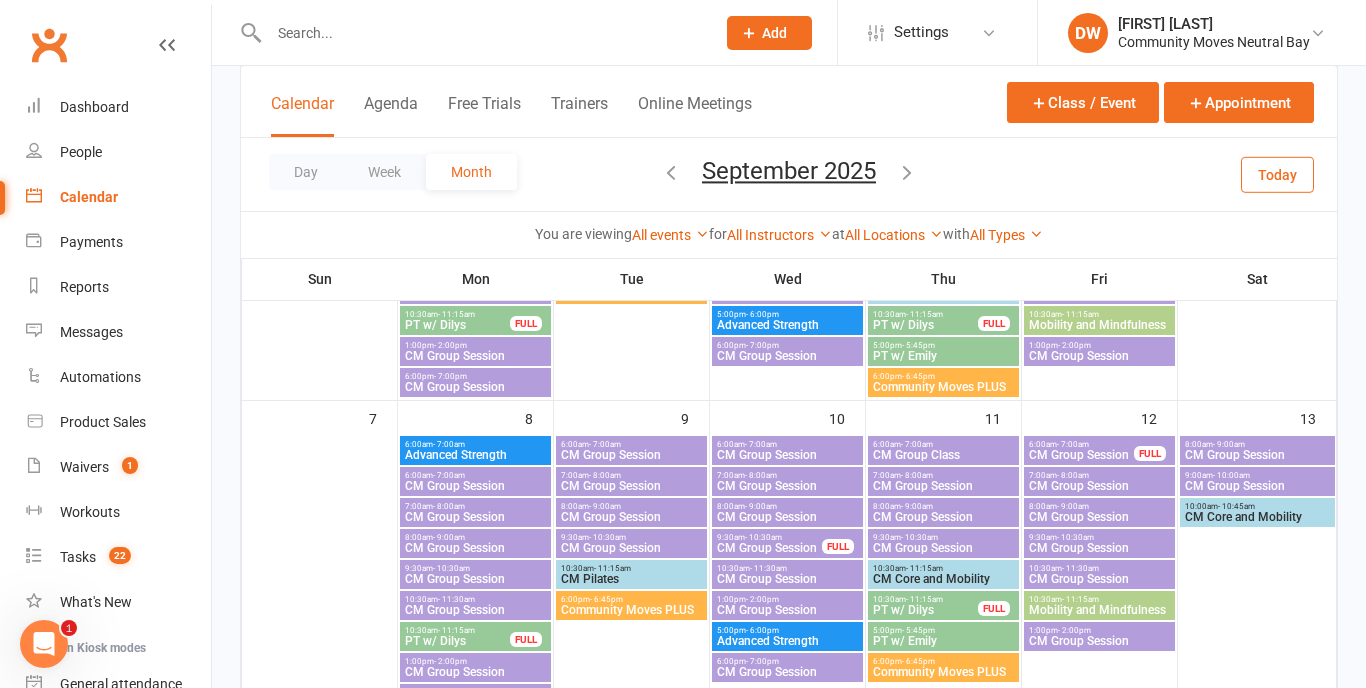 click on "CM Group Session" at bounding box center [475, 579] 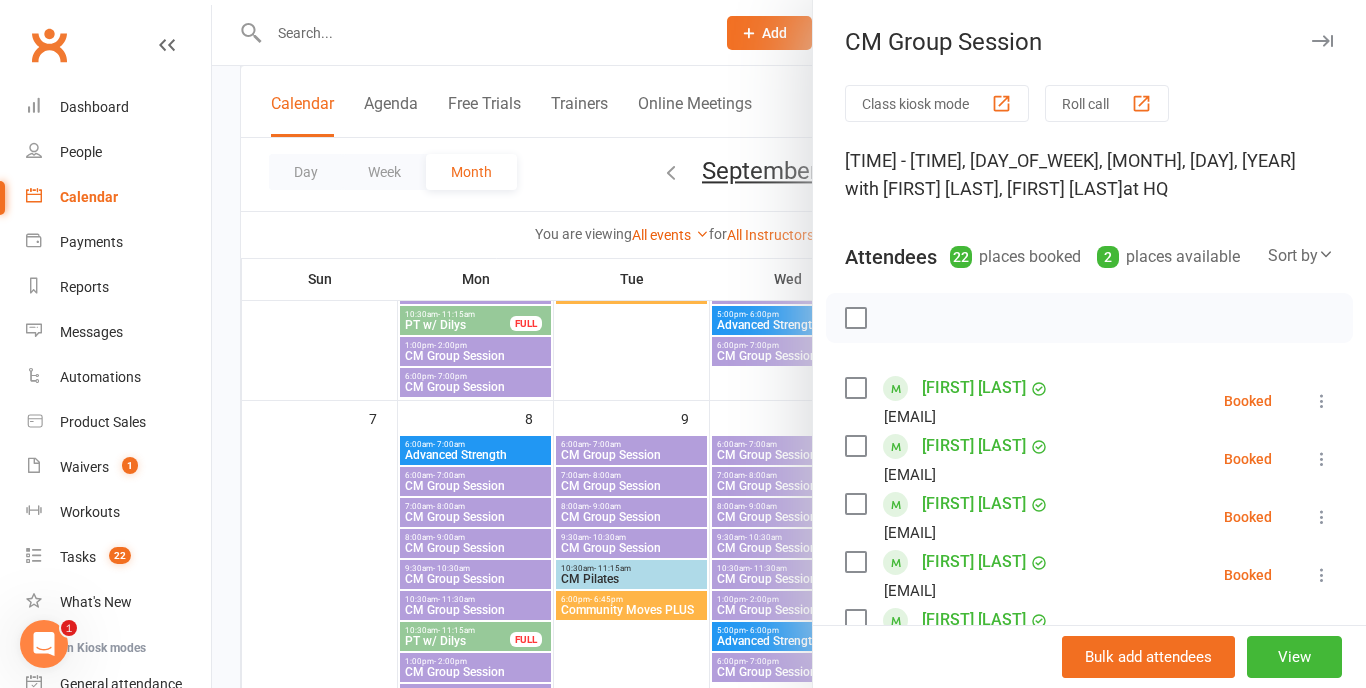click at bounding box center [789, 344] 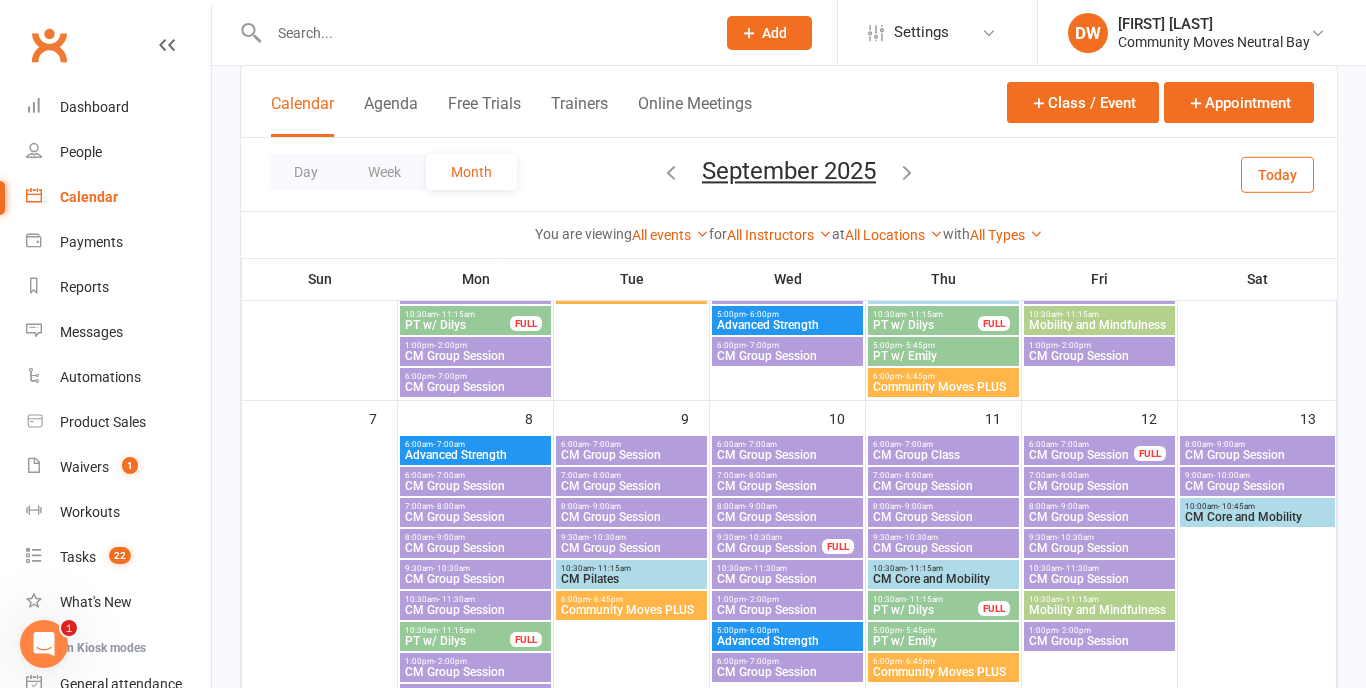 click on "CM Group Session" at bounding box center (475, 610) 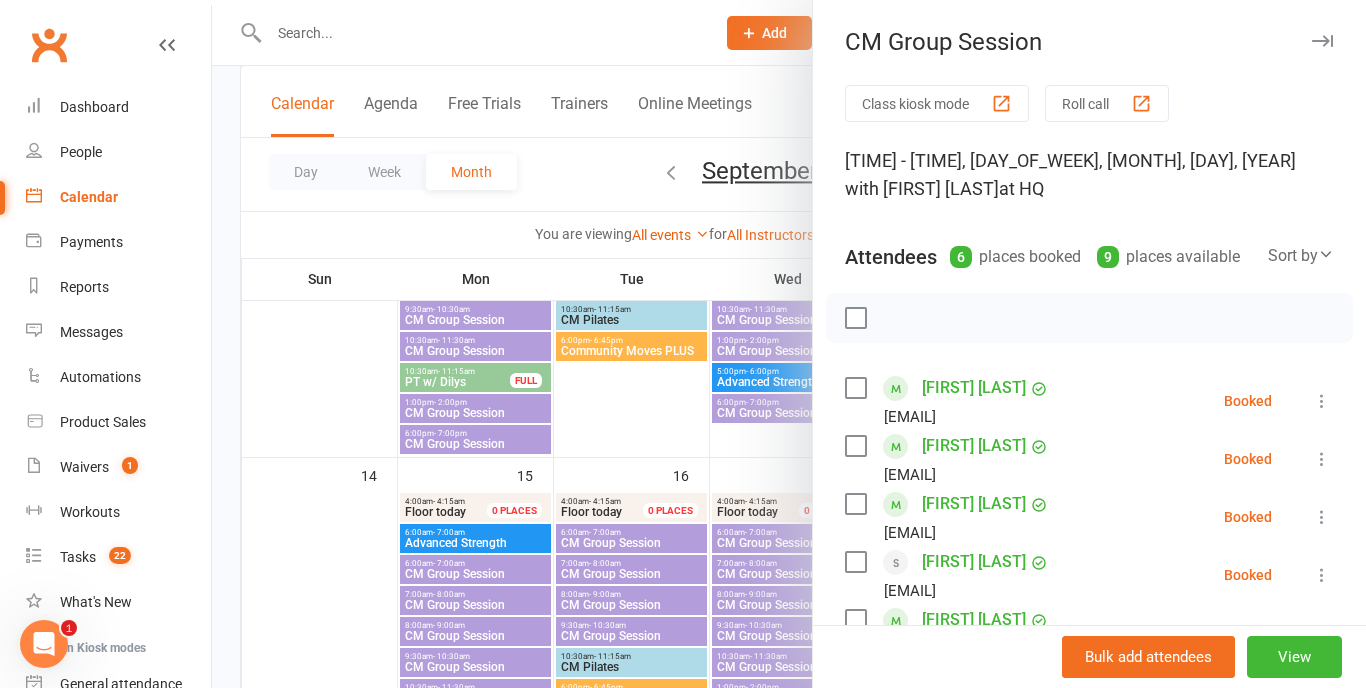 scroll, scrollTop: 603, scrollLeft: 0, axis: vertical 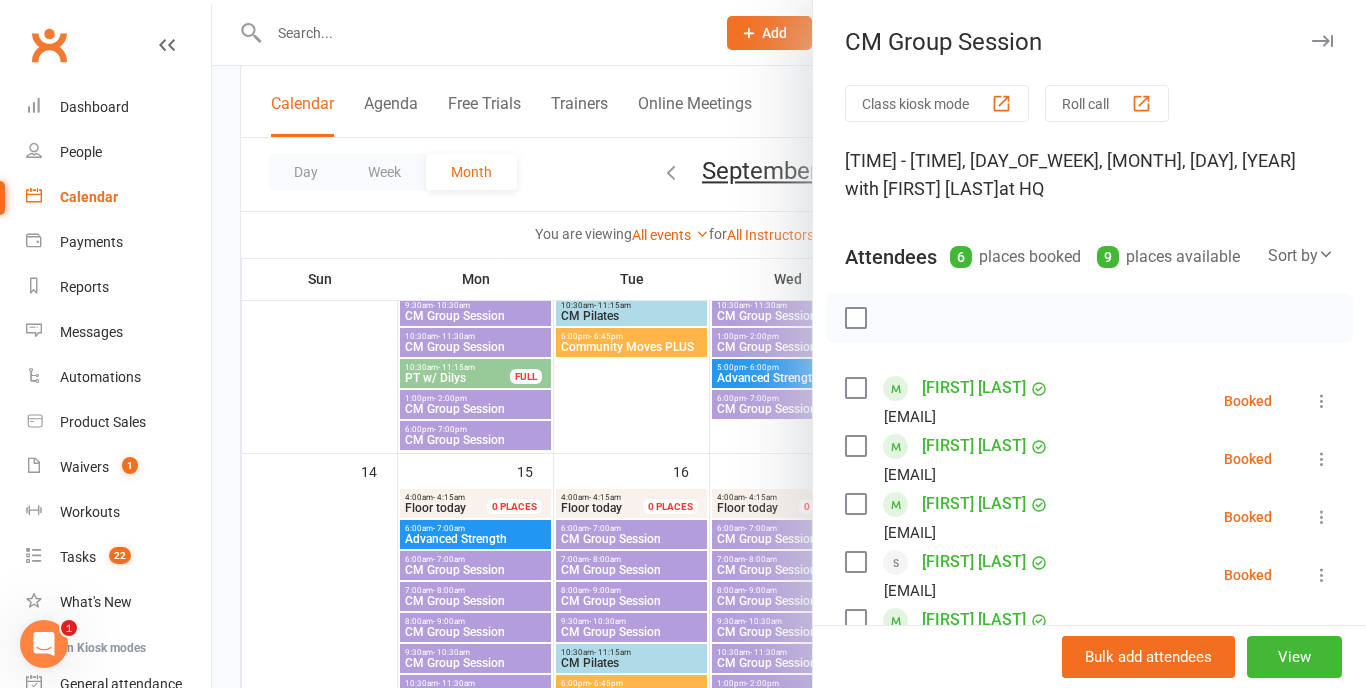 click at bounding box center (789, 344) 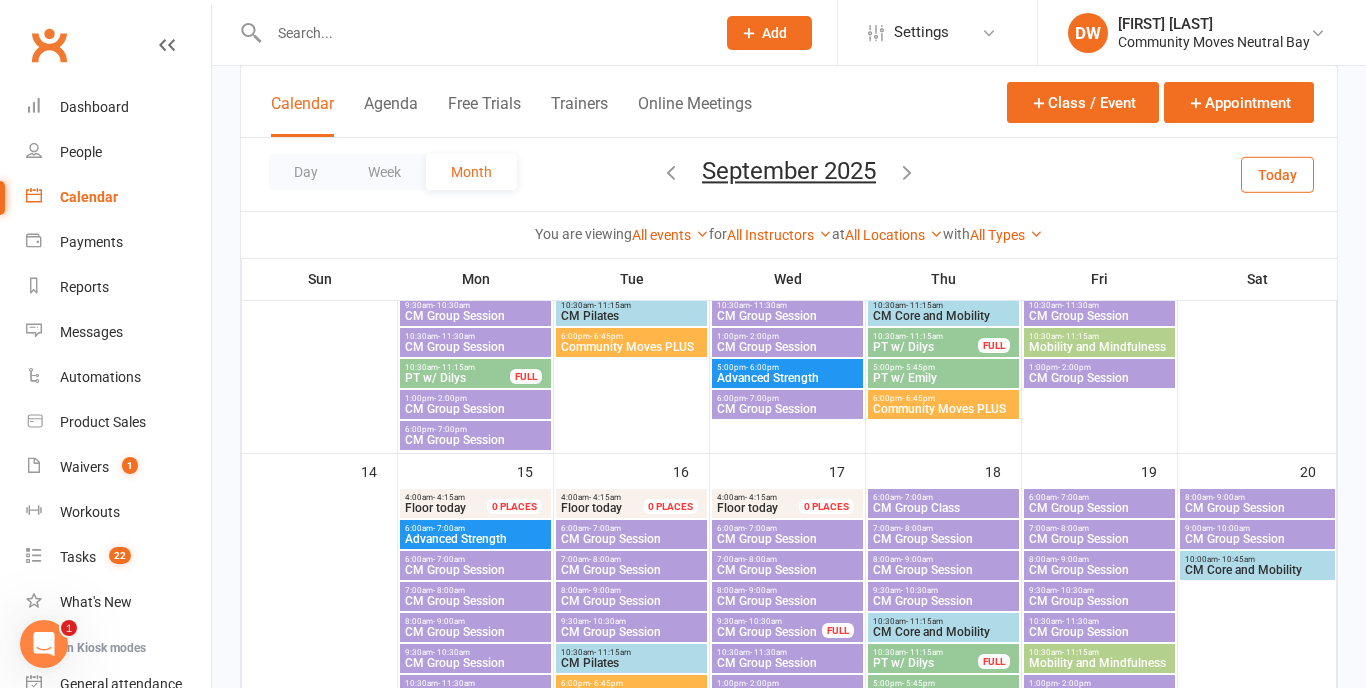 click on "Advanced Strength" at bounding box center [475, 539] 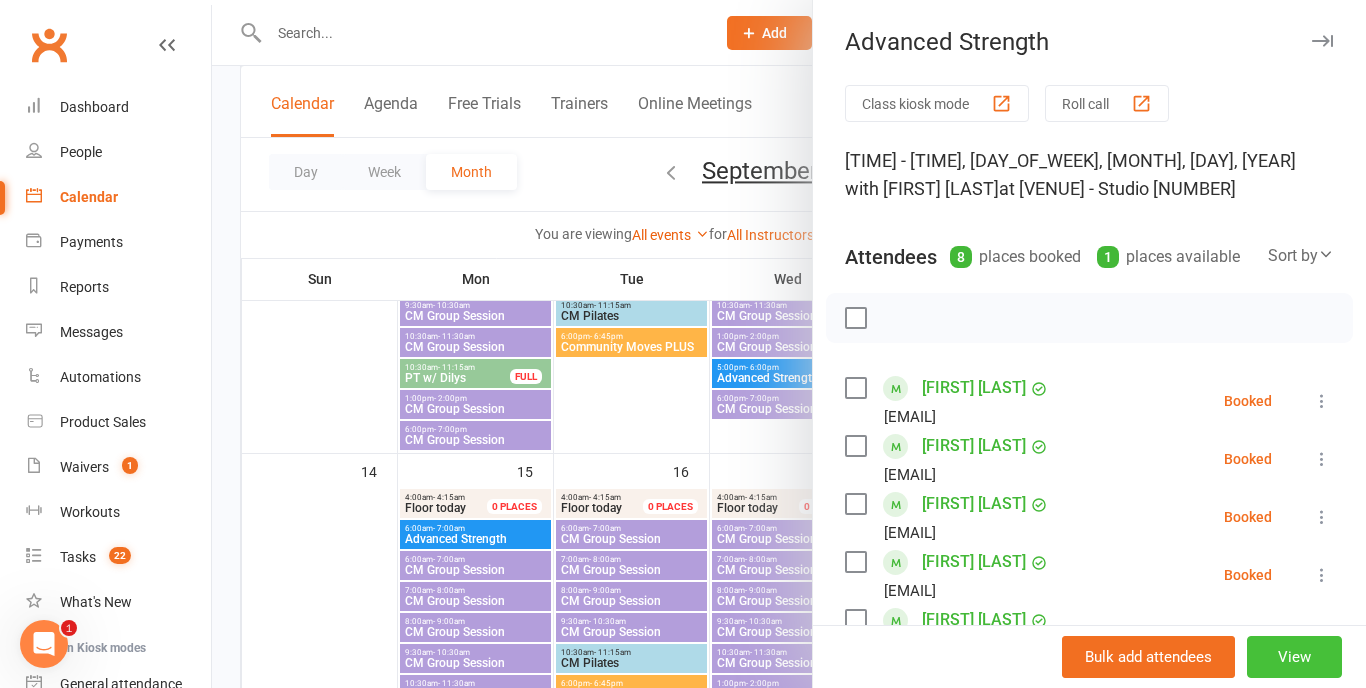 click on "View" at bounding box center [1294, 657] 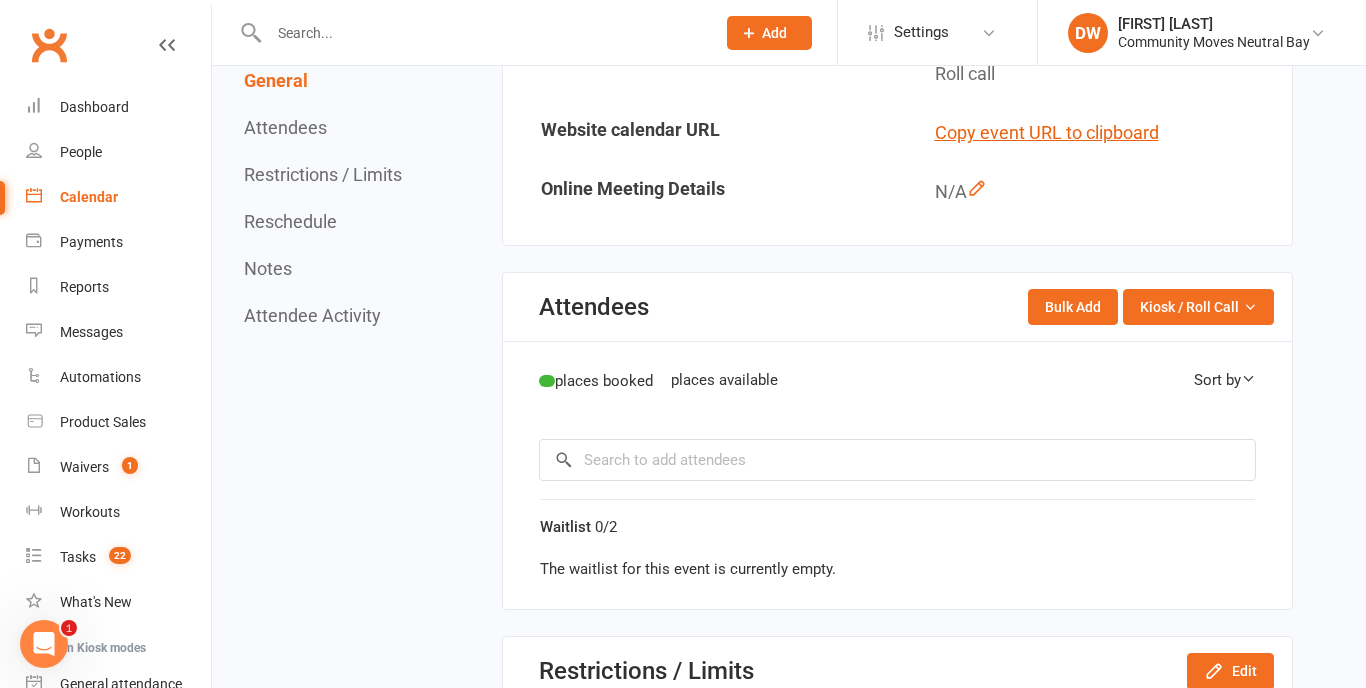scroll, scrollTop: 0, scrollLeft: 0, axis: both 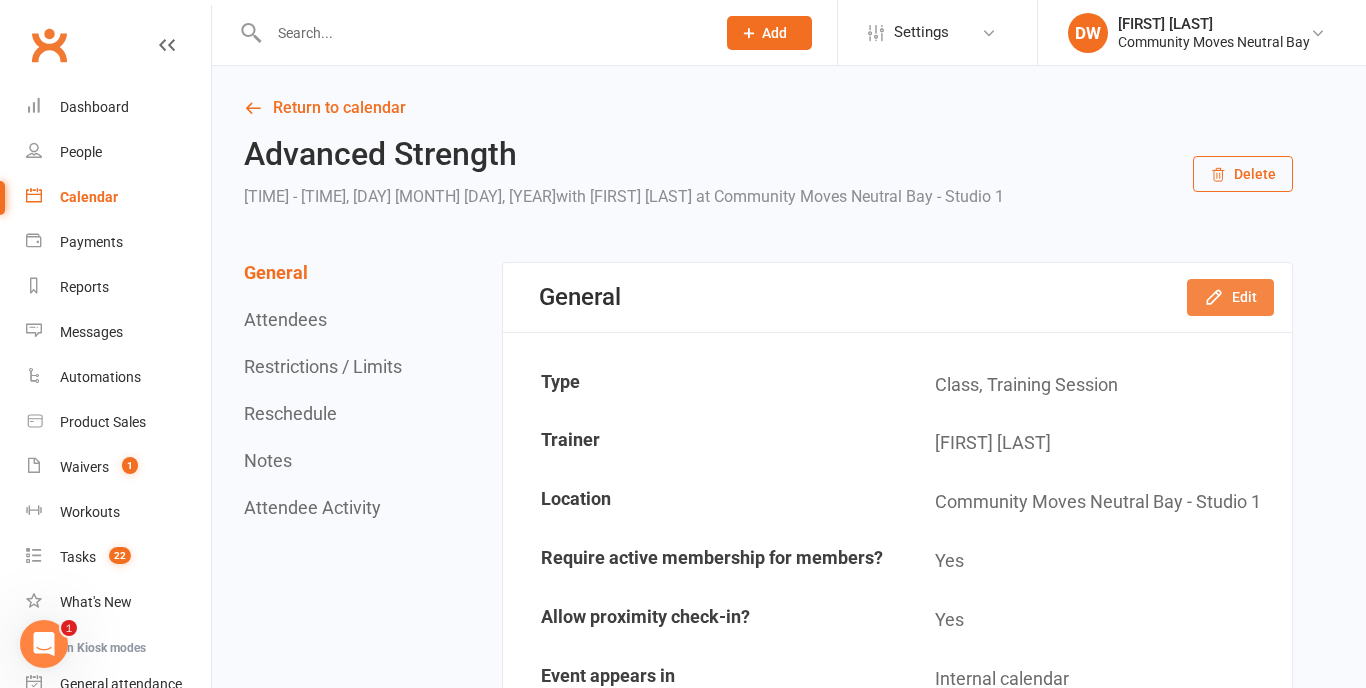 click on "Edit" at bounding box center (1230, 297) 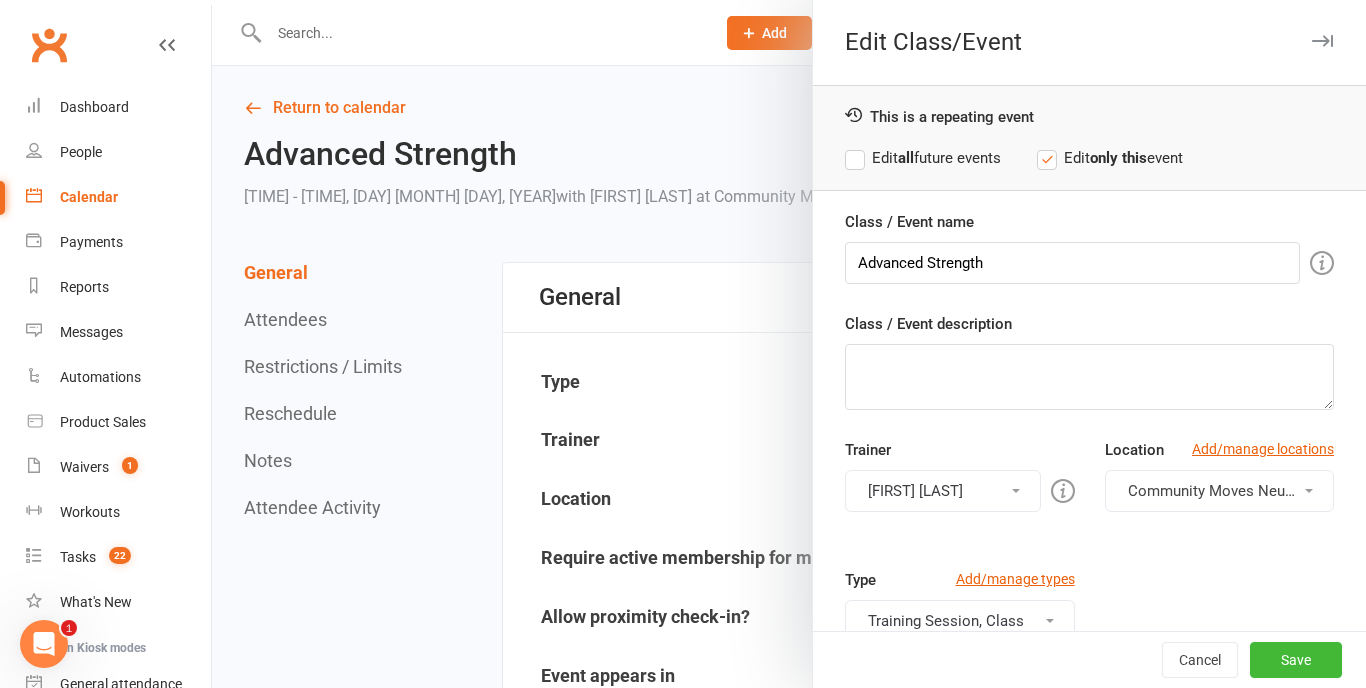 click on "[FIRST] [LAST]" at bounding box center [942, 491] 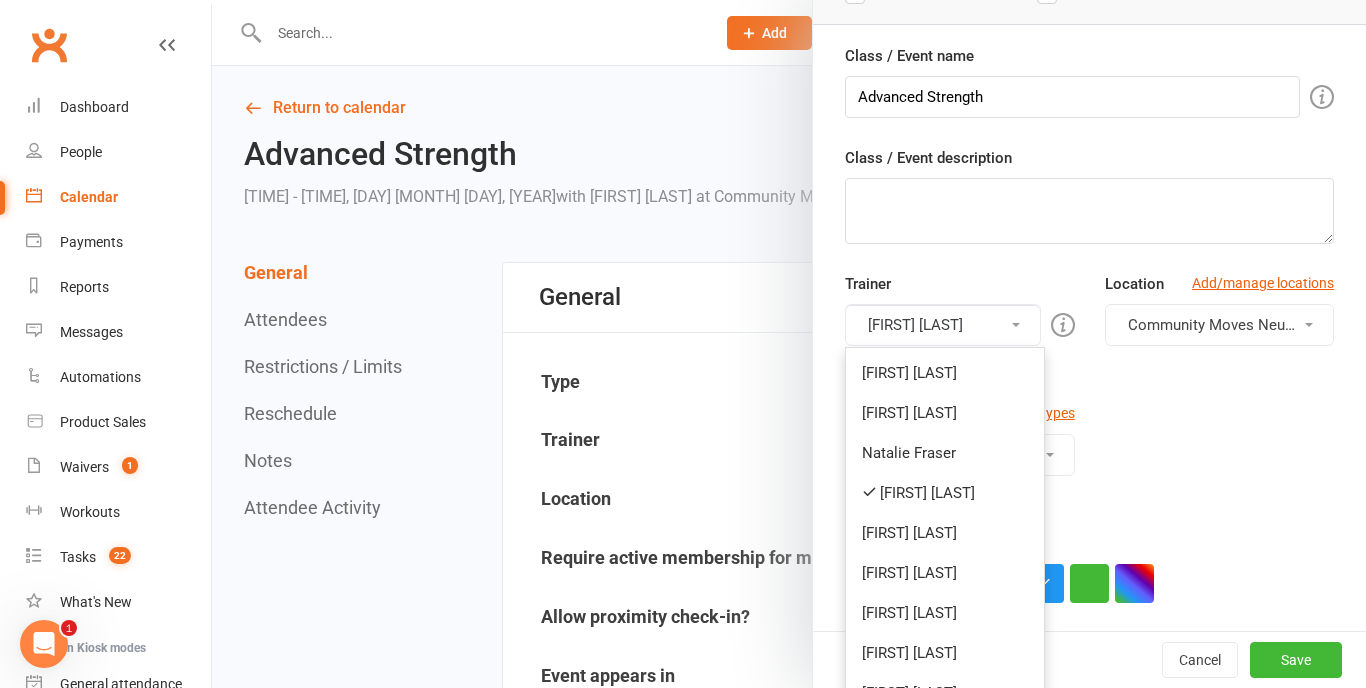 scroll, scrollTop: 219, scrollLeft: 0, axis: vertical 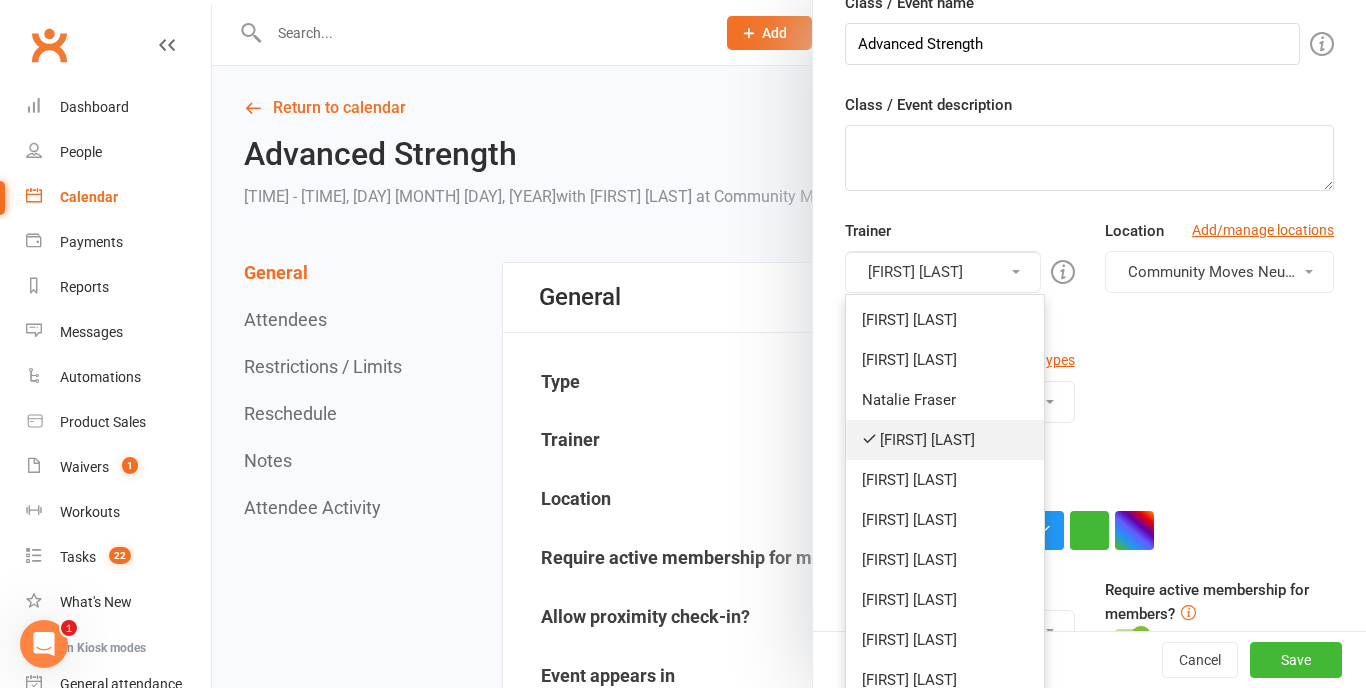 click on "[FIRST] [LAST]" at bounding box center (945, 440) 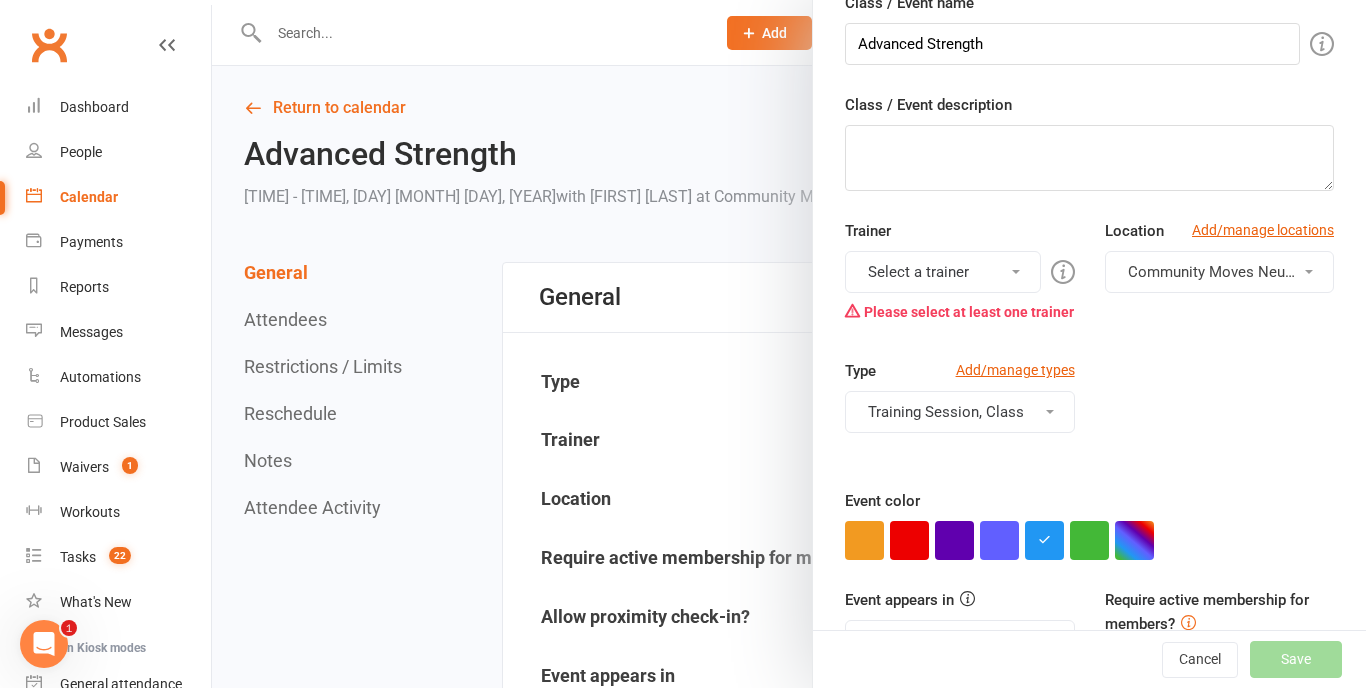click on "Select a trainer" at bounding box center (942, 272) 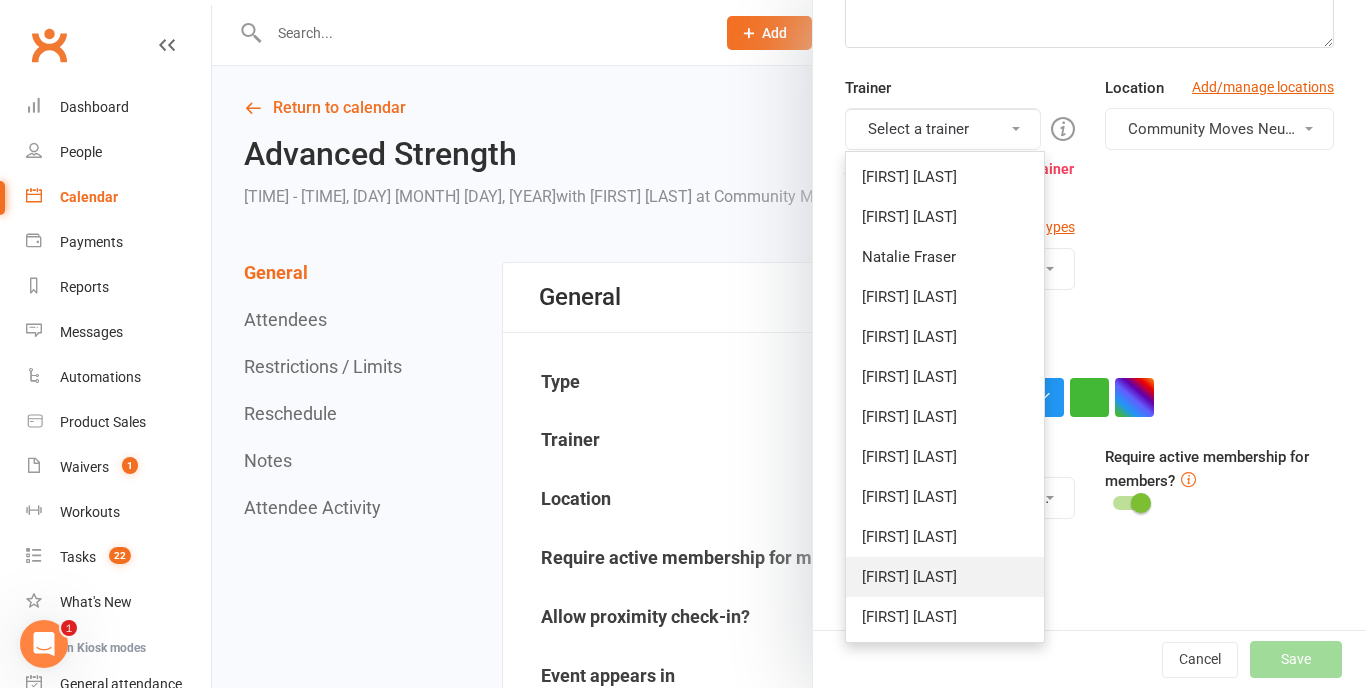 click on "[FIRST] [LAST]" at bounding box center [945, 577] 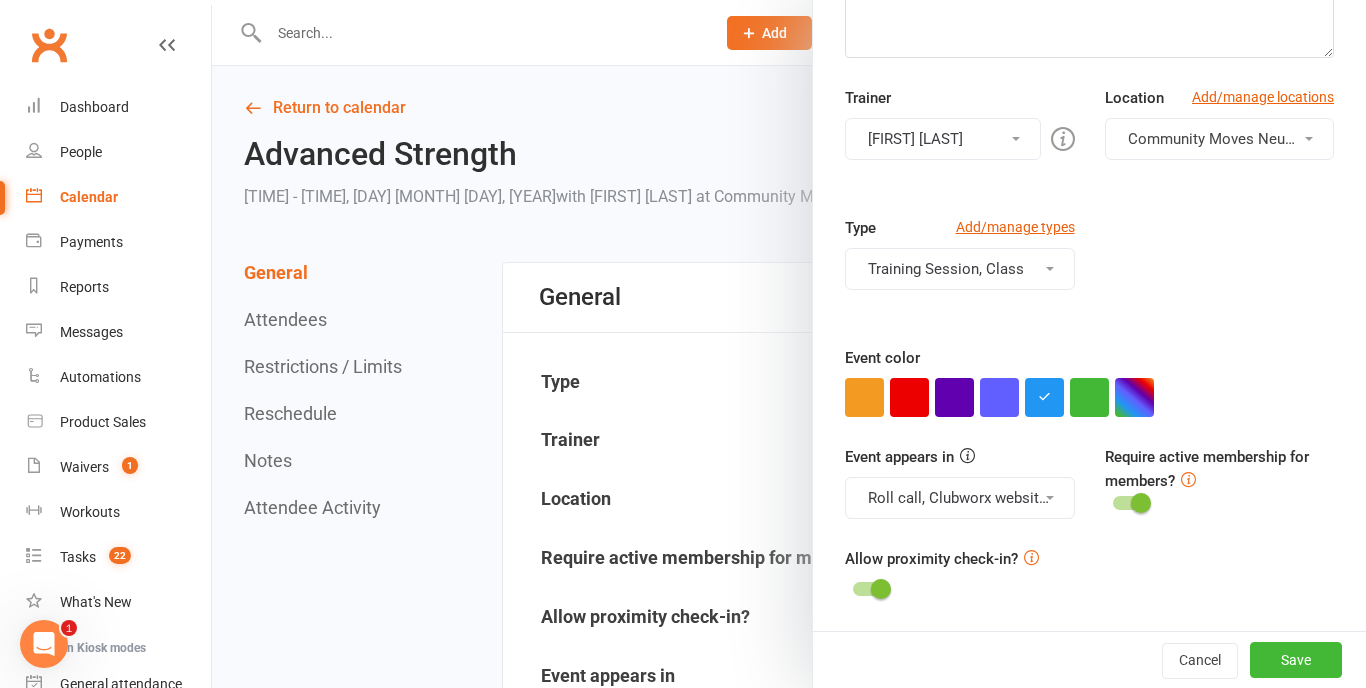 scroll, scrollTop: 352, scrollLeft: 0, axis: vertical 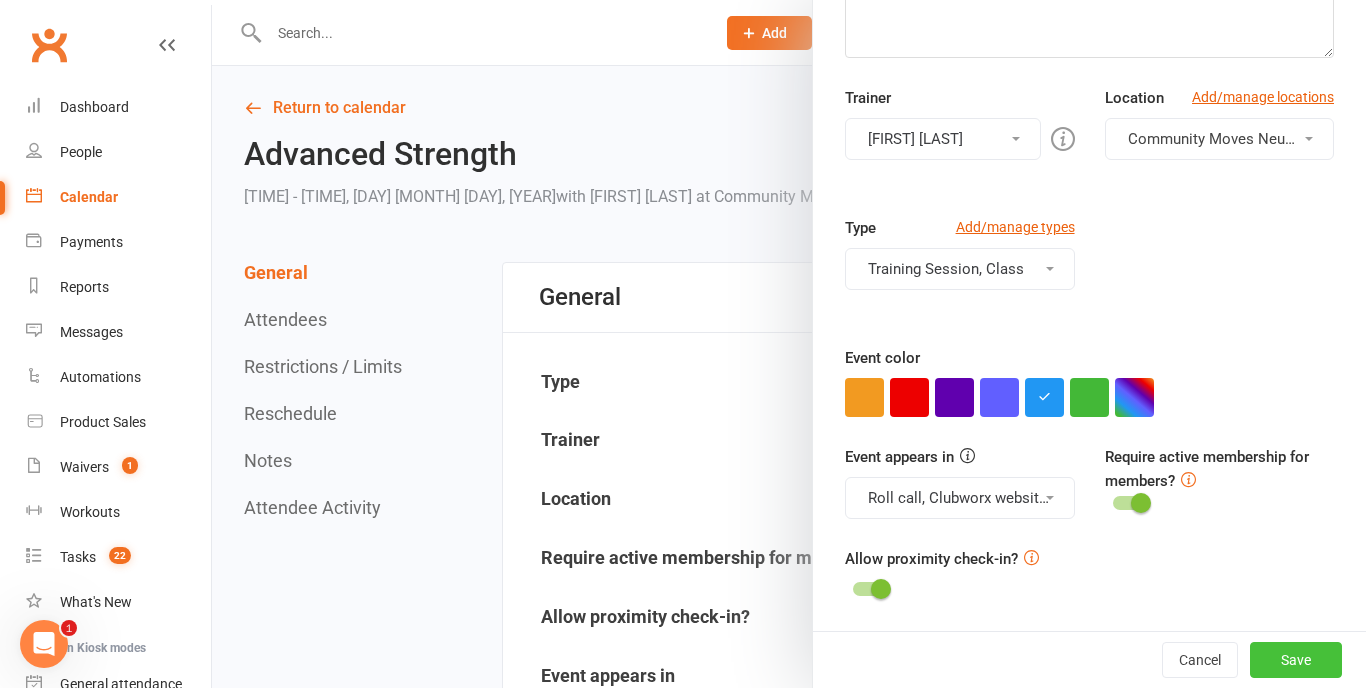 click on "Save" at bounding box center [1296, 660] 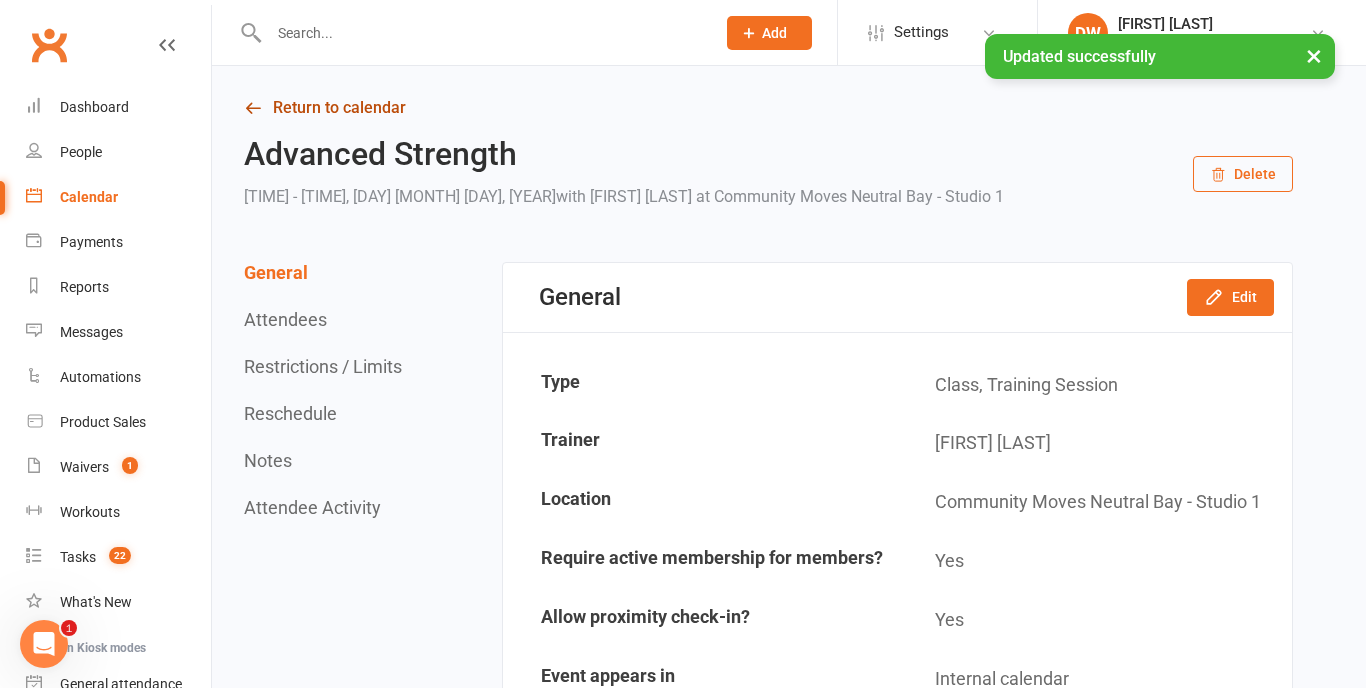 click at bounding box center (253, 108) 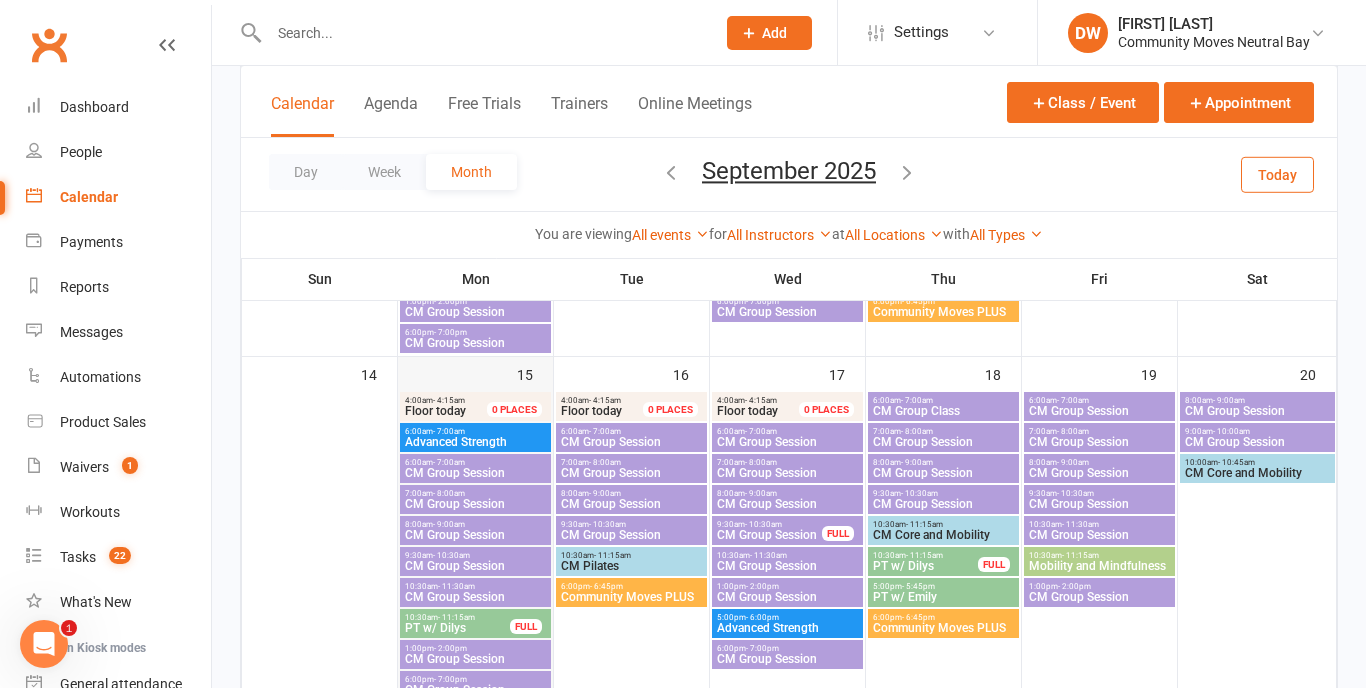 scroll, scrollTop: 703, scrollLeft: 0, axis: vertical 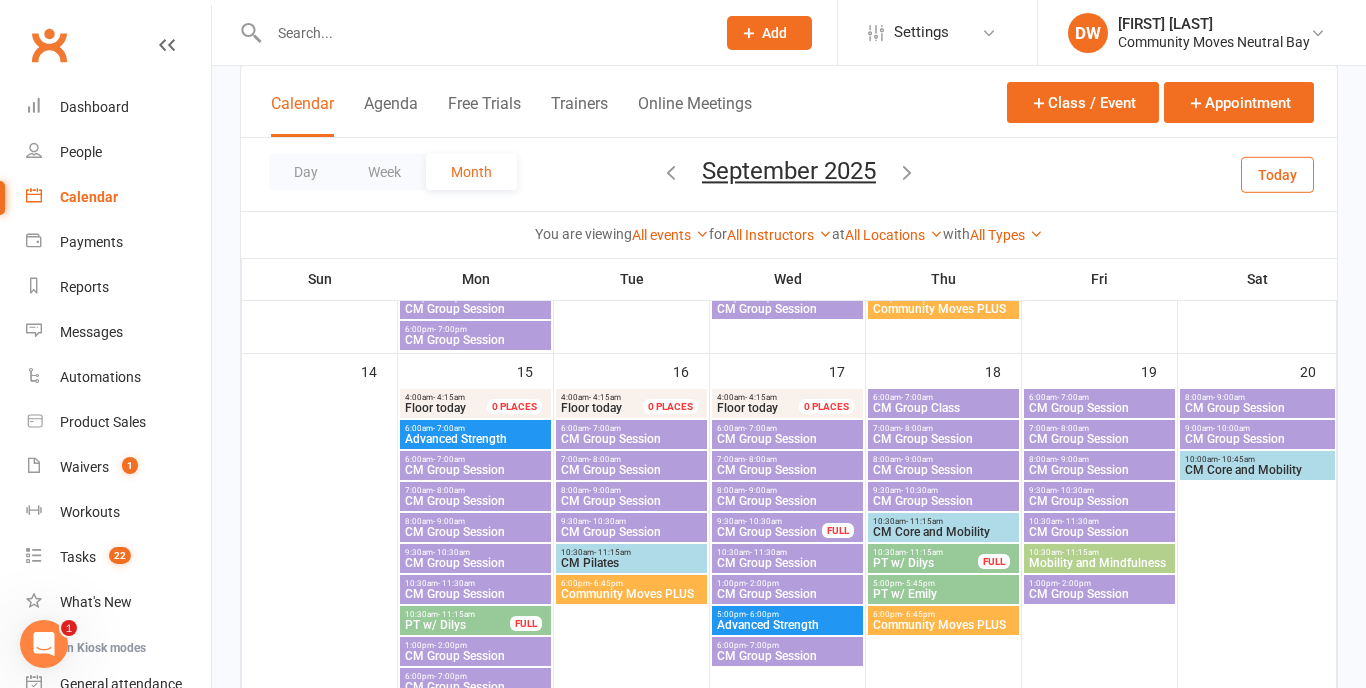 click on "CM Group Session" at bounding box center [475, 470] 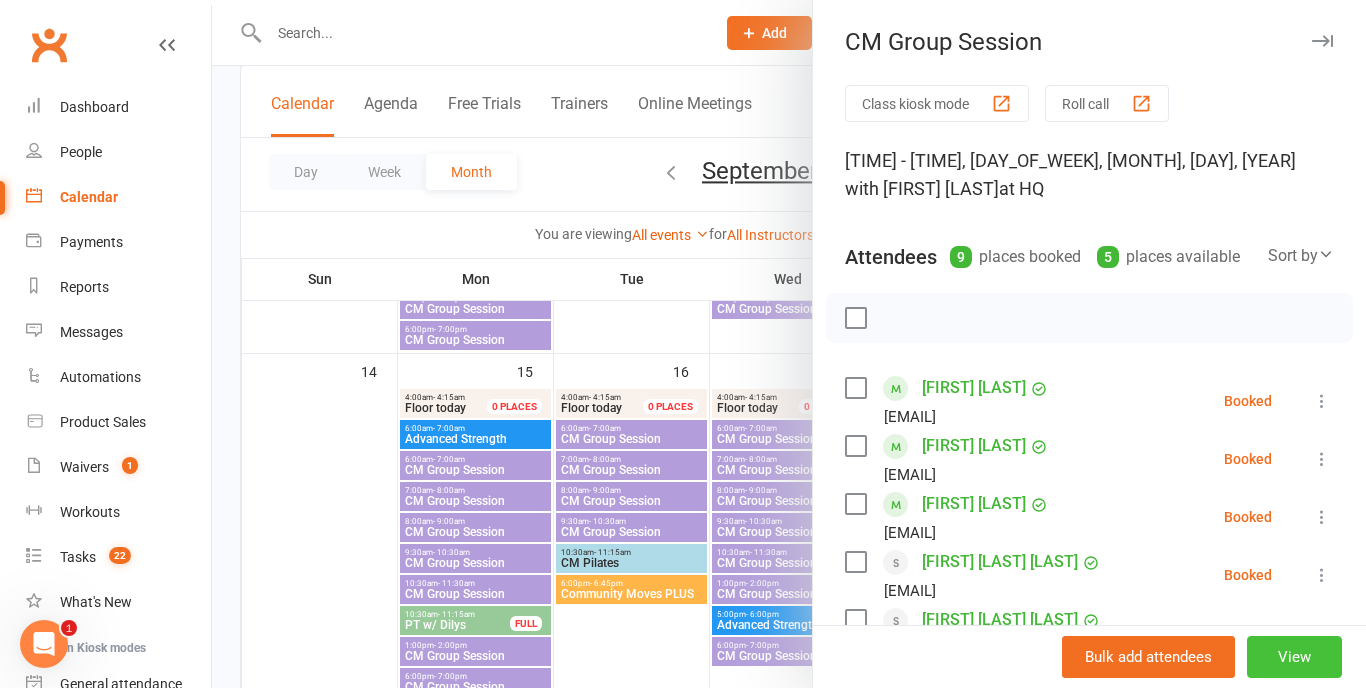 click on "View" at bounding box center [1294, 657] 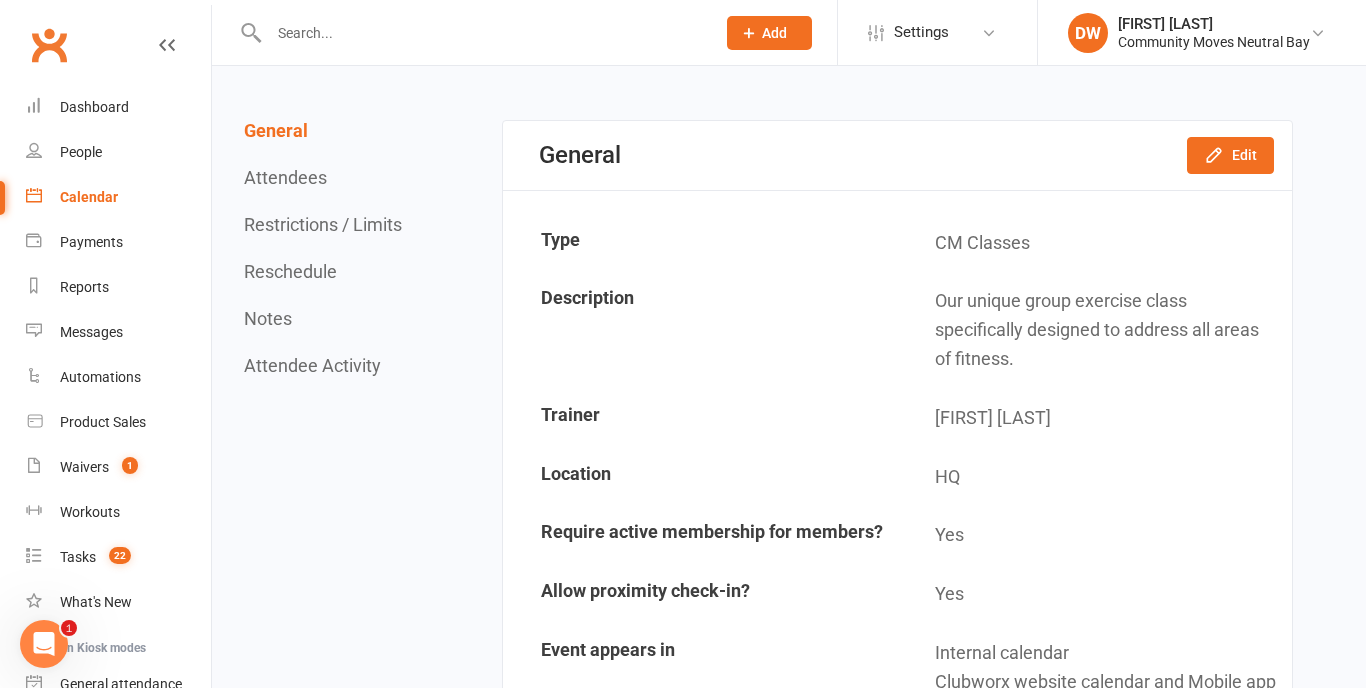 scroll, scrollTop: 142, scrollLeft: 0, axis: vertical 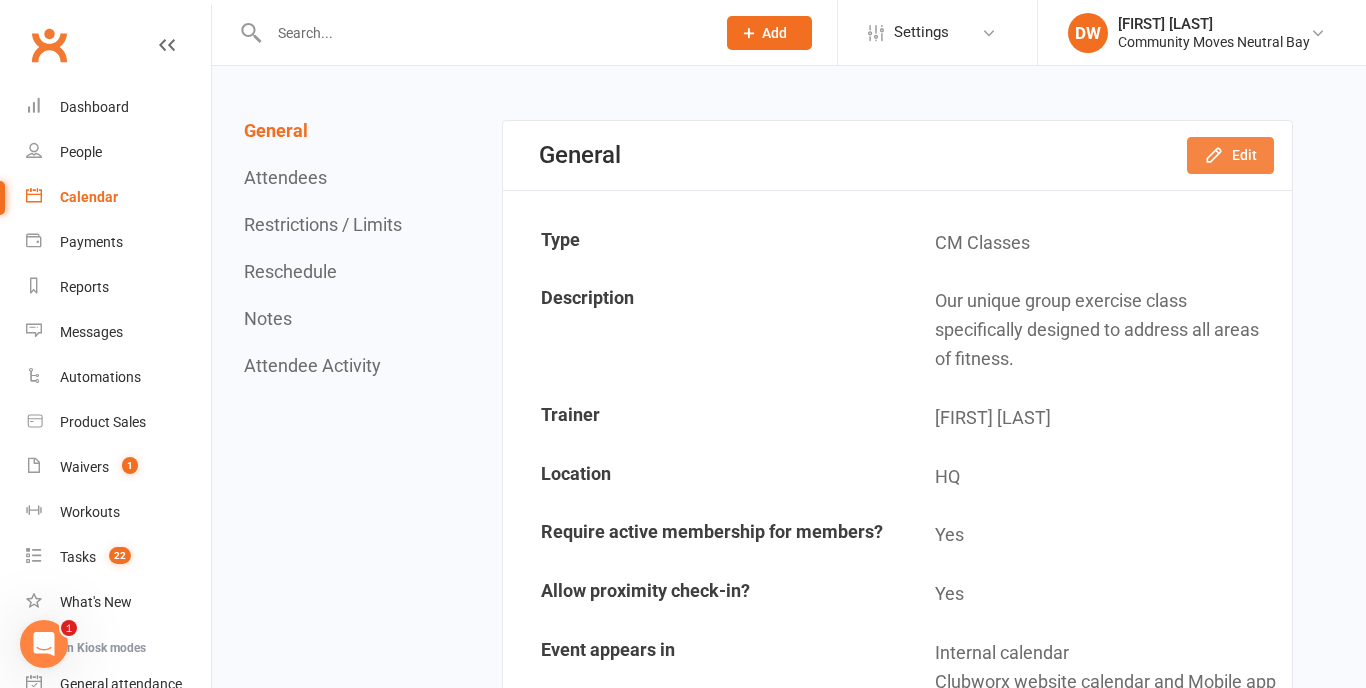 click on "Edit" at bounding box center (1230, 155) 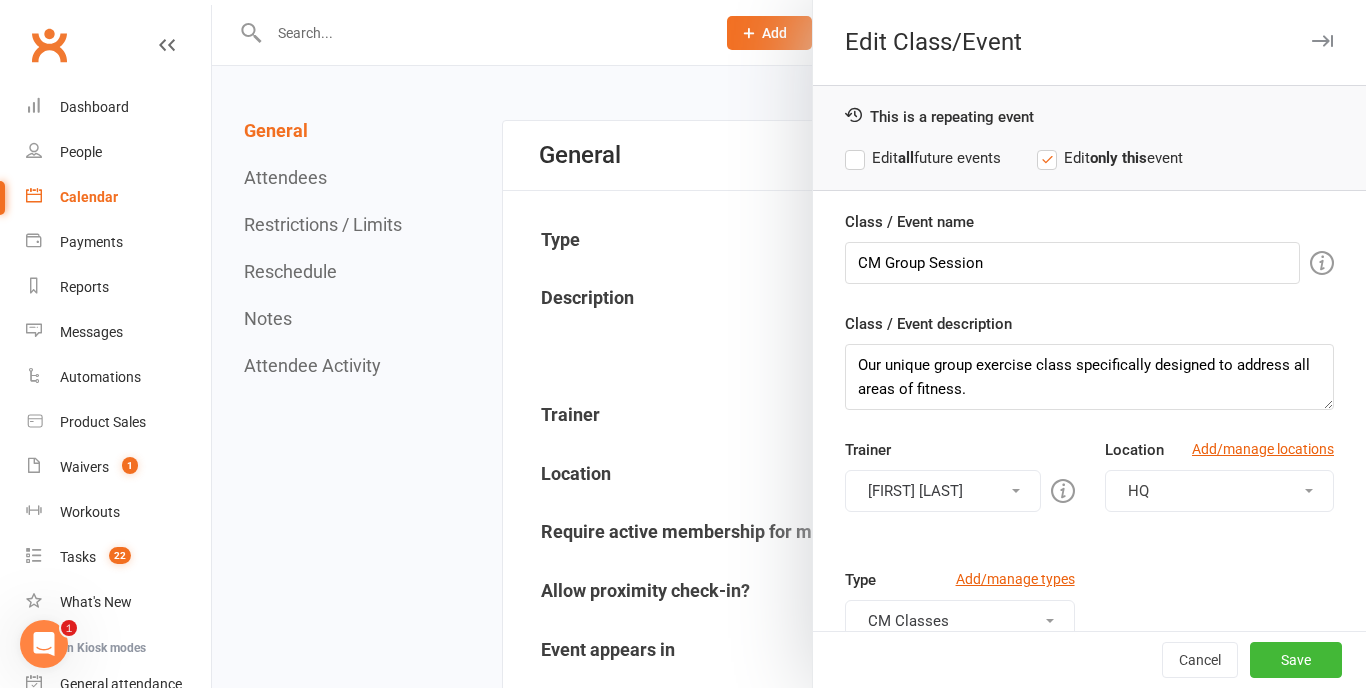 click on "[FIRST] [LAST]" at bounding box center [942, 491] 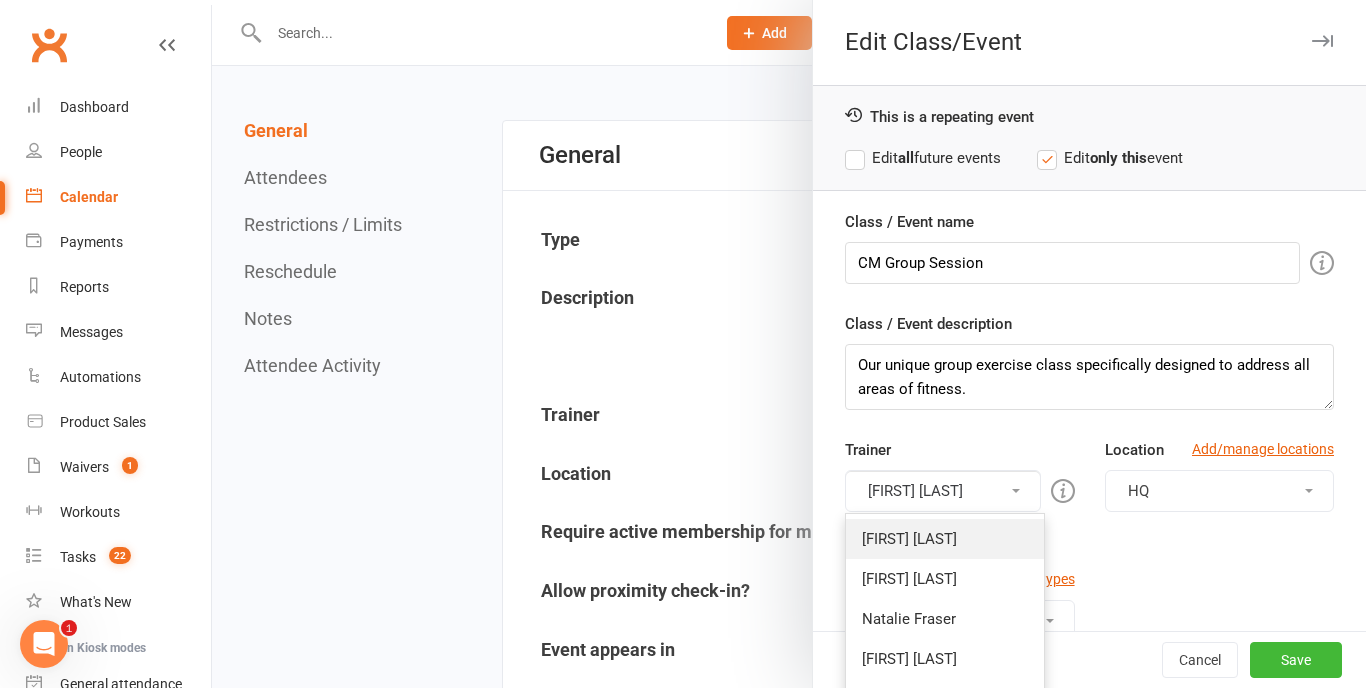 click on "[FIRST] [LAST]" at bounding box center [945, 539] 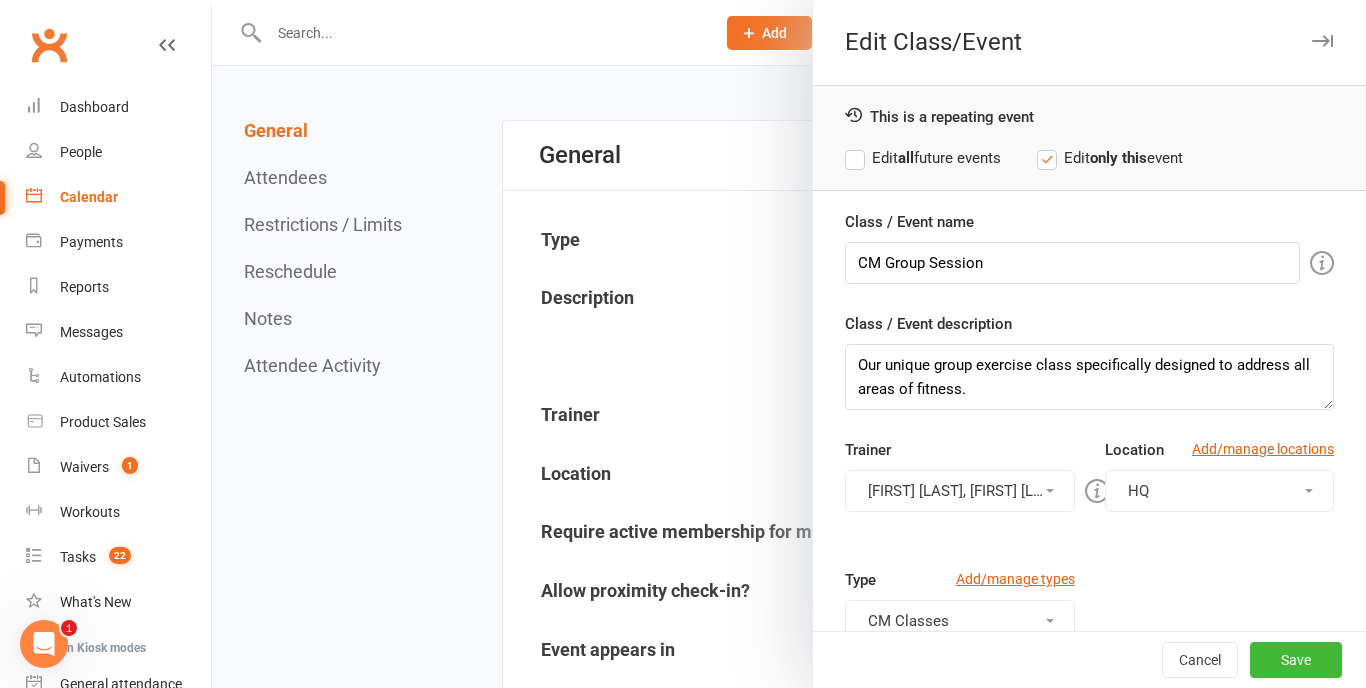 click on "[FIRST] [LAST], [FIRST] [LAST]" at bounding box center [959, 491] 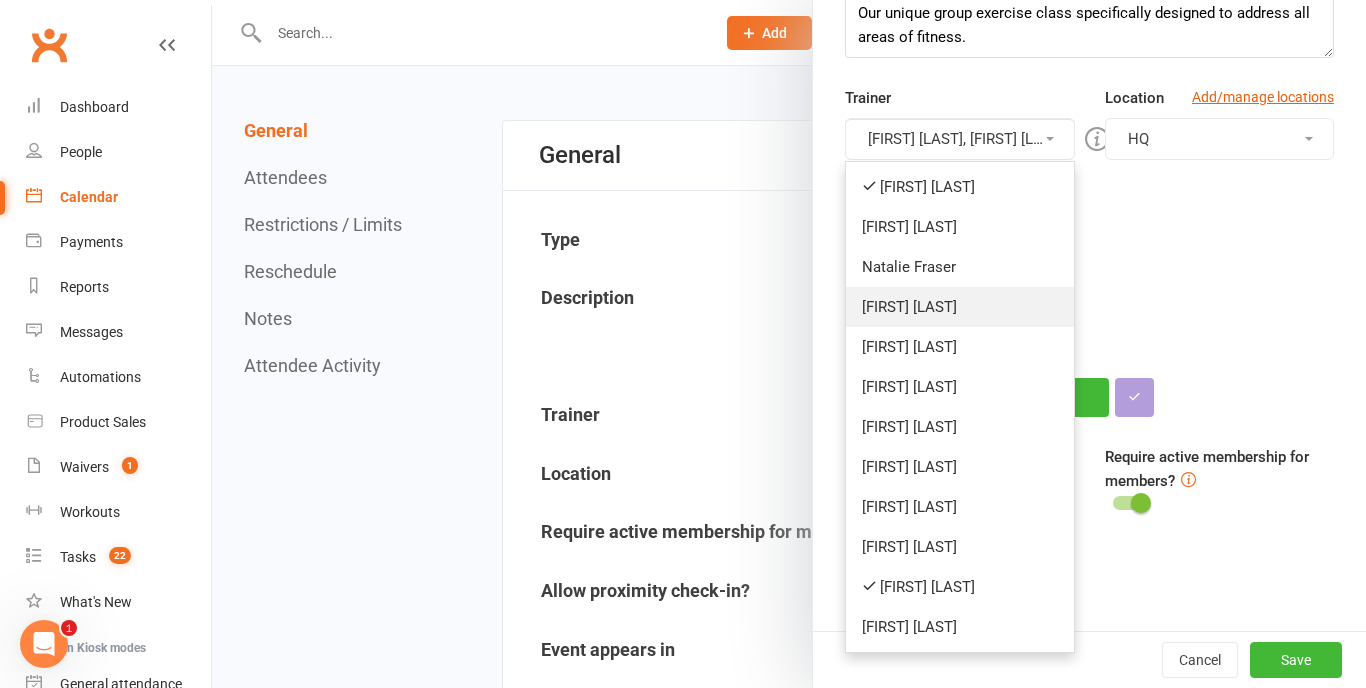 scroll, scrollTop: 352, scrollLeft: 0, axis: vertical 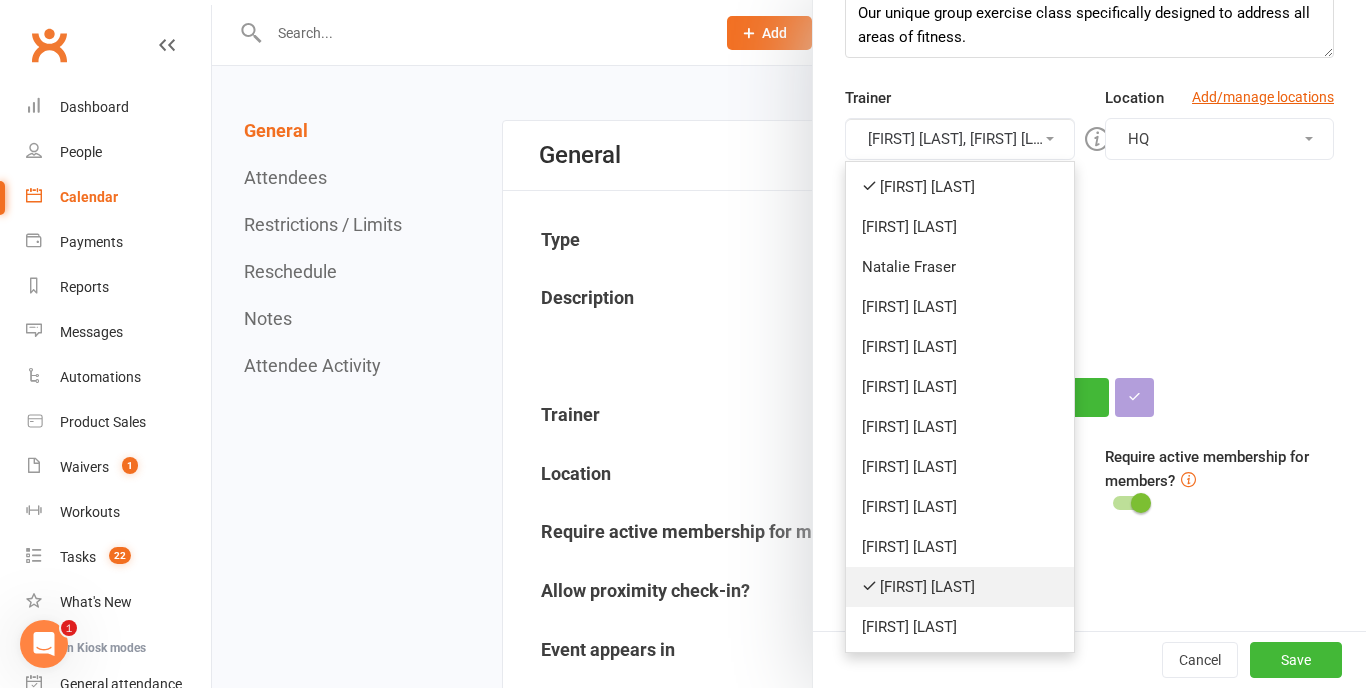 click on "[FIRST] [LAST]" at bounding box center [959, 587] 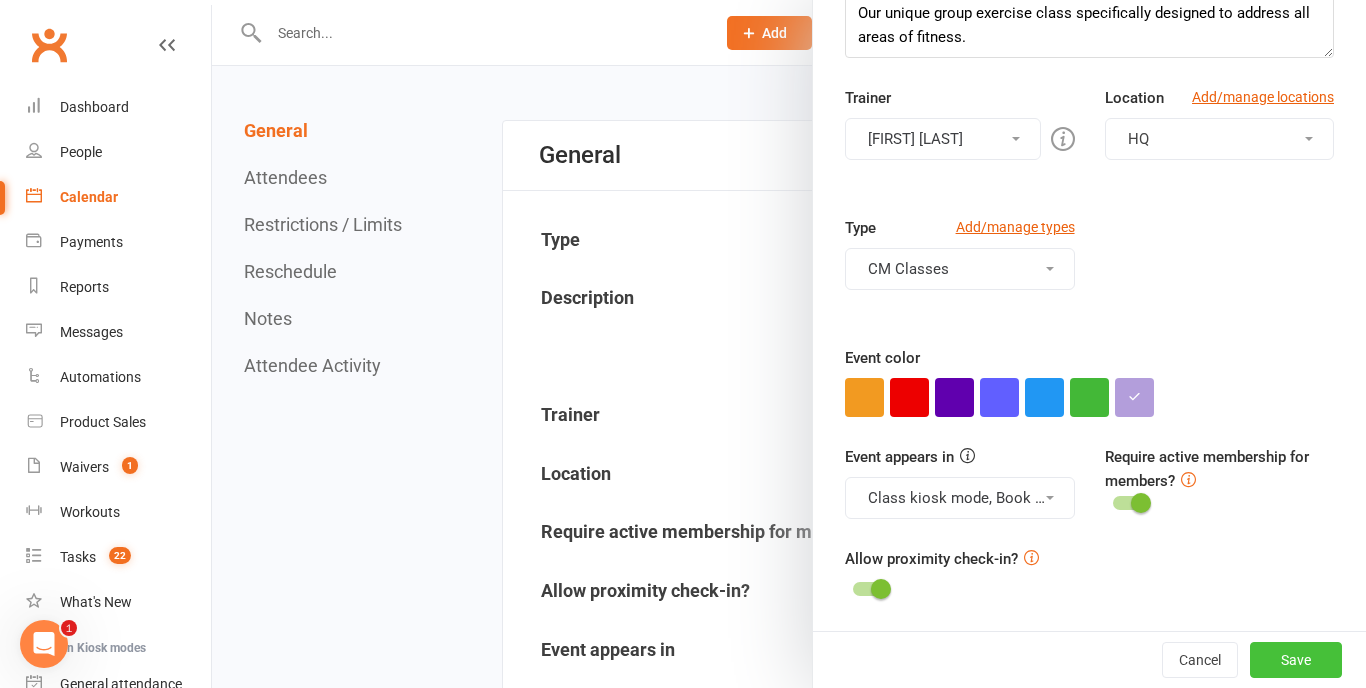 click on "Save" at bounding box center (1296, 660) 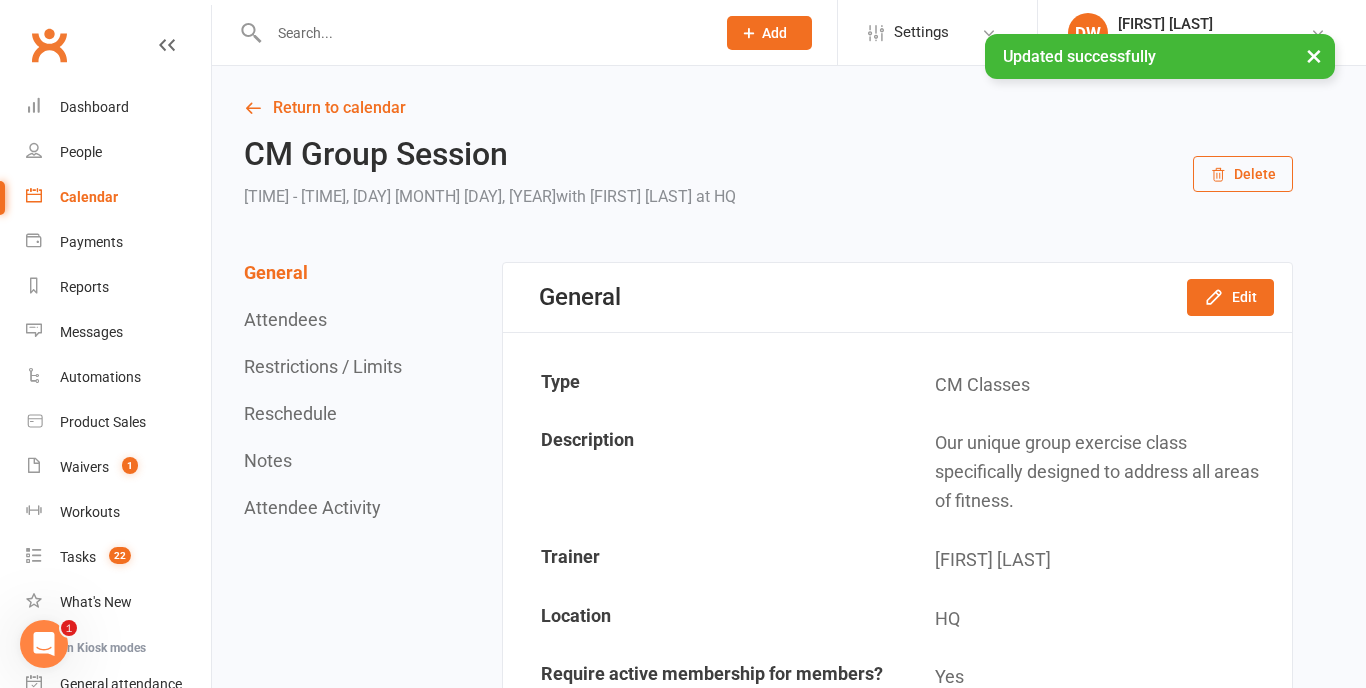 scroll, scrollTop: 0, scrollLeft: 0, axis: both 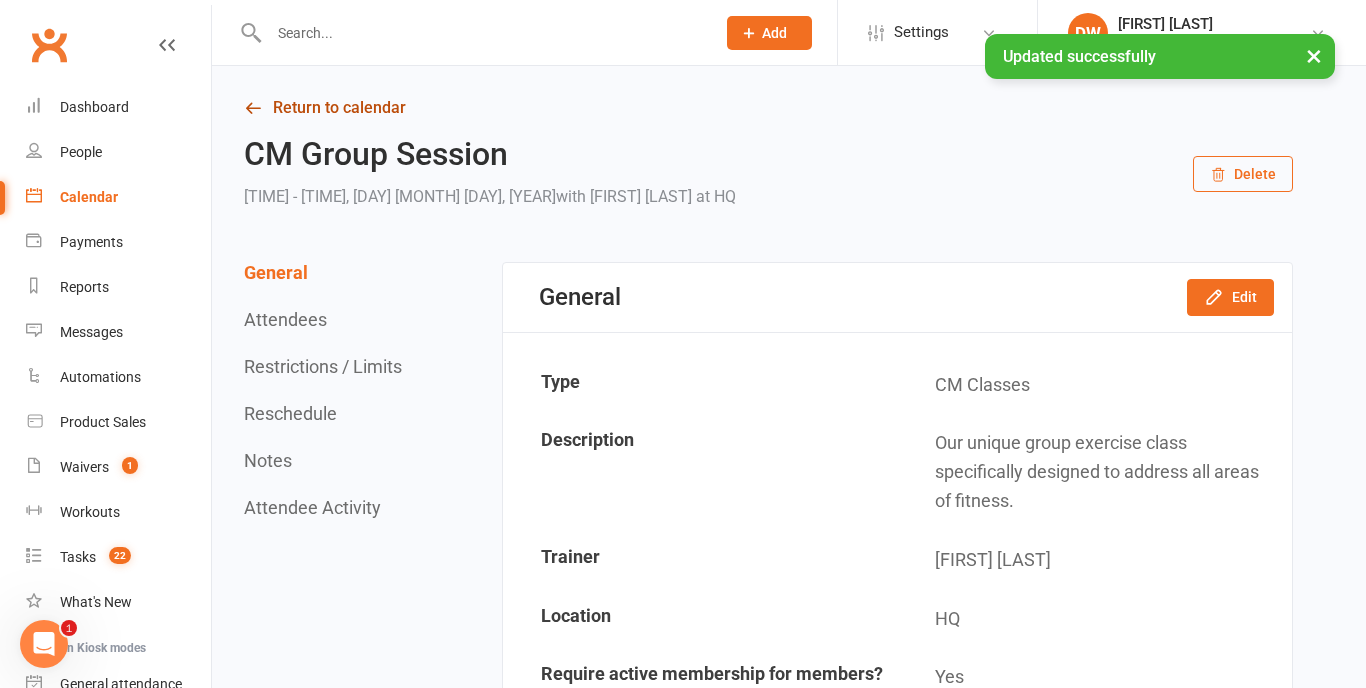 click at bounding box center (253, 108) 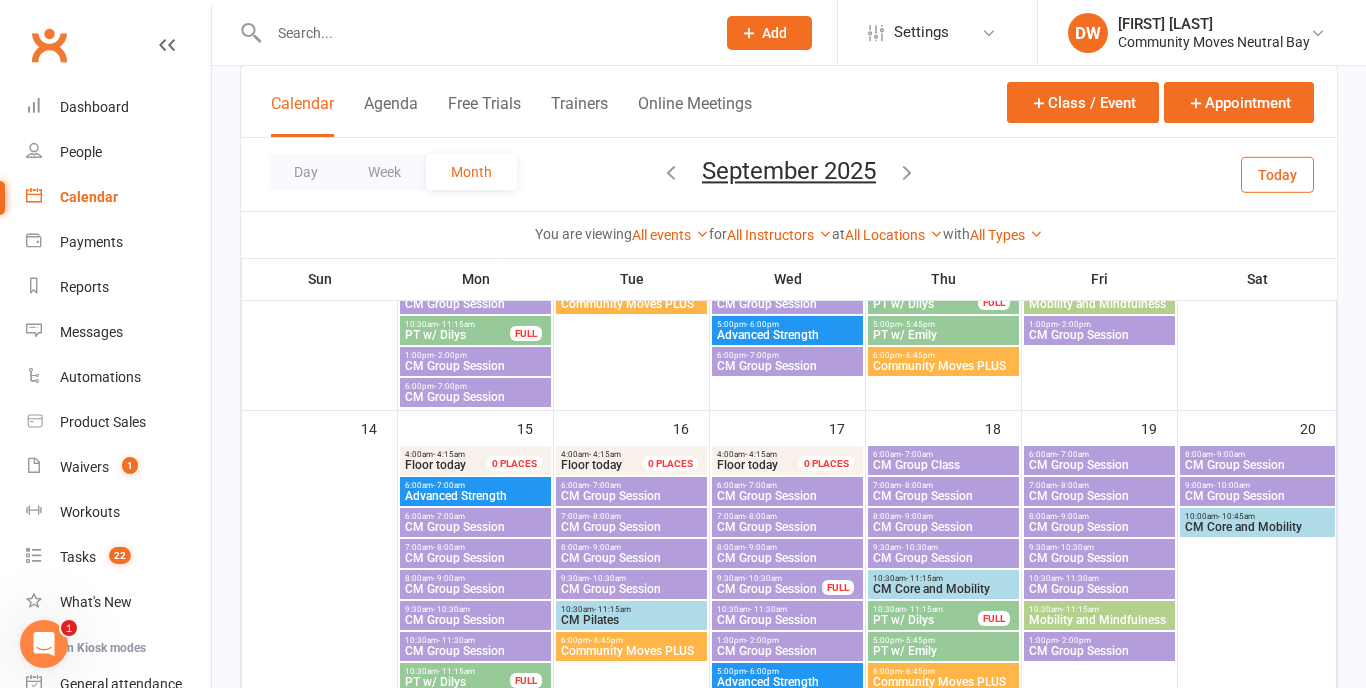 scroll, scrollTop: 649, scrollLeft: 0, axis: vertical 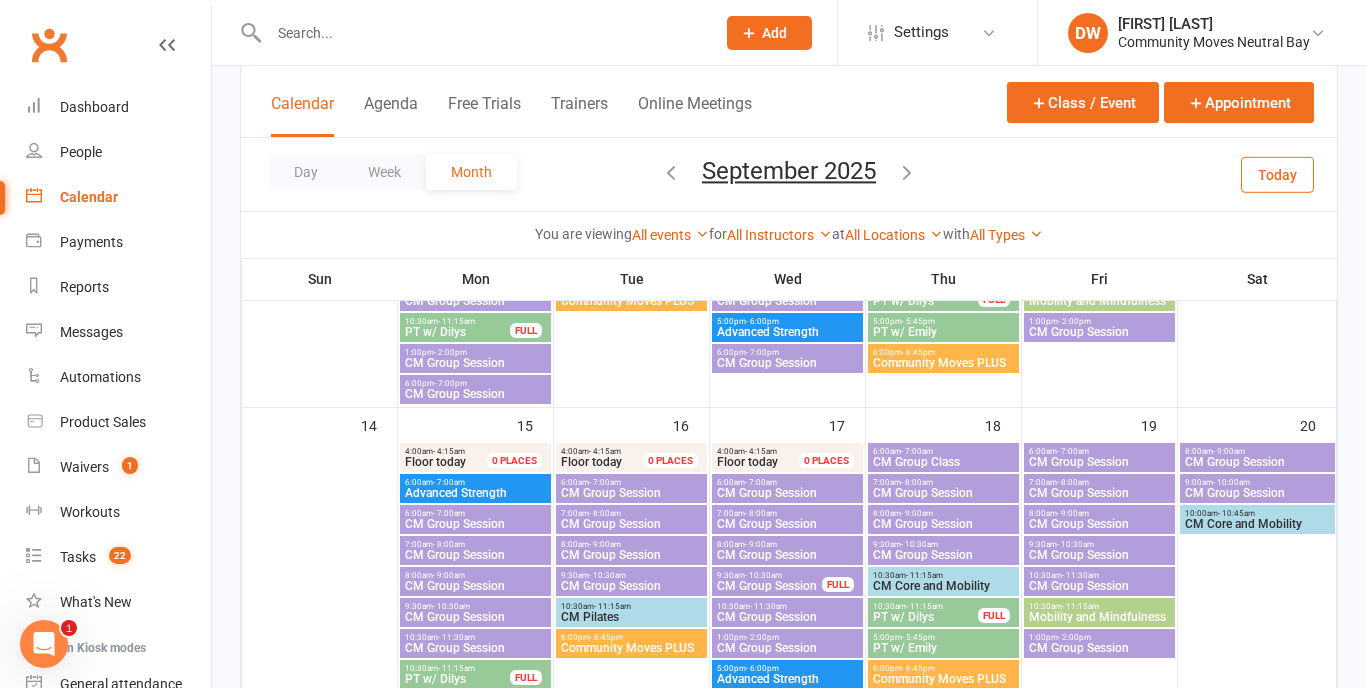 click on "CM Group Session" at bounding box center (475, 524) 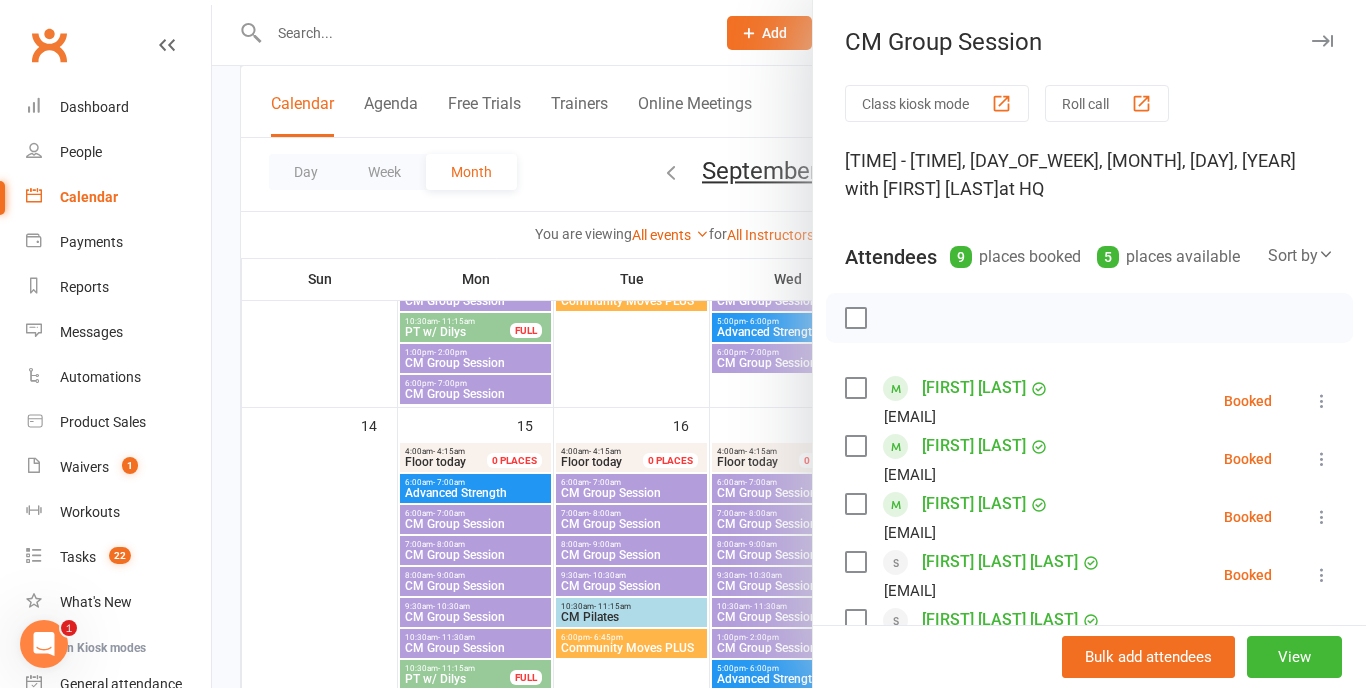 click at bounding box center (789, 344) 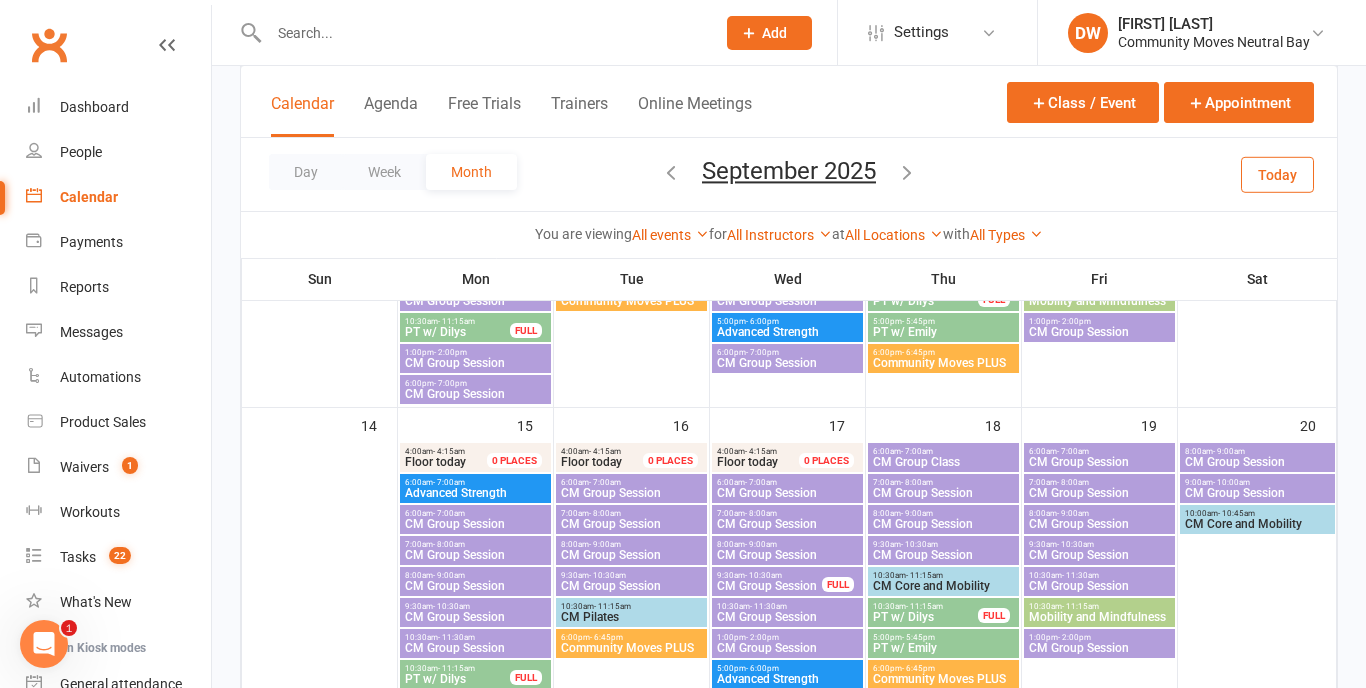 click on "- 8:00am" at bounding box center (449, 544) 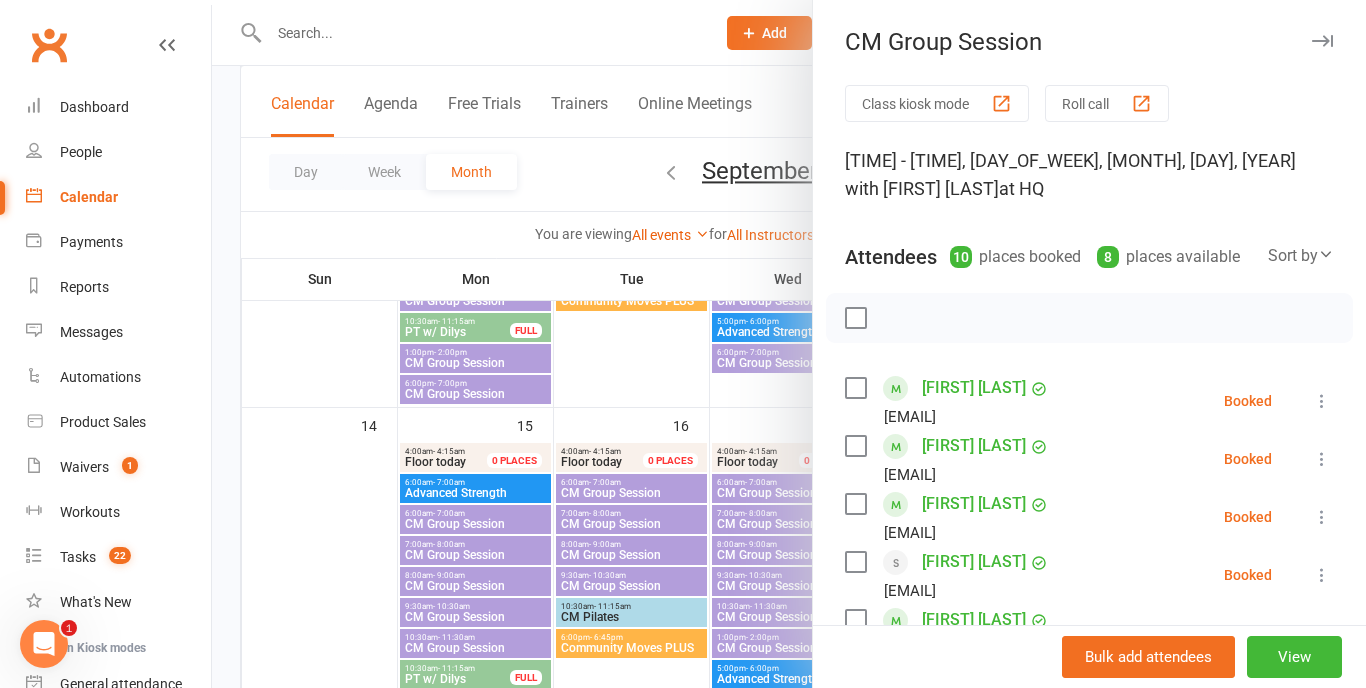 click at bounding box center (789, 344) 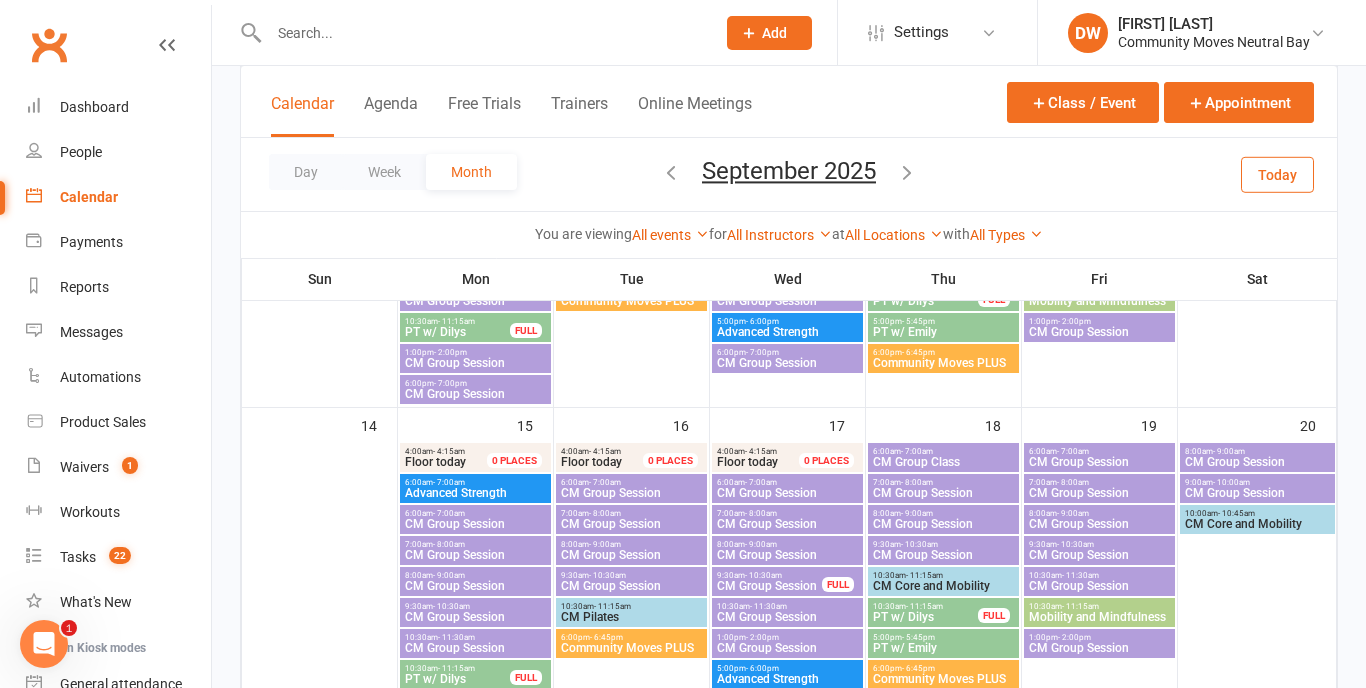 click on "- 9:00am" at bounding box center (449, 575) 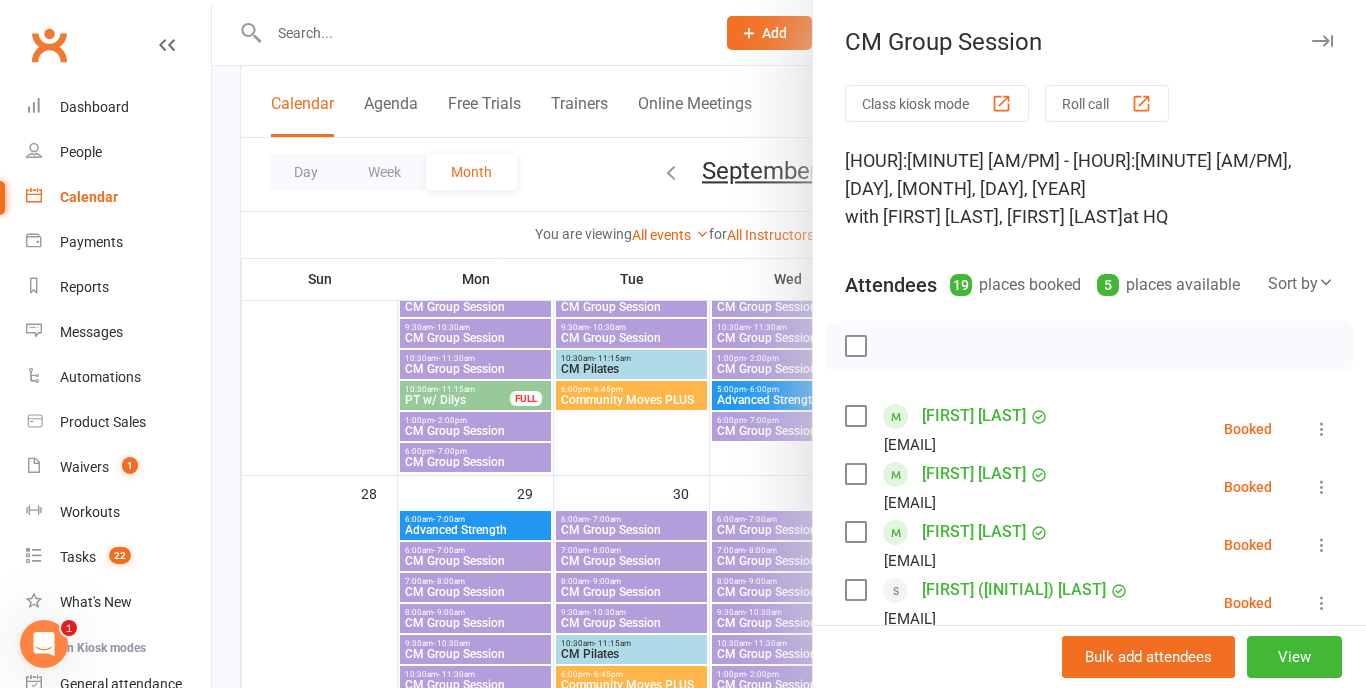 scroll, scrollTop: 1250, scrollLeft: 0, axis: vertical 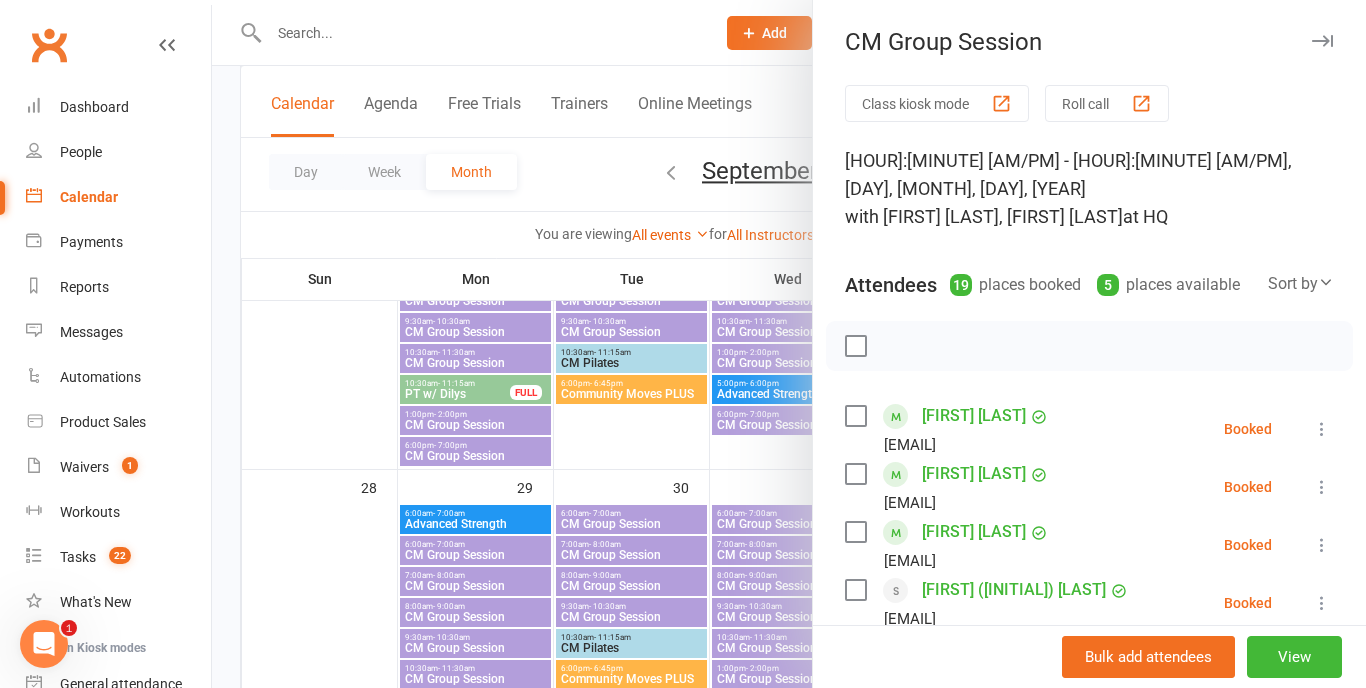 click at bounding box center (789, 344) 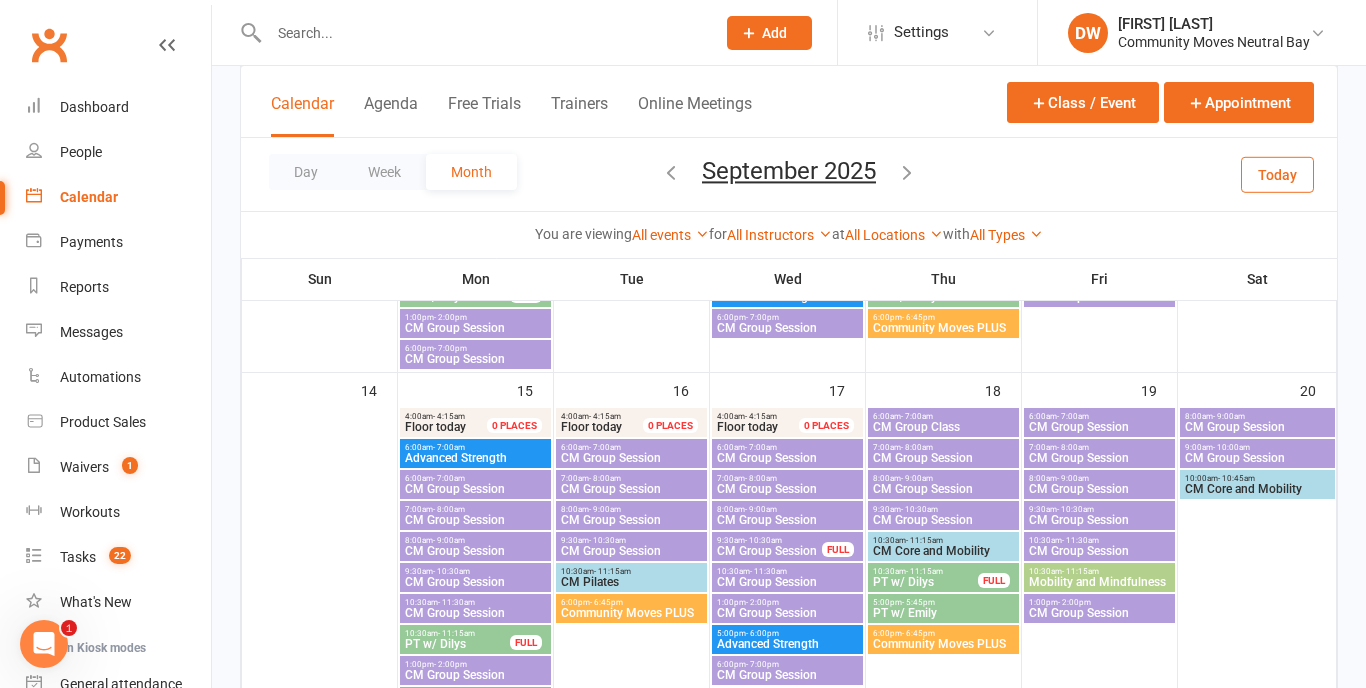 scroll, scrollTop: 690, scrollLeft: 0, axis: vertical 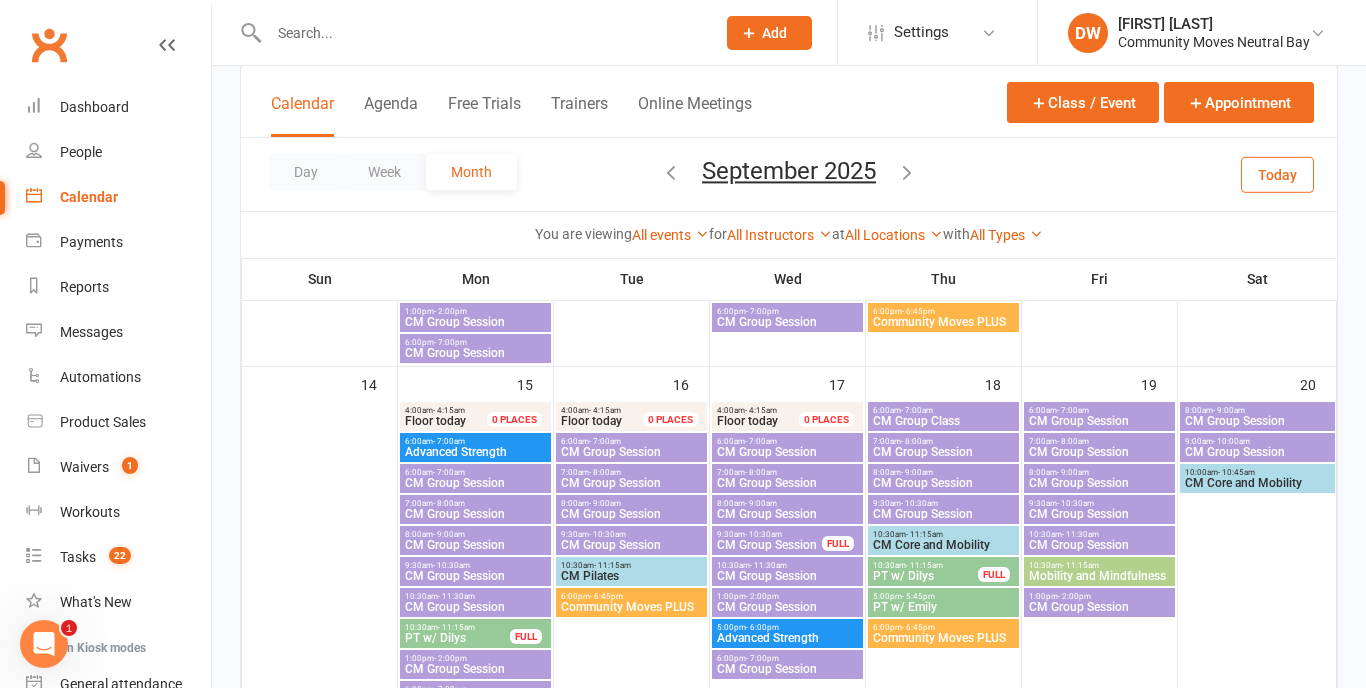 click on "- 9:00am" at bounding box center (917, 472) 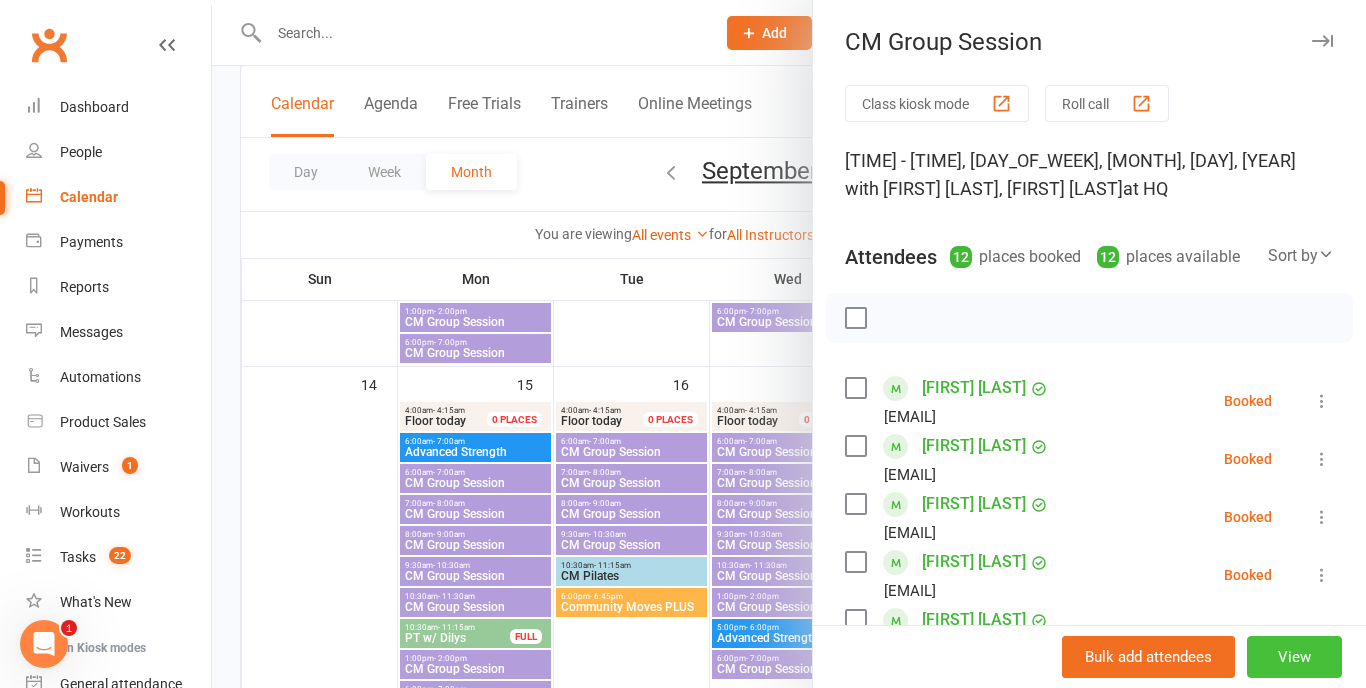 click on "View" at bounding box center (1294, 657) 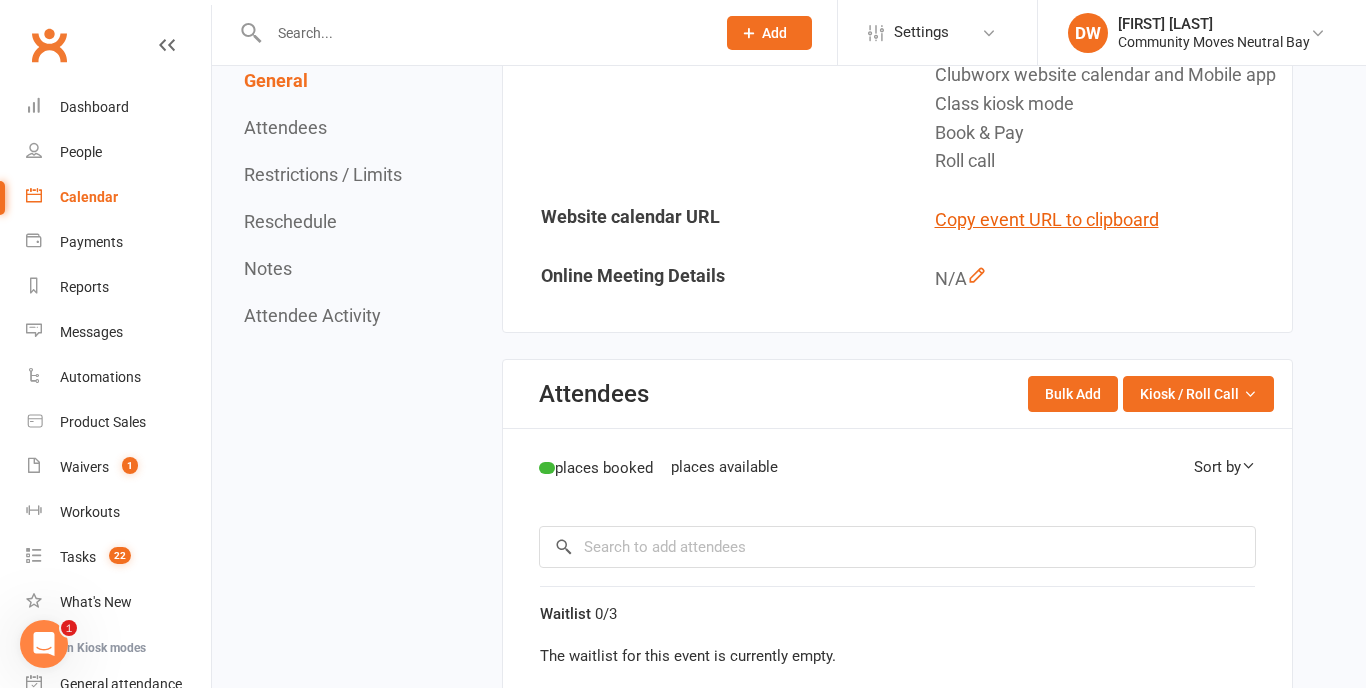 scroll, scrollTop: 0, scrollLeft: 0, axis: both 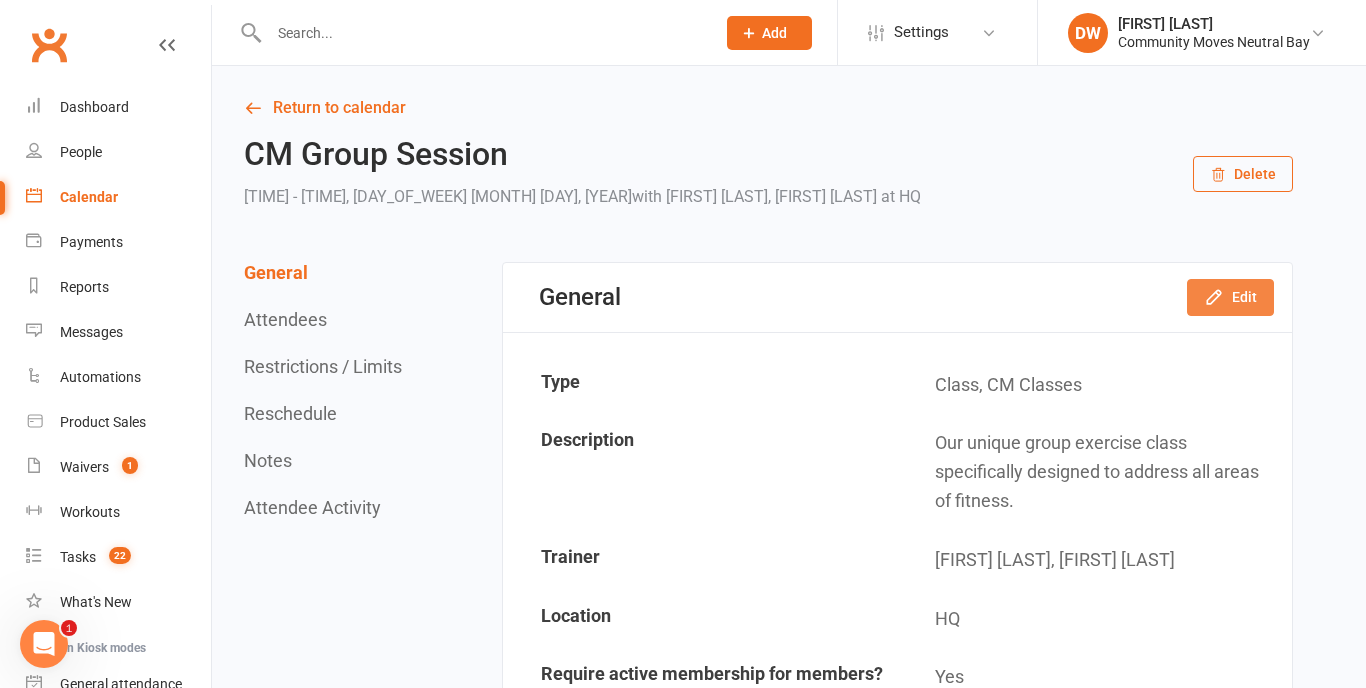 click on "Edit" at bounding box center [1230, 297] 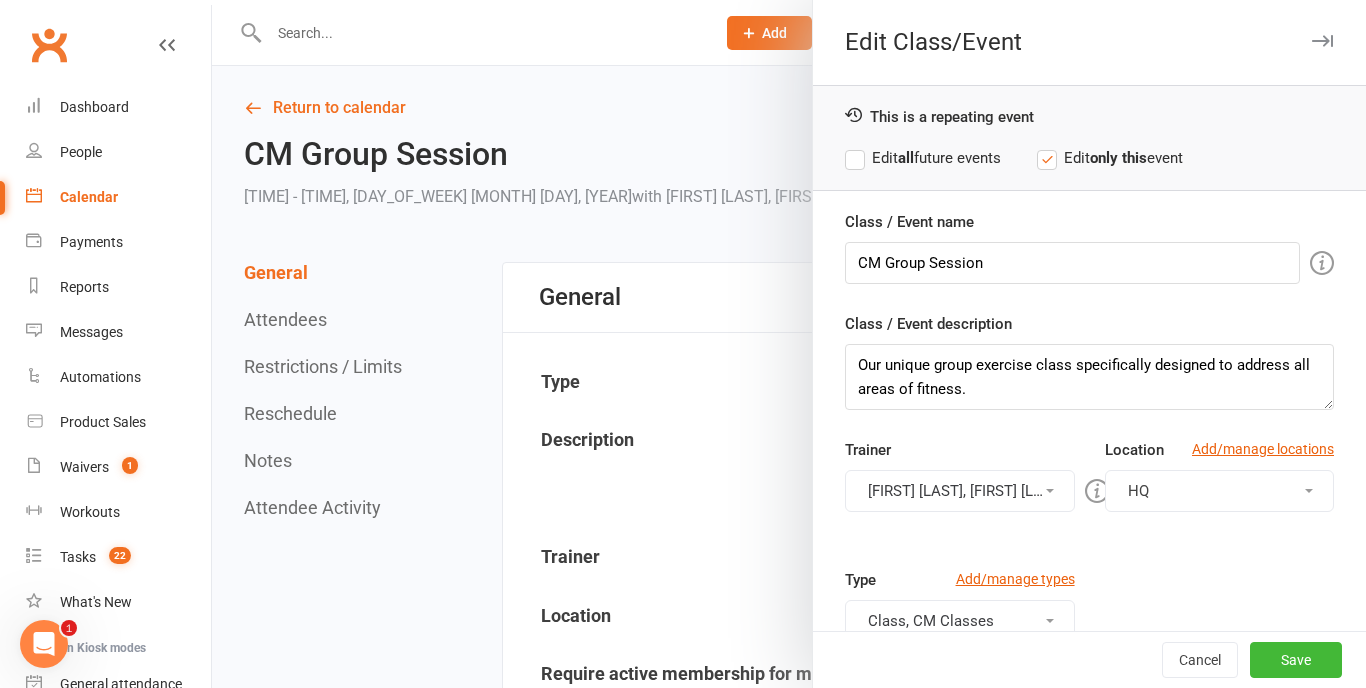 click on "[FIRST] [LAST], [FIRST] [LAST]" at bounding box center [959, 491] 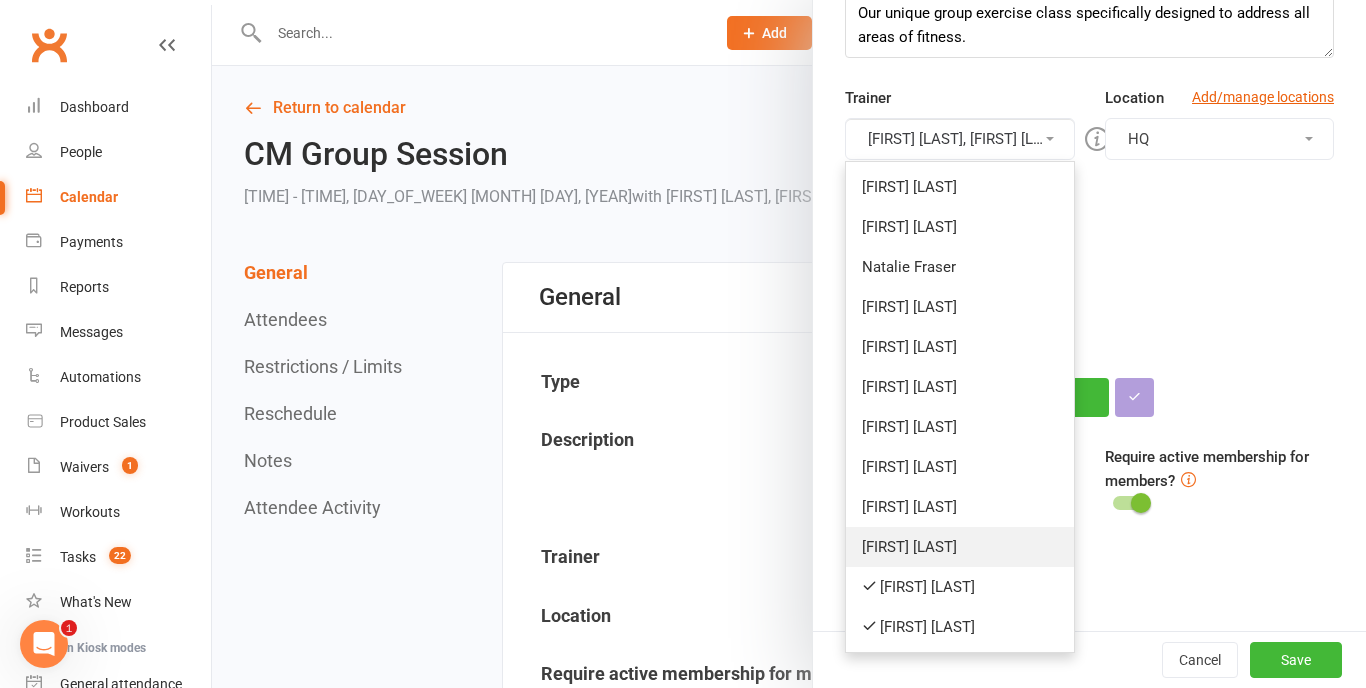 scroll, scrollTop: 352, scrollLeft: 0, axis: vertical 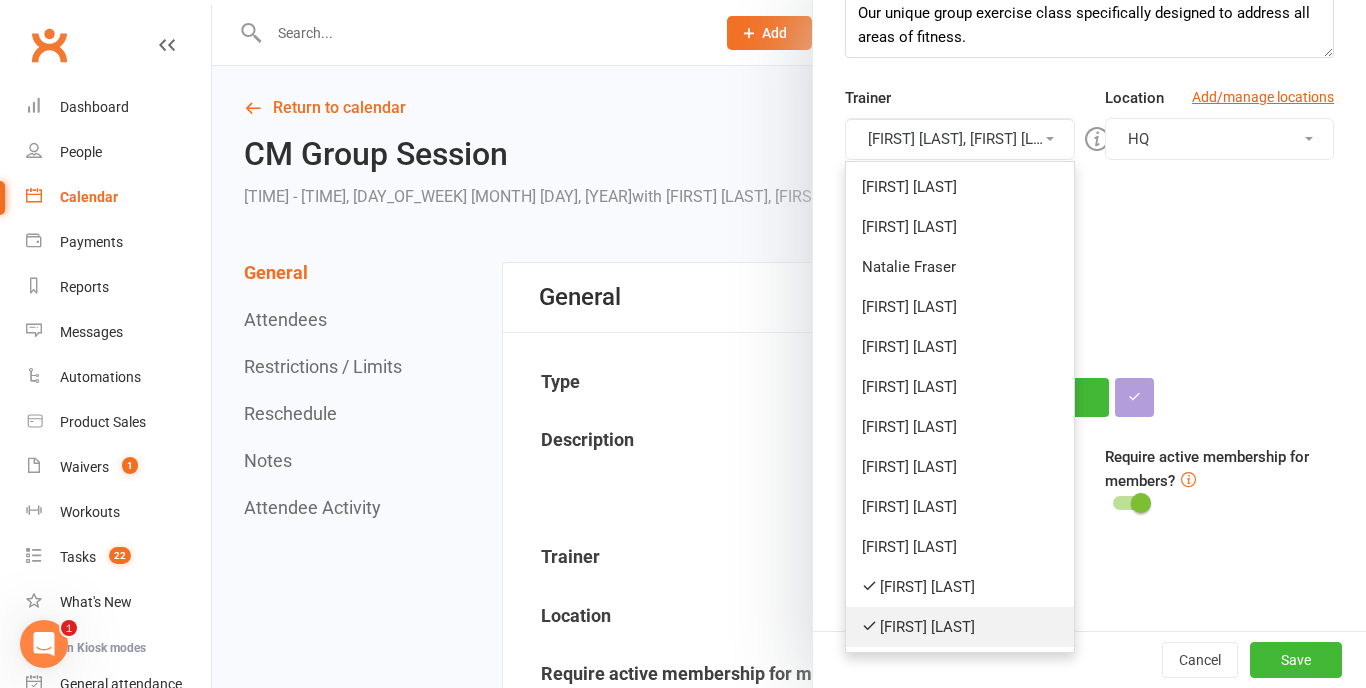 click on "[FIRST] [LAST]" at bounding box center [959, 627] 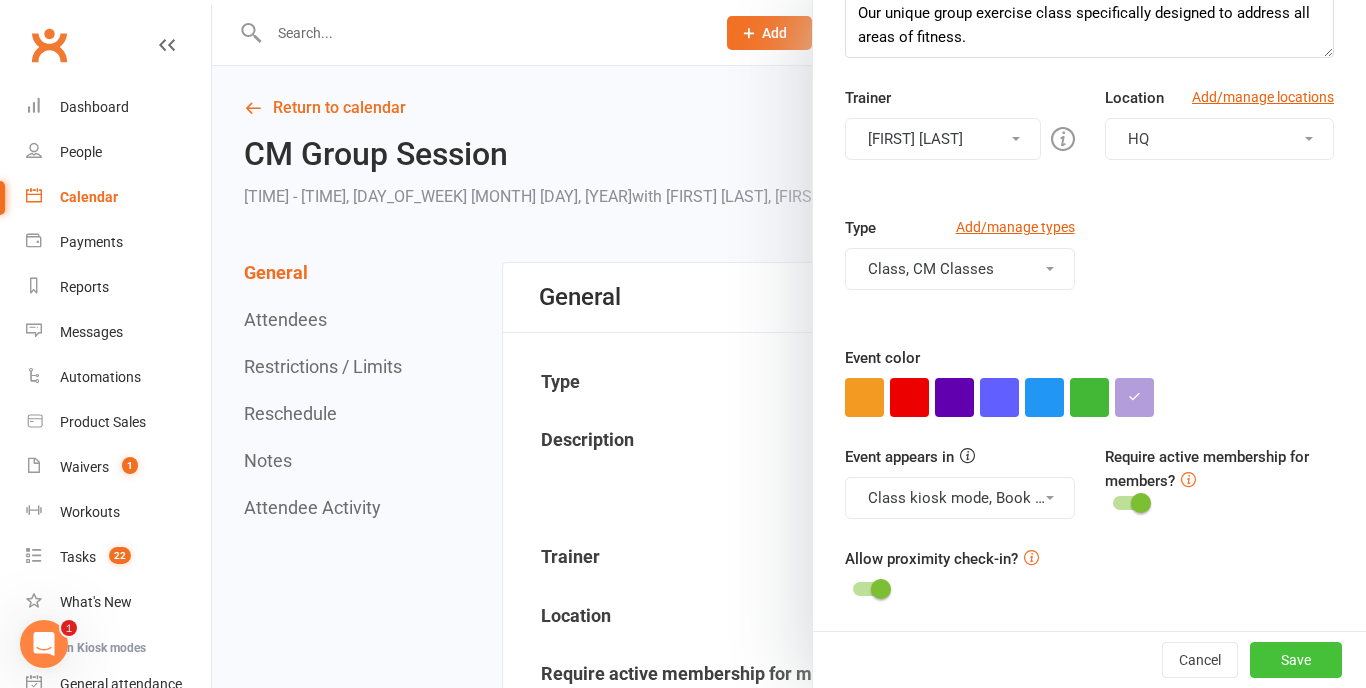 click on "Save" at bounding box center (1296, 660) 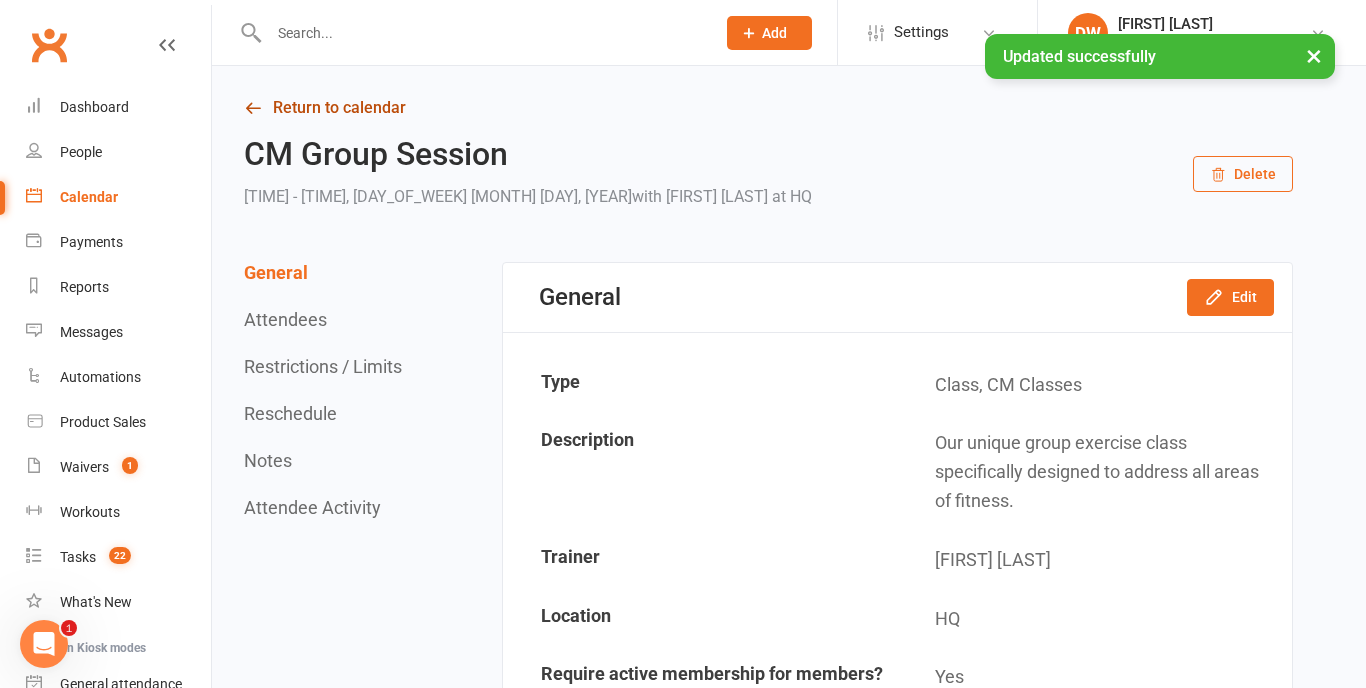 click at bounding box center (253, 108) 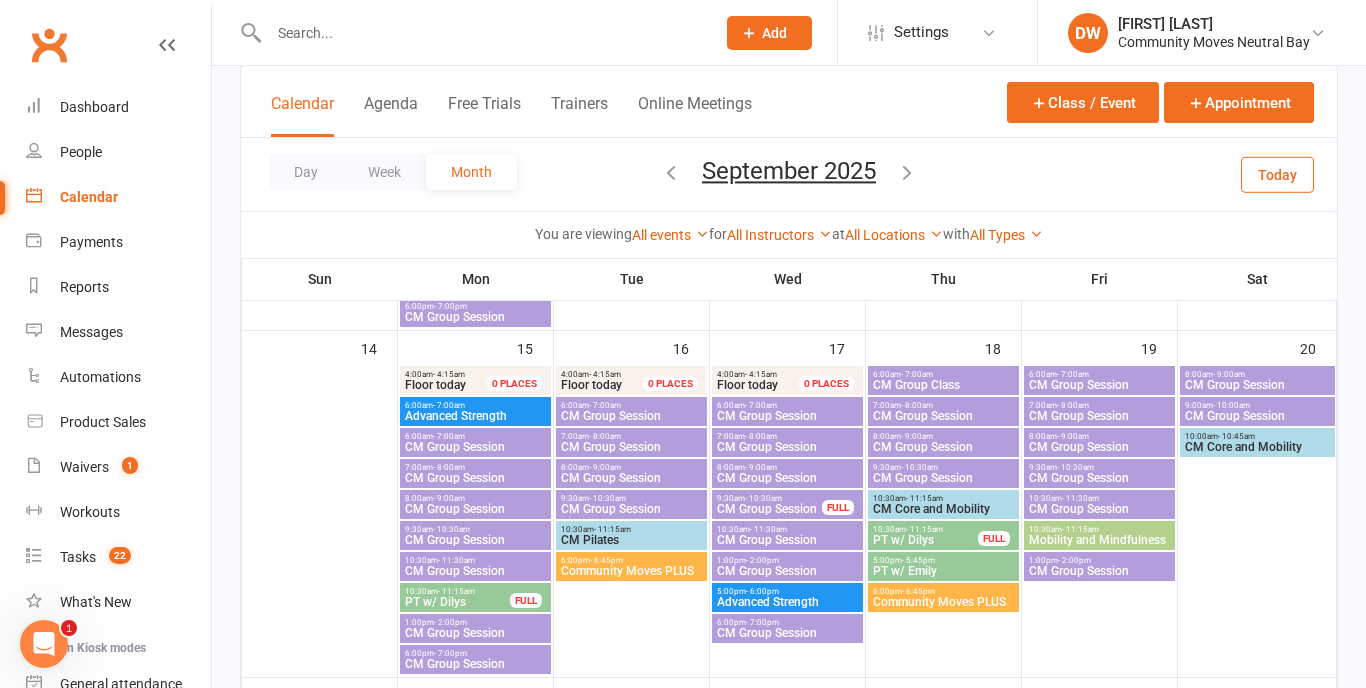 scroll, scrollTop: 727, scrollLeft: 0, axis: vertical 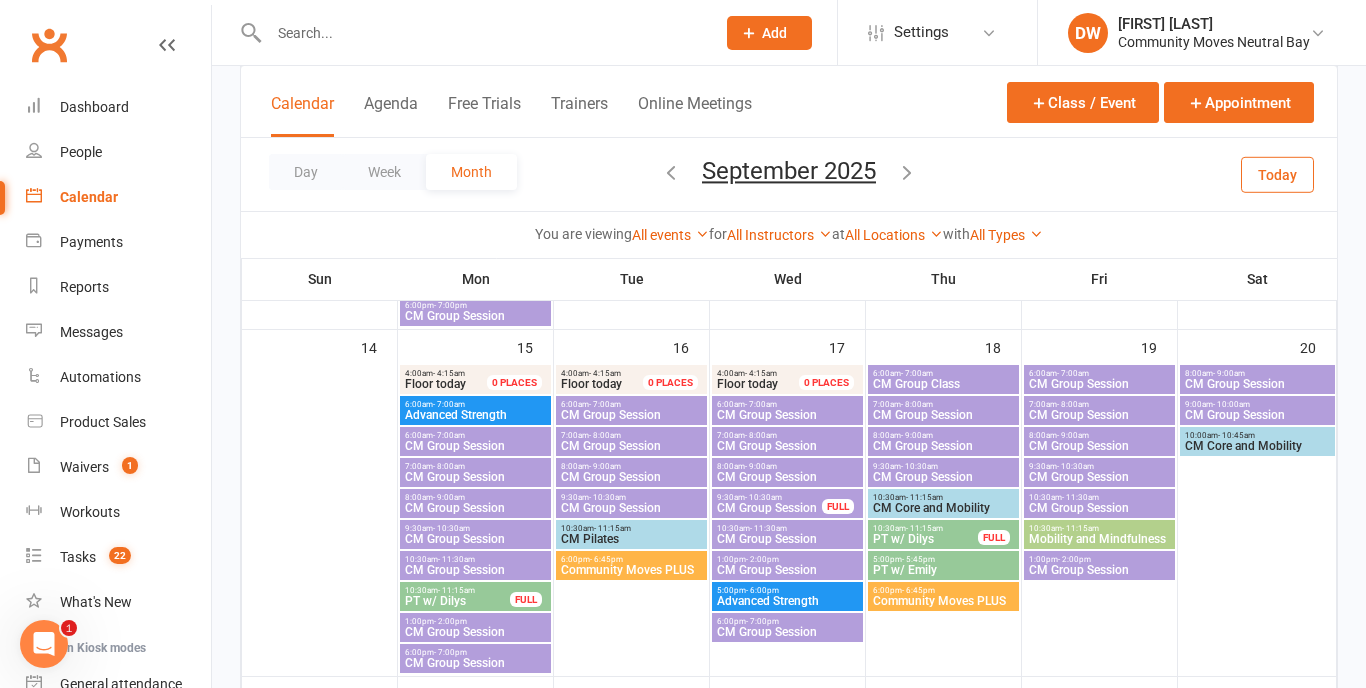 click on "CM Group Session" at bounding box center (943, 477) 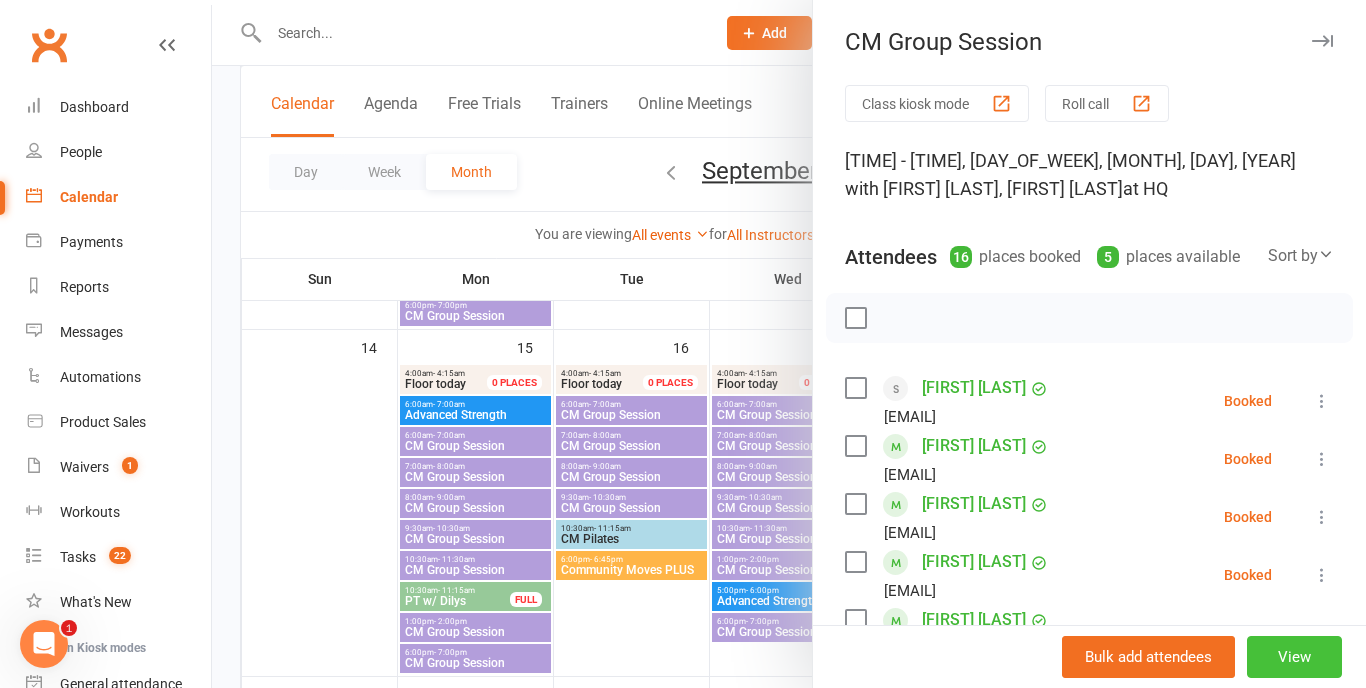 click on "View" at bounding box center [1294, 657] 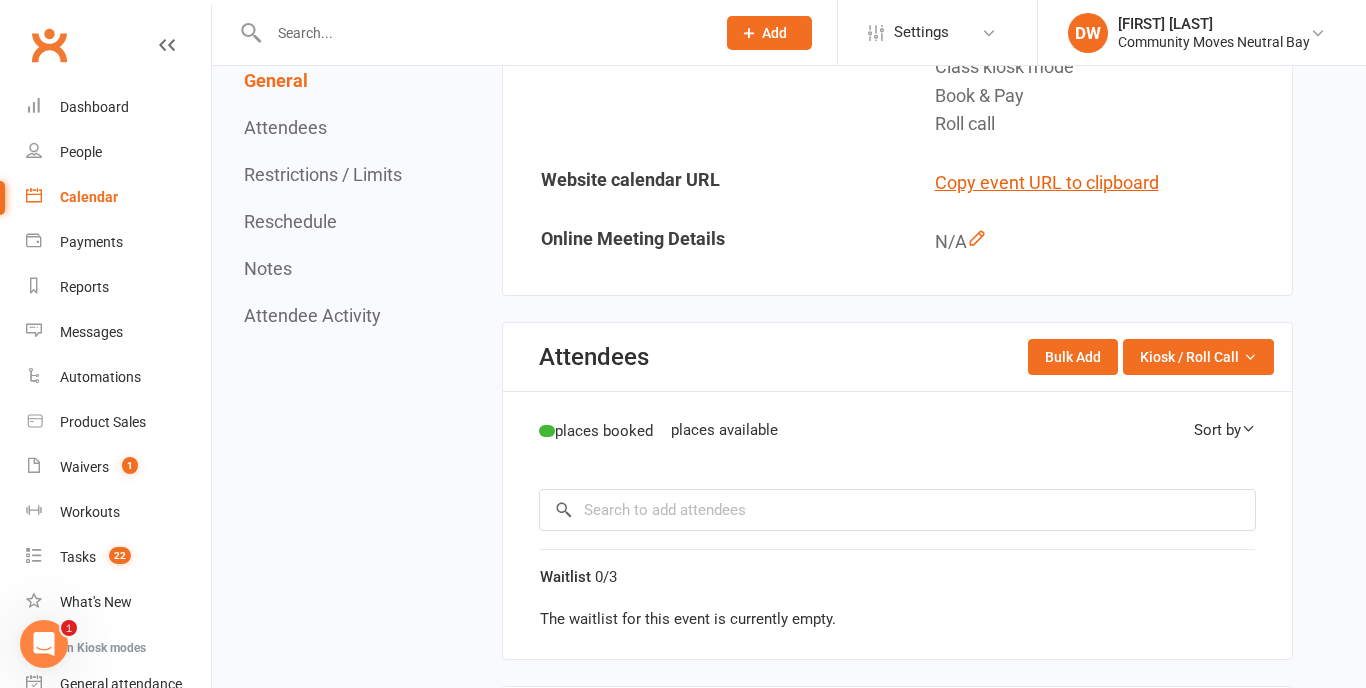 scroll, scrollTop: 0, scrollLeft: 0, axis: both 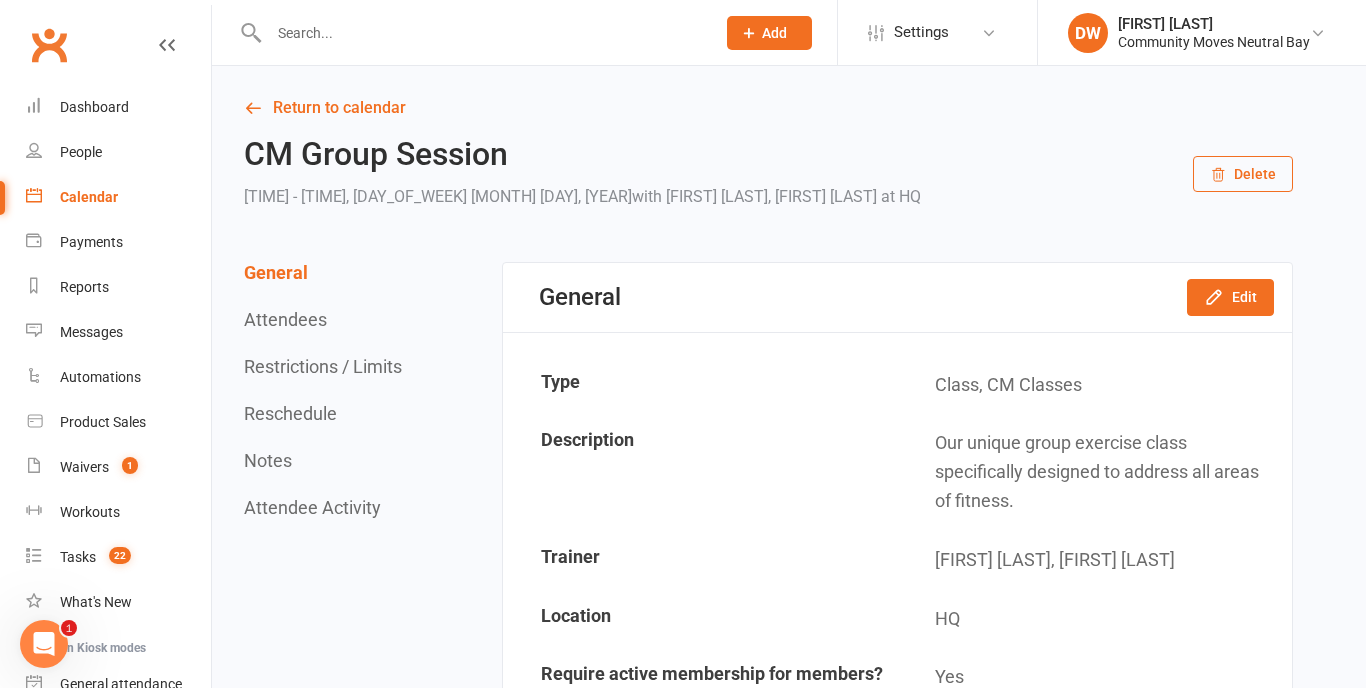 click 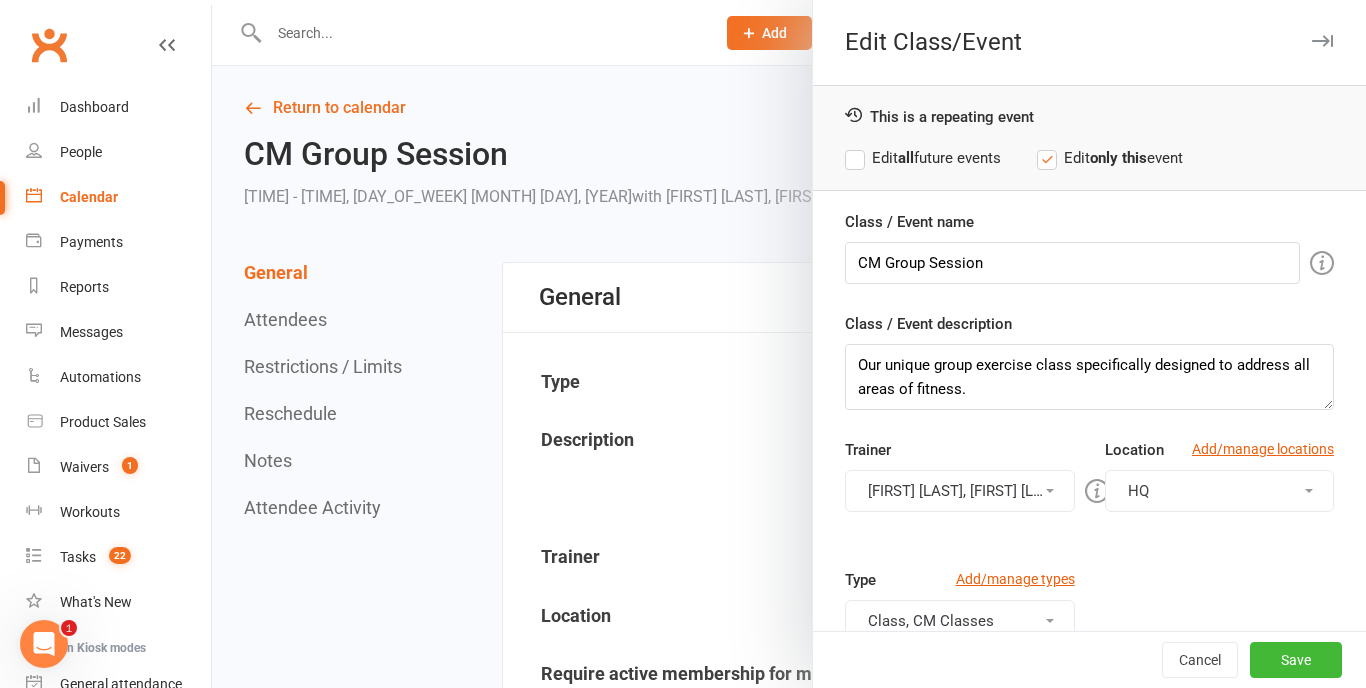 click at bounding box center (1050, 491) 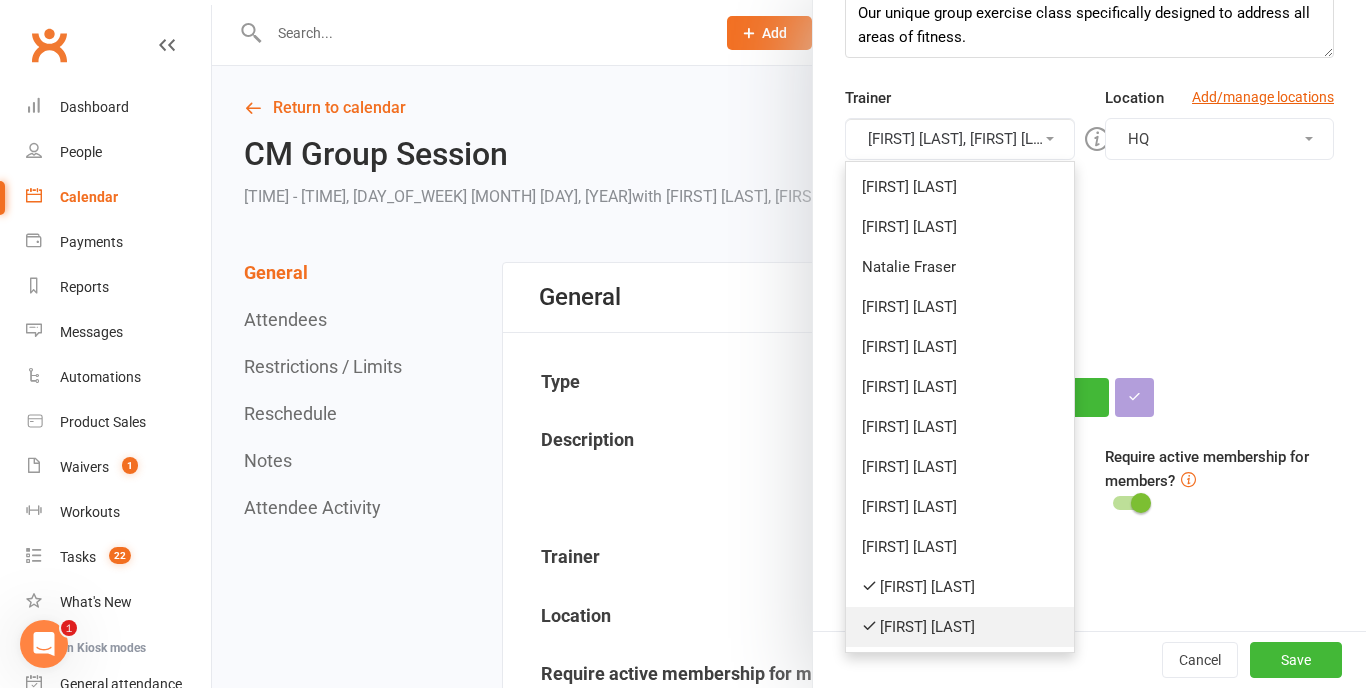 scroll, scrollTop: 352, scrollLeft: 0, axis: vertical 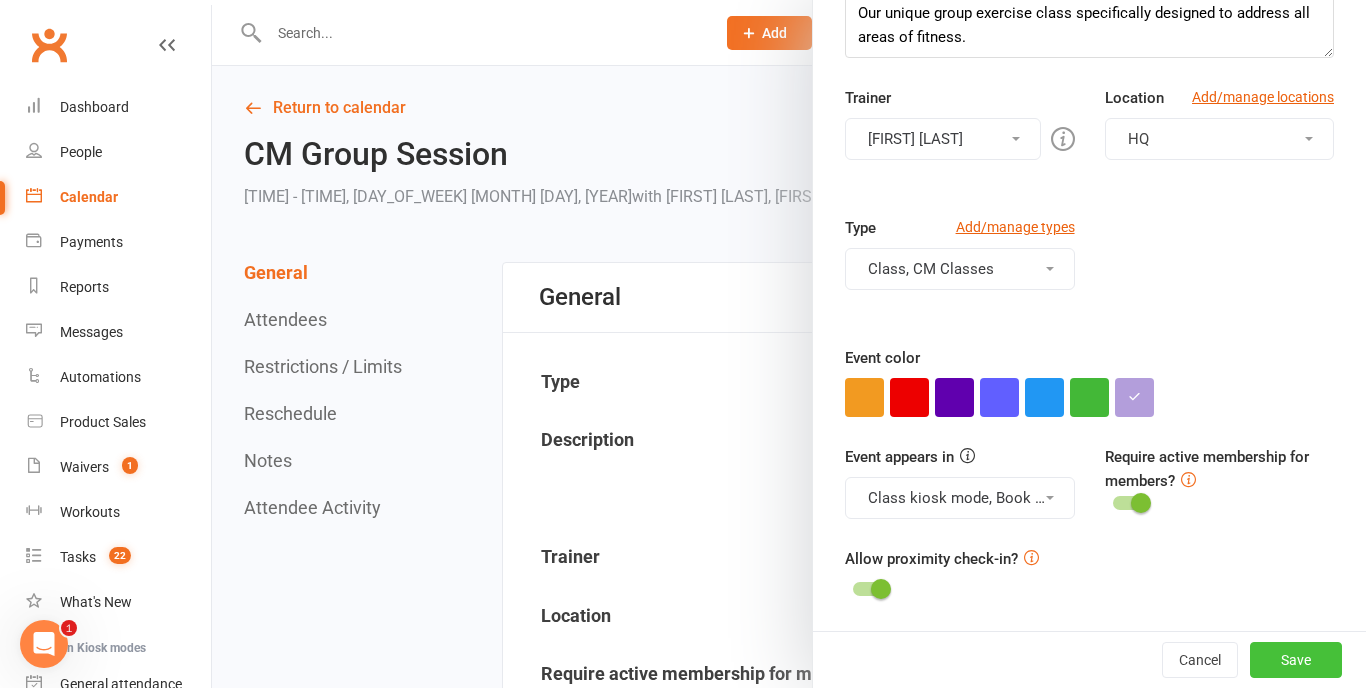 click on "Save" at bounding box center [1296, 660] 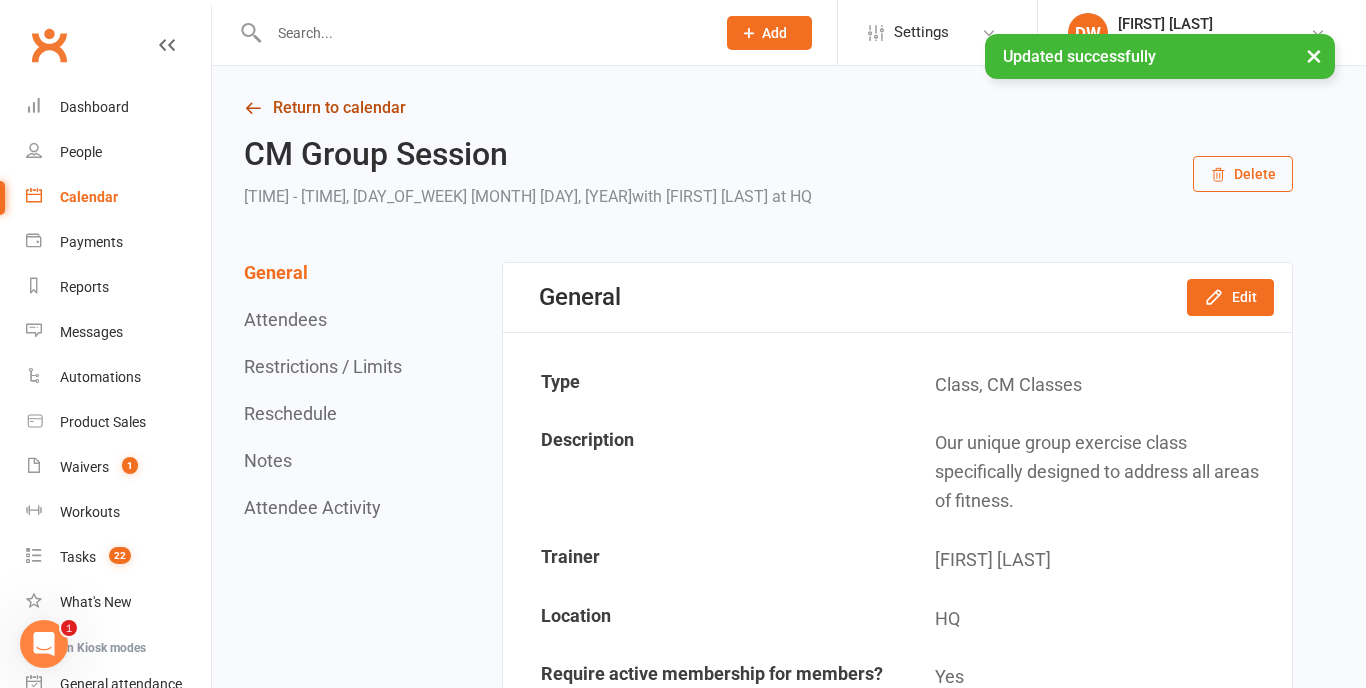 click on "Return to calendar" at bounding box center (768, 108) 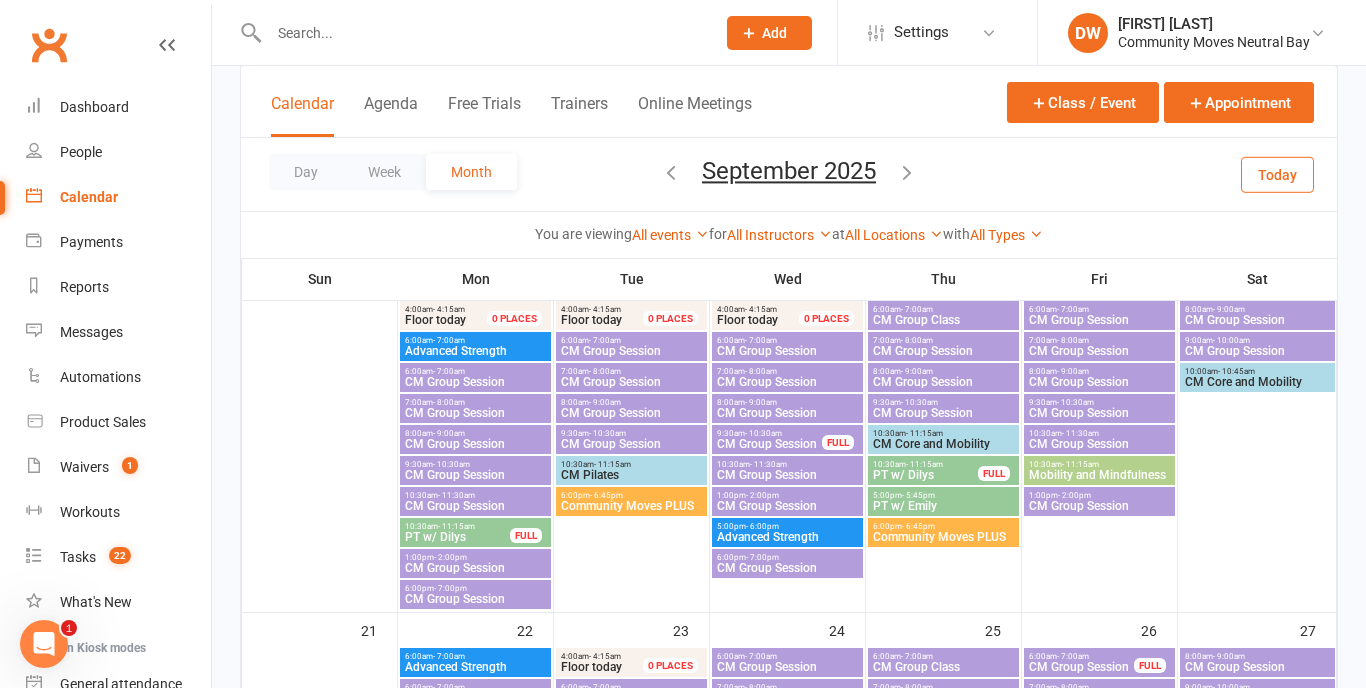 scroll, scrollTop: 740, scrollLeft: 0, axis: vertical 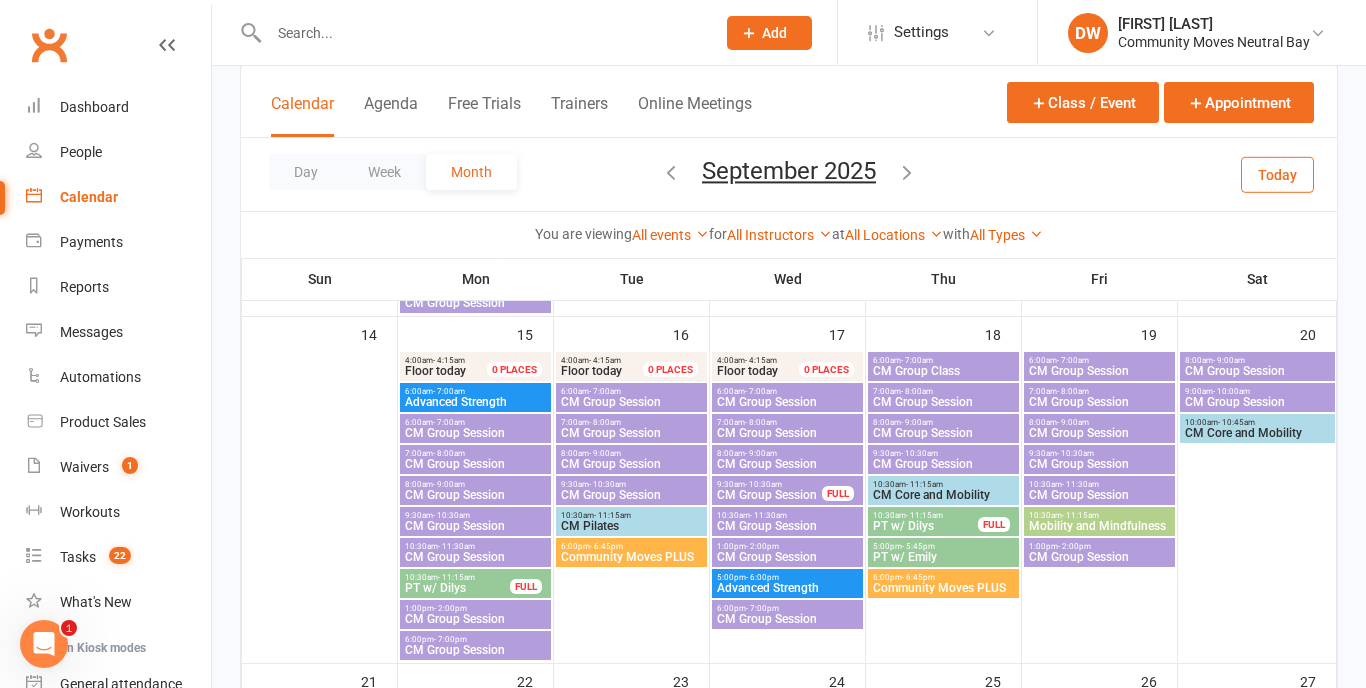 click on "CM Core and Mobility" at bounding box center (943, 495) 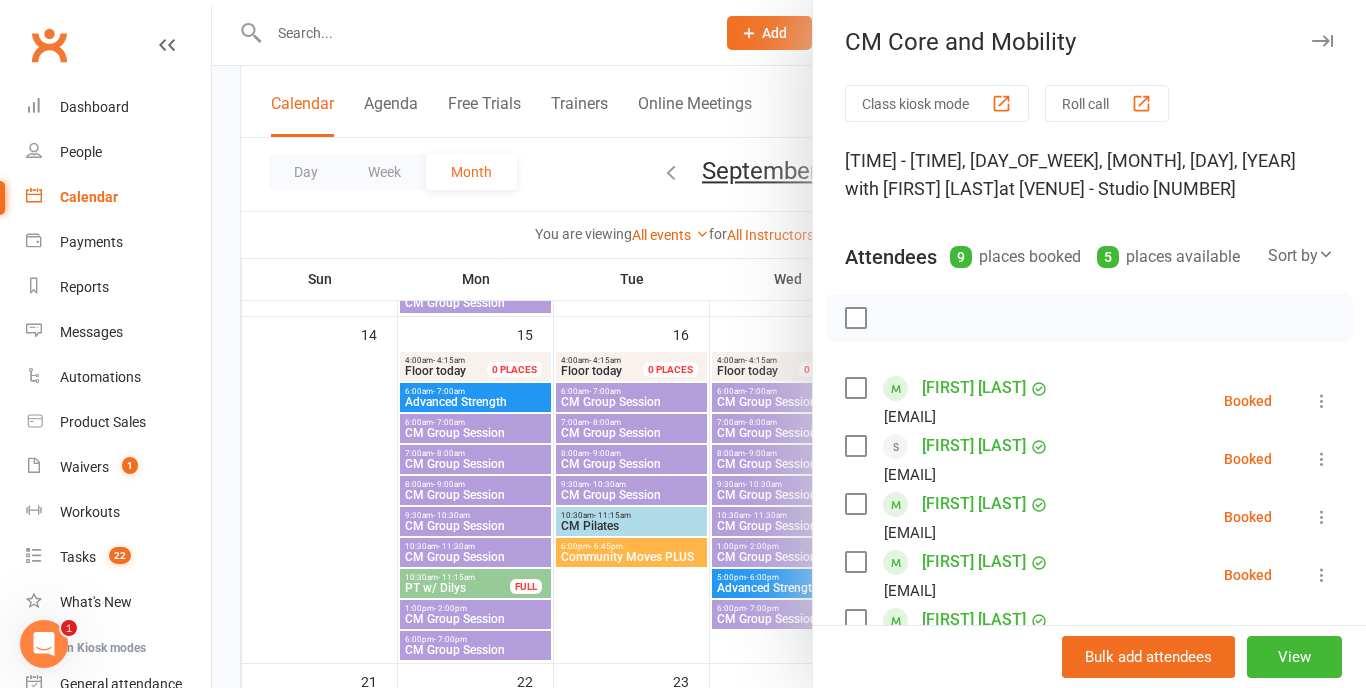 scroll, scrollTop: 0, scrollLeft: 0, axis: both 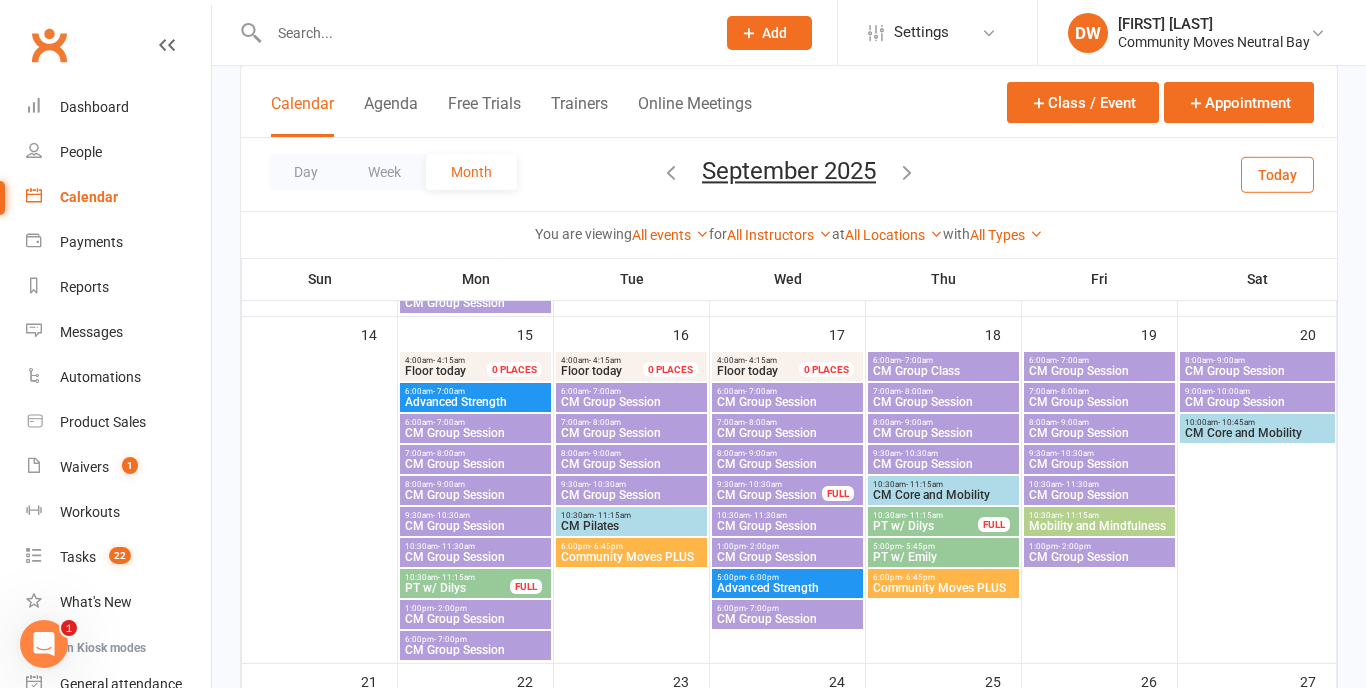 click on "PT w/ Dilys" at bounding box center [925, 526] 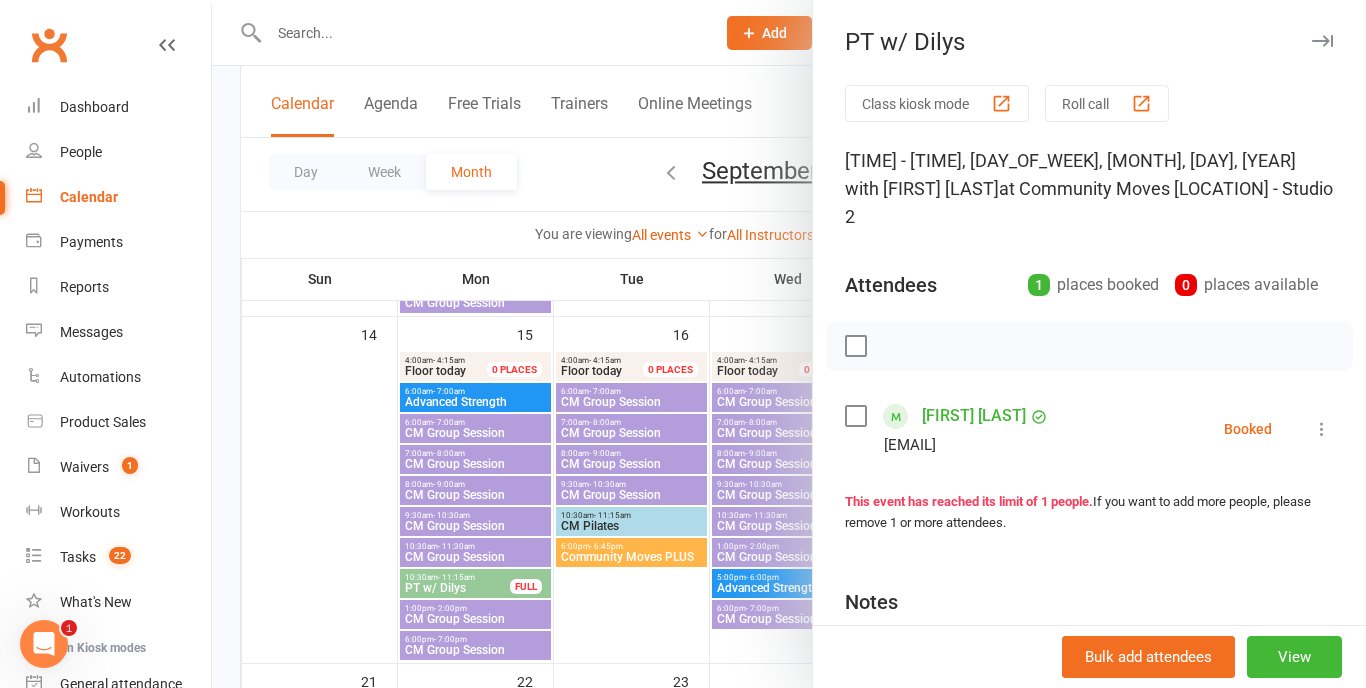 click at bounding box center [1322, 41] 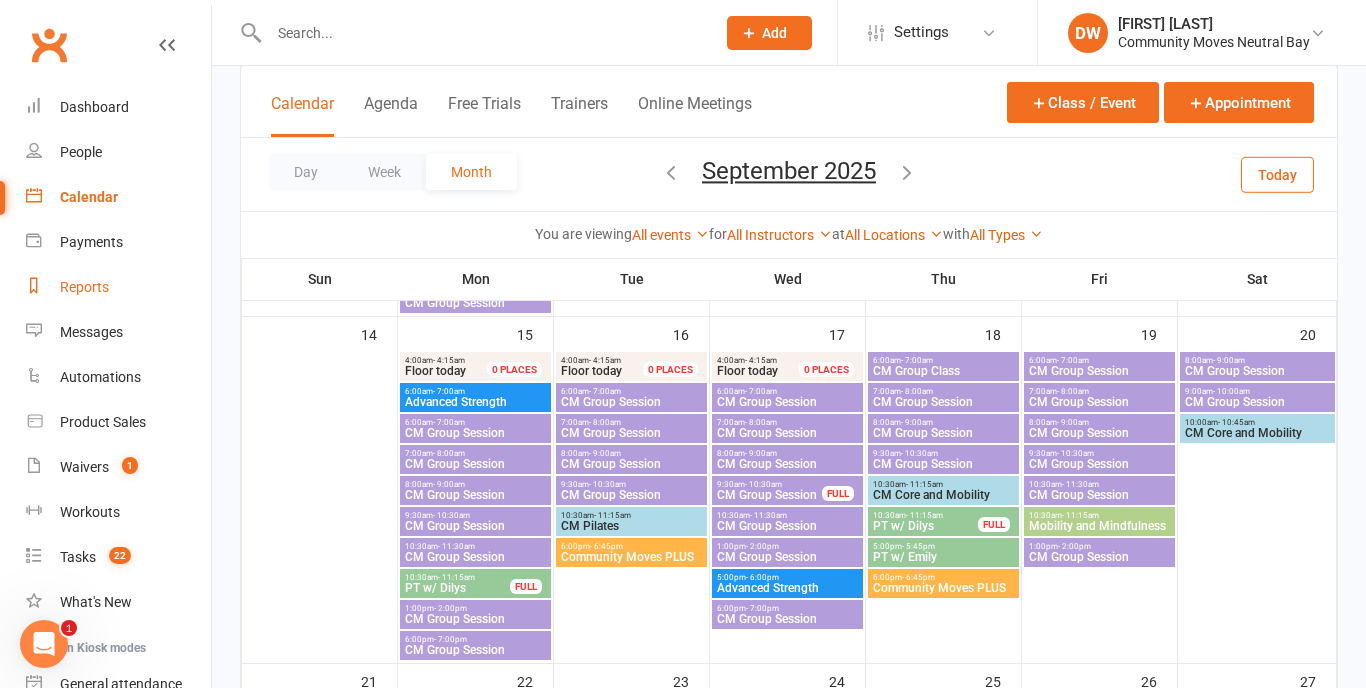 click on "Reports" at bounding box center (84, 287) 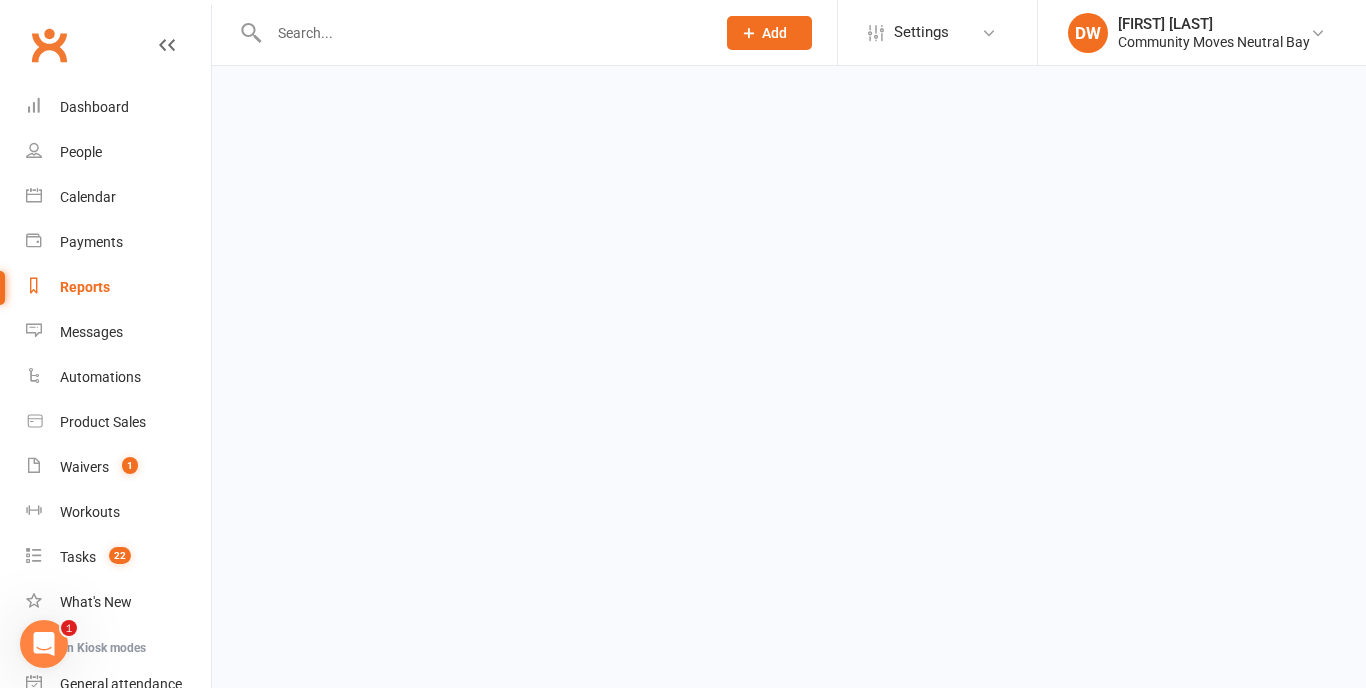 scroll, scrollTop: 0, scrollLeft: 0, axis: both 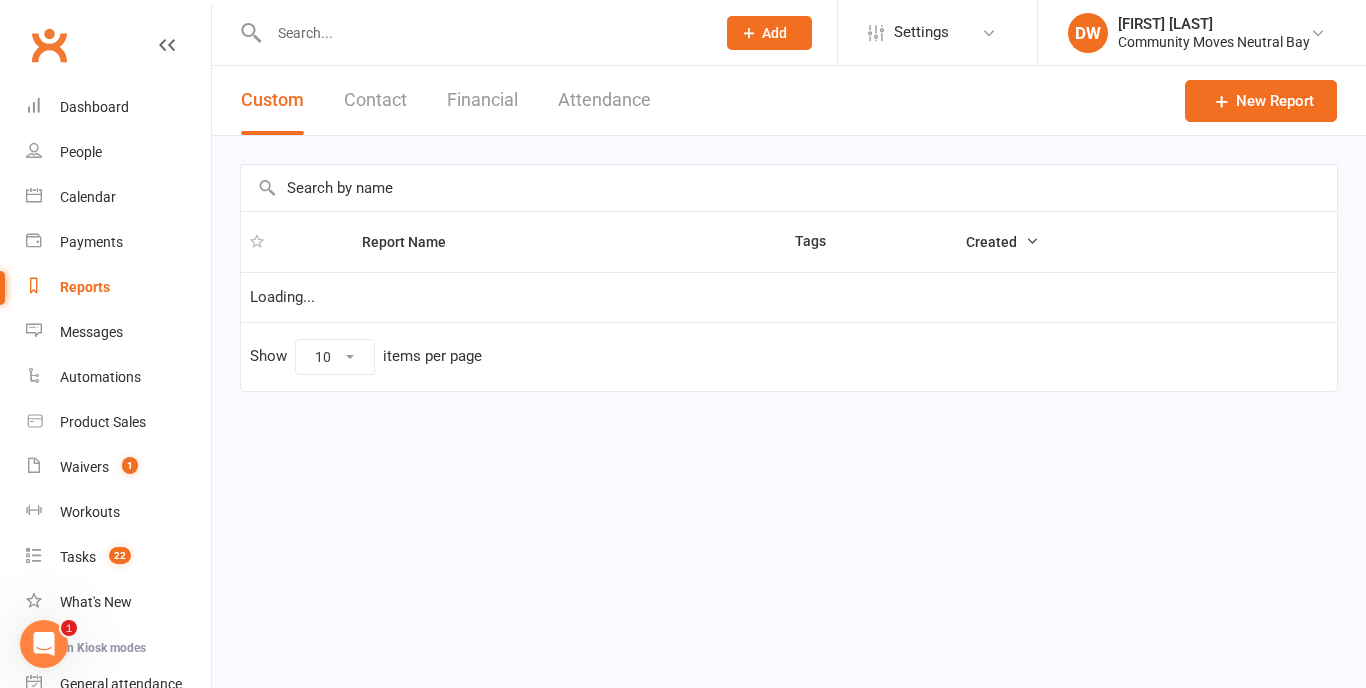 select on "25" 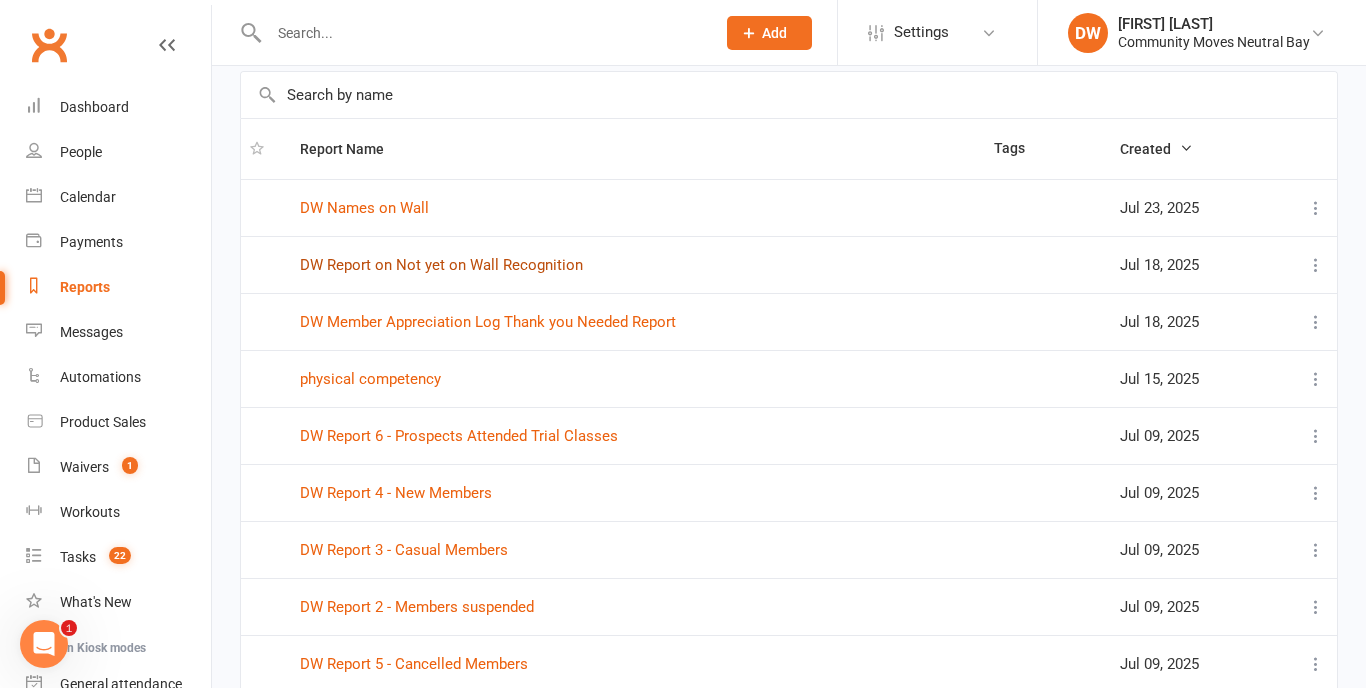 scroll, scrollTop: 100, scrollLeft: 0, axis: vertical 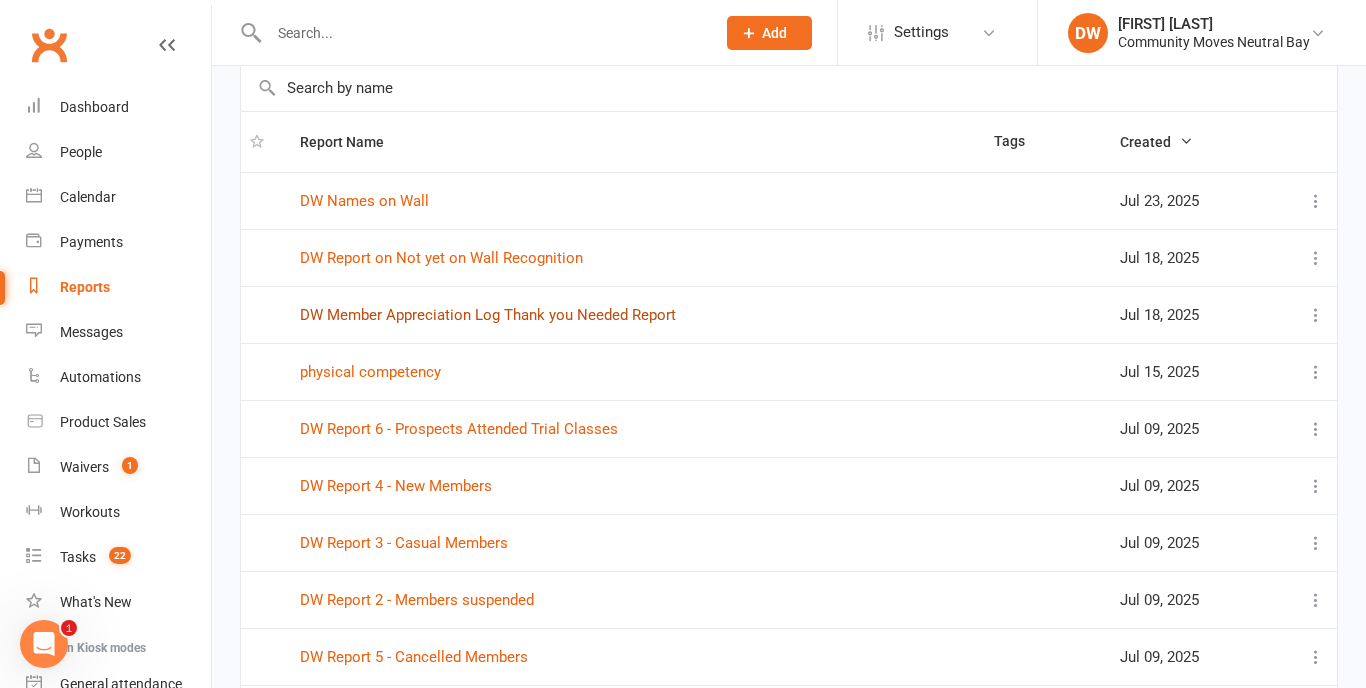 click on "DW Member Appreciation Log Thank you Needed Report" at bounding box center [488, 315] 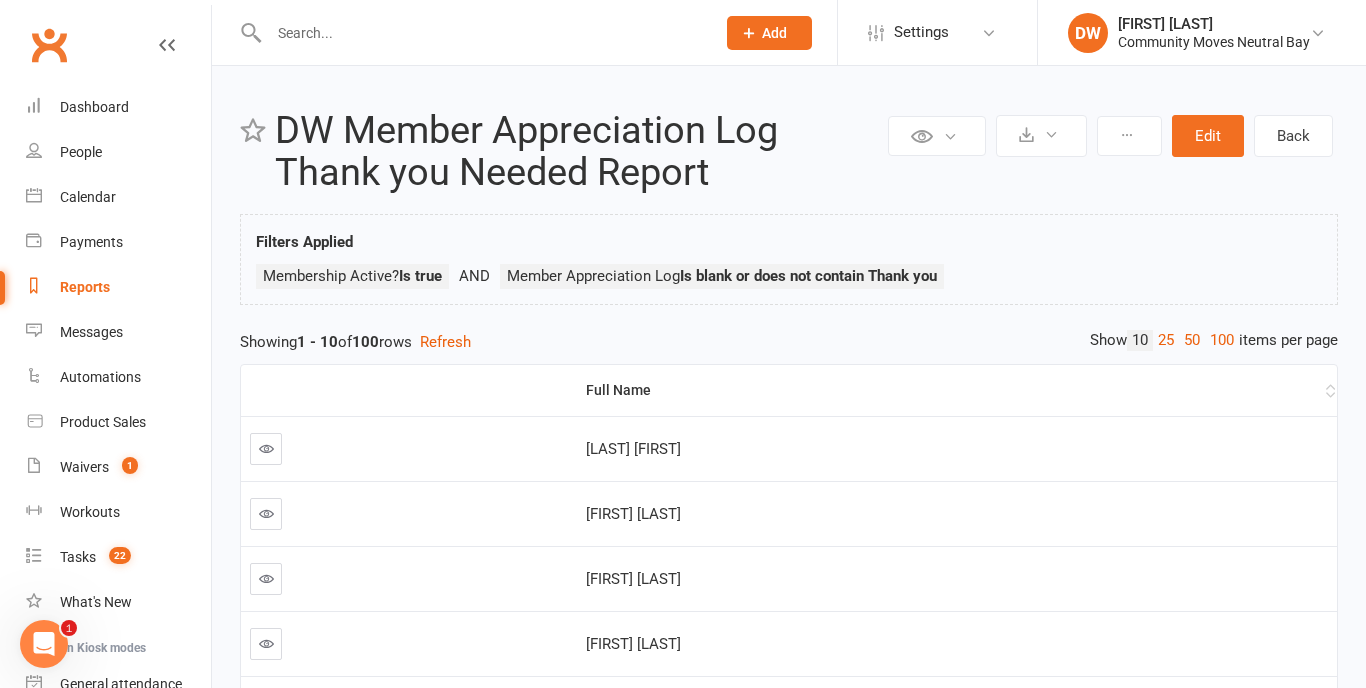 scroll, scrollTop: 0, scrollLeft: 0, axis: both 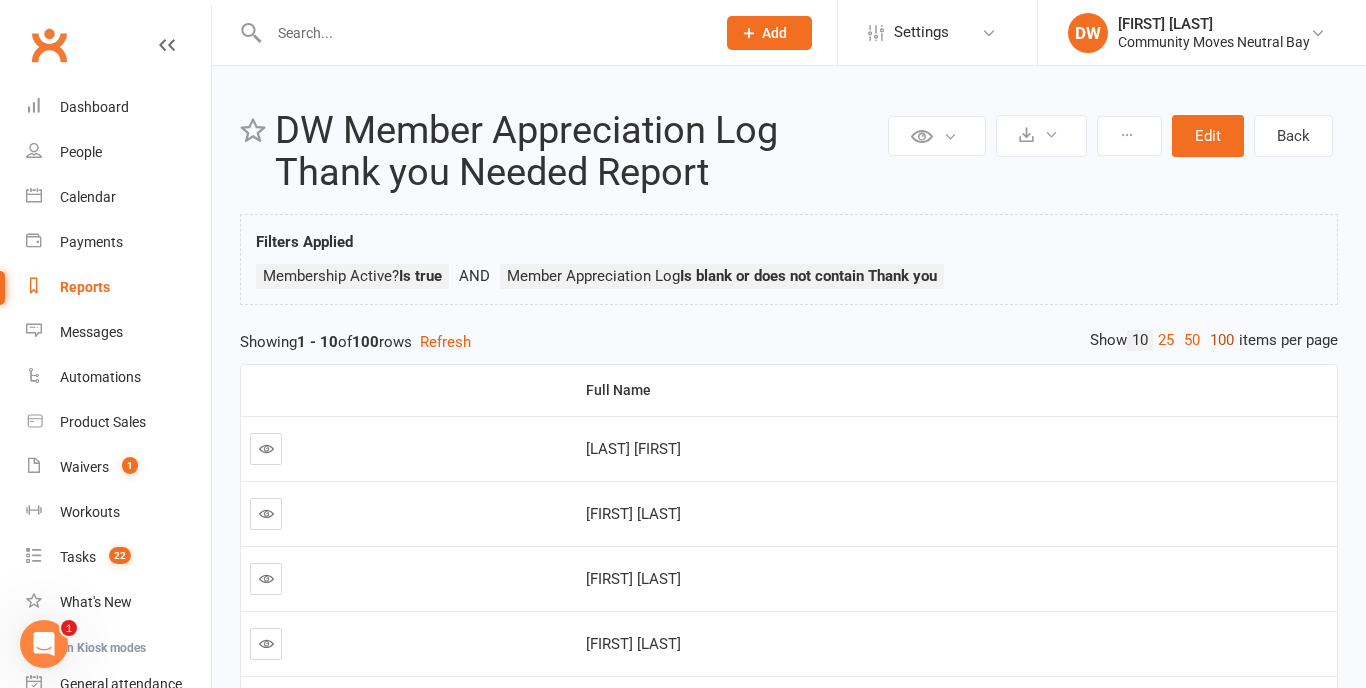 click on "100" at bounding box center (1222, 340) 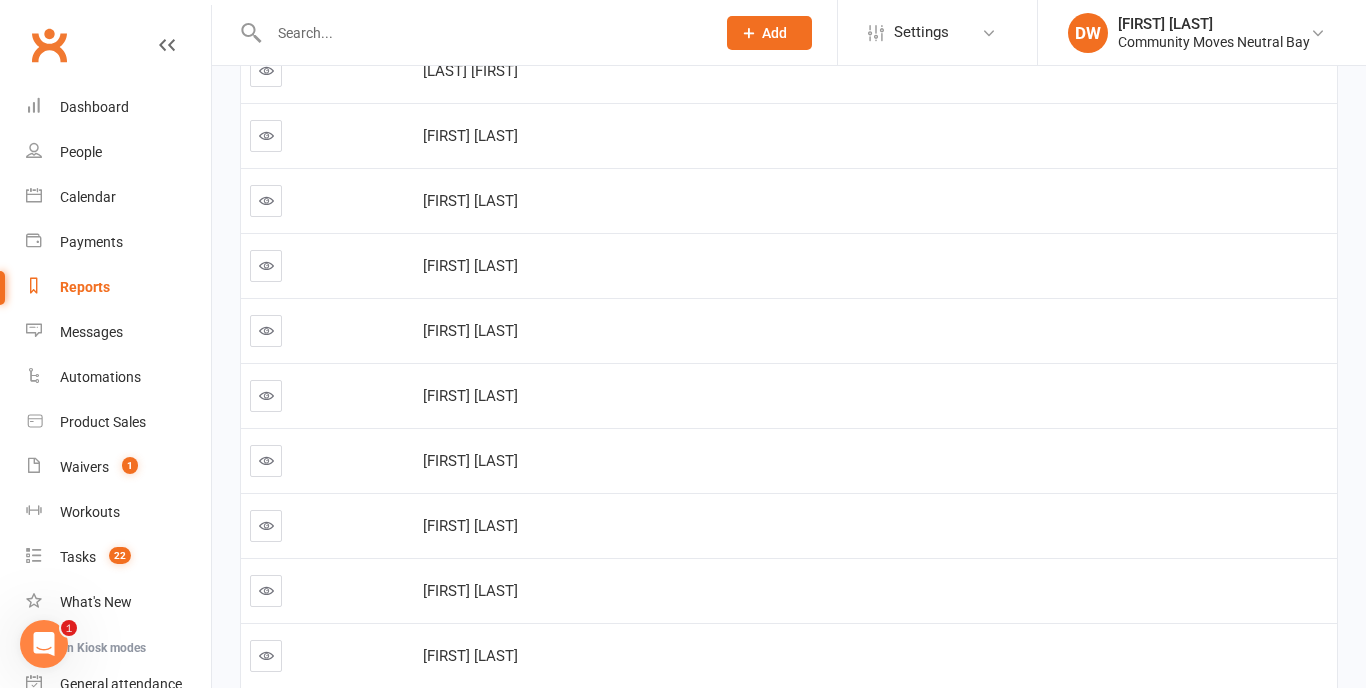 scroll, scrollTop: 389, scrollLeft: 0, axis: vertical 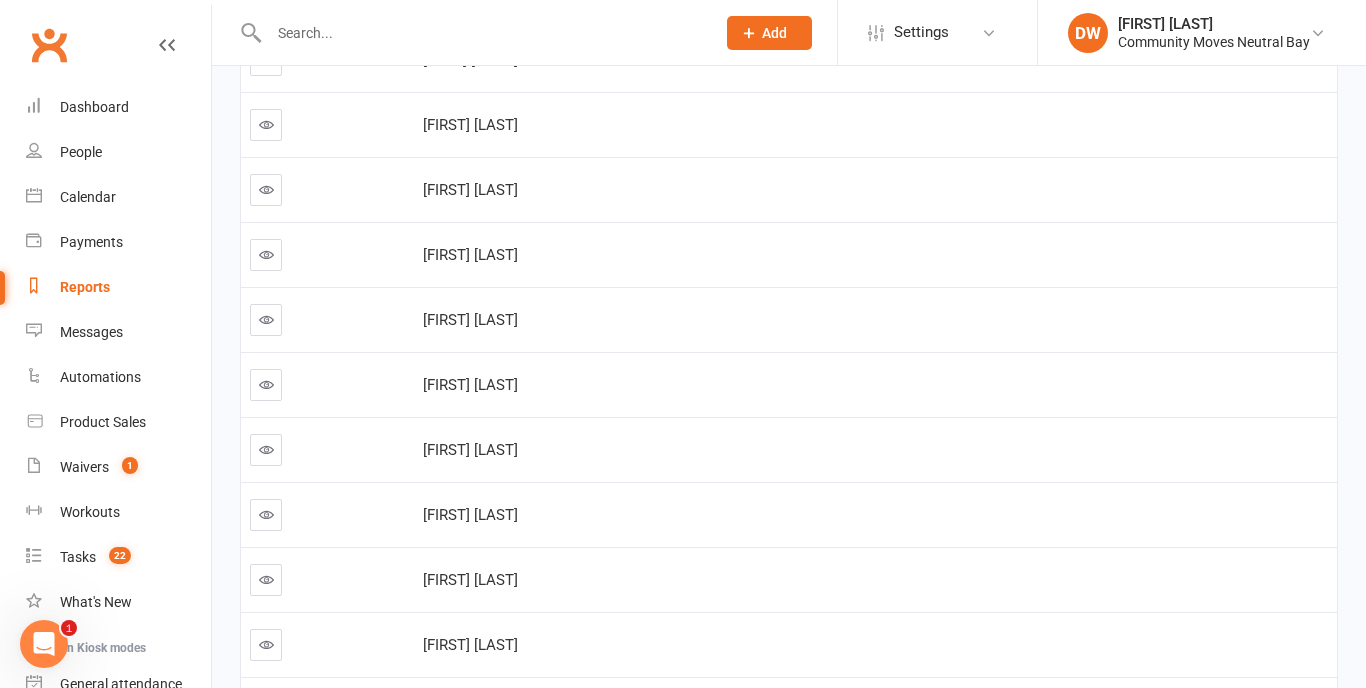 click at bounding box center [266, 384] 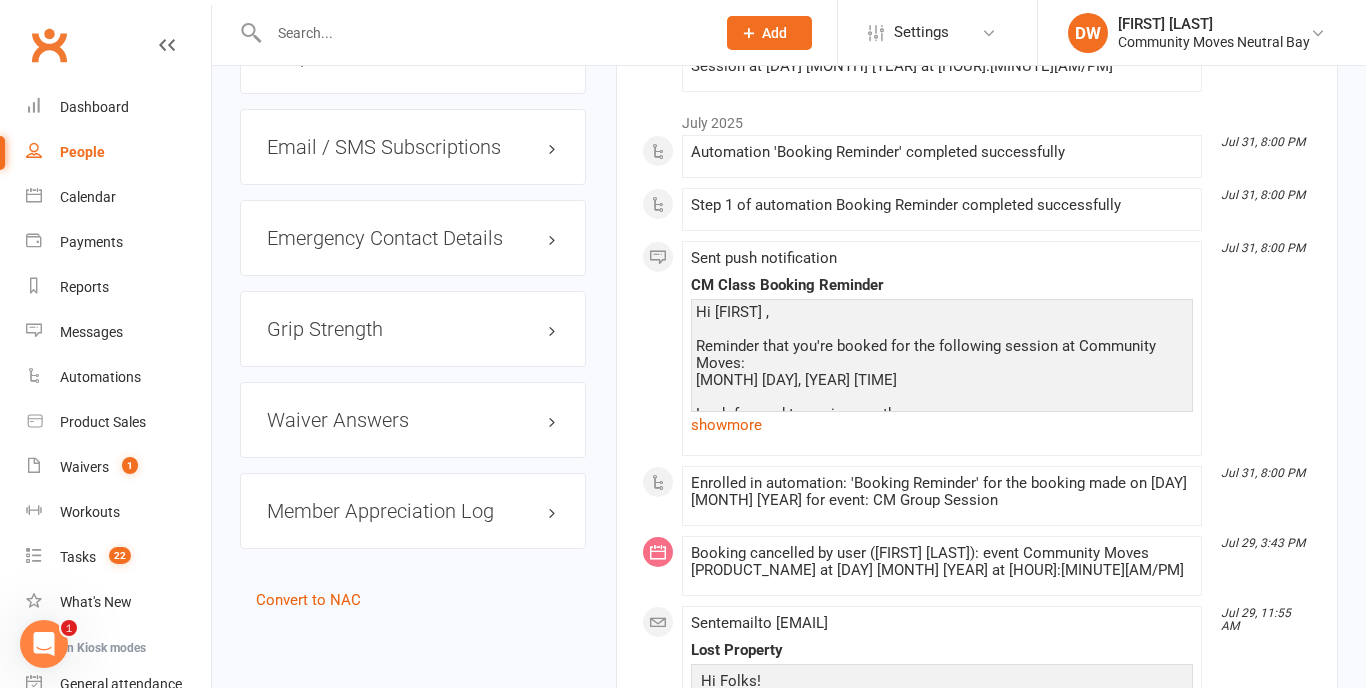 scroll, scrollTop: 1768, scrollLeft: 0, axis: vertical 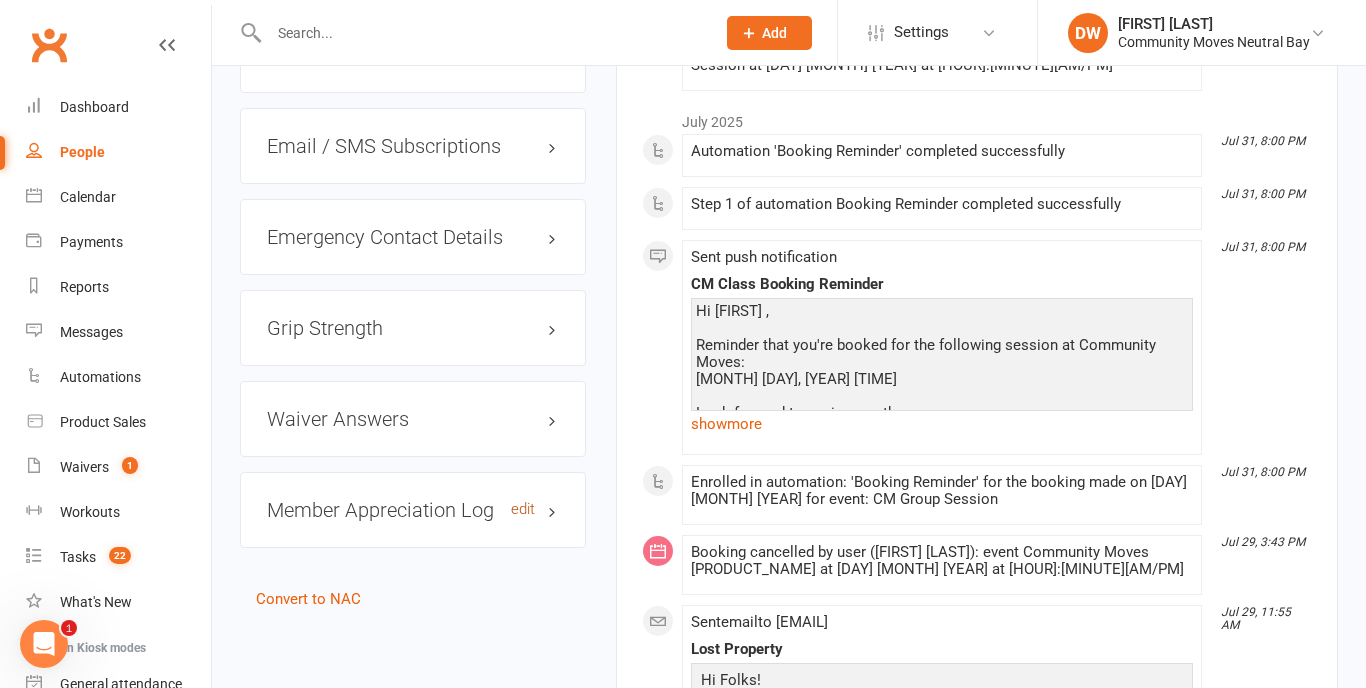 click on "edit" at bounding box center (523, 509) 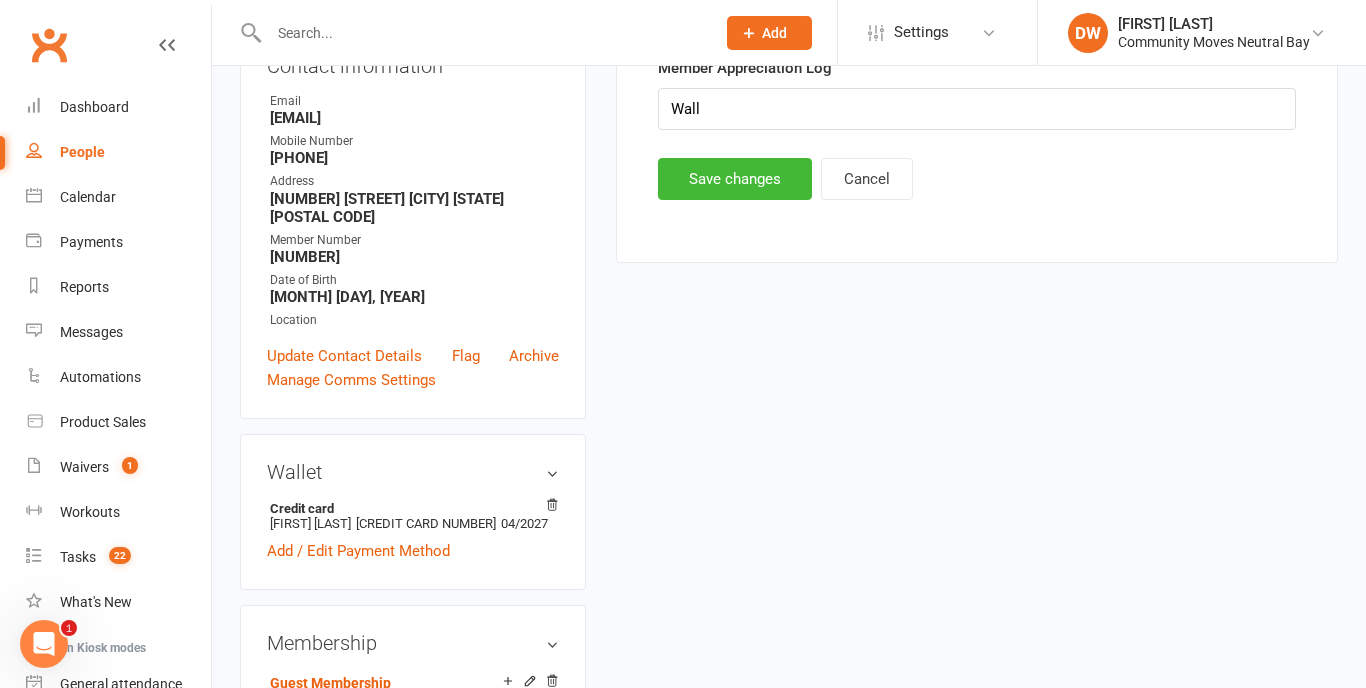 scroll, scrollTop: 194, scrollLeft: 0, axis: vertical 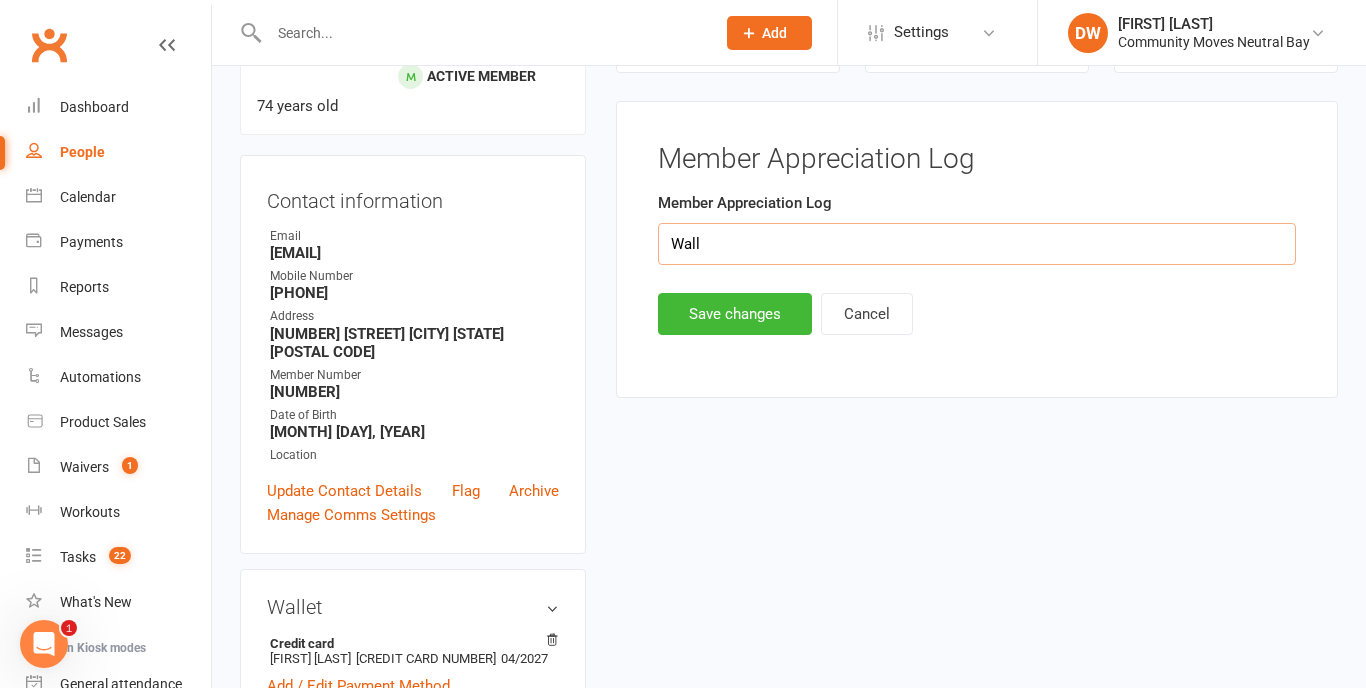 click on "Wall" at bounding box center (977, 244) 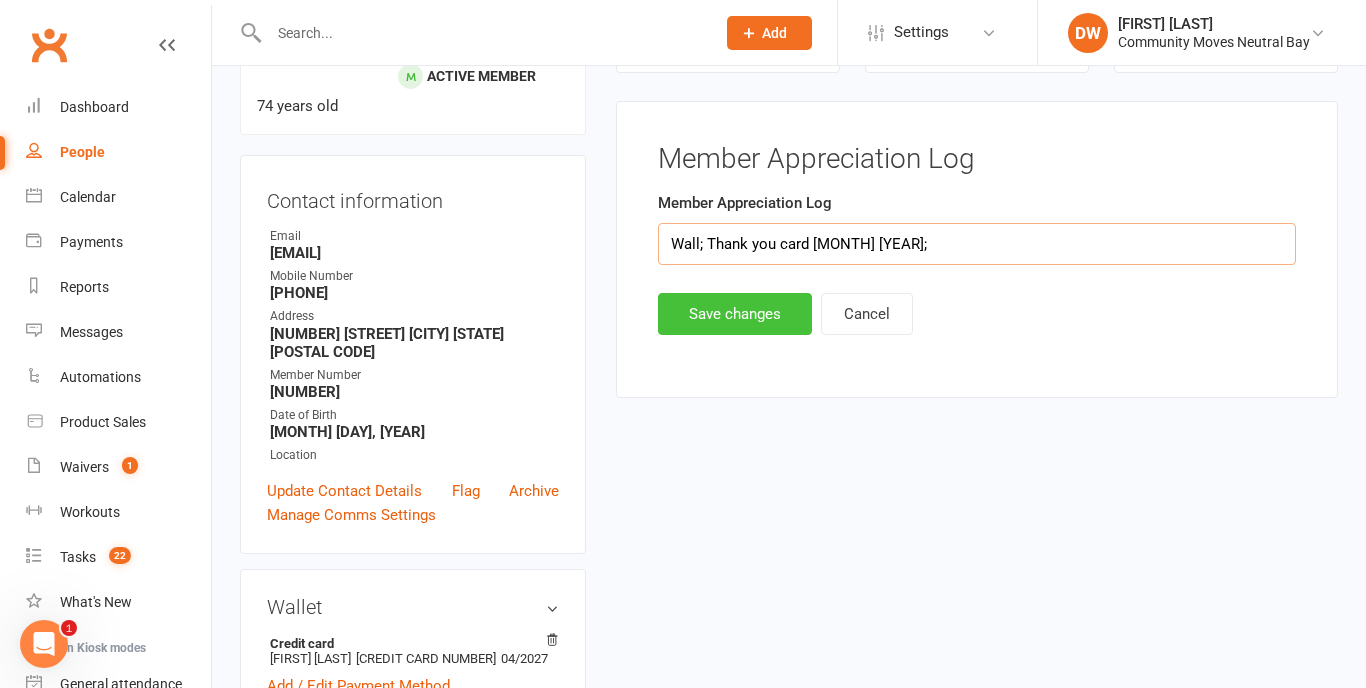 type on "Wall; Thank you card [MONTH] [YEAR];" 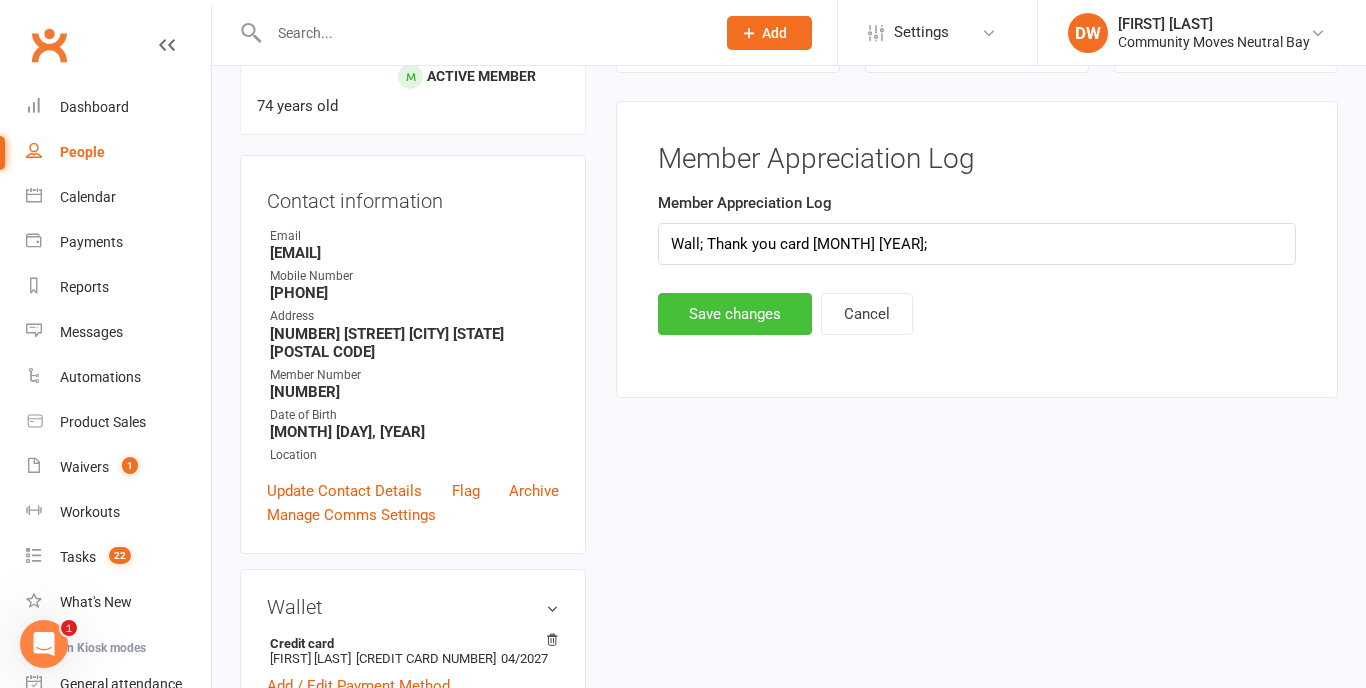 click on "Save changes" at bounding box center [735, 314] 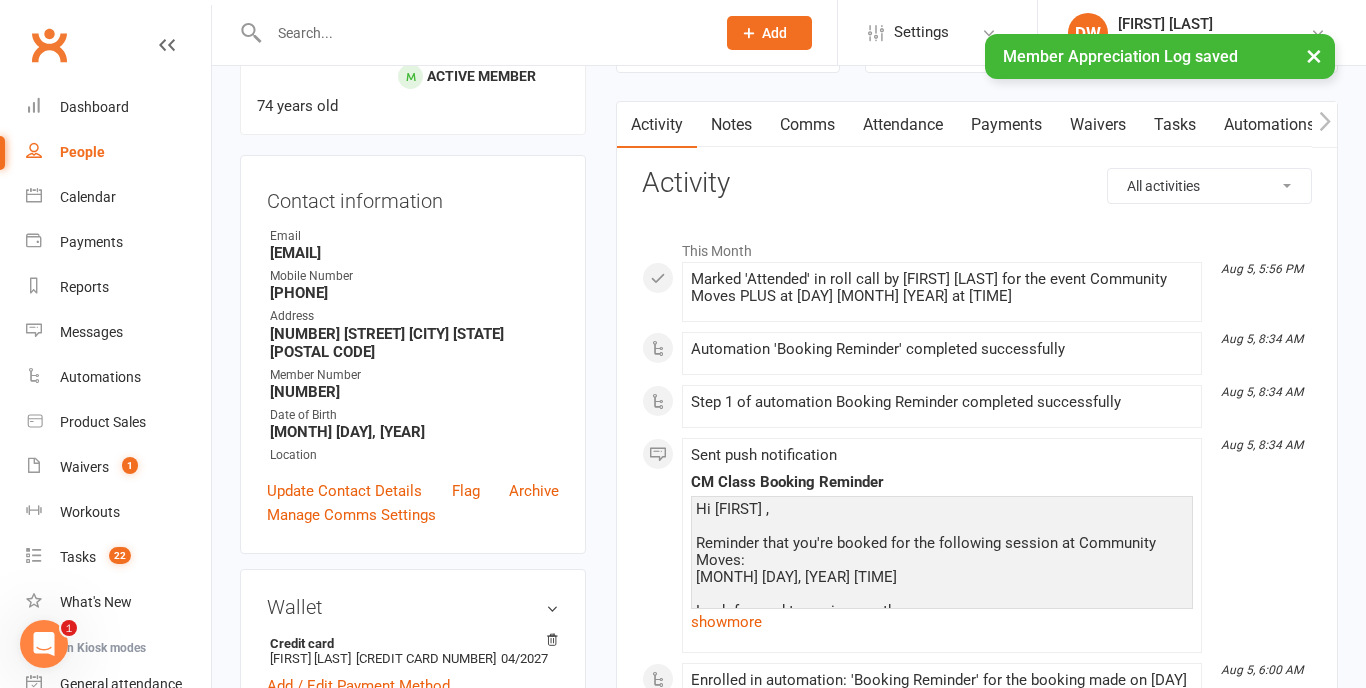 click at bounding box center [482, 33] 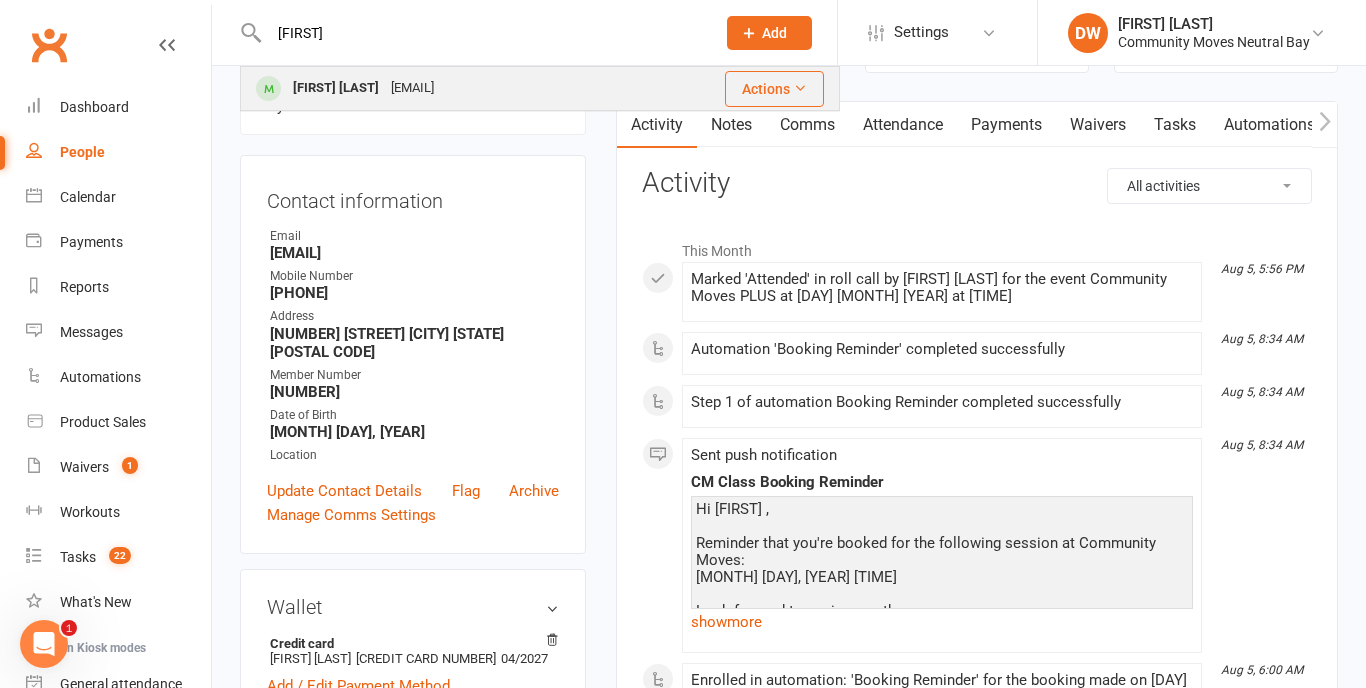 type on "[FIRST]" 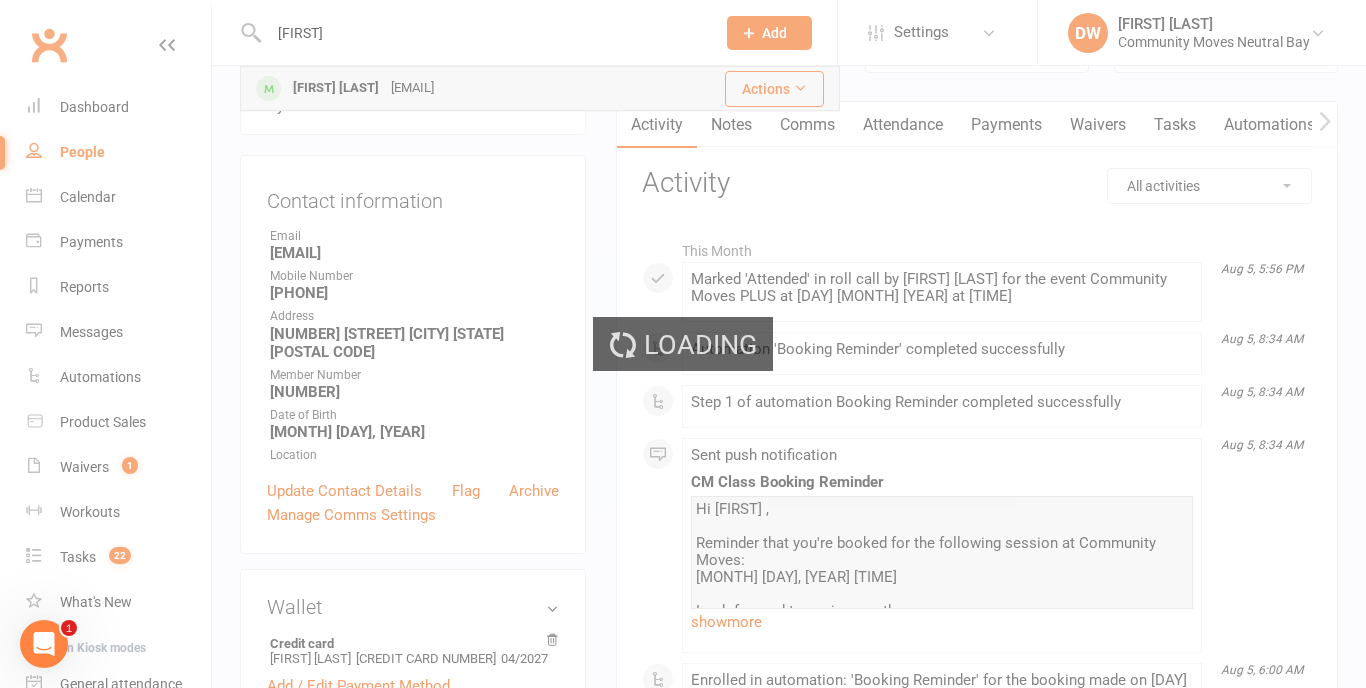 type 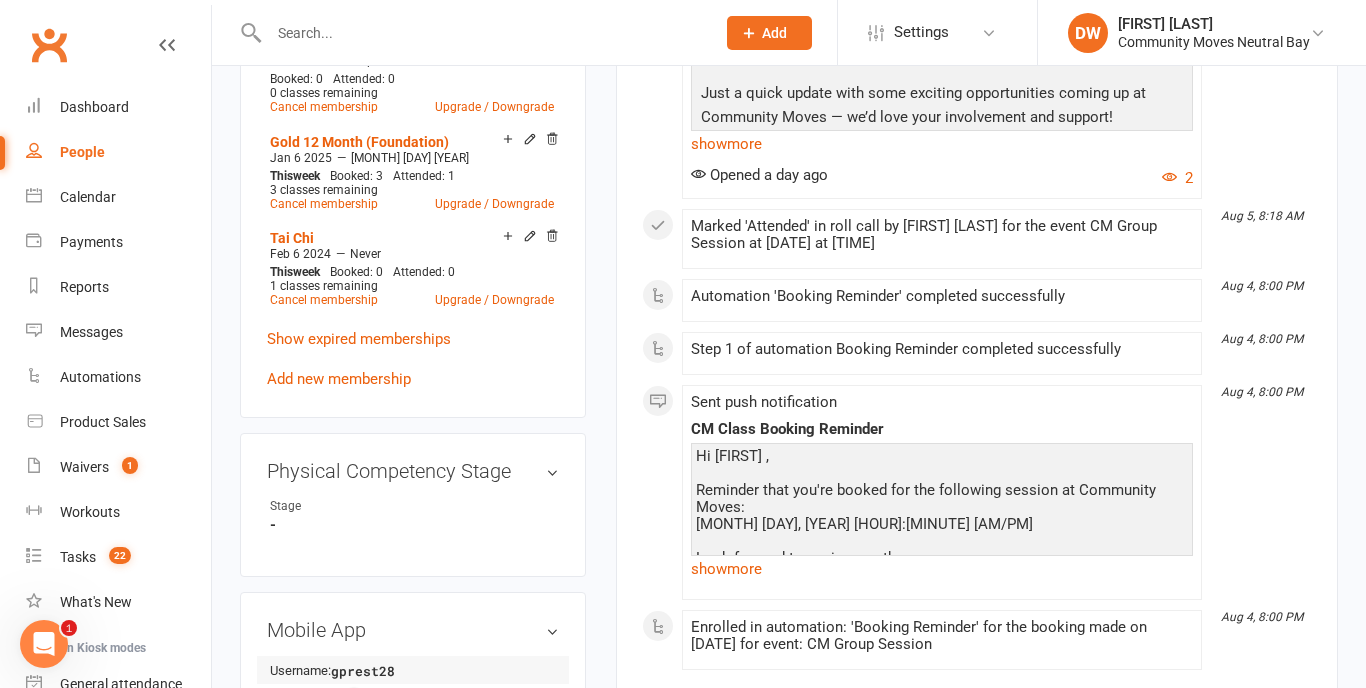 scroll, scrollTop: 936, scrollLeft: 0, axis: vertical 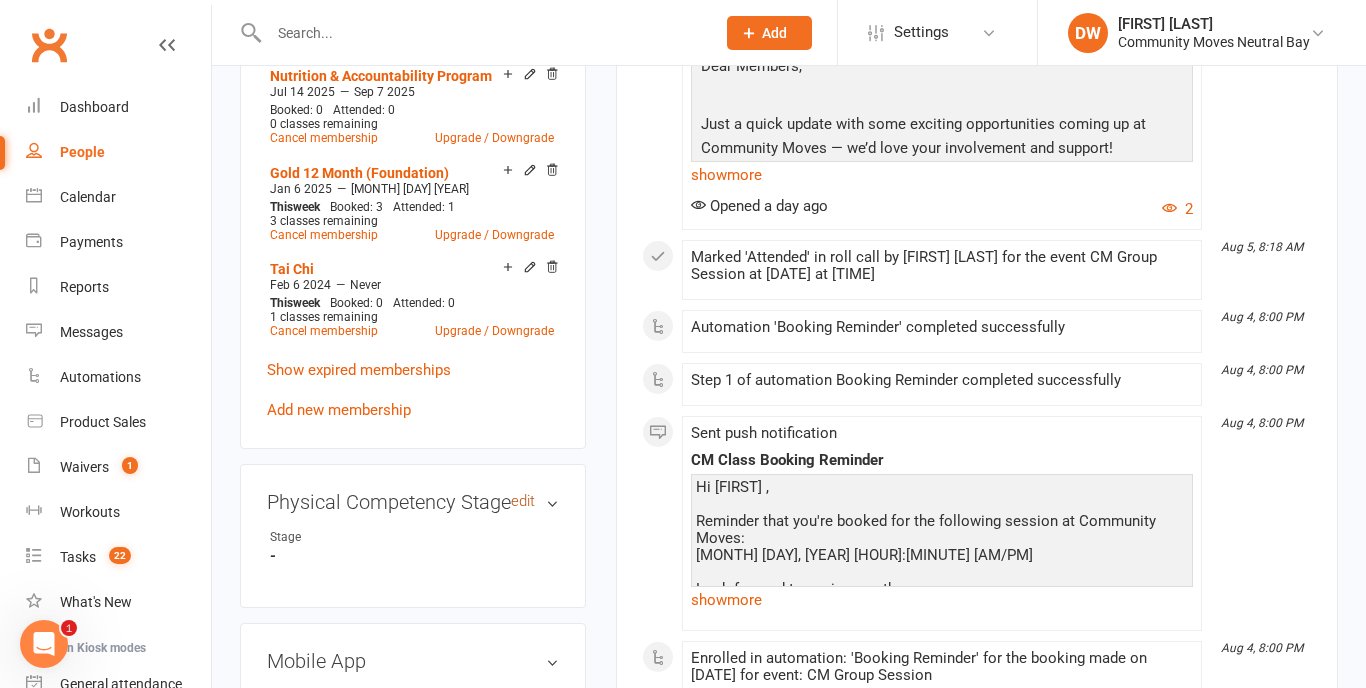 click on "edit" at bounding box center (523, 501) 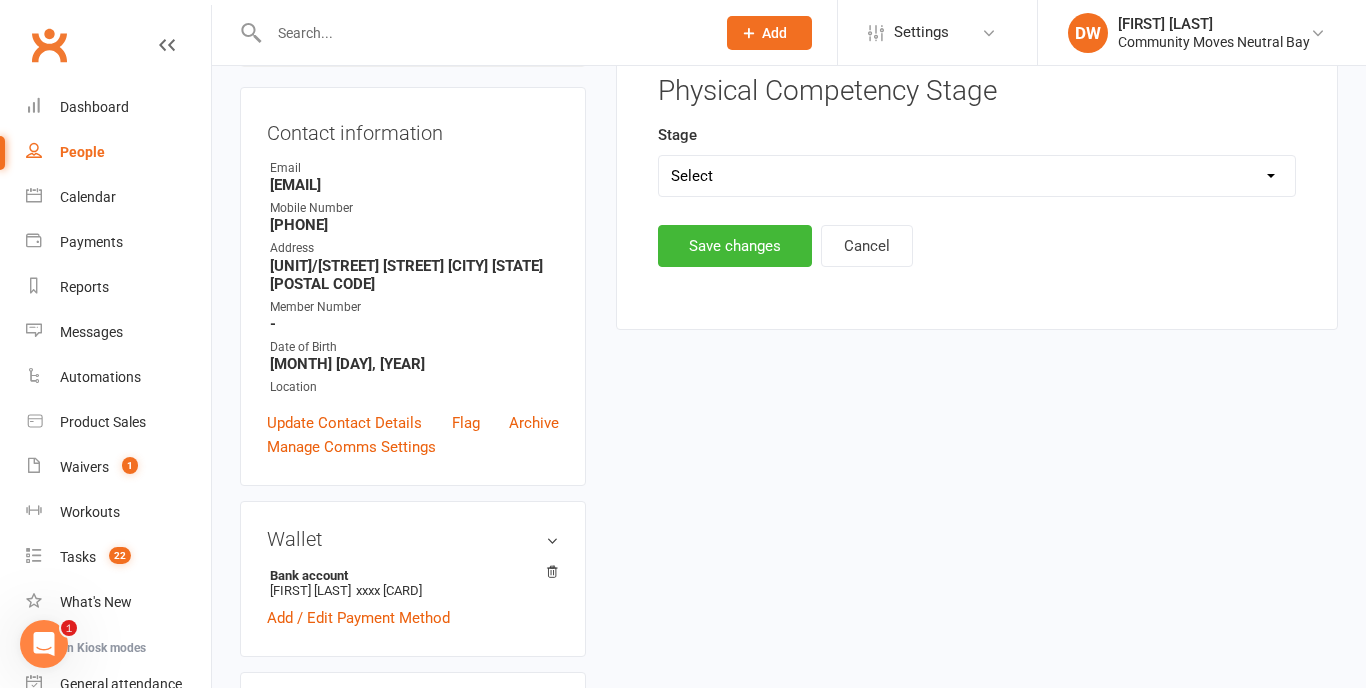 scroll, scrollTop: 194, scrollLeft: 0, axis: vertical 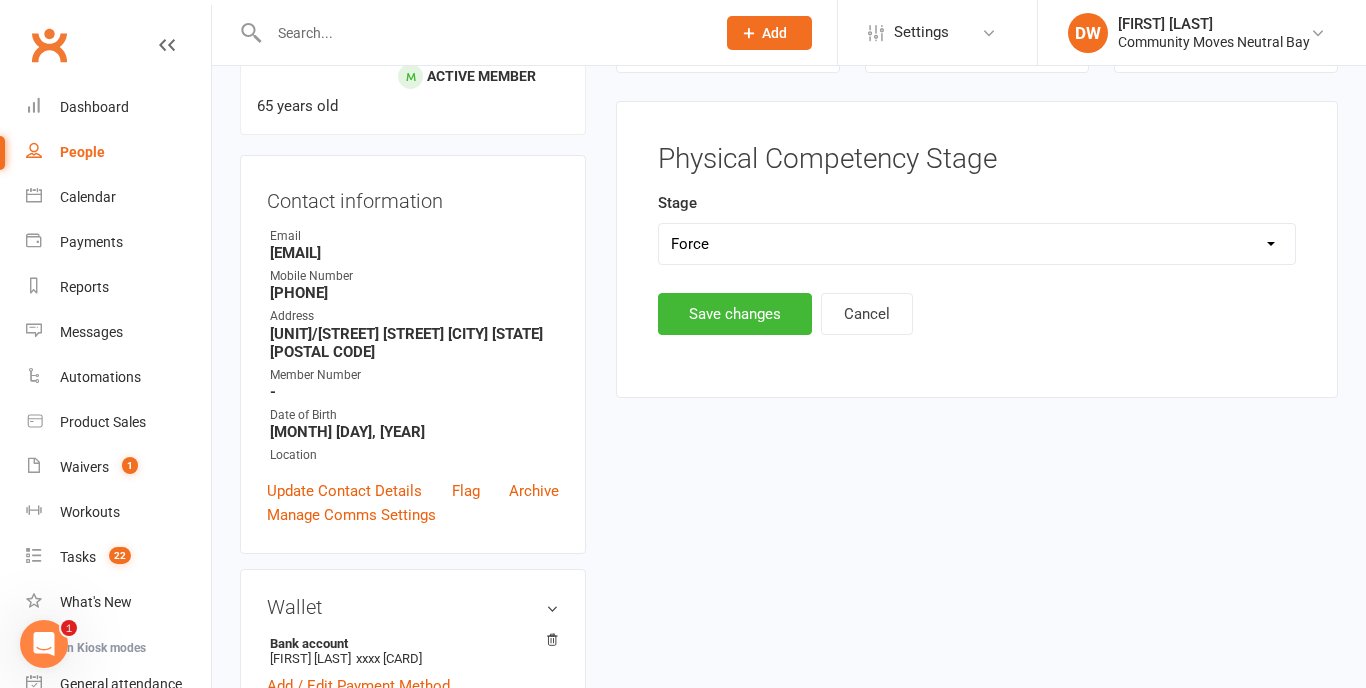 select on "Function" 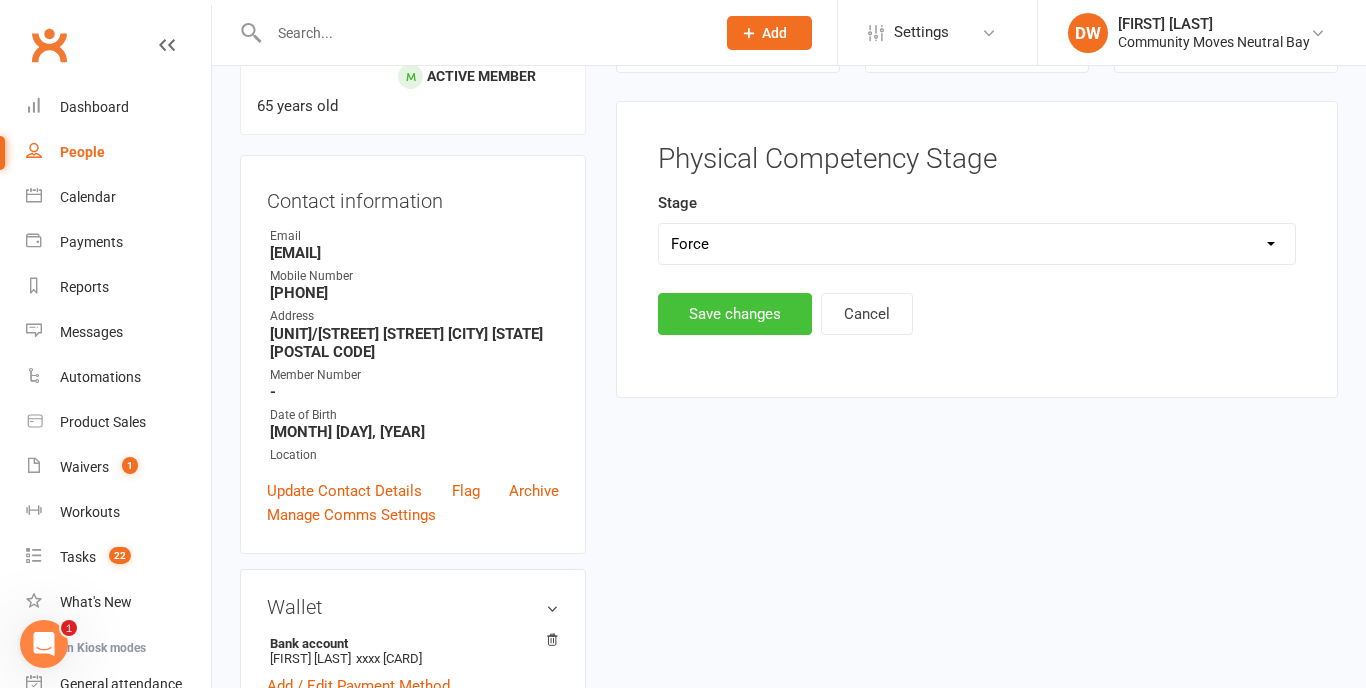 click on "Save changes" at bounding box center (735, 314) 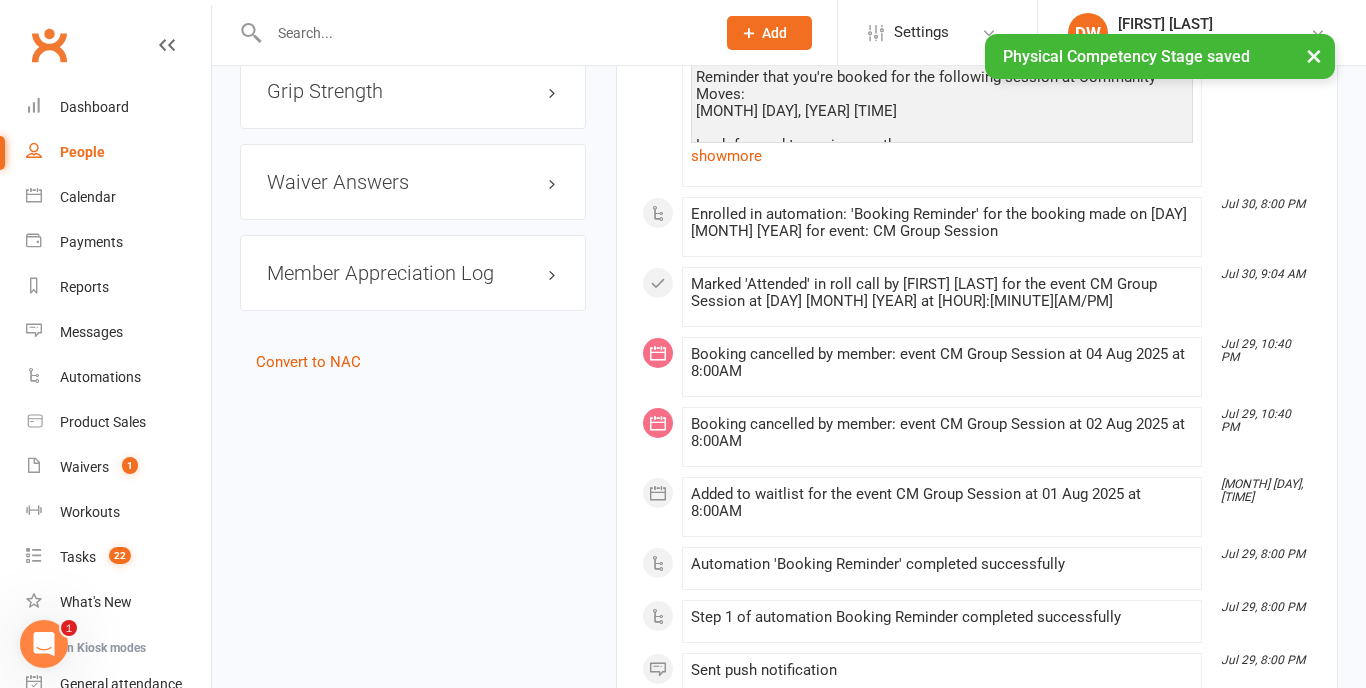 scroll, scrollTop: 1801, scrollLeft: 0, axis: vertical 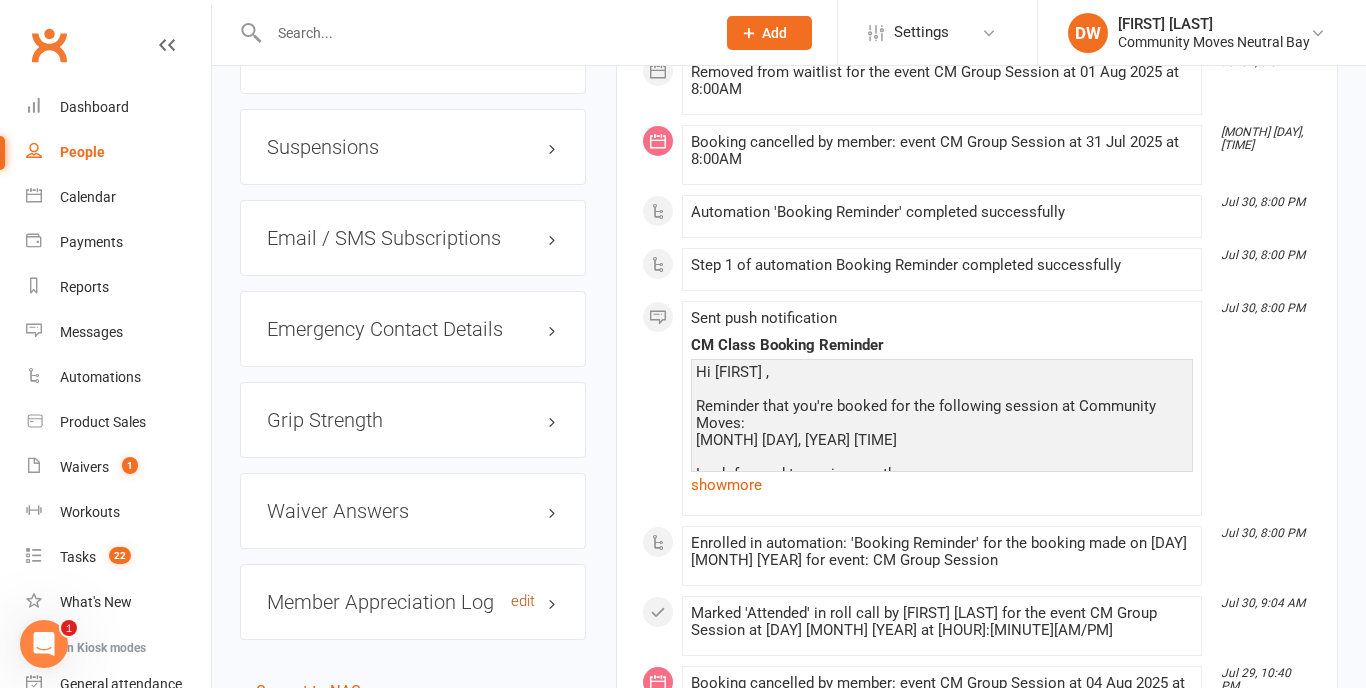 click on "edit" at bounding box center [523, 601] 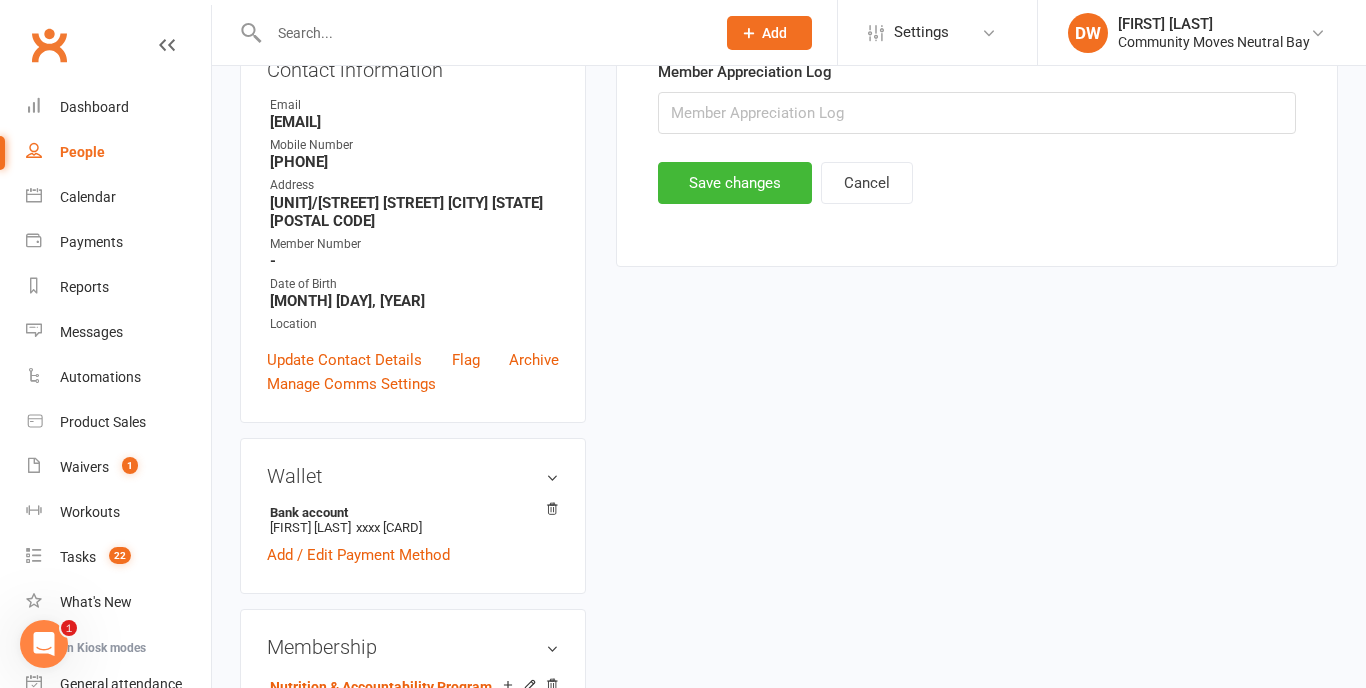 scroll, scrollTop: 194, scrollLeft: 0, axis: vertical 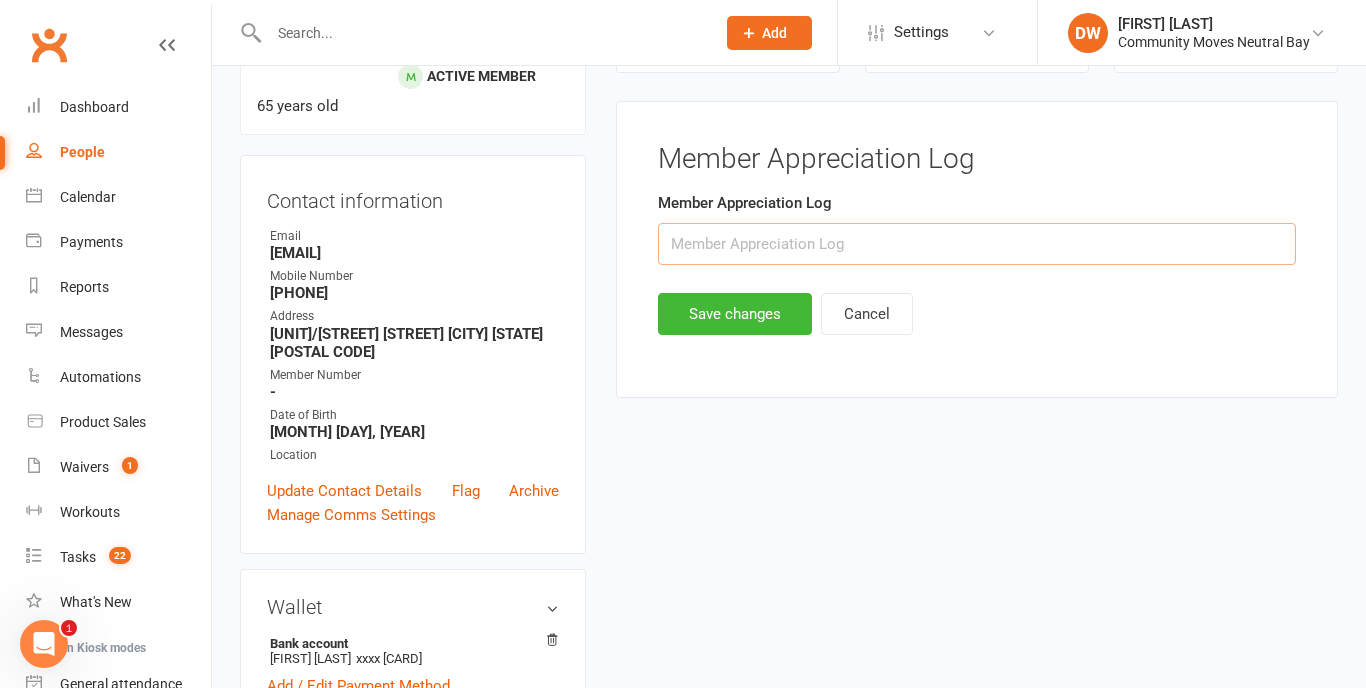 click at bounding box center (977, 244) 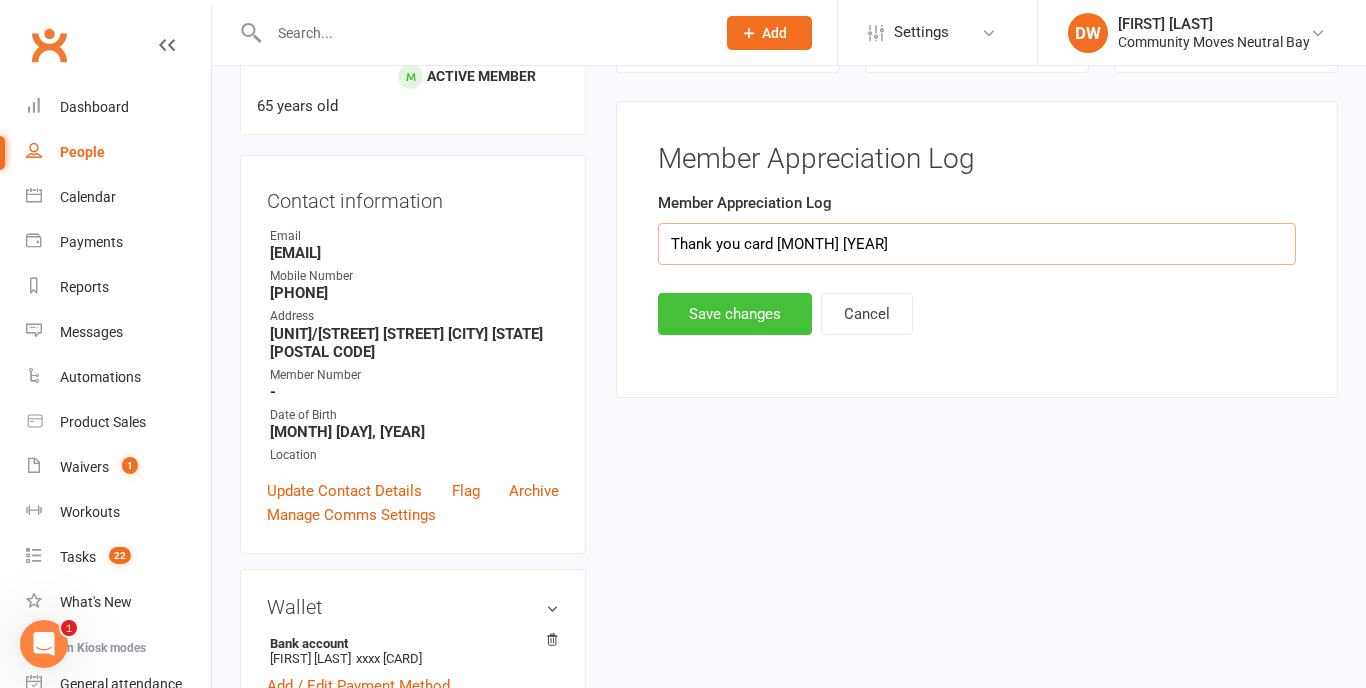 type on "Thank you card [MONTH] [YEAR]" 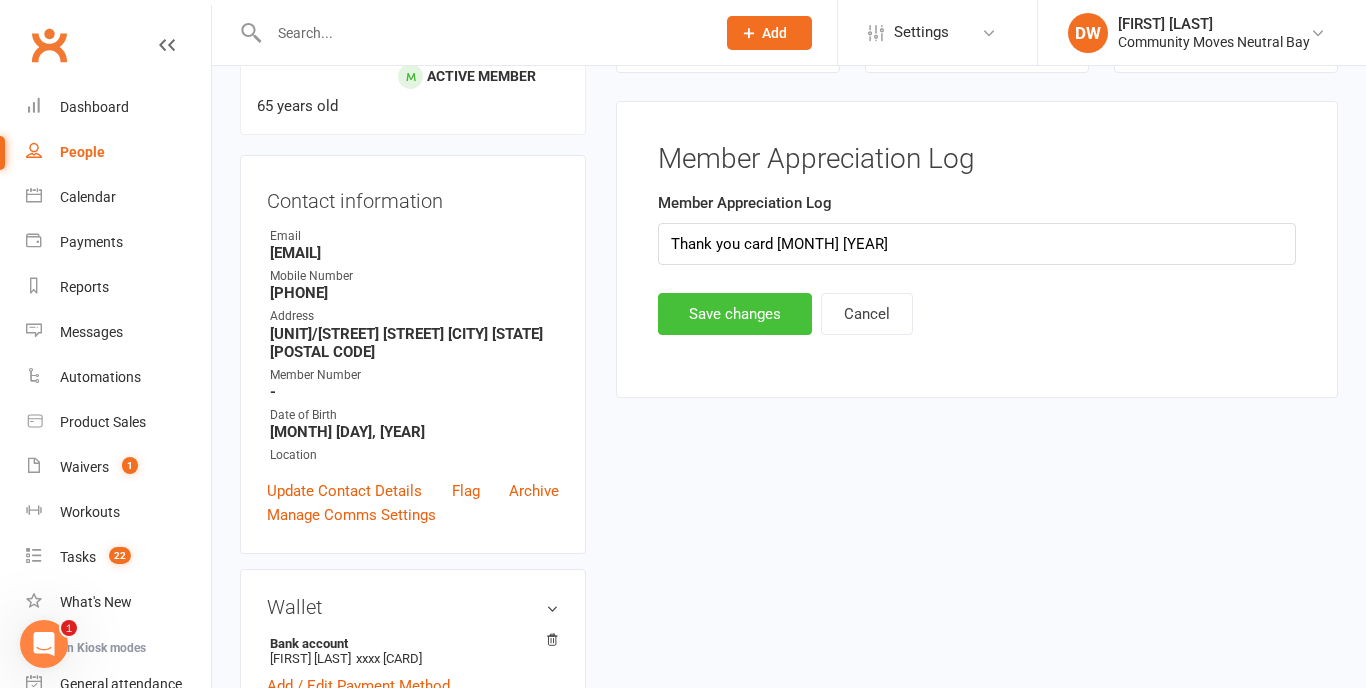 click on "Save changes" at bounding box center [735, 314] 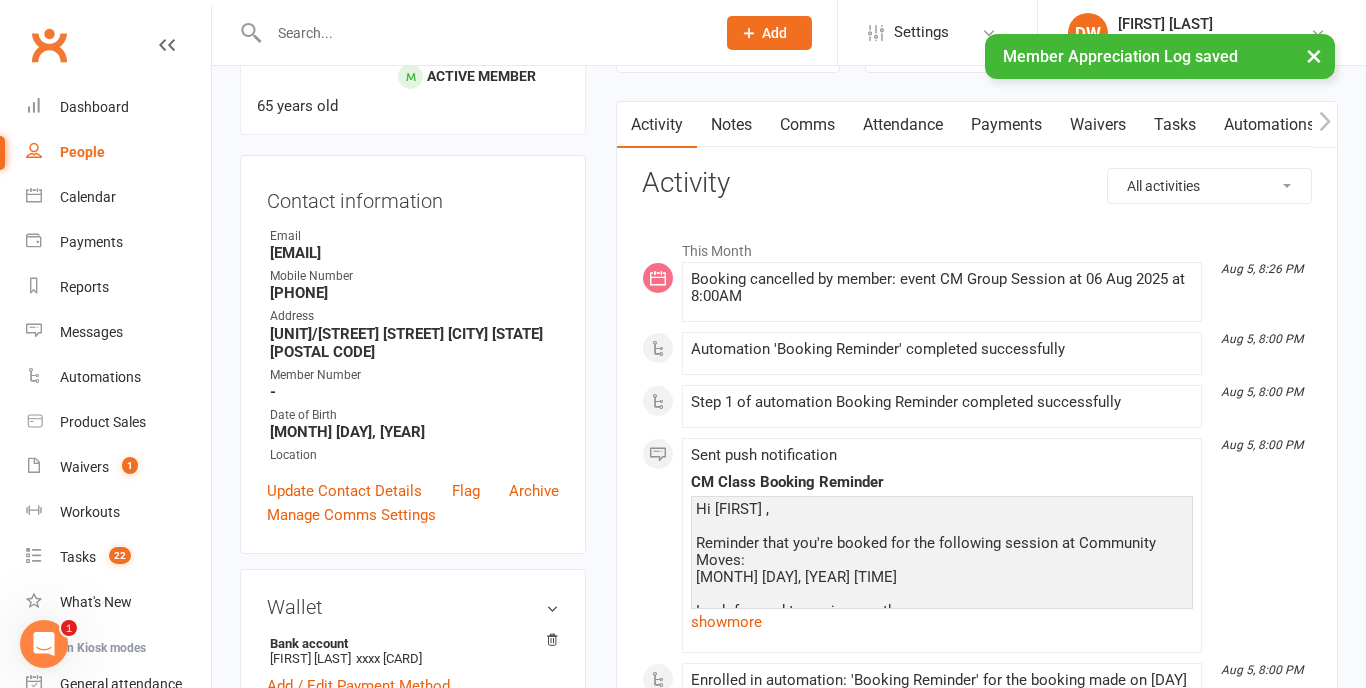 click at bounding box center (482, 33) 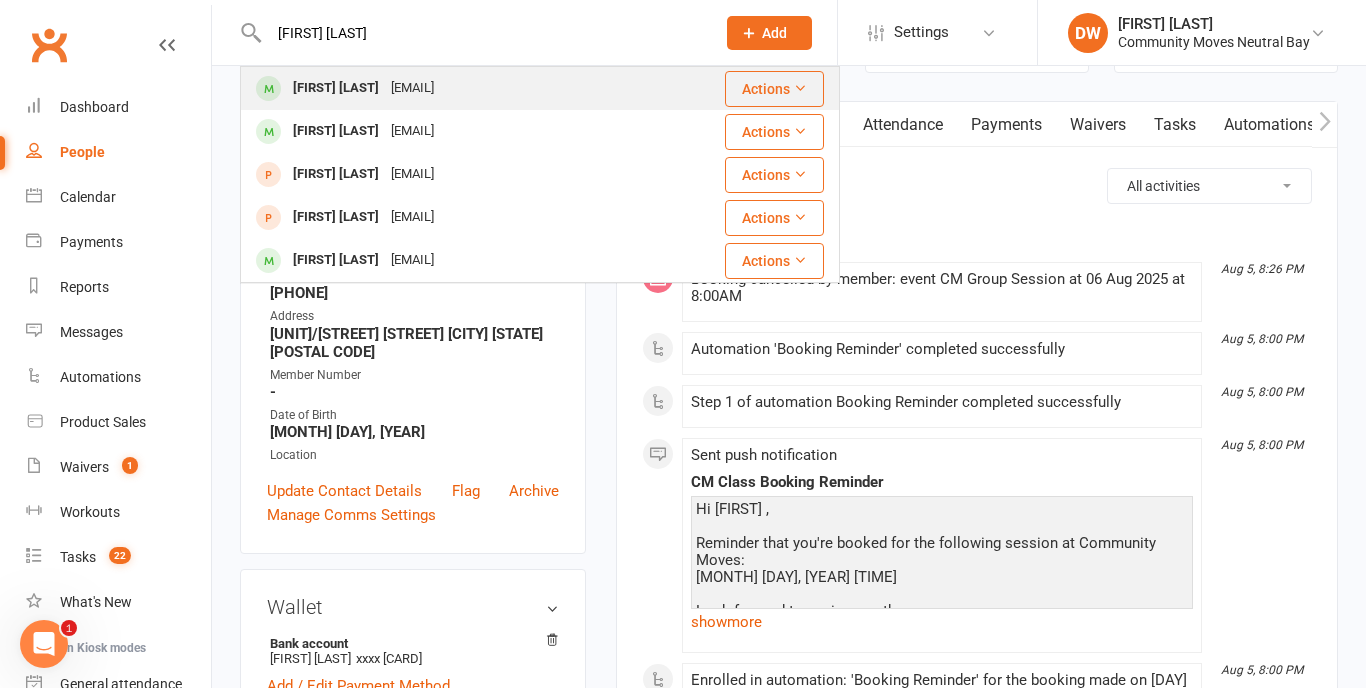 type on "[FIRST] [LAST]" 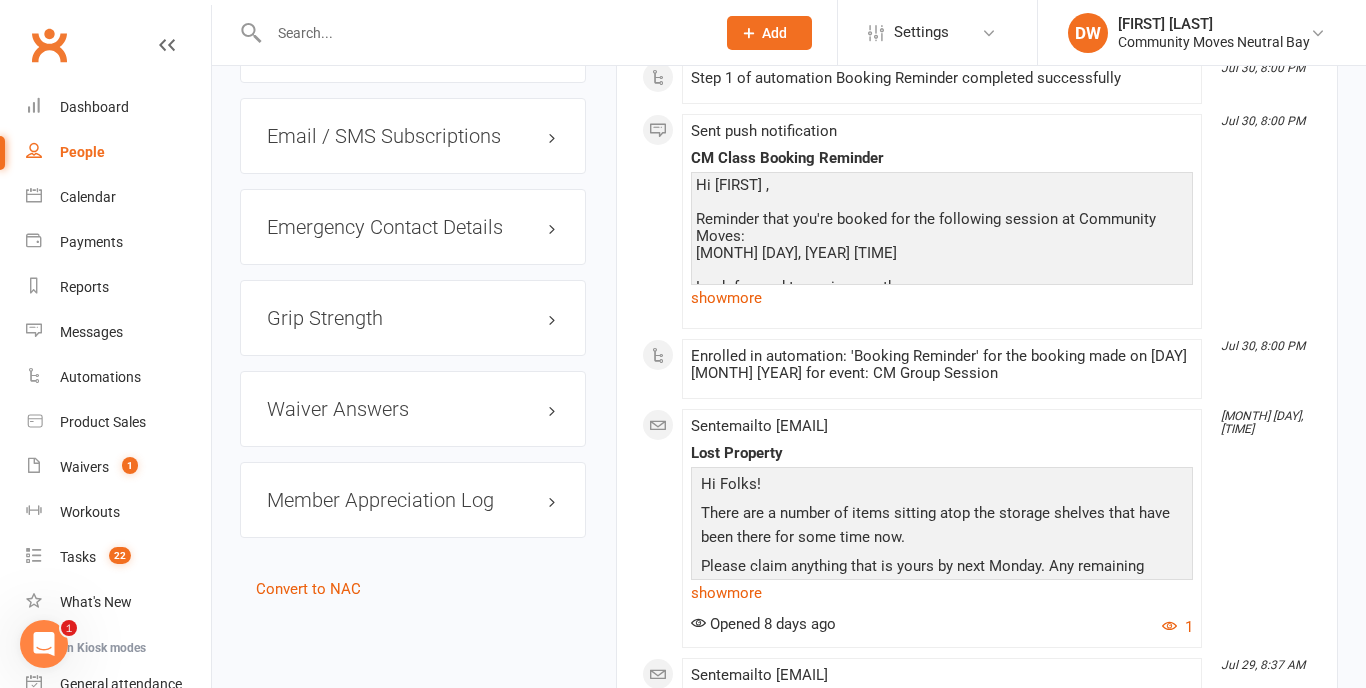 scroll, scrollTop: 1796, scrollLeft: 0, axis: vertical 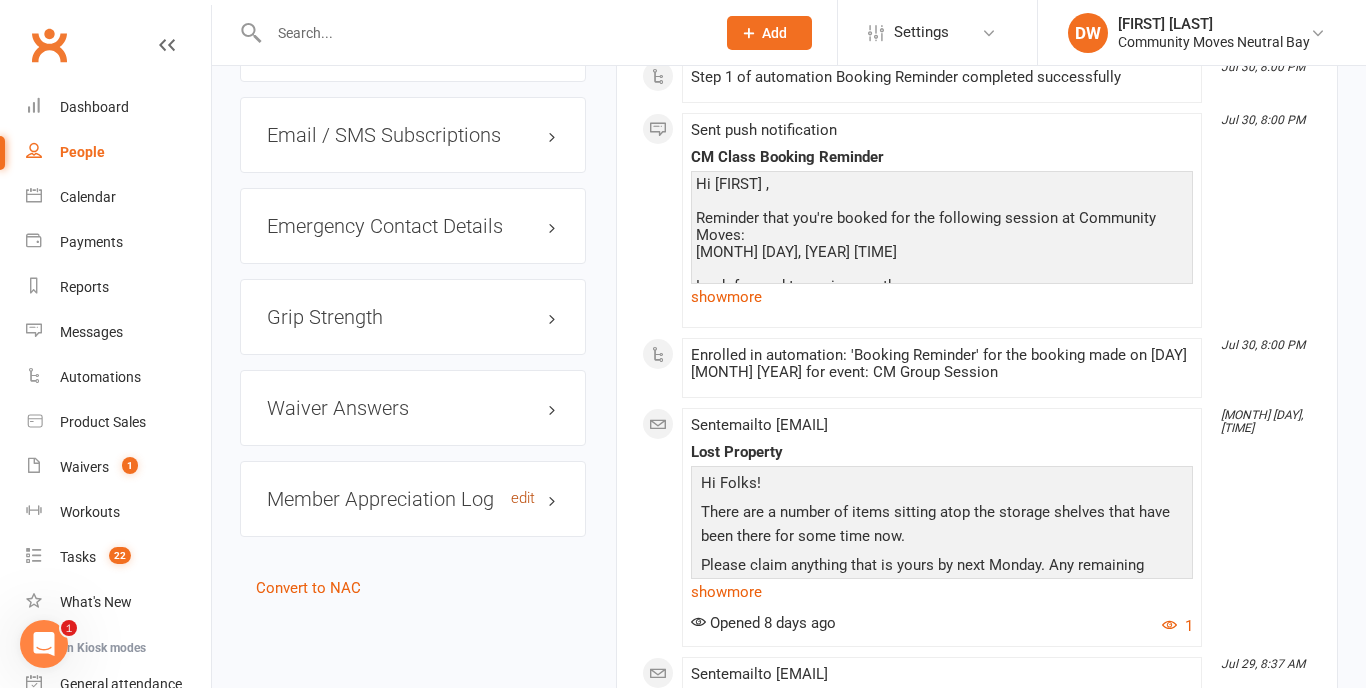click on "edit" at bounding box center (523, 498) 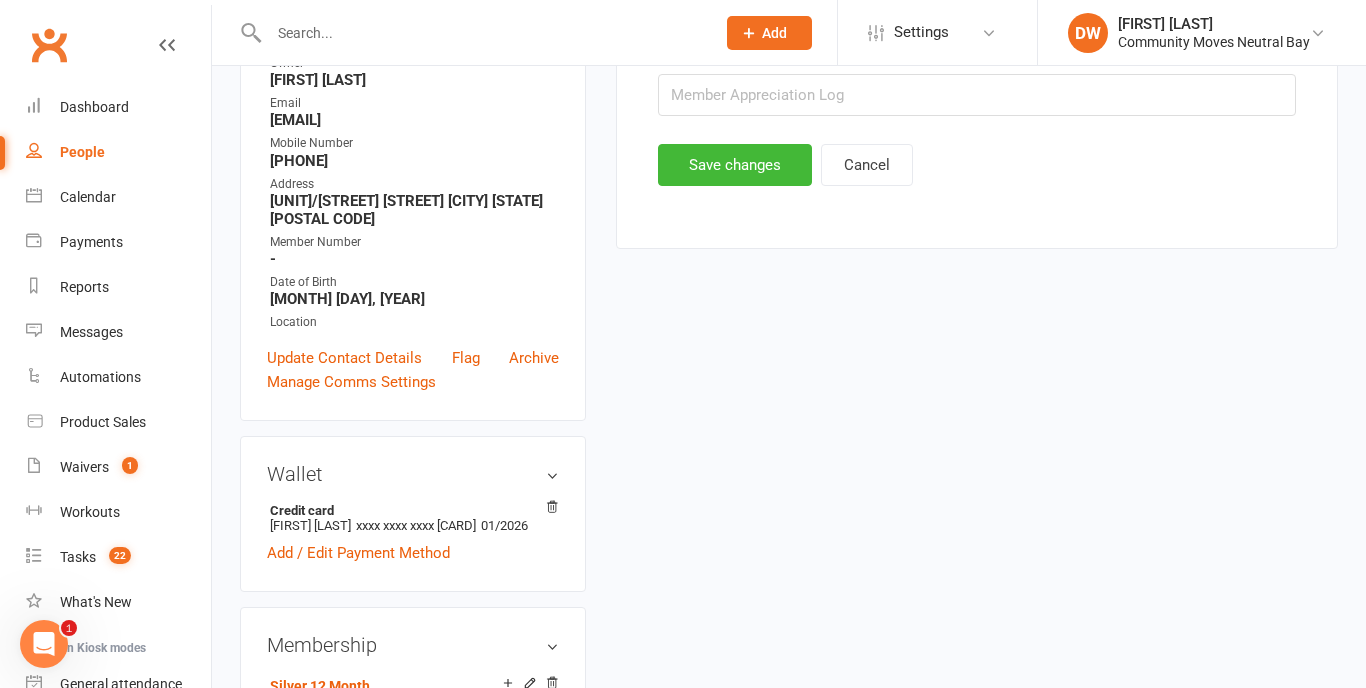 scroll, scrollTop: 194, scrollLeft: 0, axis: vertical 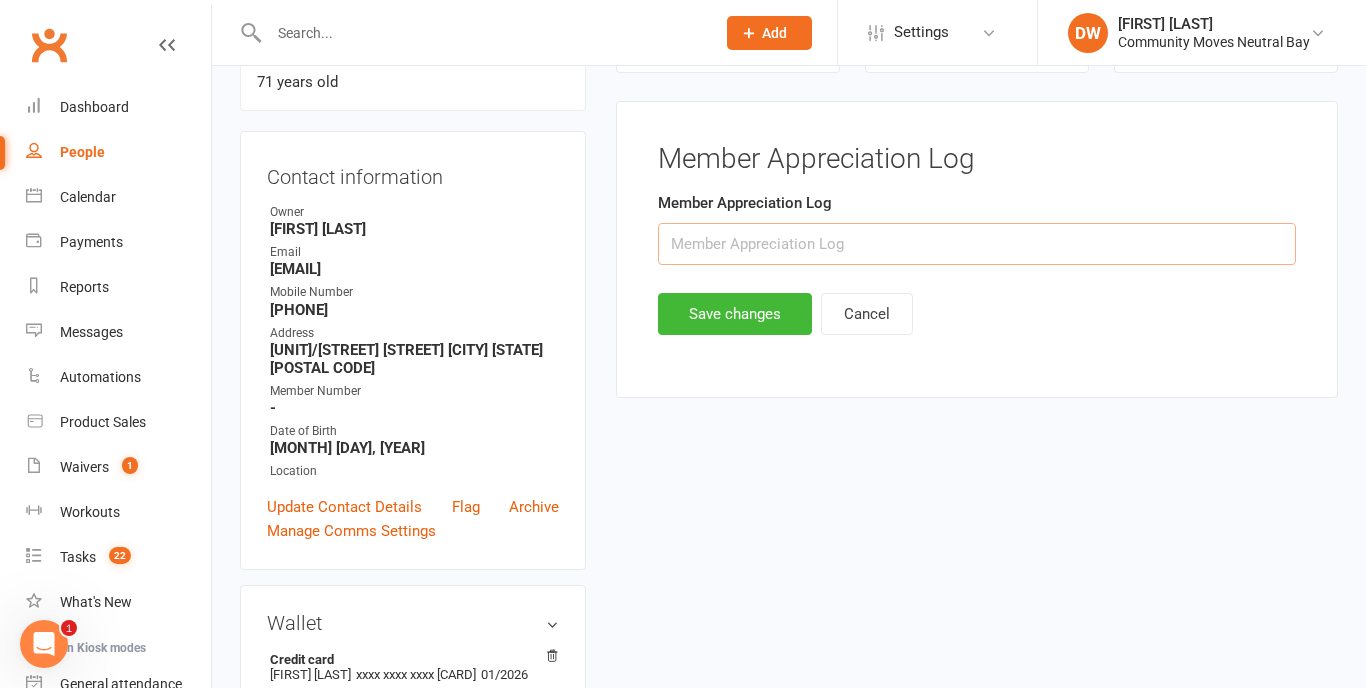 click at bounding box center [977, 244] 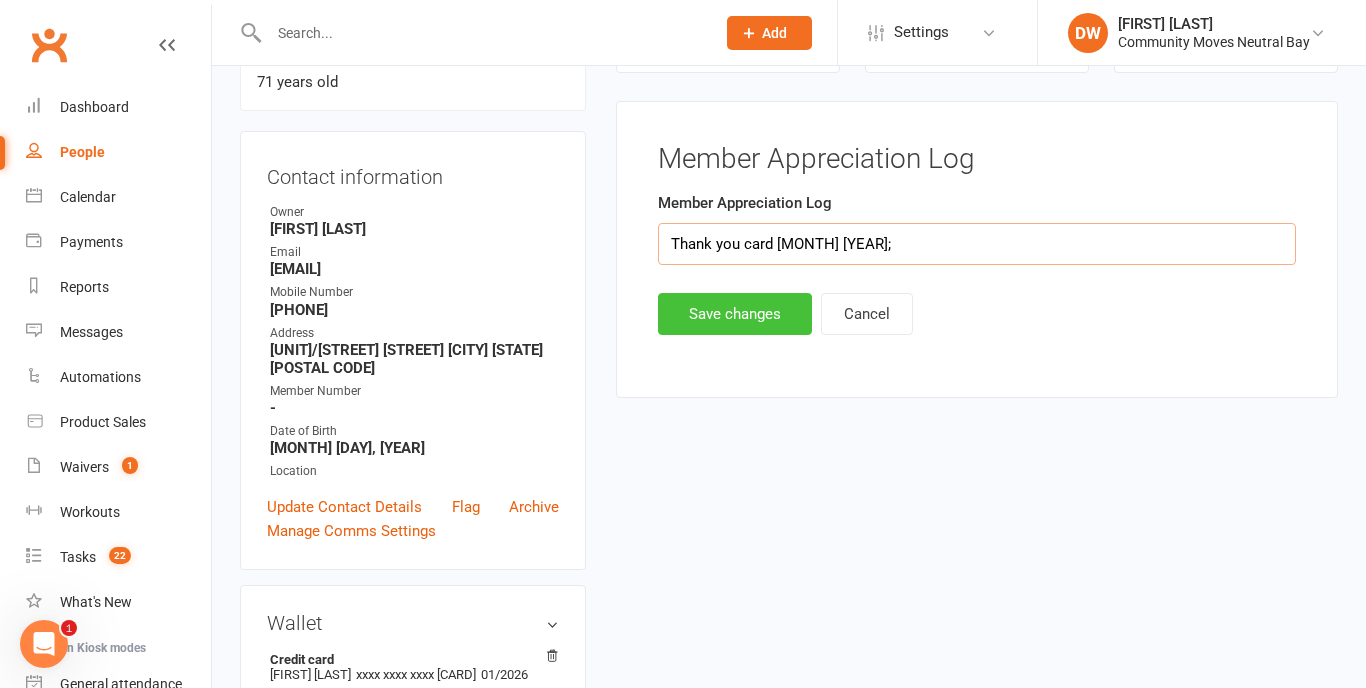 type on "Thank you card [MONTH] [YEAR];" 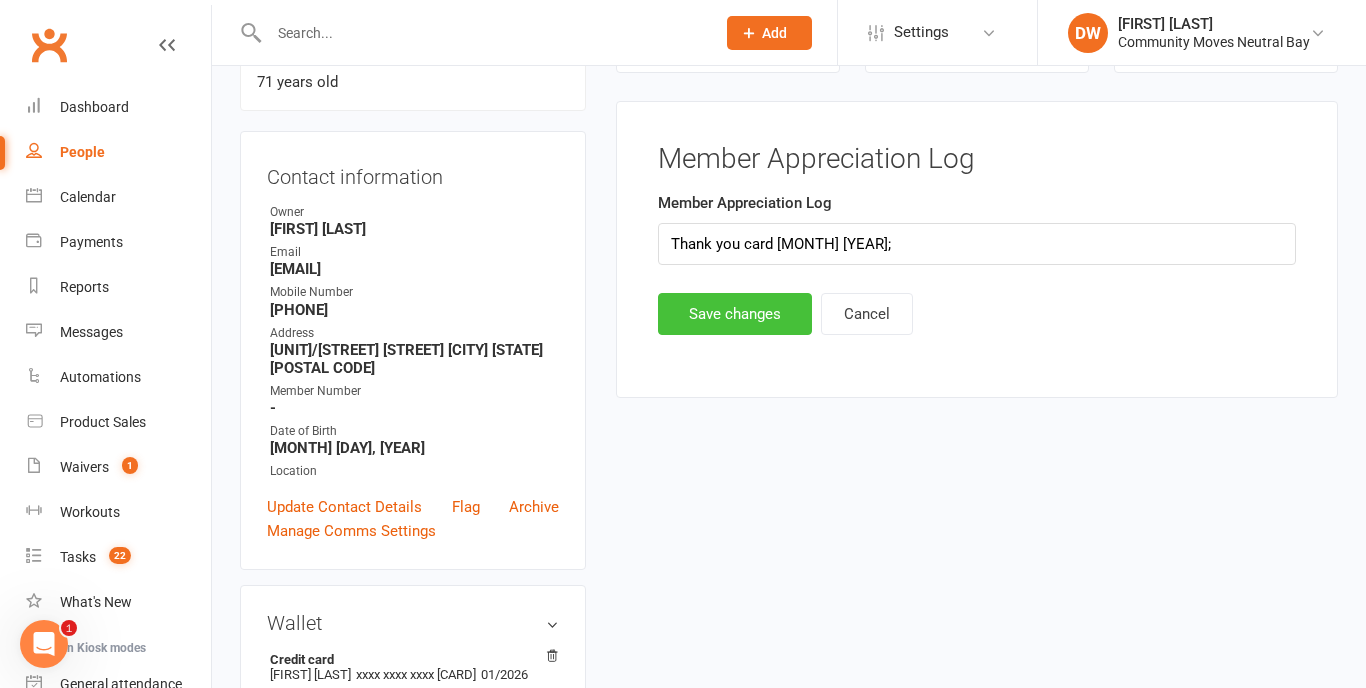 click on "Save changes" at bounding box center [735, 314] 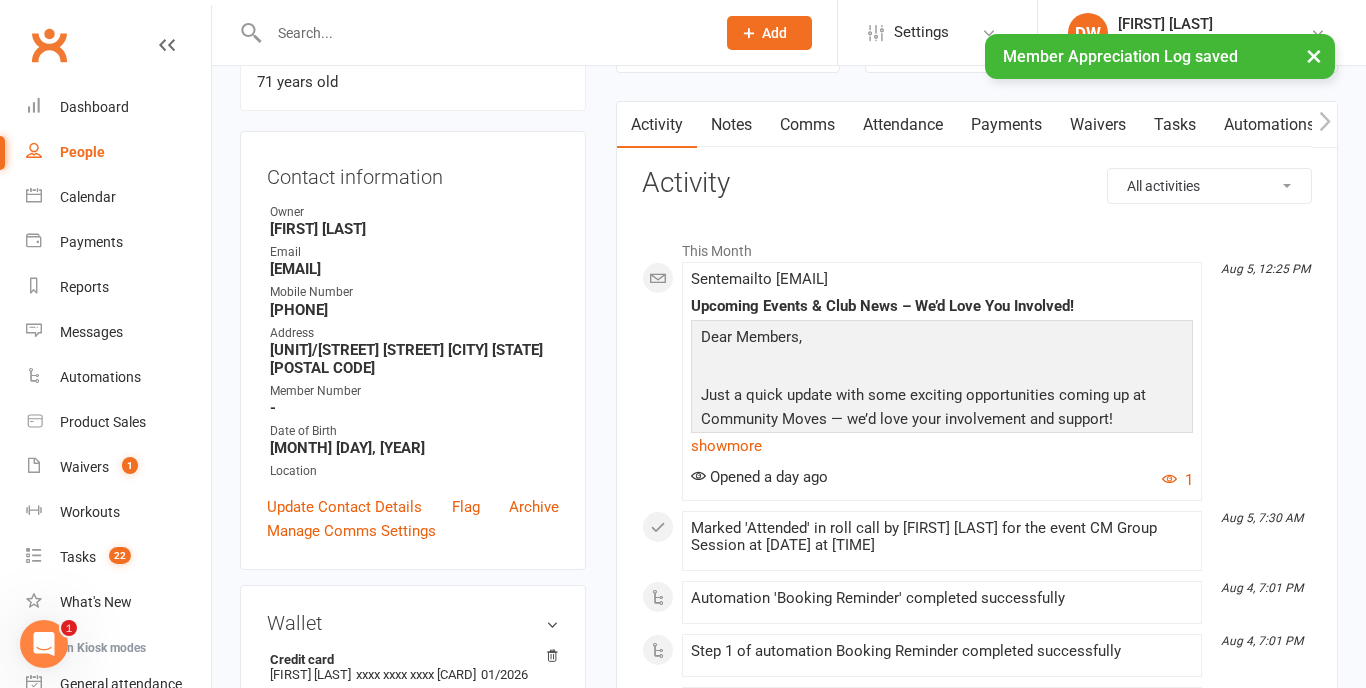 click at bounding box center [482, 33] 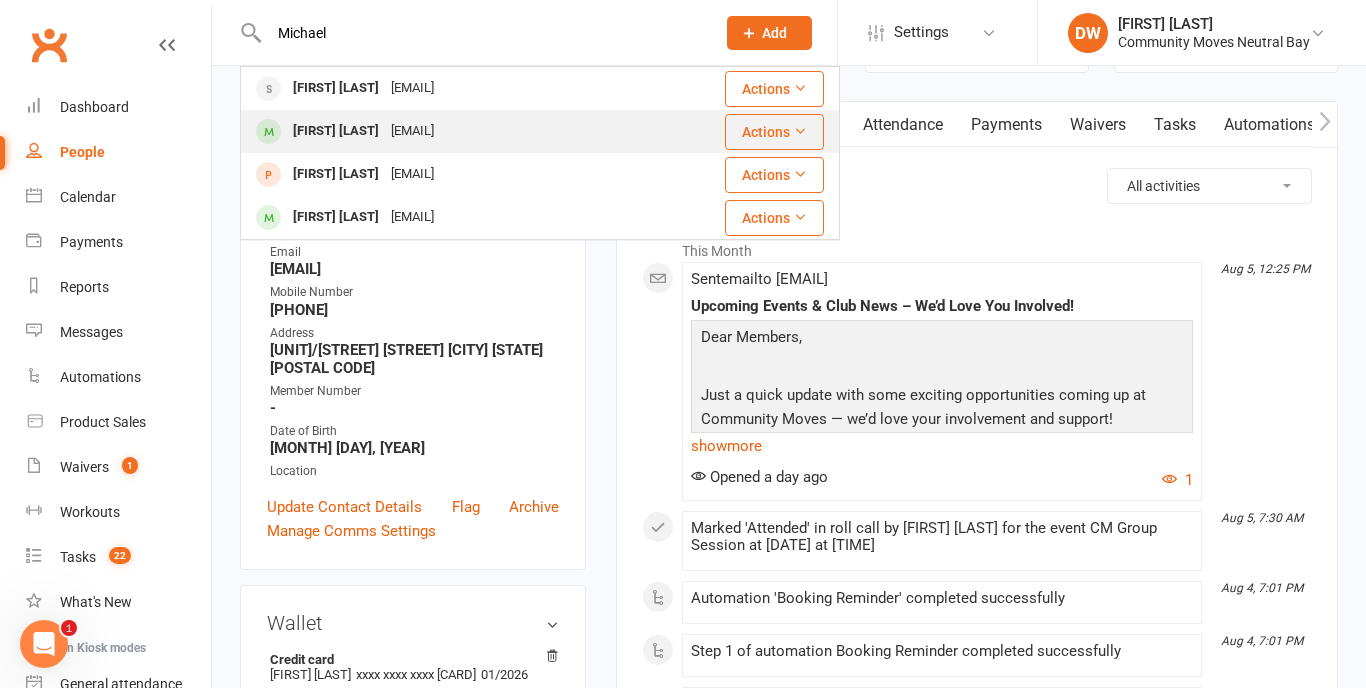 type on "Michael" 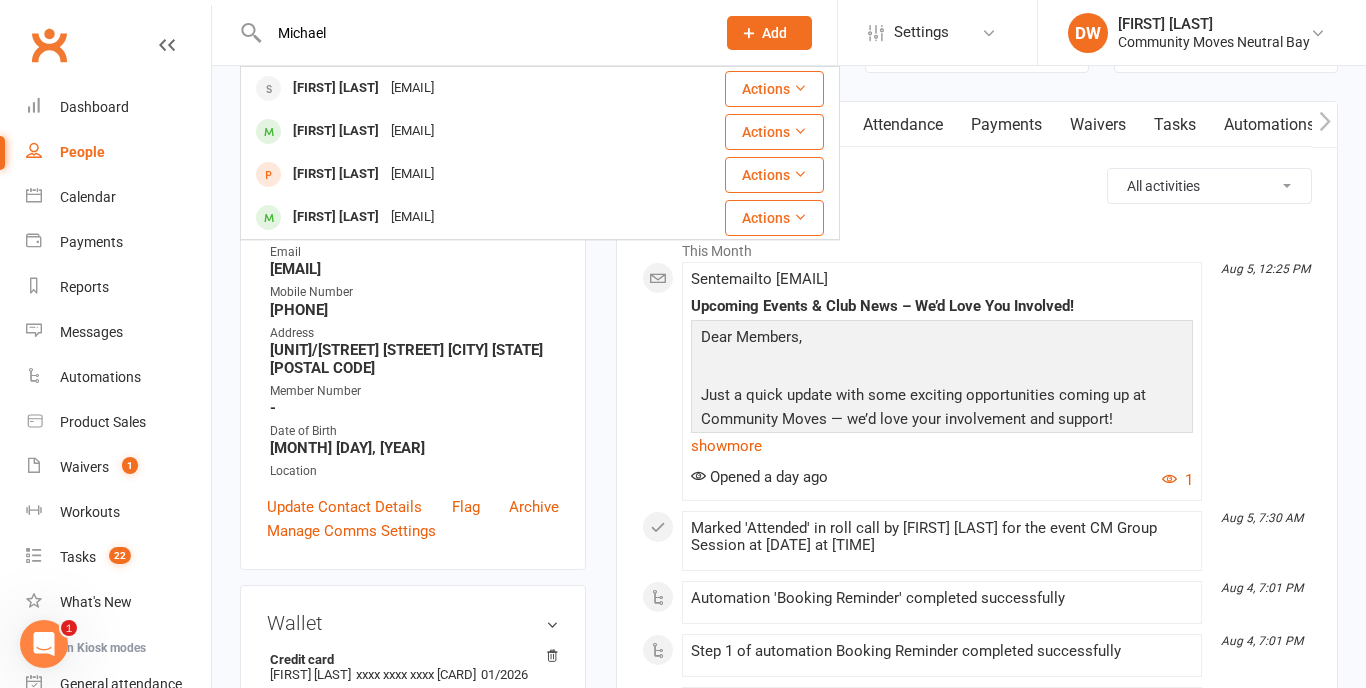 type 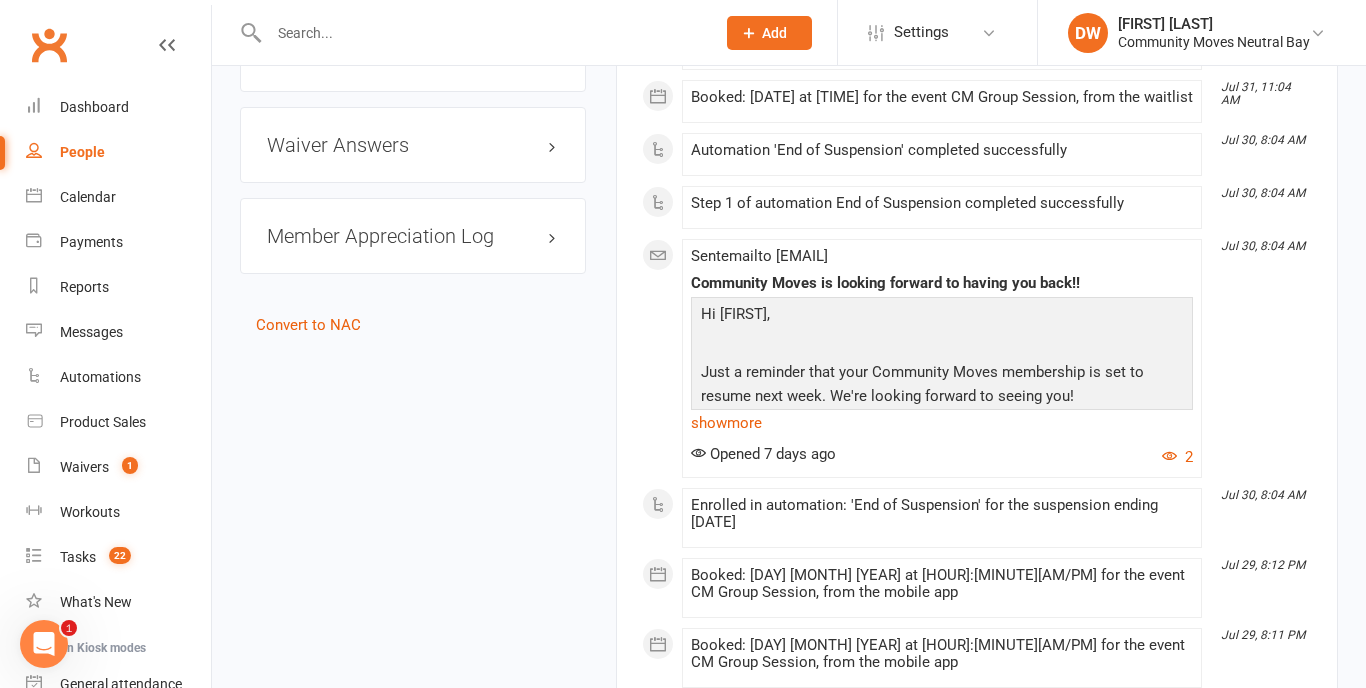 scroll, scrollTop: 1902, scrollLeft: 0, axis: vertical 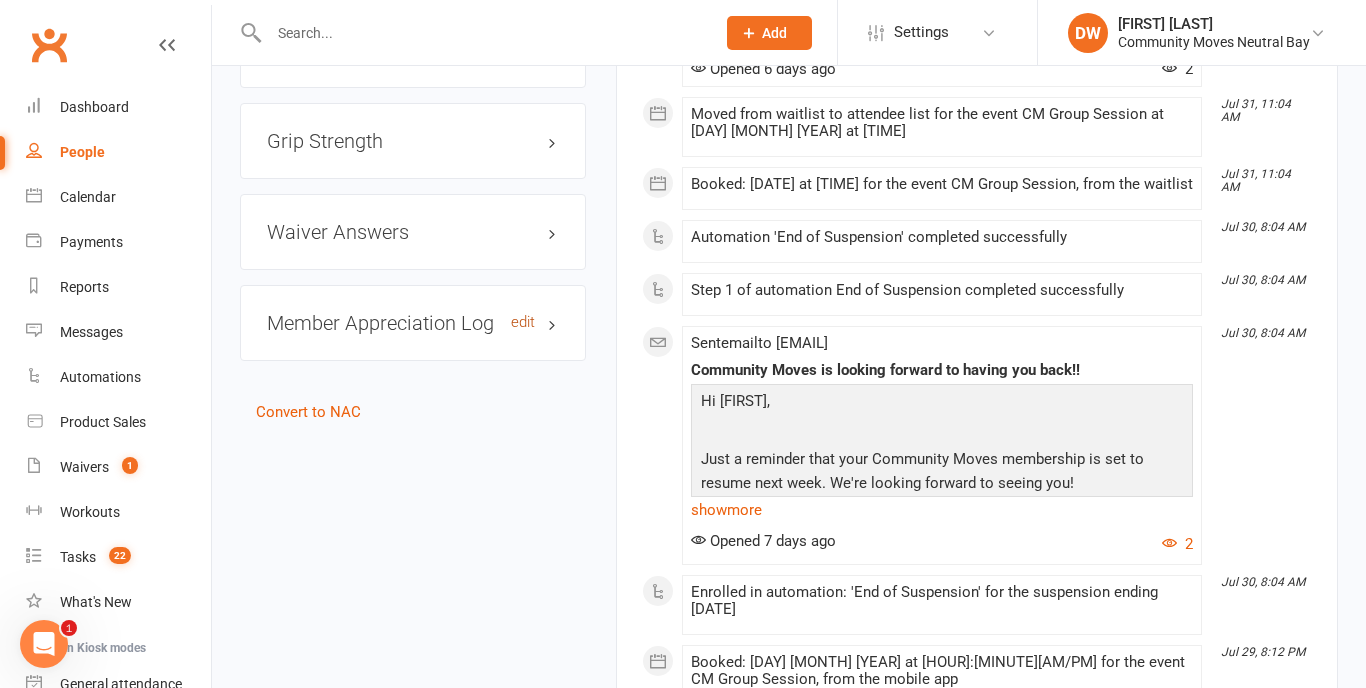 click on "edit" at bounding box center [523, 322] 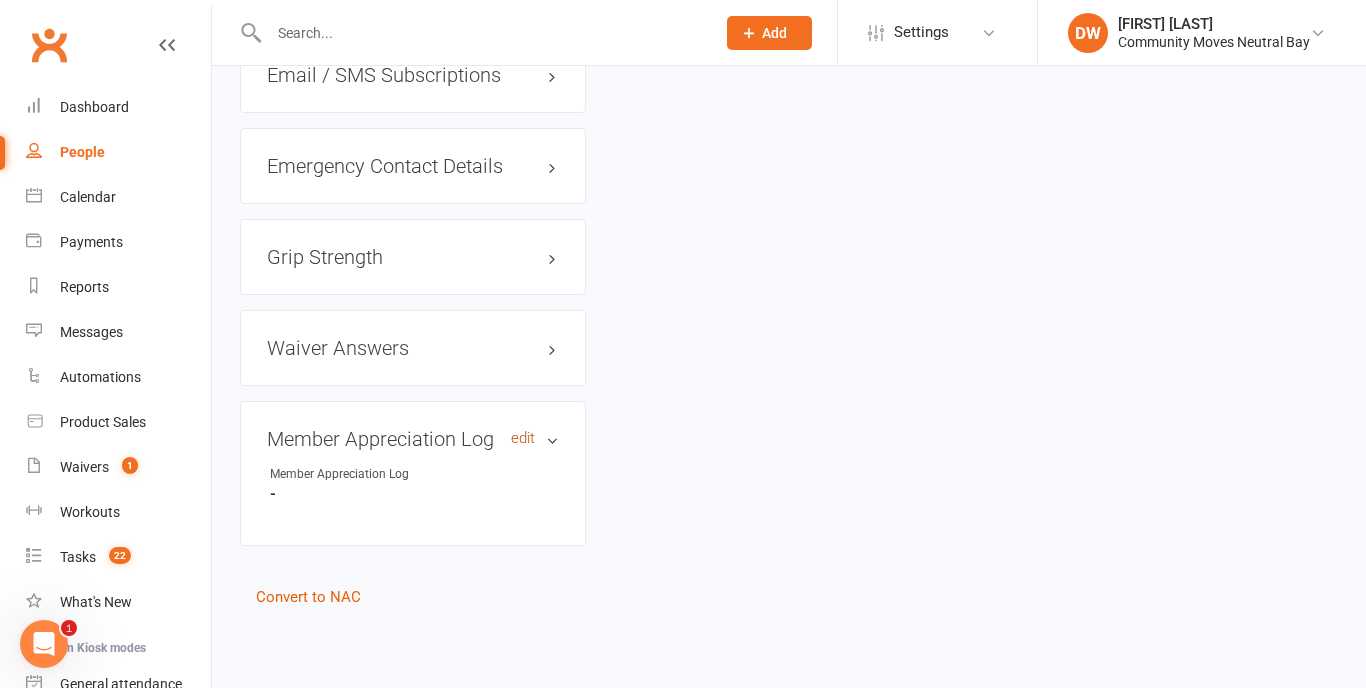 scroll, scrollTop: 194, scrollLeft: 0, axis: vertical 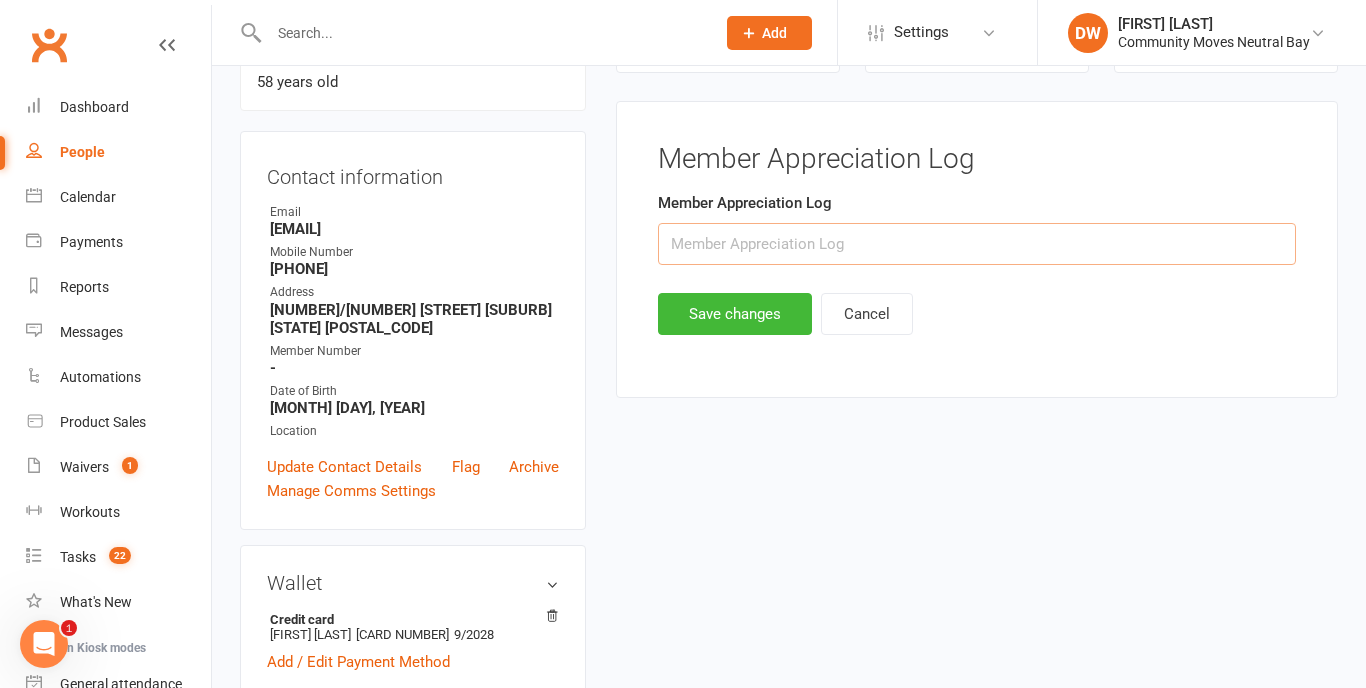 click at bounding box center (977, 244) 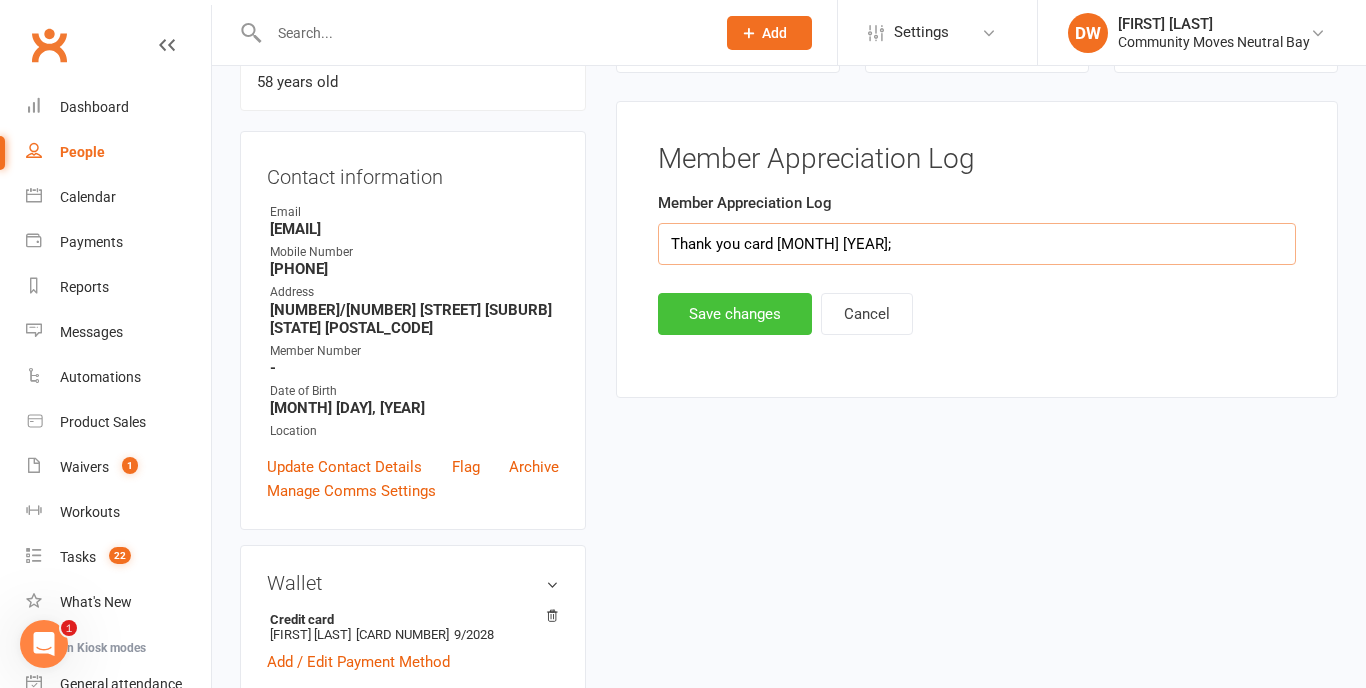 type on "Thank you card [MONTH] [YEAR];" 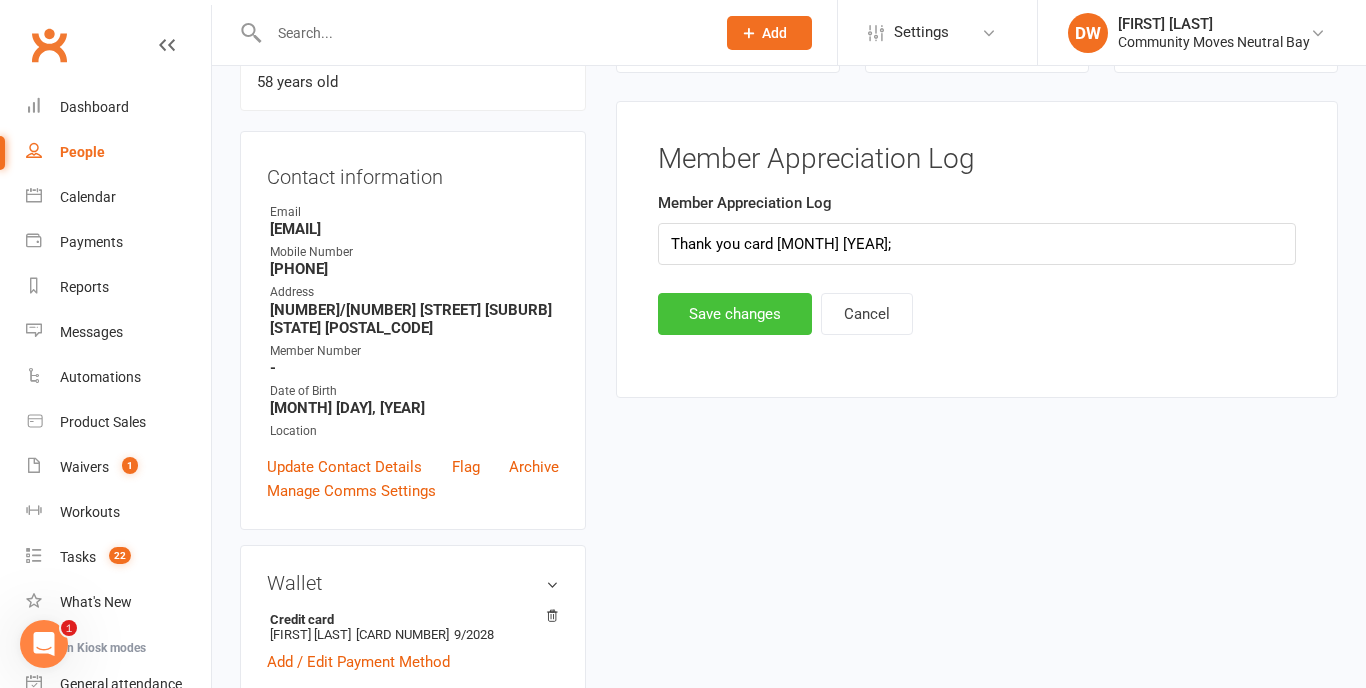 click on "Save changes" at bounding box center (735, 314) 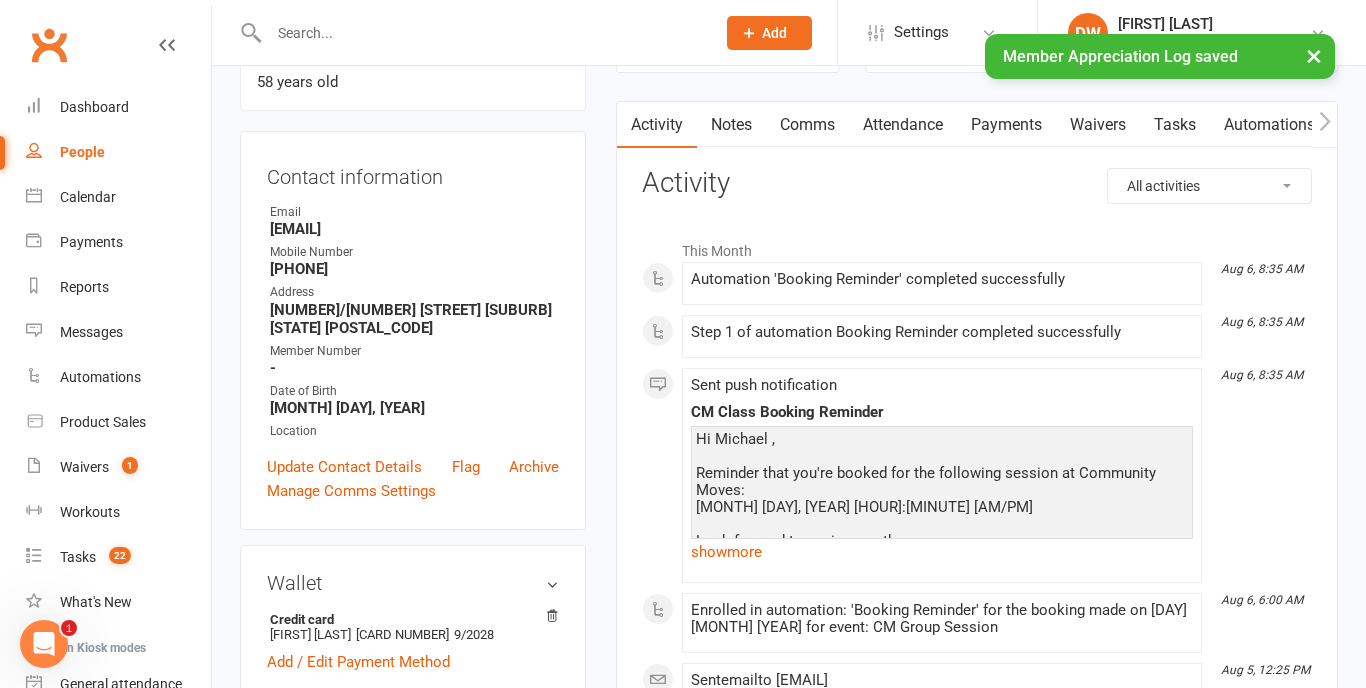 click at bounding box center (482, 33) 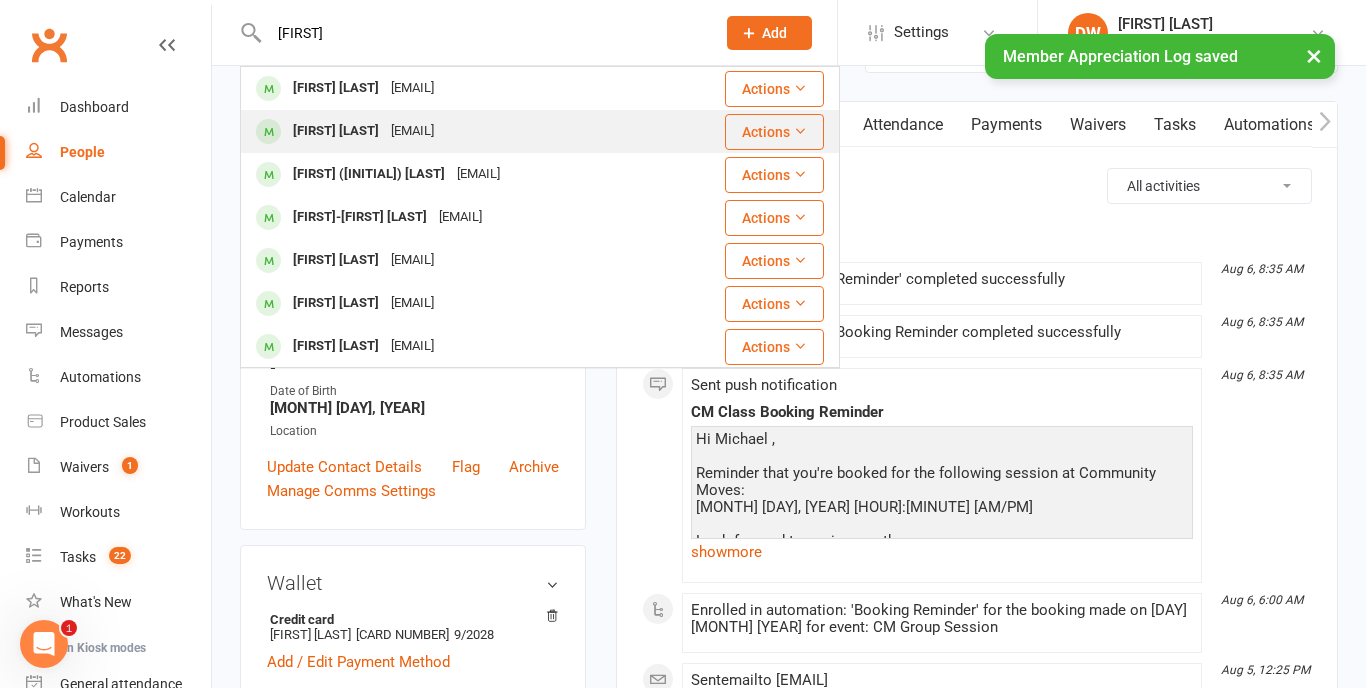 type on "[FIRST]" 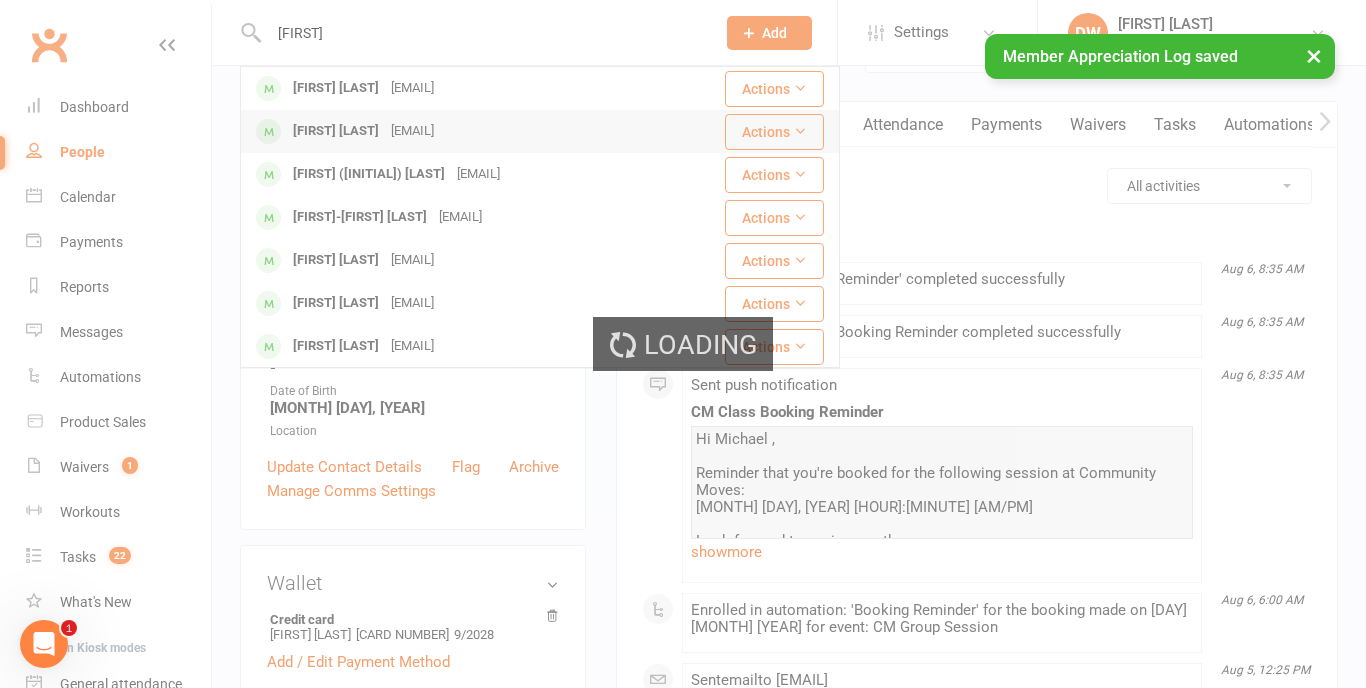 type 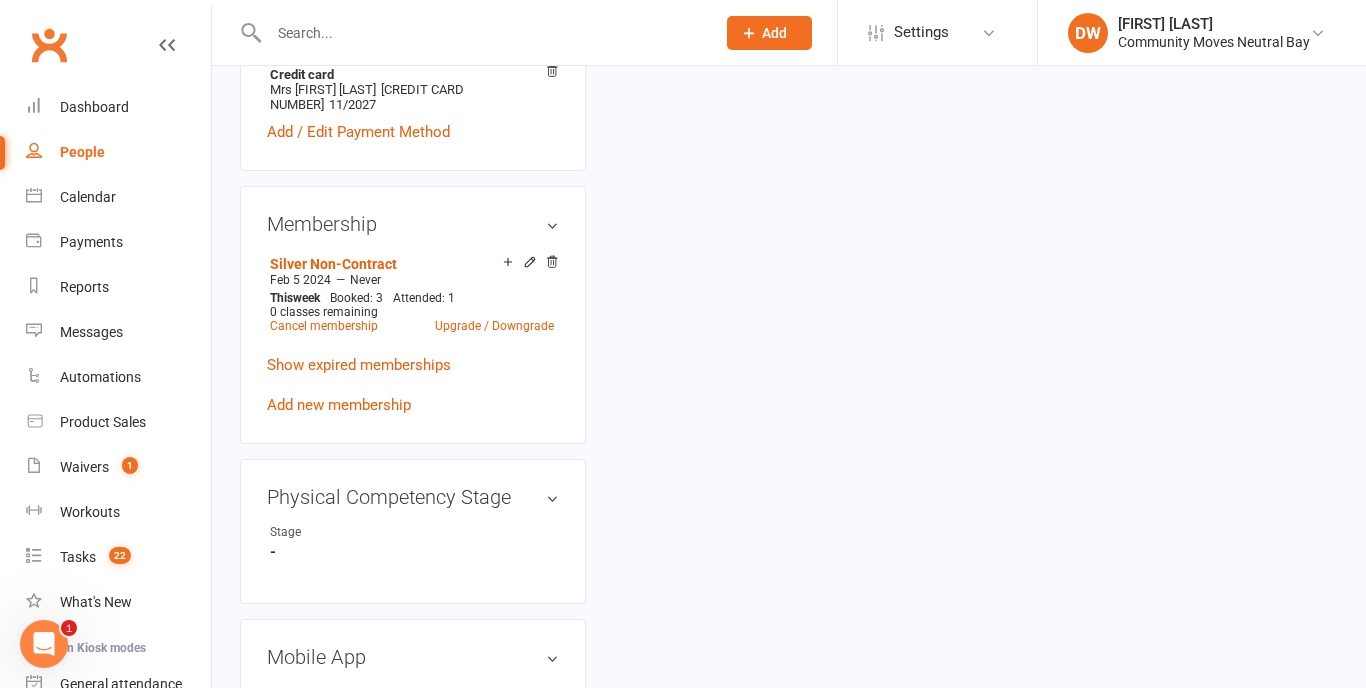 scroll, scrollTop: 947, scrollLeft: 0, axis: vertical 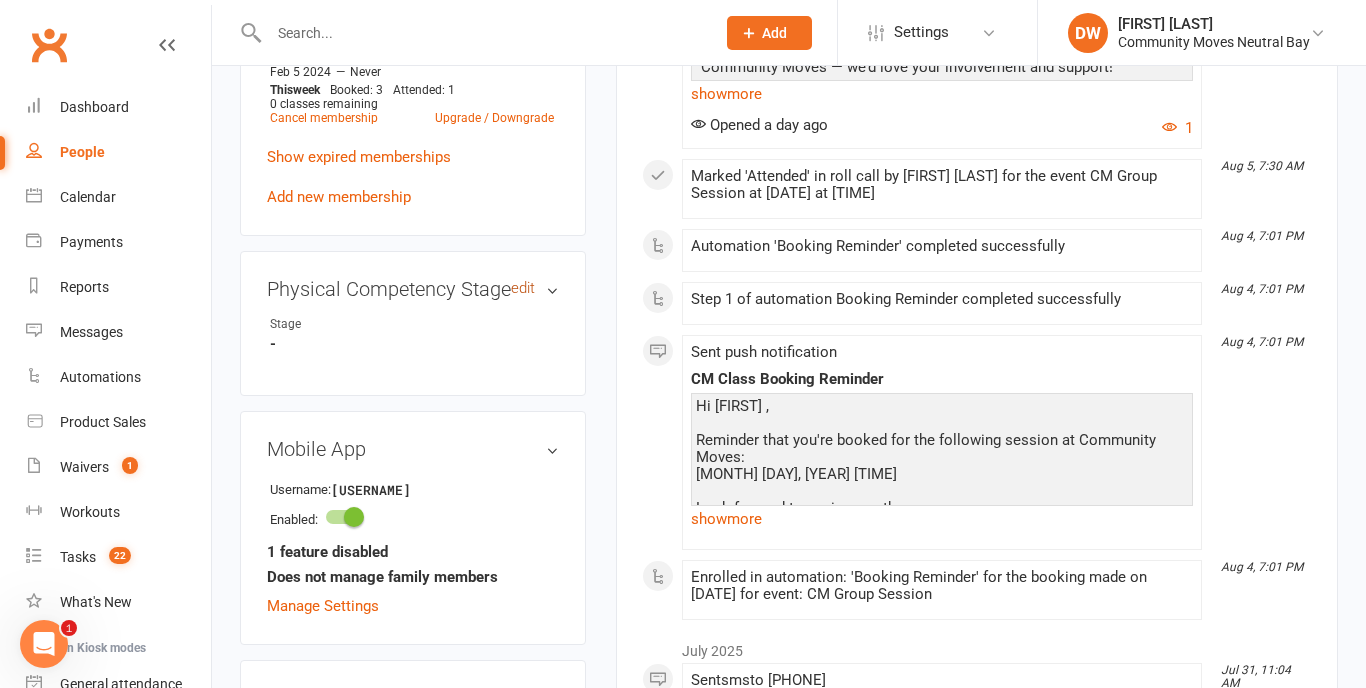 click on "edit" at bounding box center [523, 288] 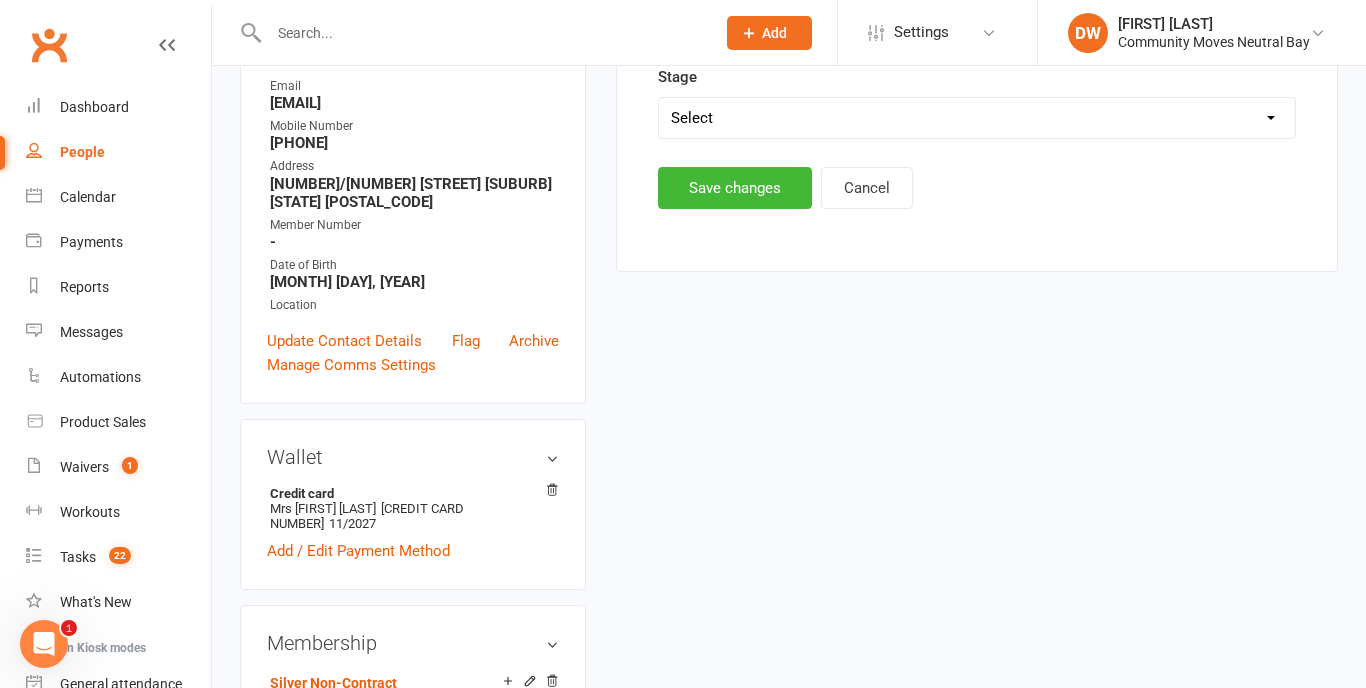 scroll, scrollTop: 194, scrollLeft: 0, axis: vertical 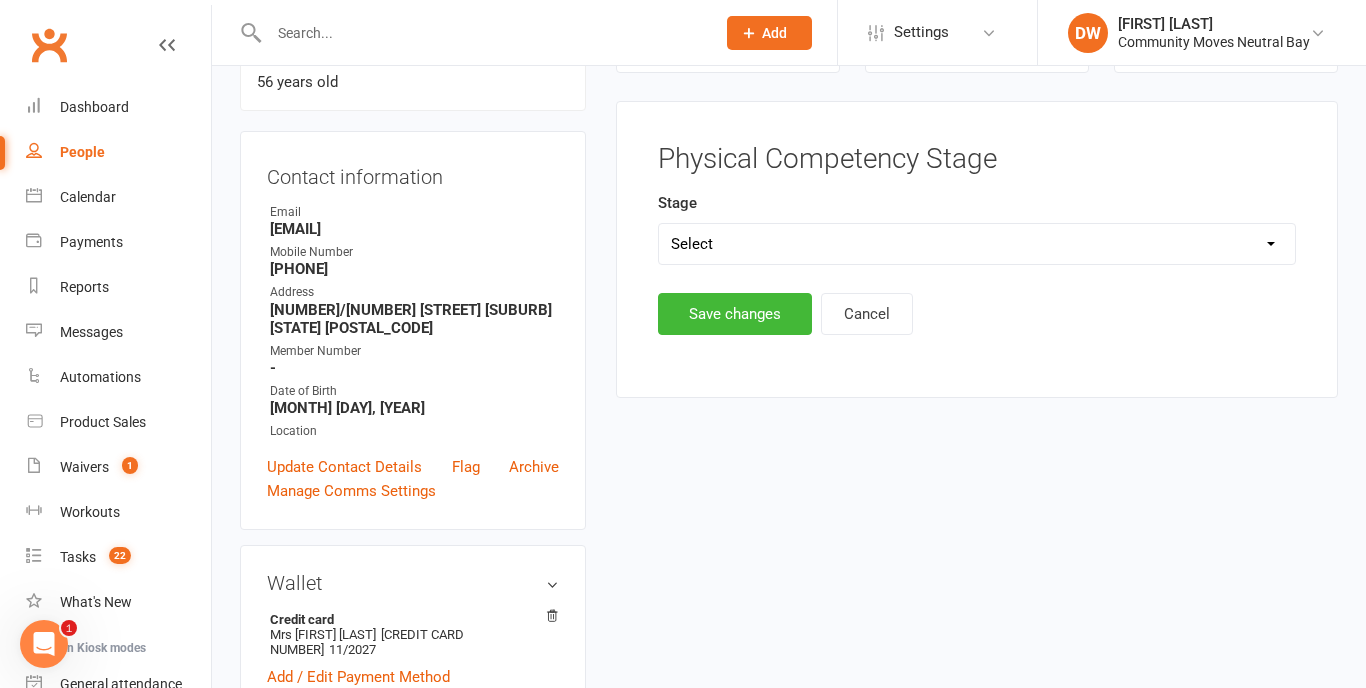 select on "Force" 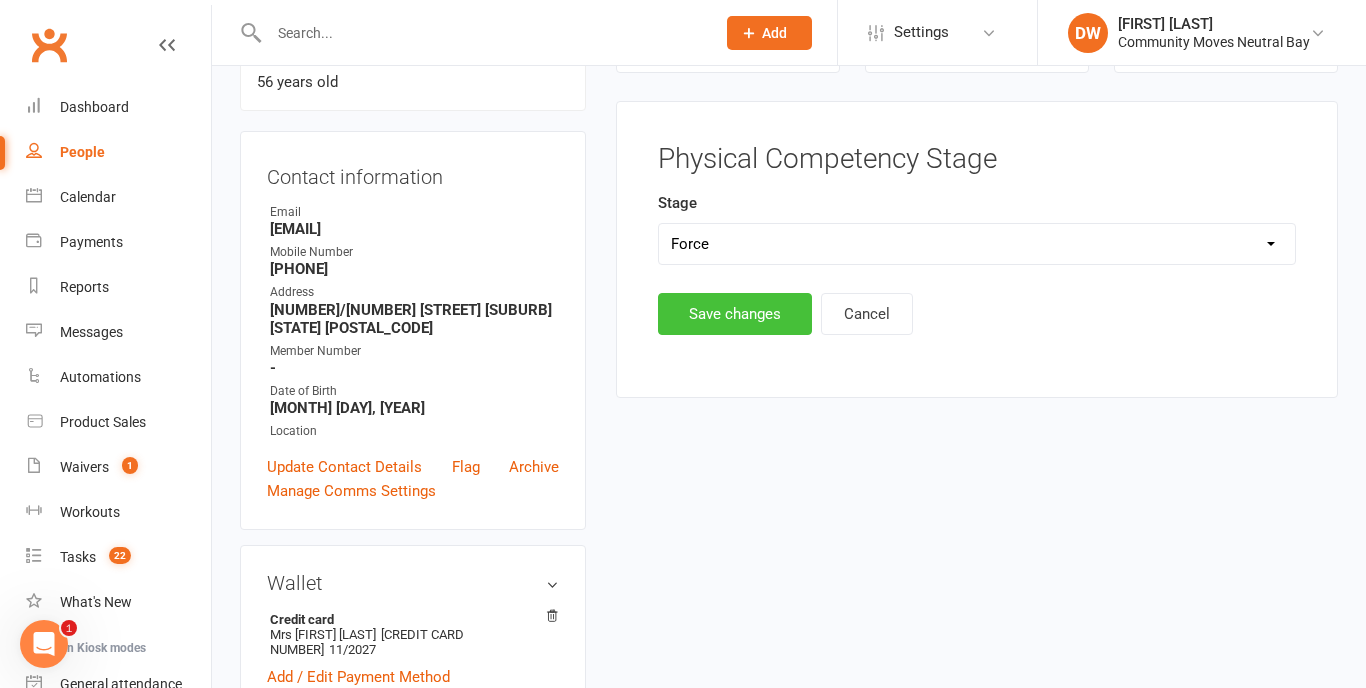 click on "Save changes" at bounding box center [735, 314] 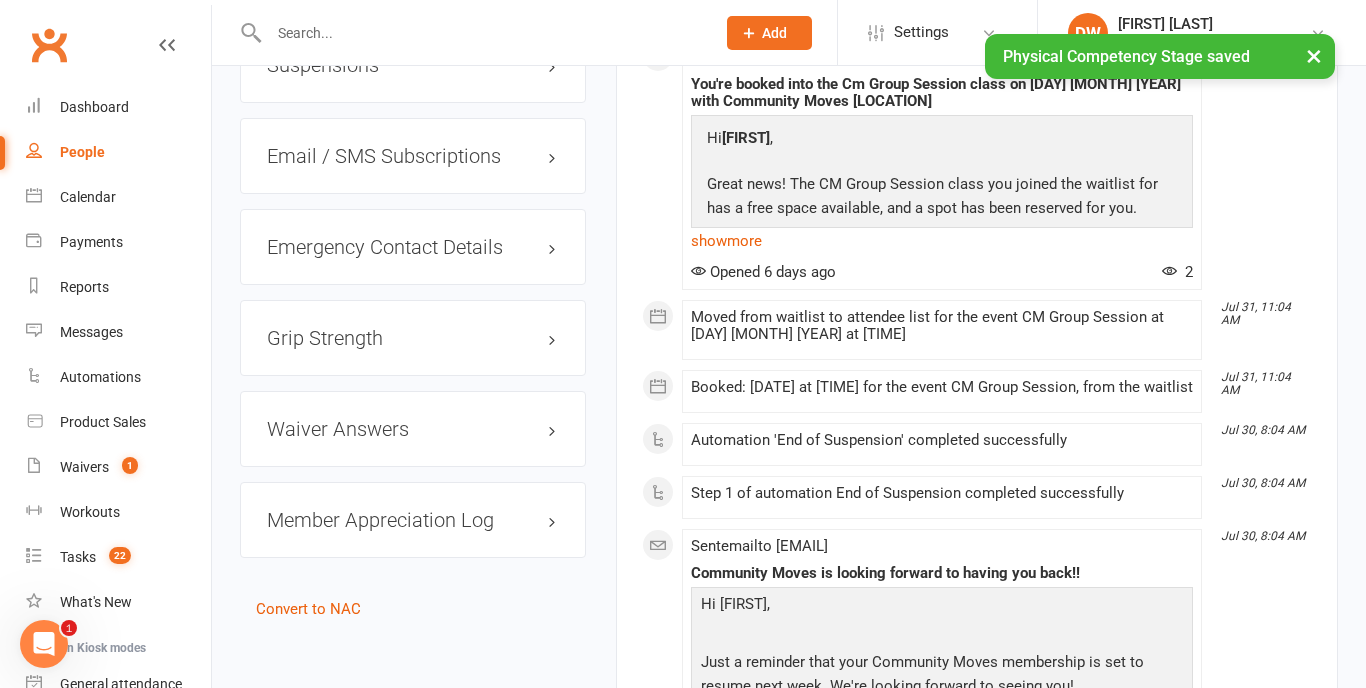 scroll, scrollTop: 1703, scrollLeft: 0, axis: vertical 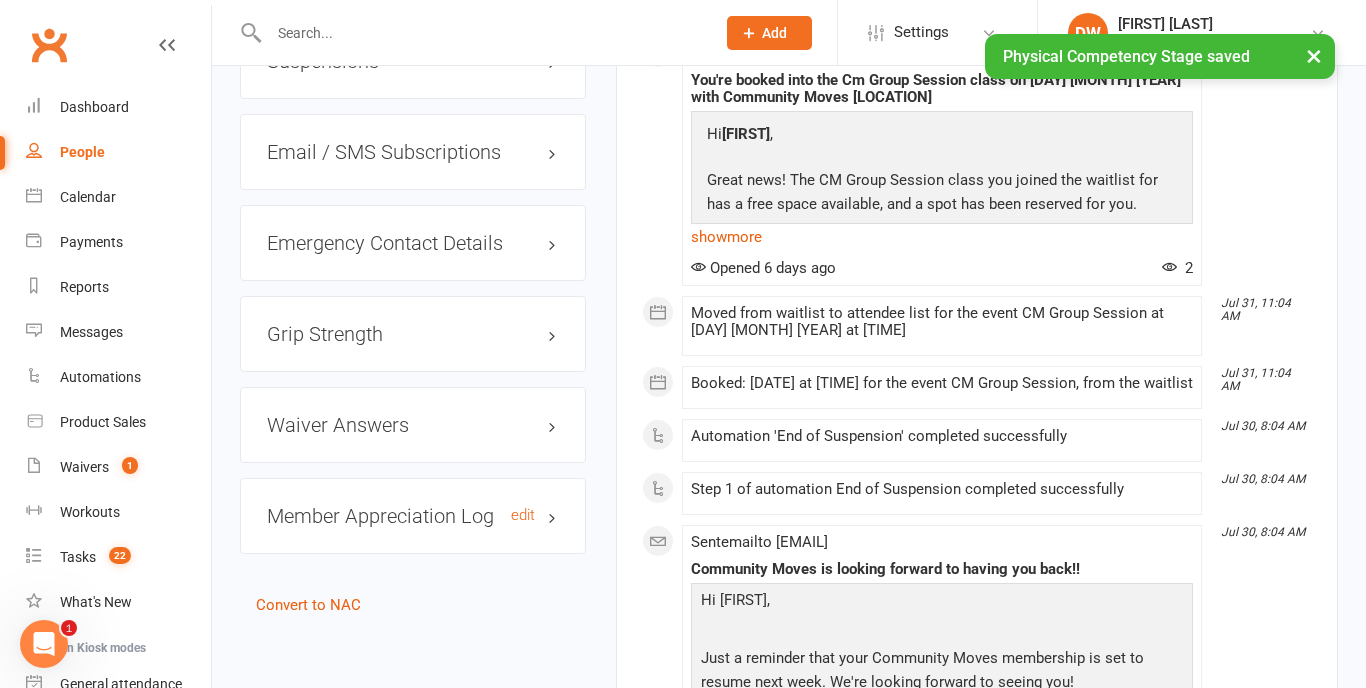 click on "Member Appreciation Log  edit" at bounding box center [413, 516] 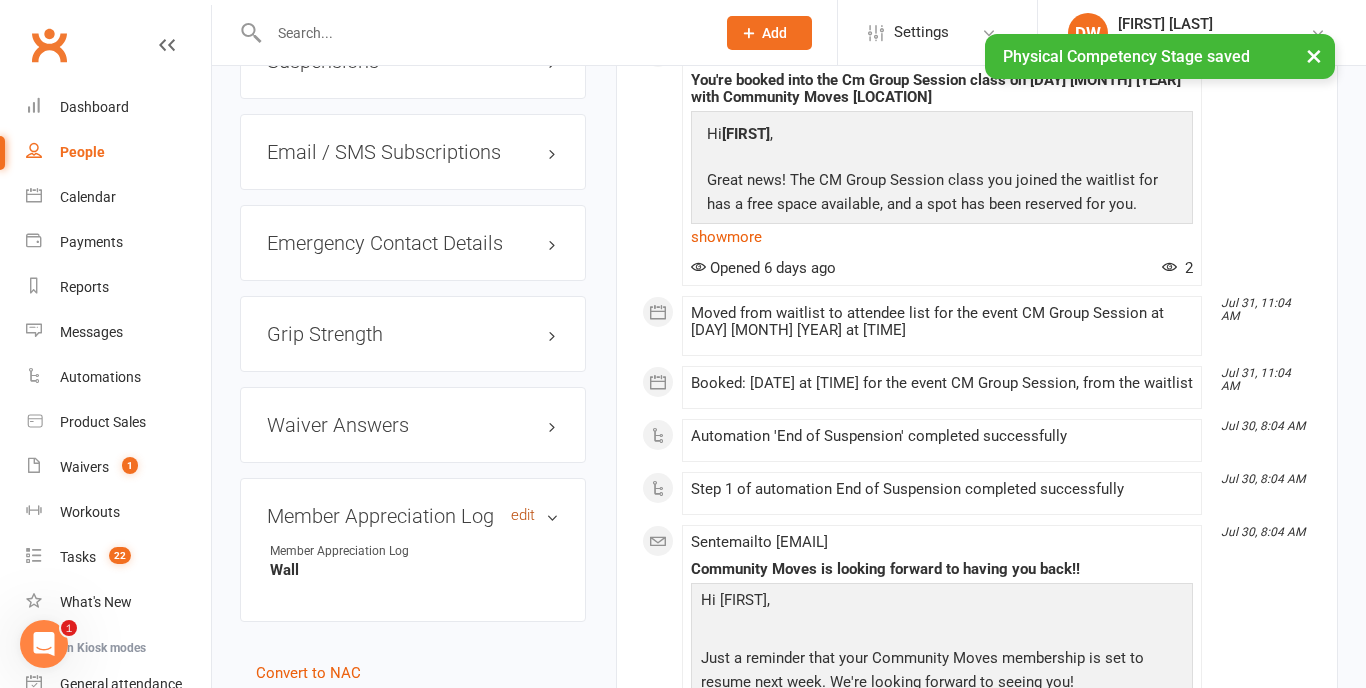 click on "edit" at bounding box center [523, 515] 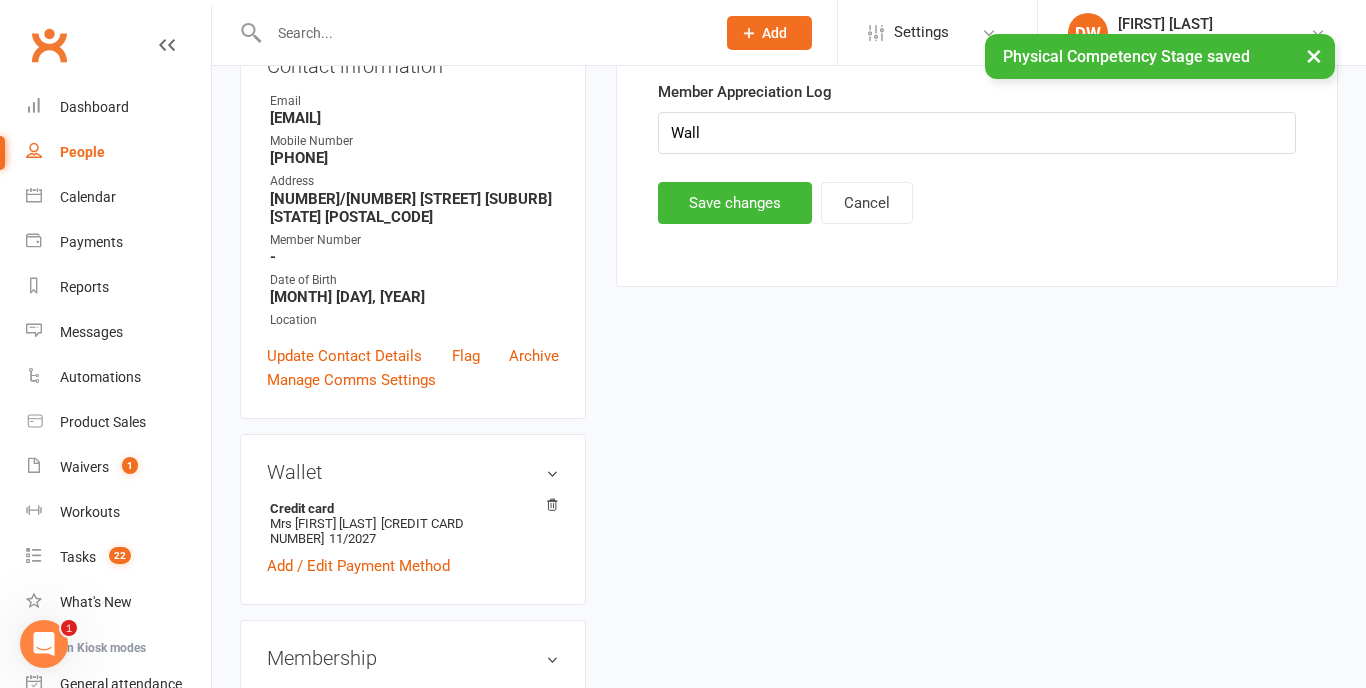 scroll, scrollTop: 194, scrollLeft: 0, axis: vertical 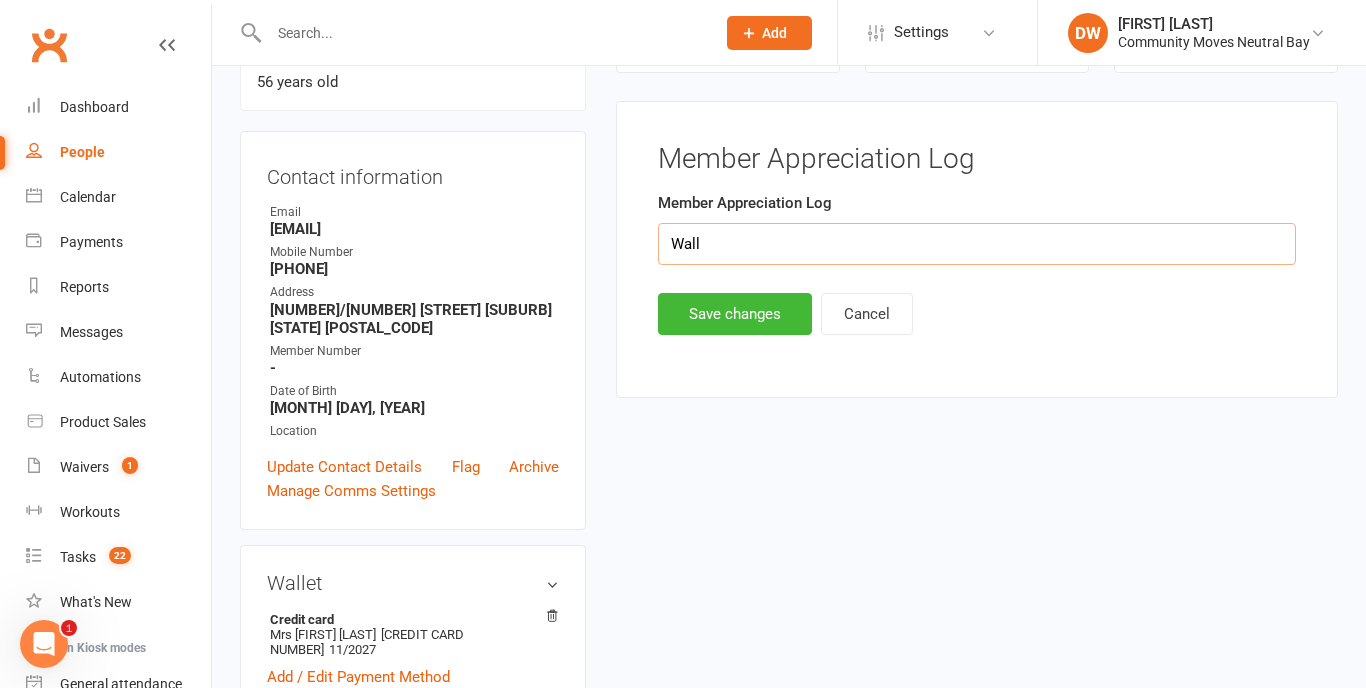 click on "Wall" at bounding box center [977, 244] 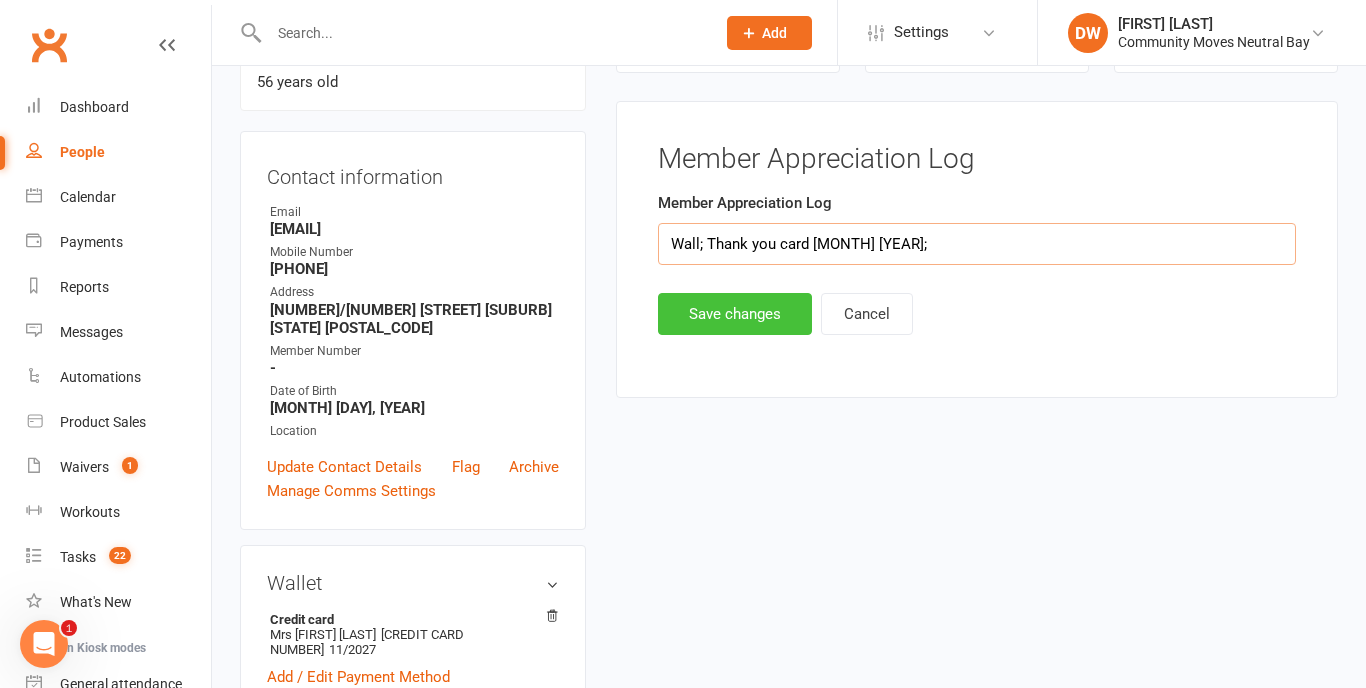 type on "Wall; Thank you card [MONTH] [YEAR];" 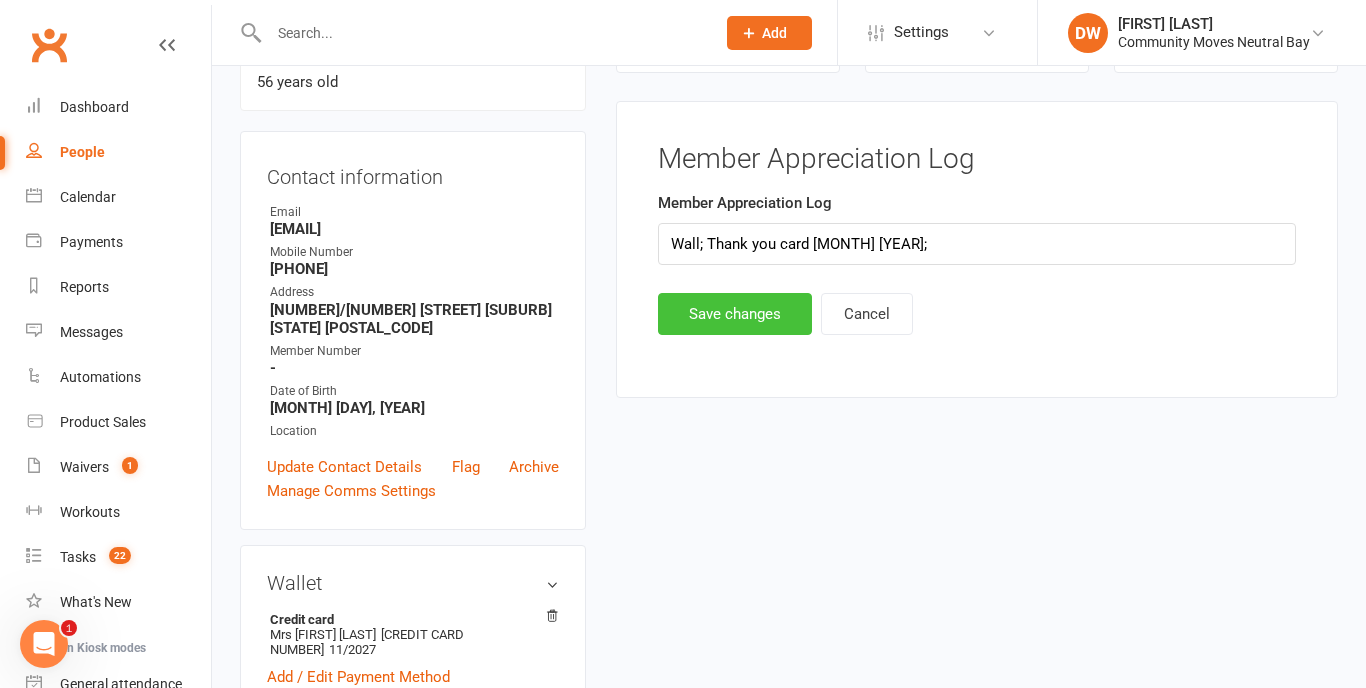 click on "Save changes" at bounding box center (735, 314) 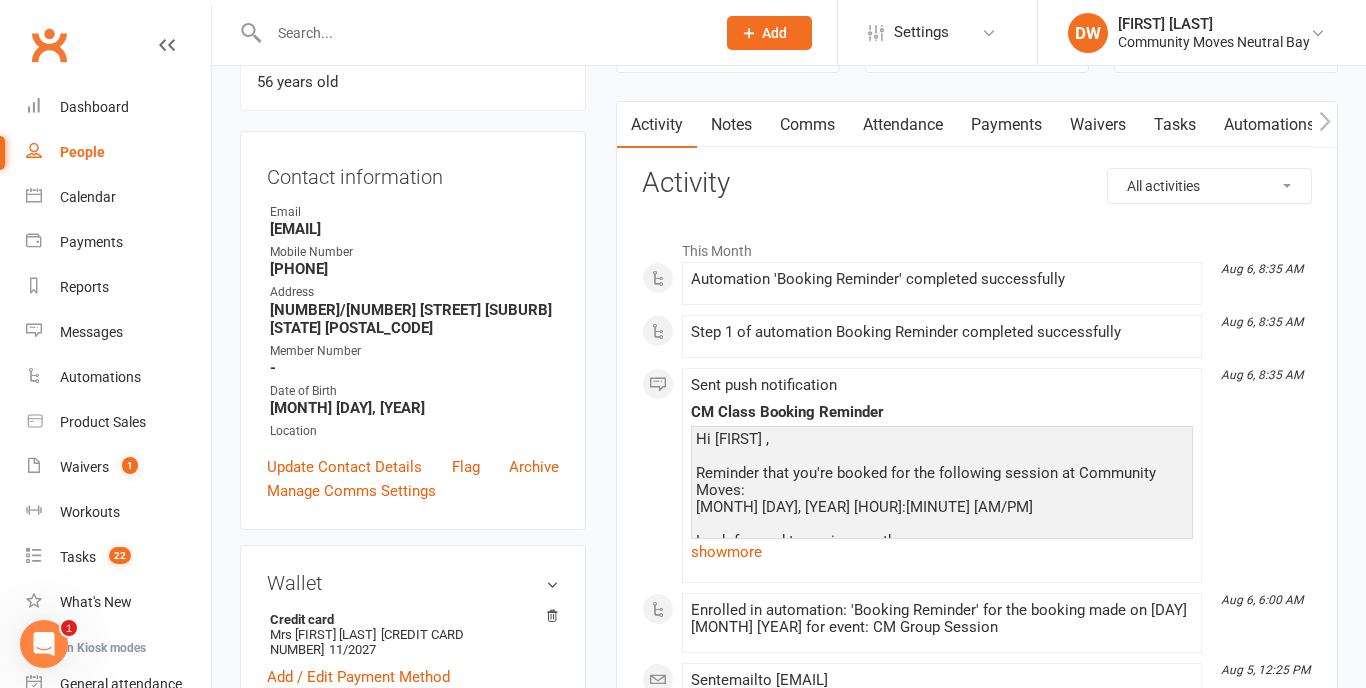 click at bounding box center (482, 33) 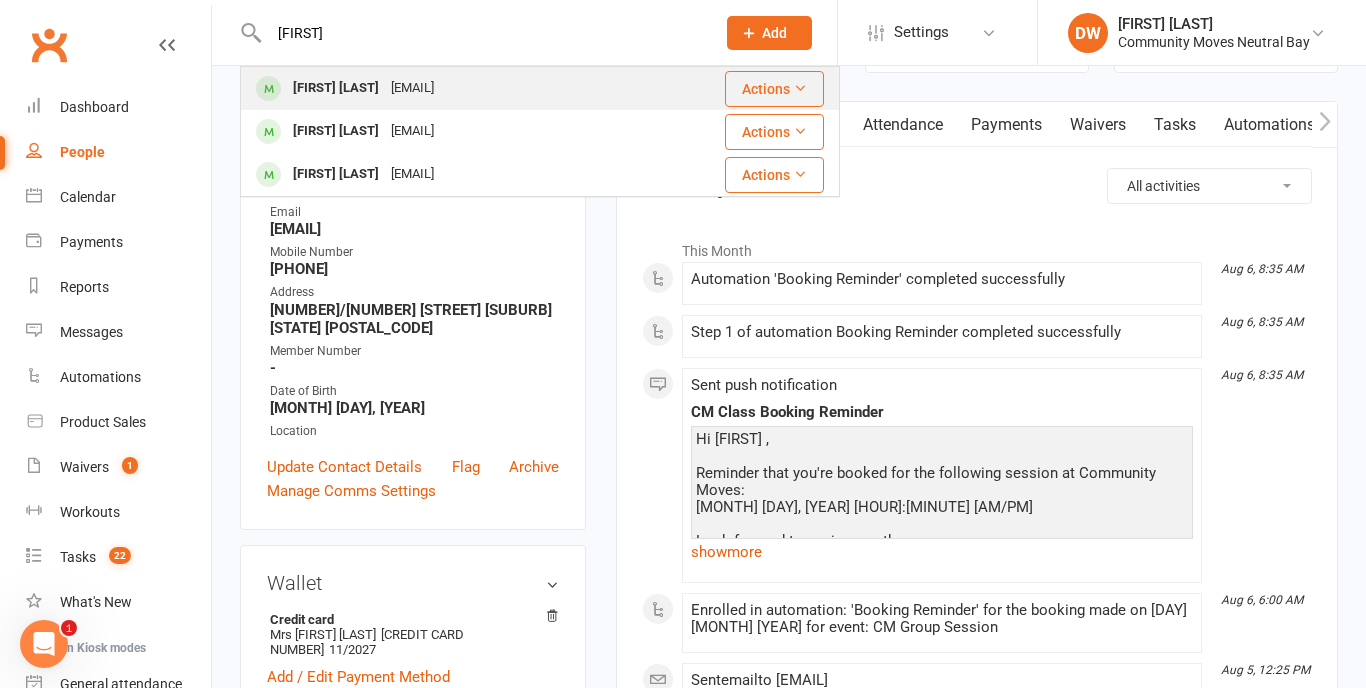 type on "[FIRST]" 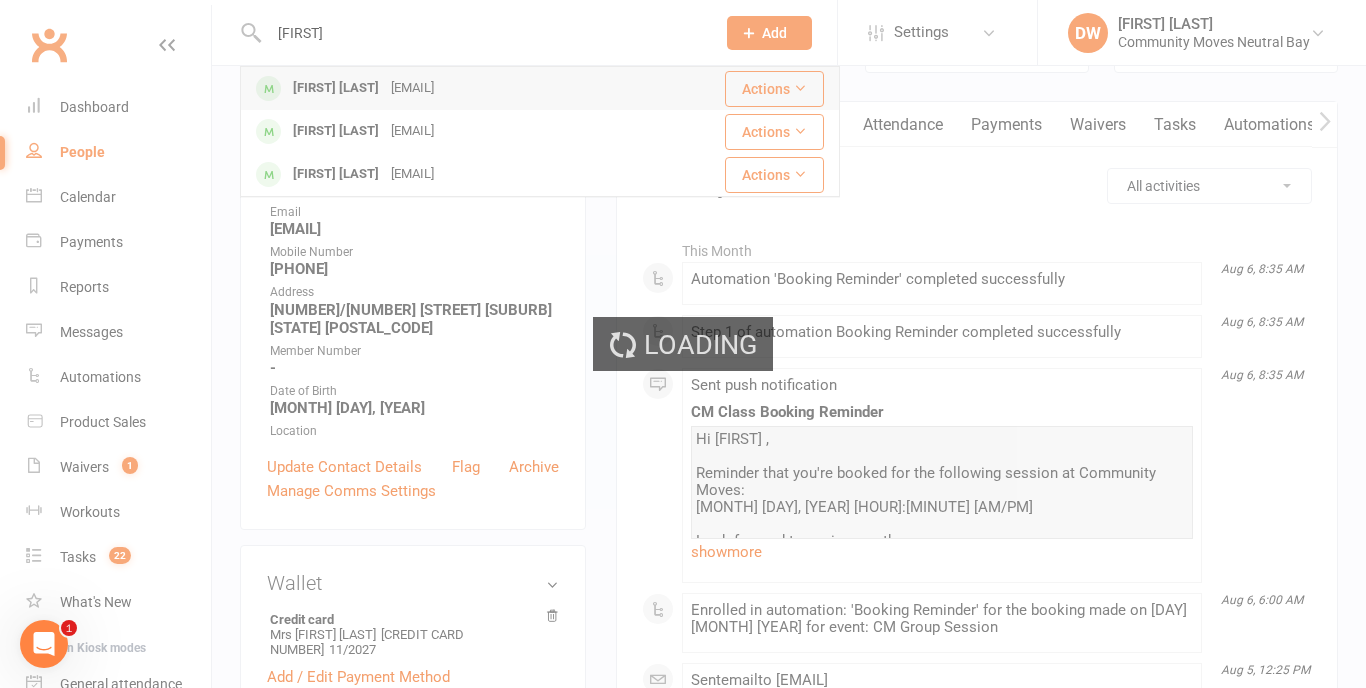 type 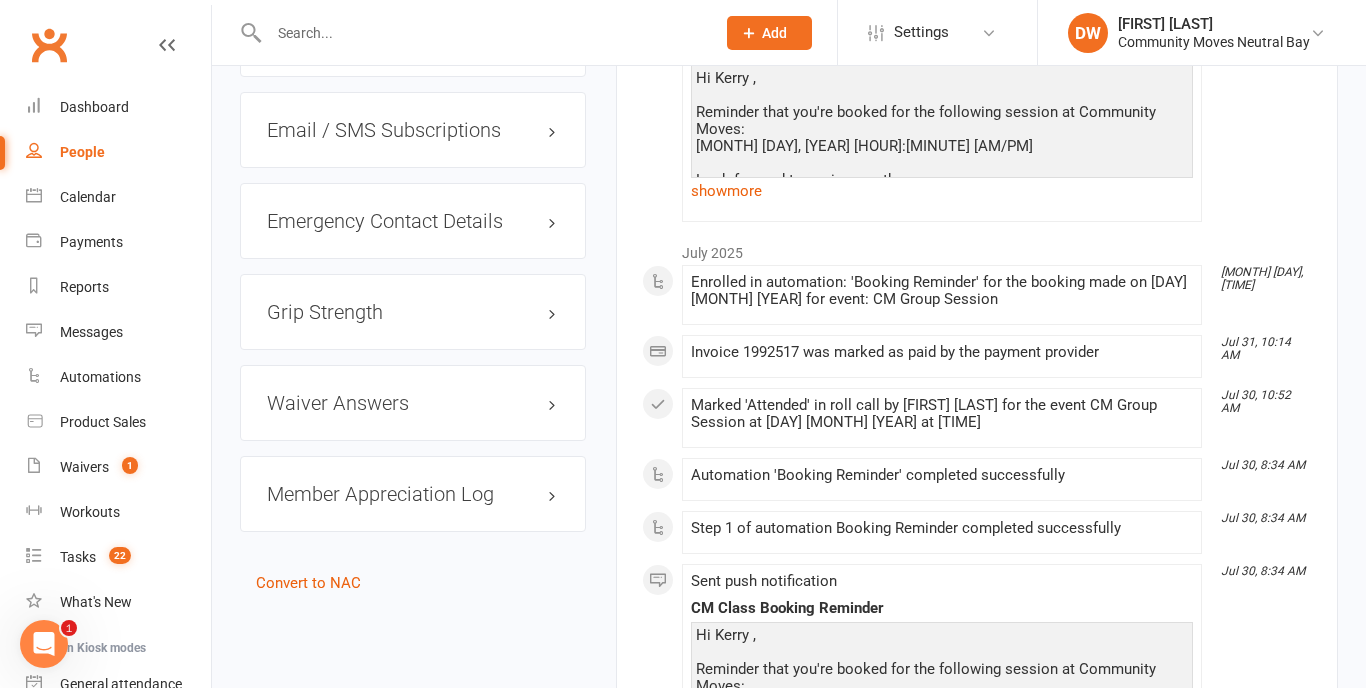scroll, scrollTop: 1836, scrollLeft: 0, axis: vertical 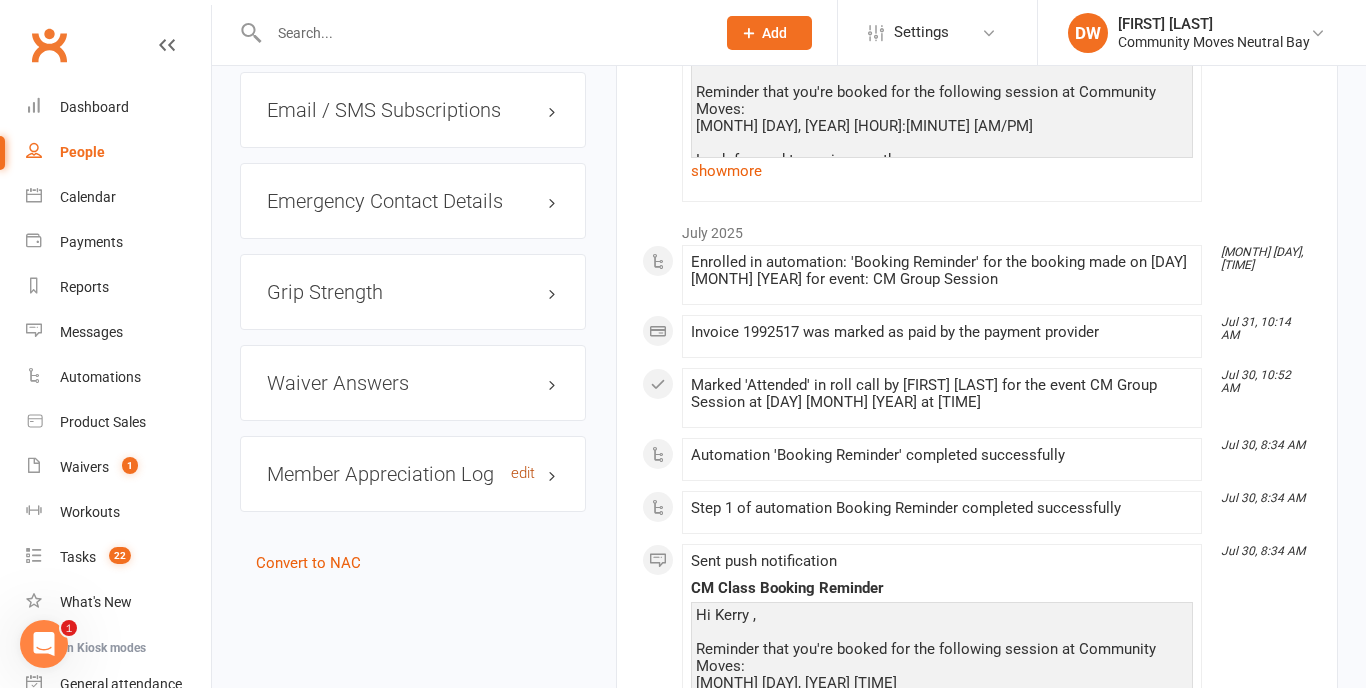 click on "edit" at bounding box center [523, 473] 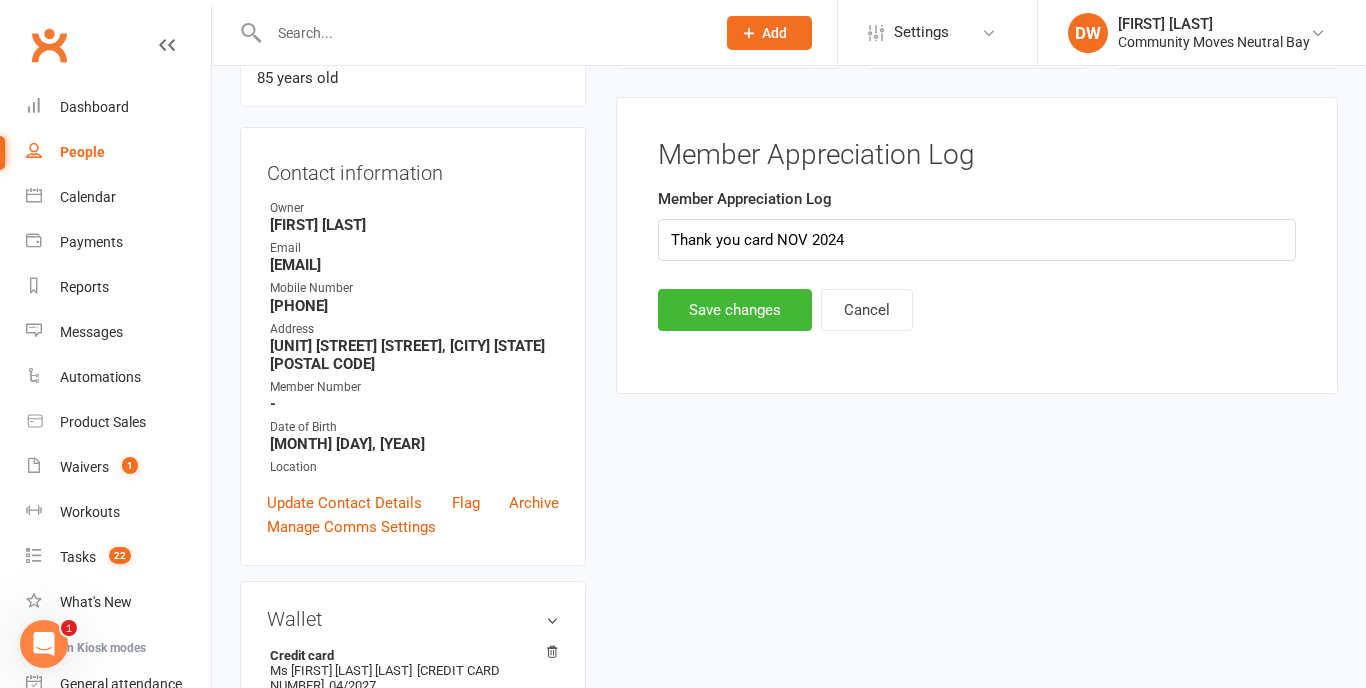 scroll, scrollTop: 194, scrollLeft: 0, axis: vertical 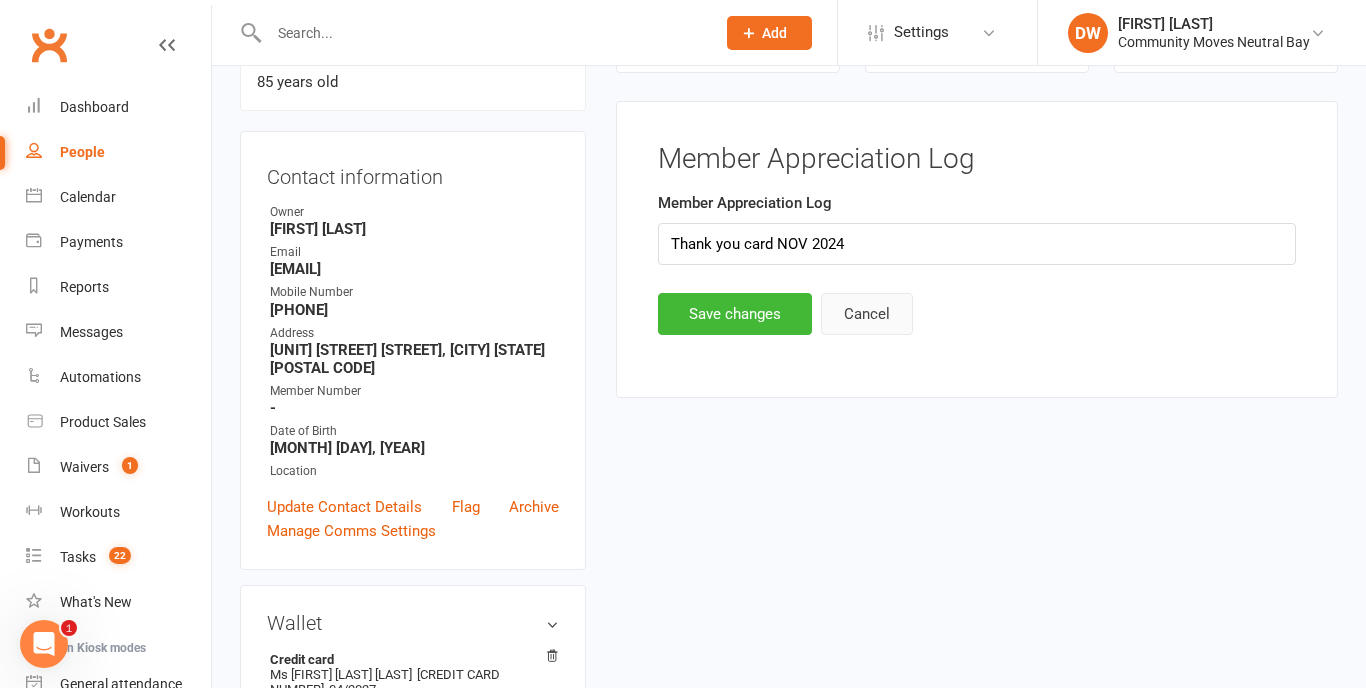 click on "Cancel" at bounding box center [867, 314] 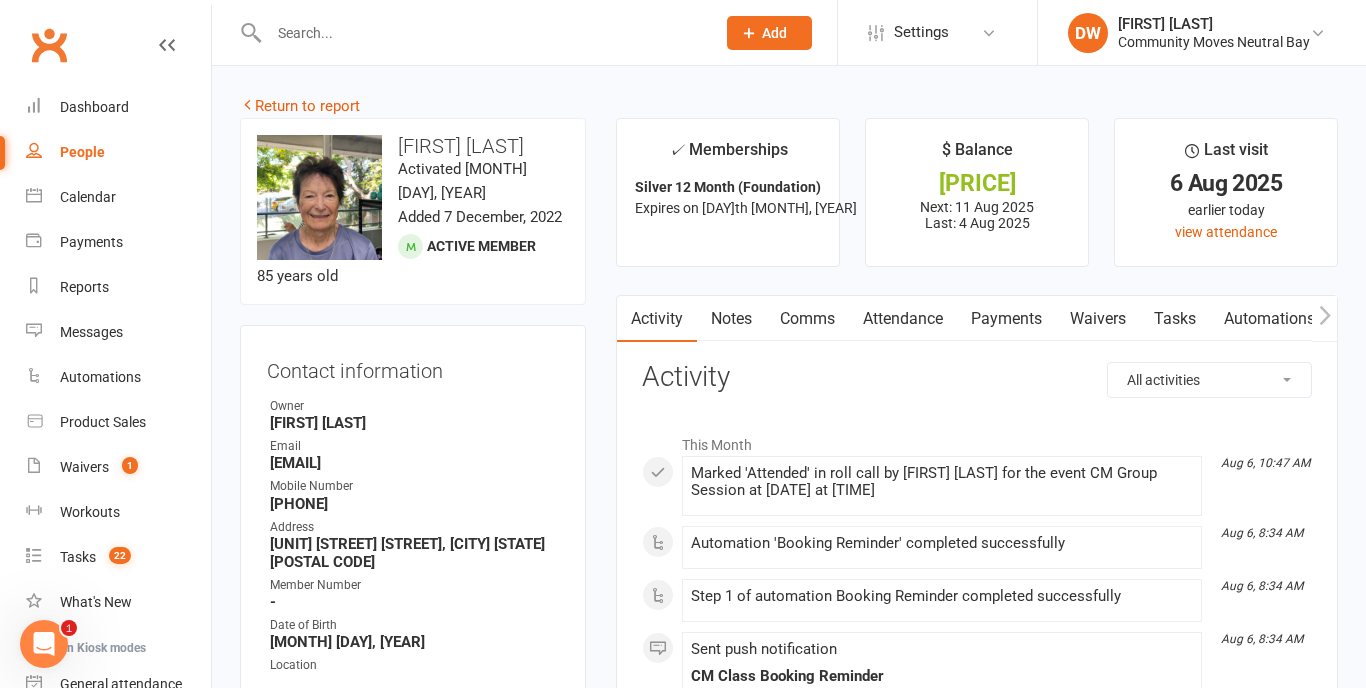 scroll, scrollTop: 0, scrollLeft: 0, axis: both 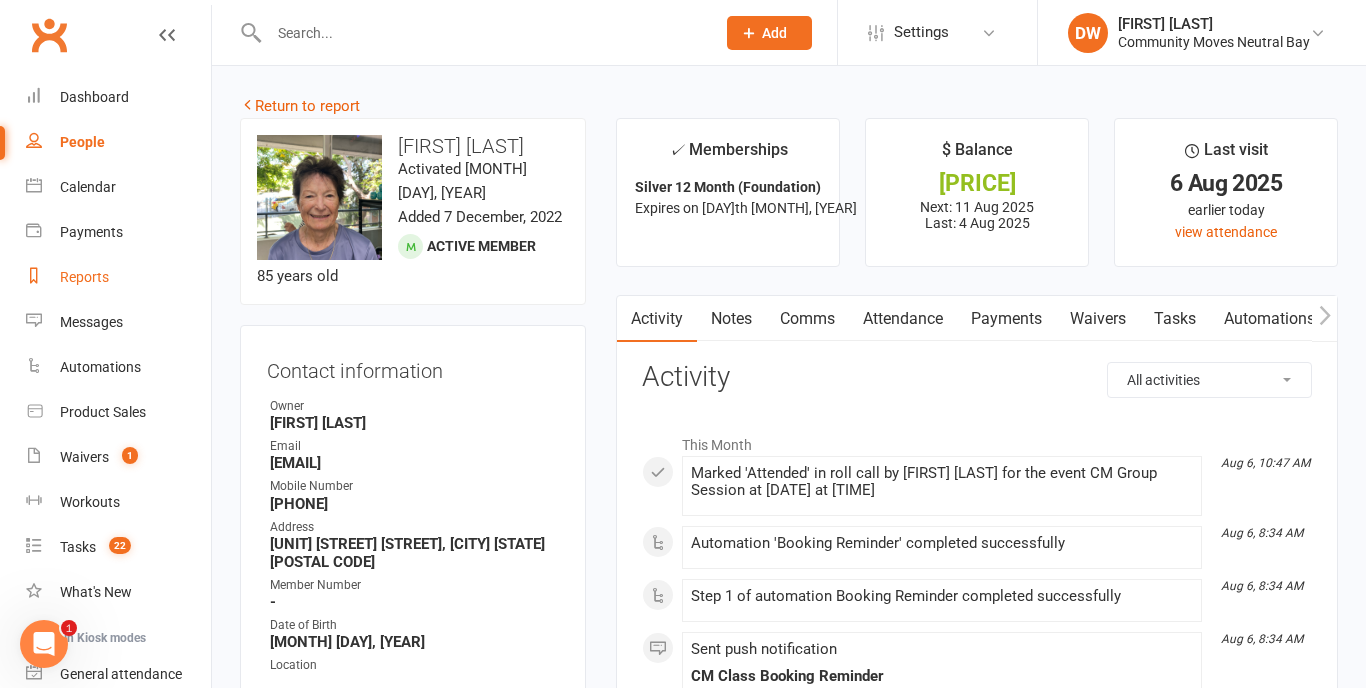 click on "Reports" at bounding box center [84, 277] 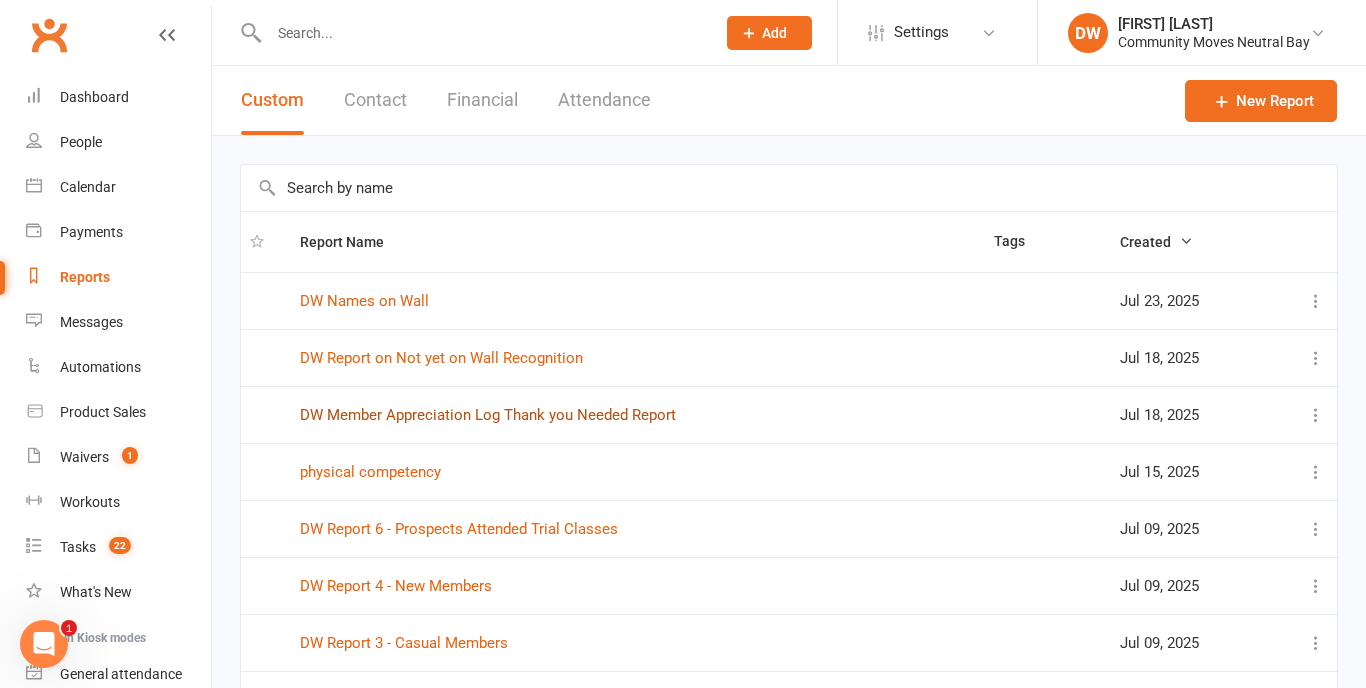 click on "DW Member Appreciation Log Thank you Needed Report" at bounding box center [488, 415] 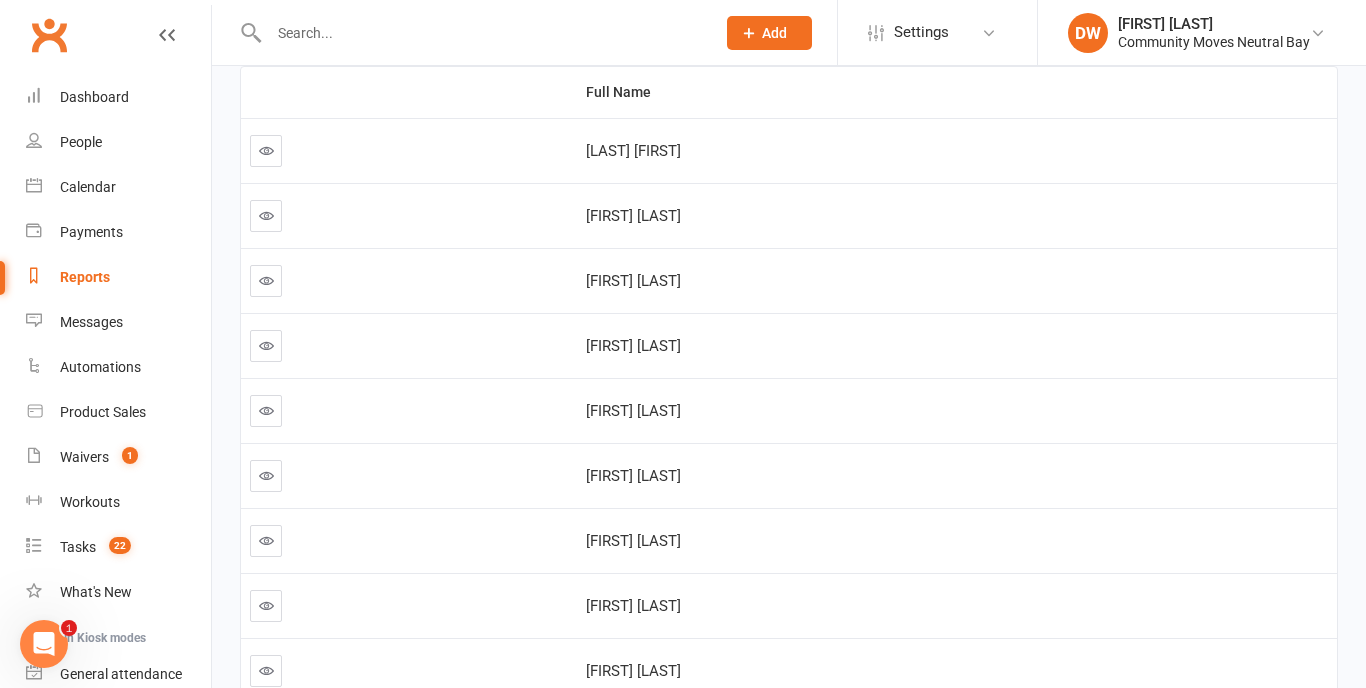 scroll, scrollTop: 294, scrollLeft: 0, axis: vertical 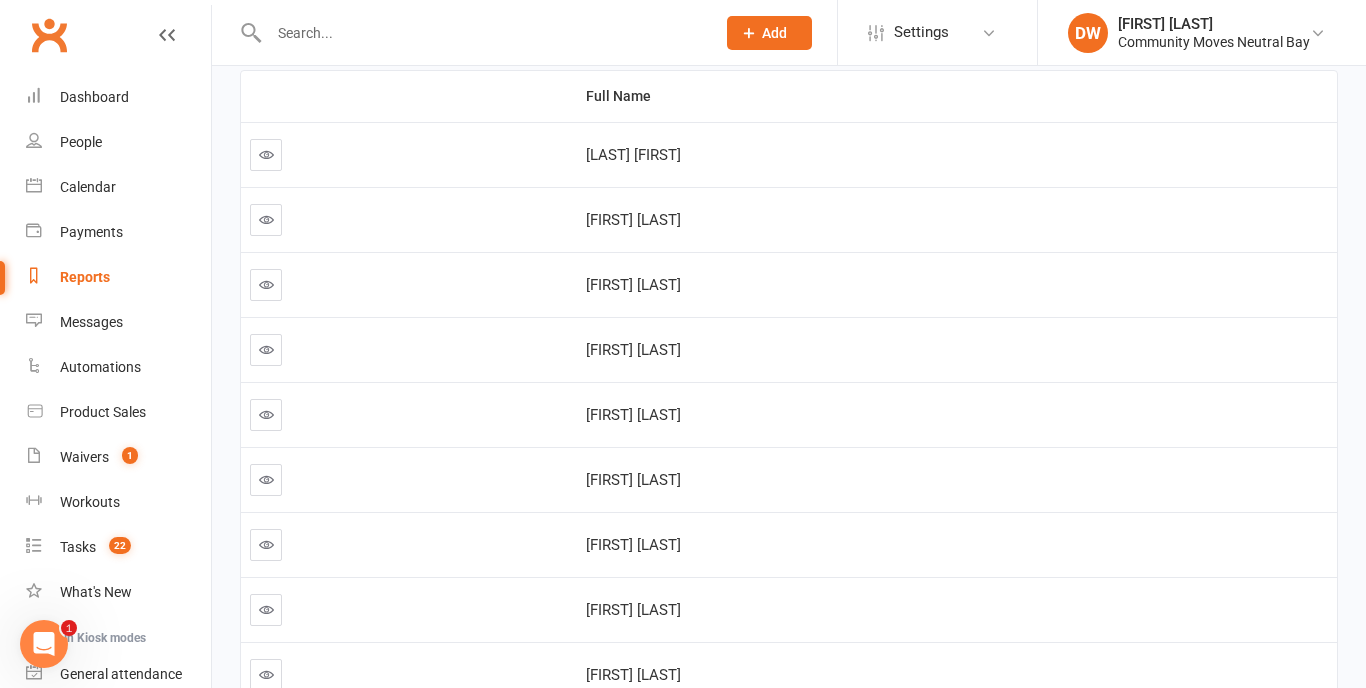 click at bounding box center [266, 414] 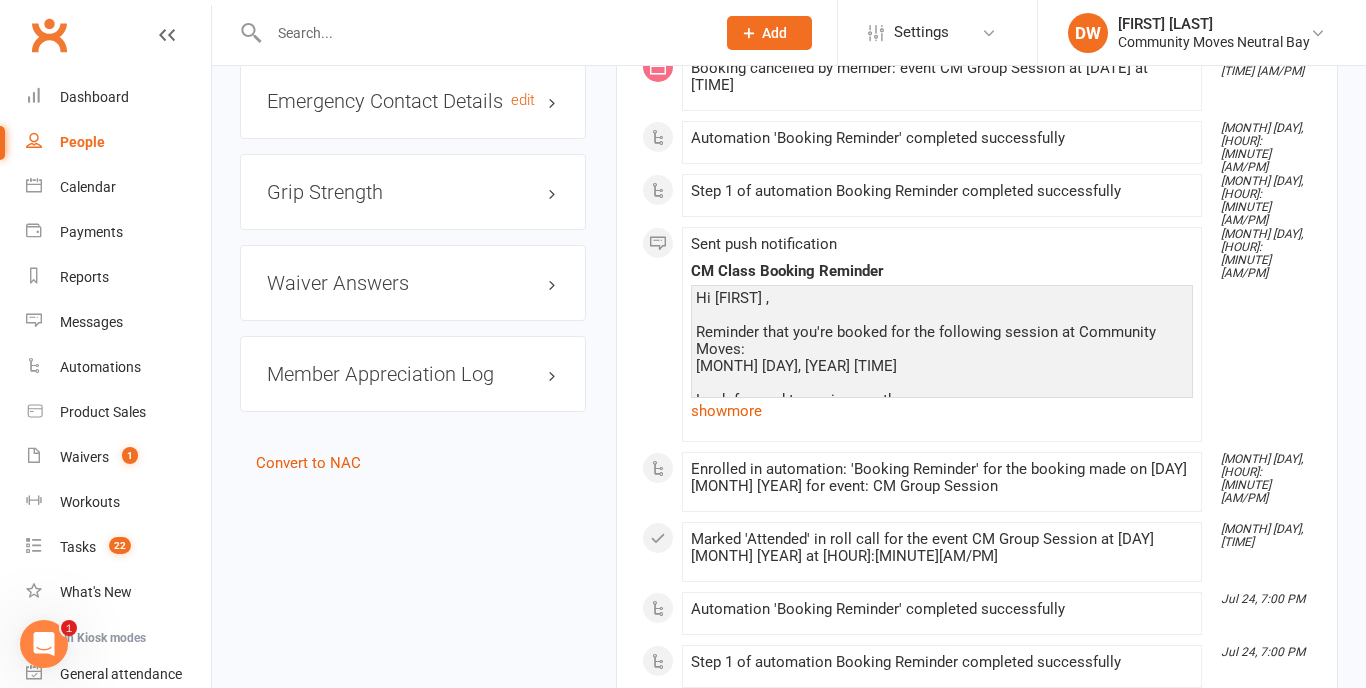 scroll, scrollTop: 1977, scrollLeft: 0, axis: vertical 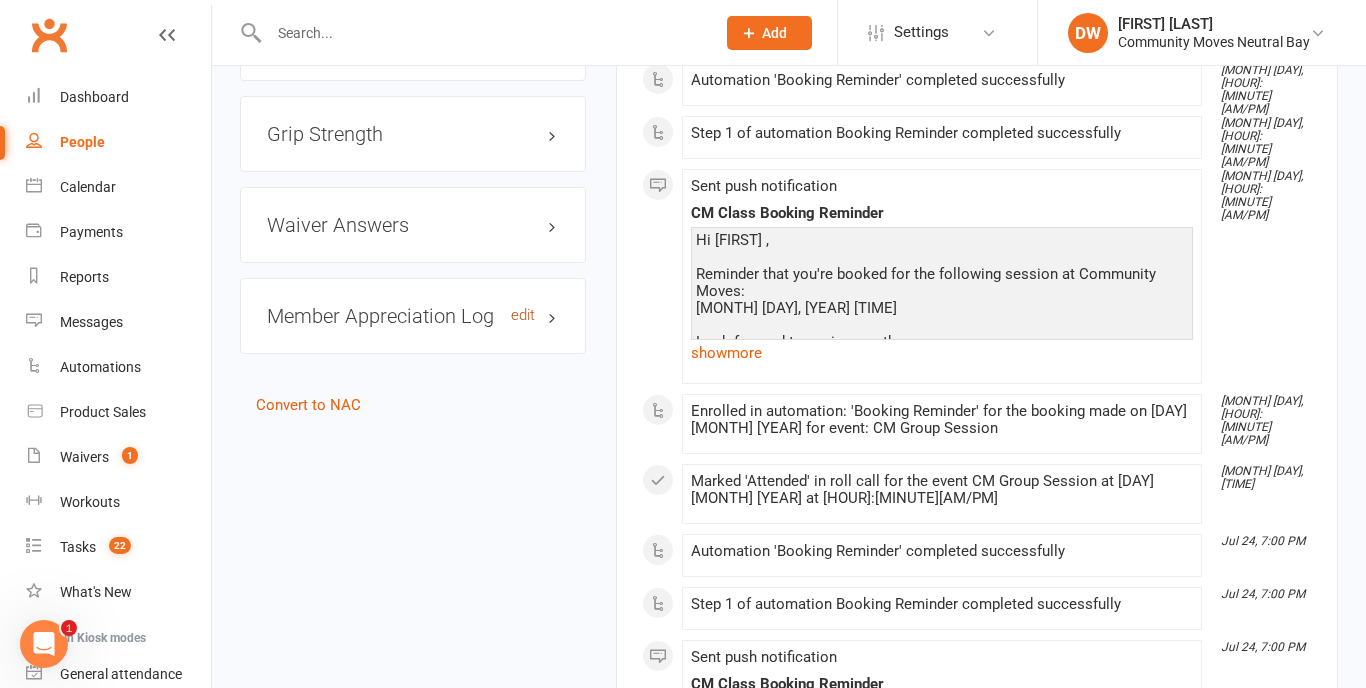 click on "edit" at bounding box center (523, 315) 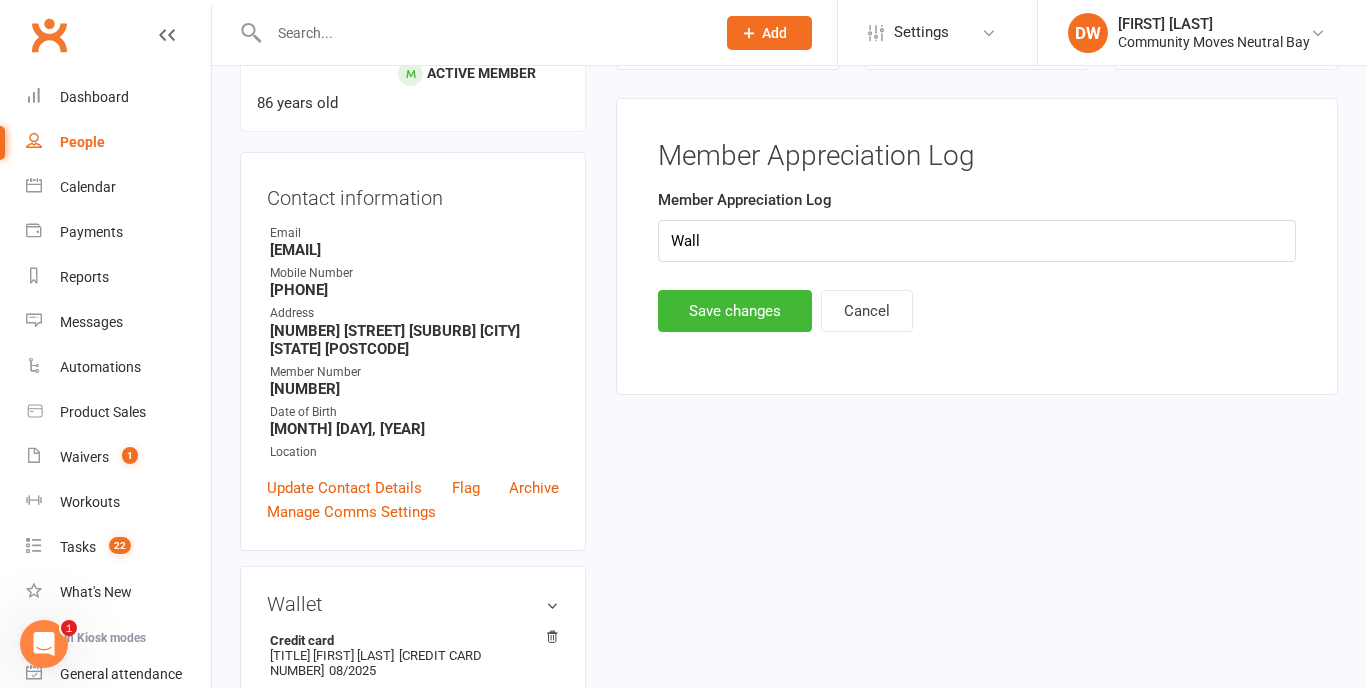 scroll, scrollTop: 194, scrollLeft: 0, axis: vertical 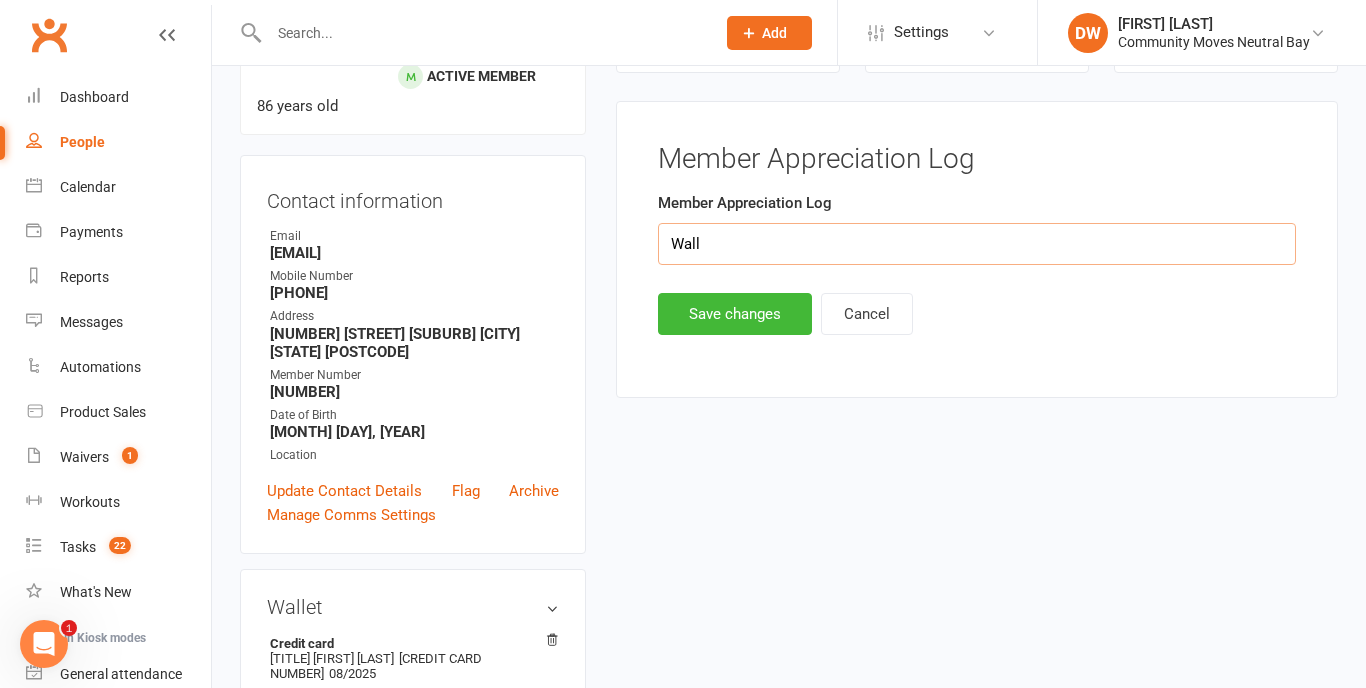 click on "Wall" at bounding box center (977, 244) 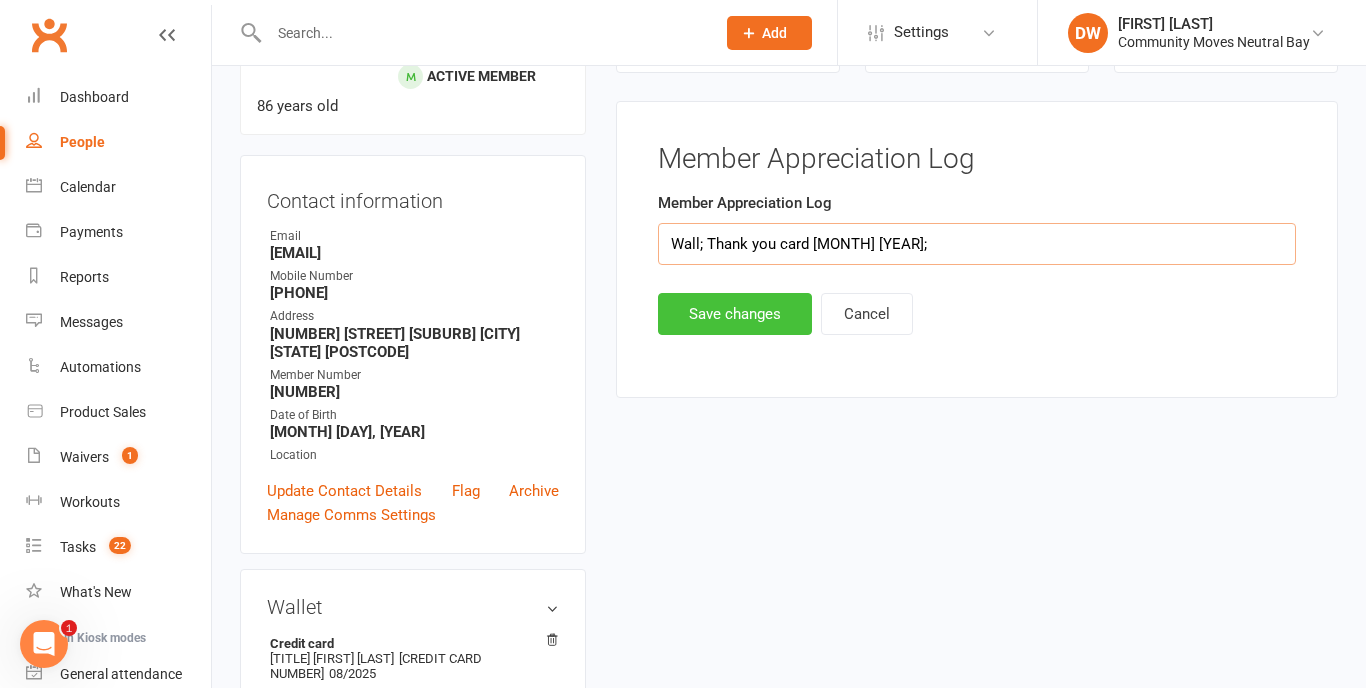 type on "Wall; Thank you card [MONTH] [YEAR];" 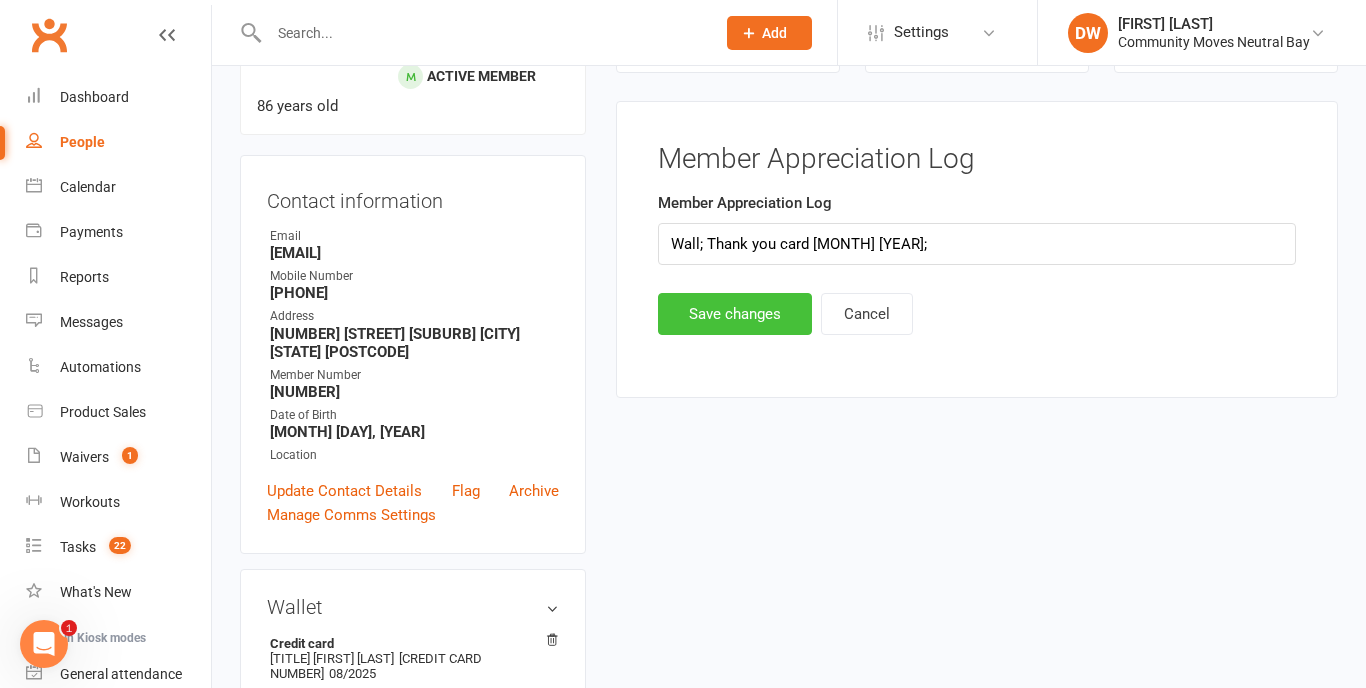 click on "Save changes" at bounding box center [735, 314] 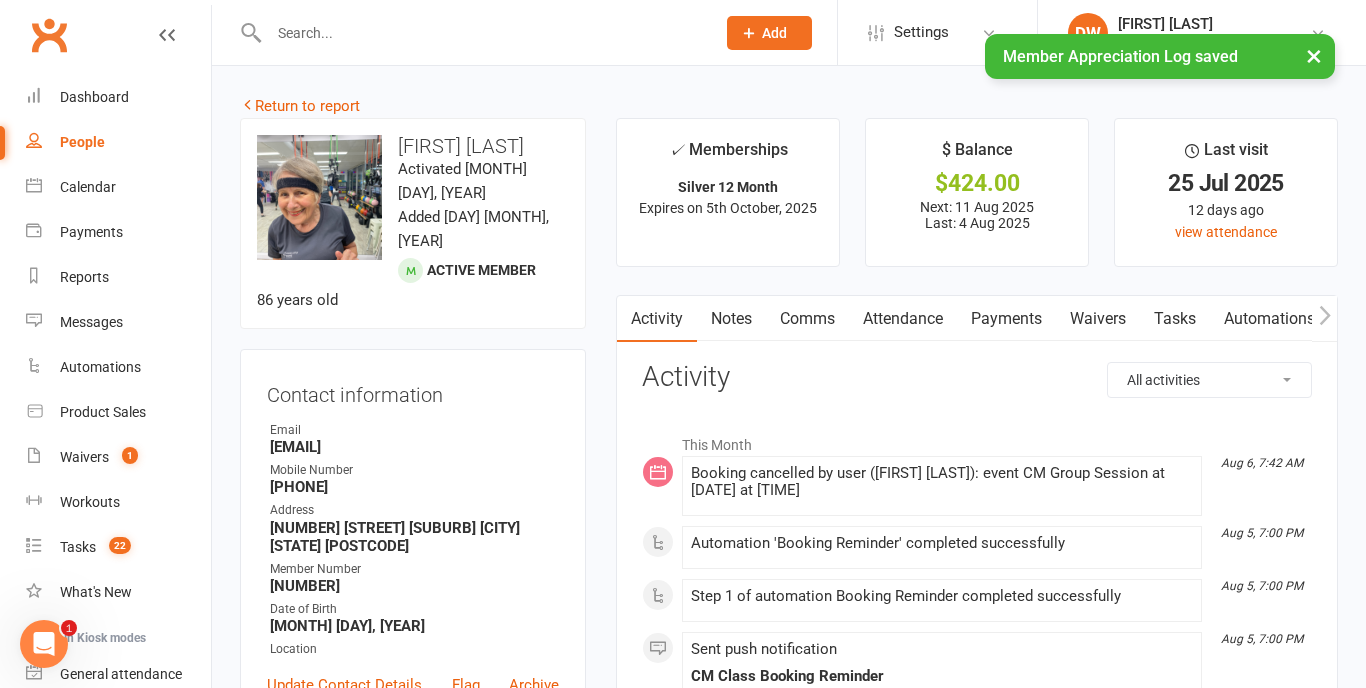 scroll, scrollTop: 0, scrollLeft: 0, axis: both 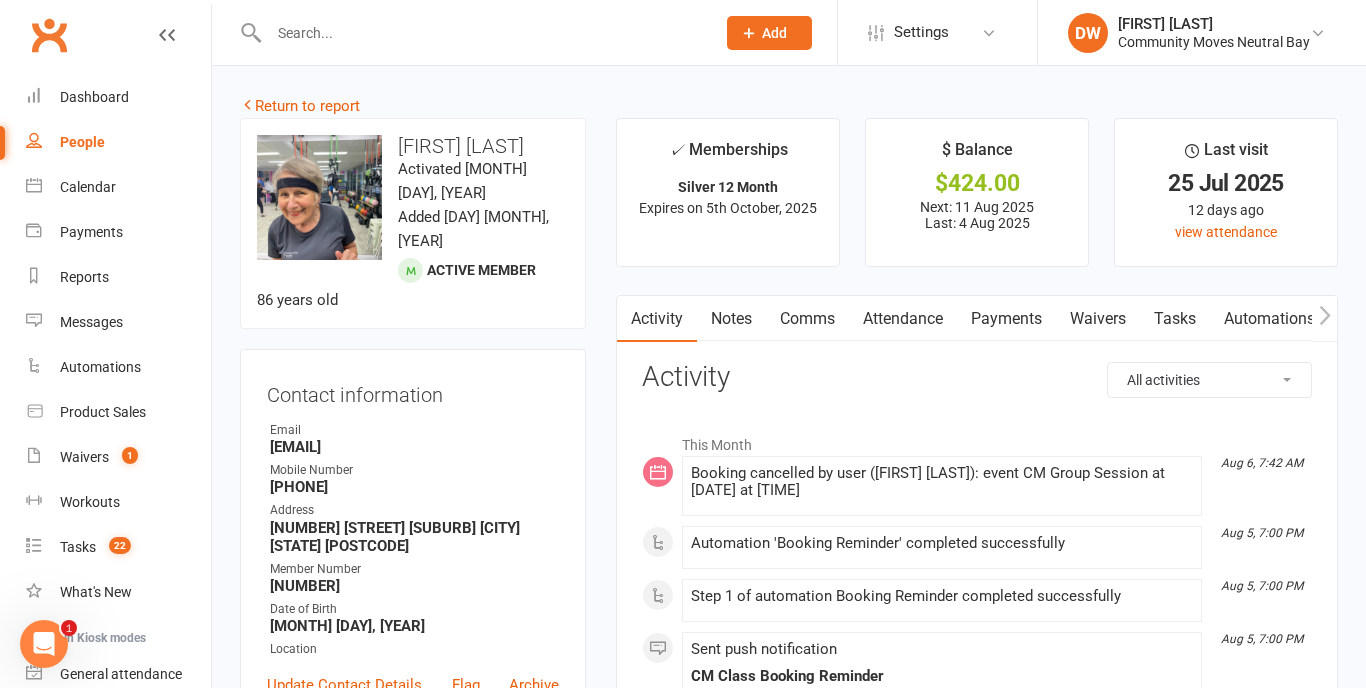 click at bounding box center [482, 33] 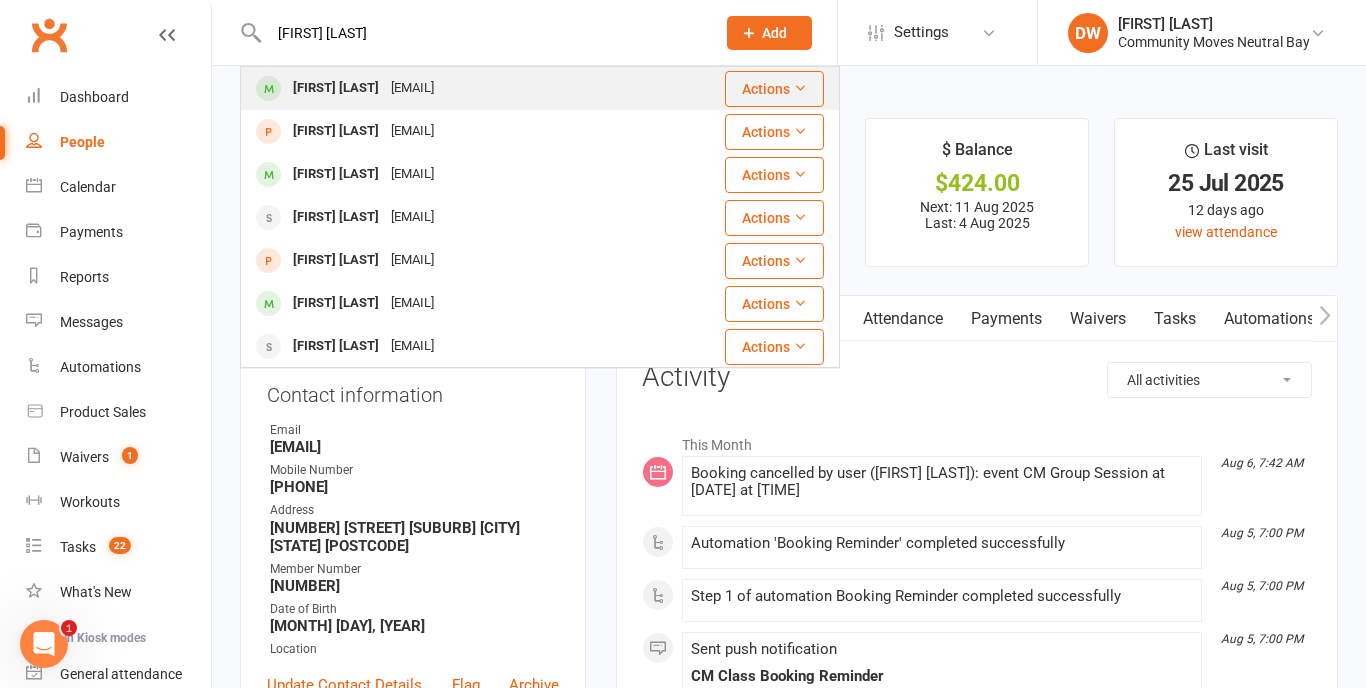 type on "[FIRST] [LAST]" 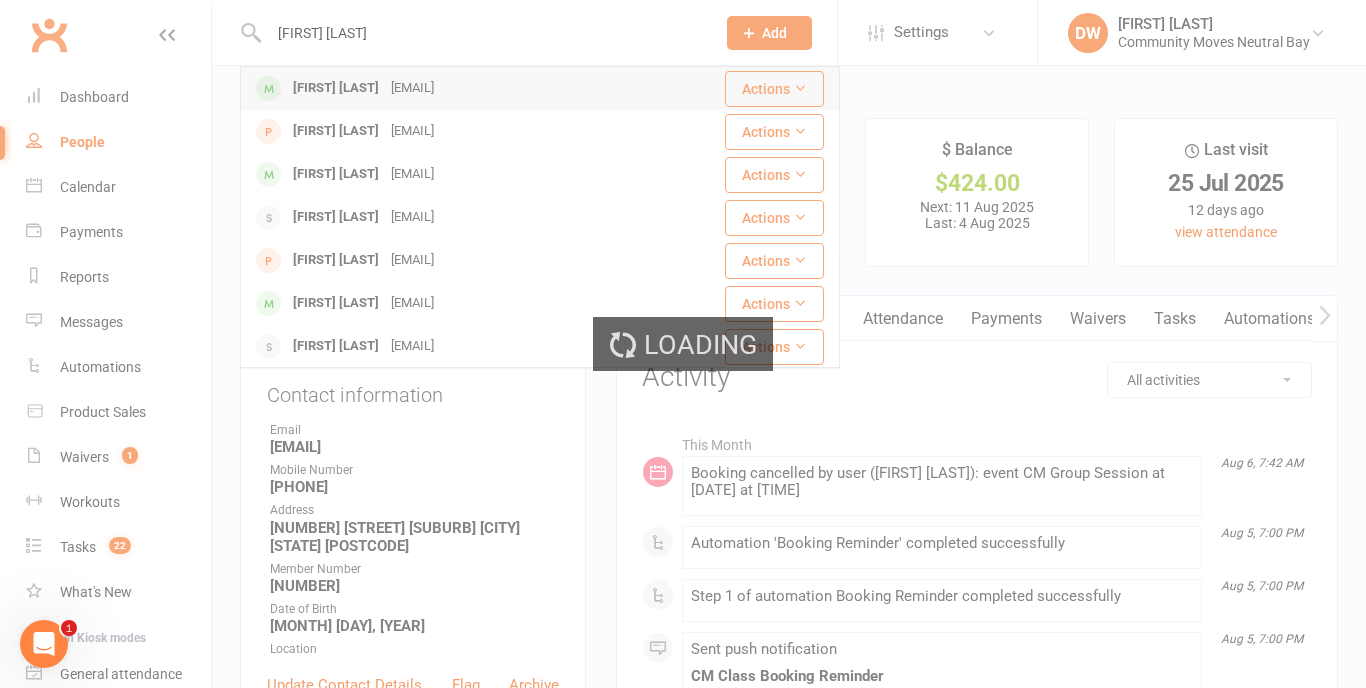 type 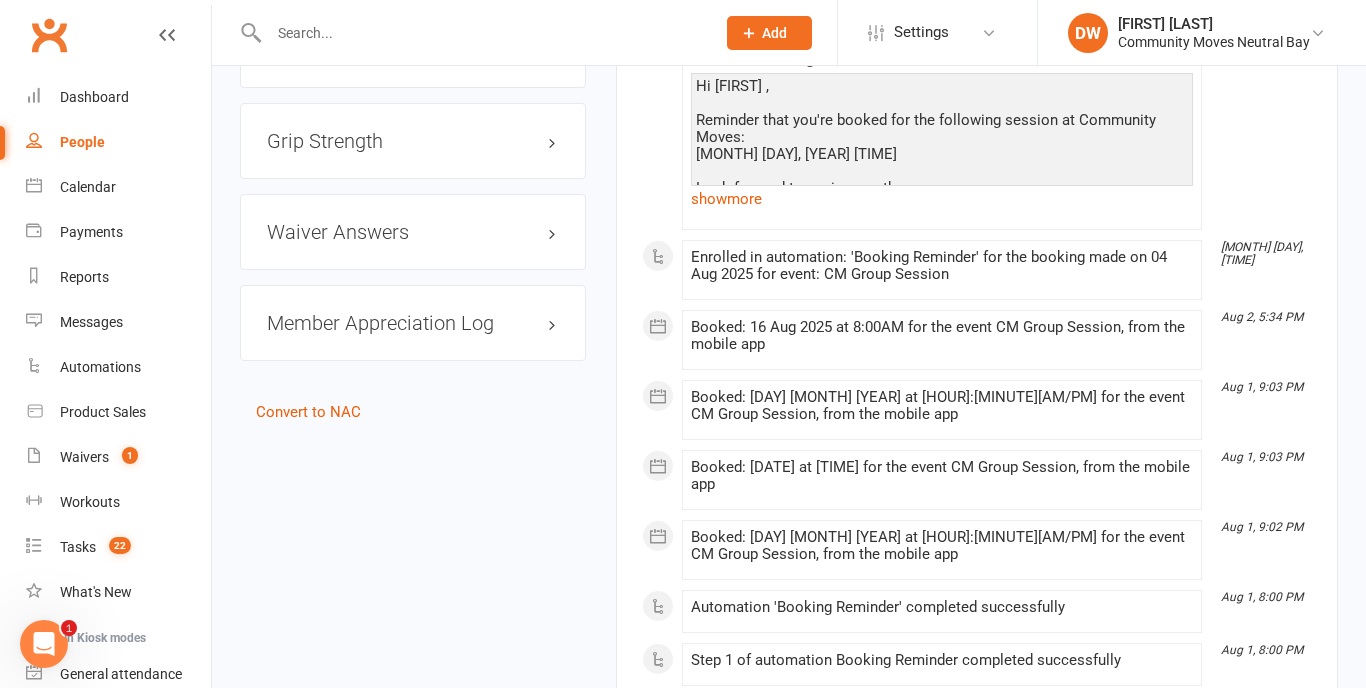 scroll, scrollTop: 1951, scrollLeft: 0, axis: vertical 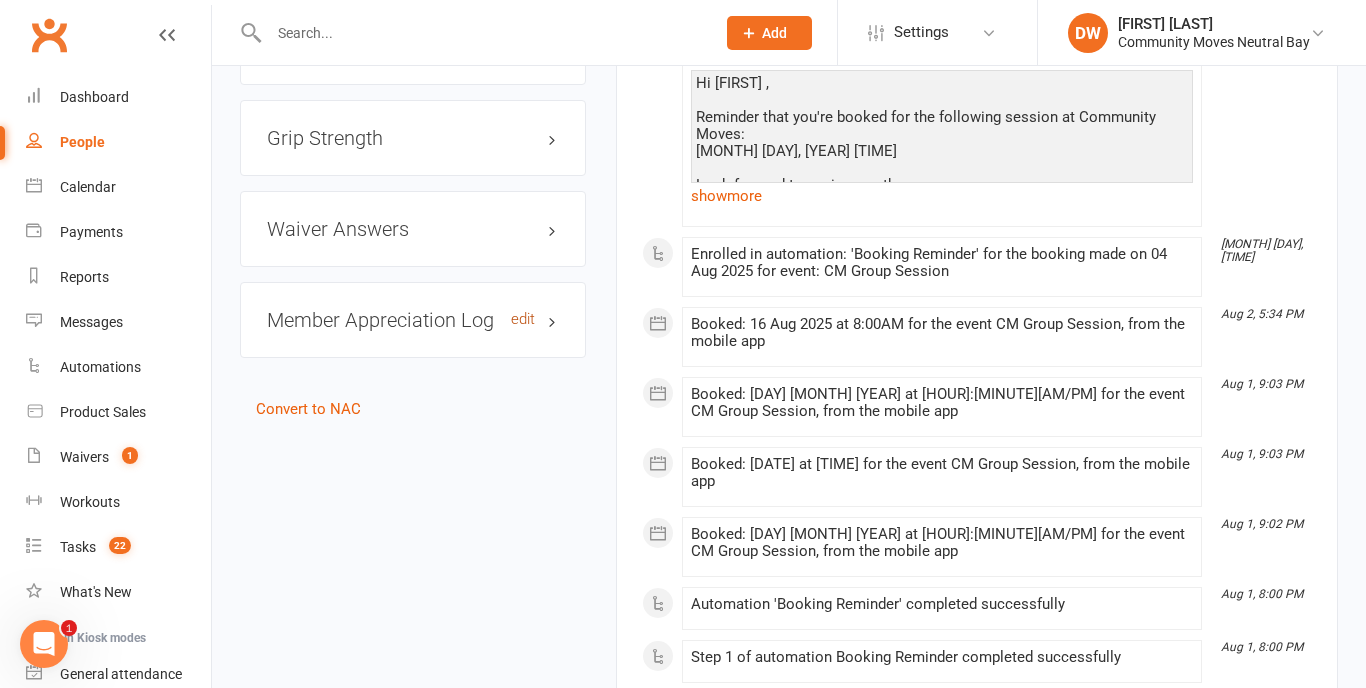 click on "edit" at bounding box center (523, 319) 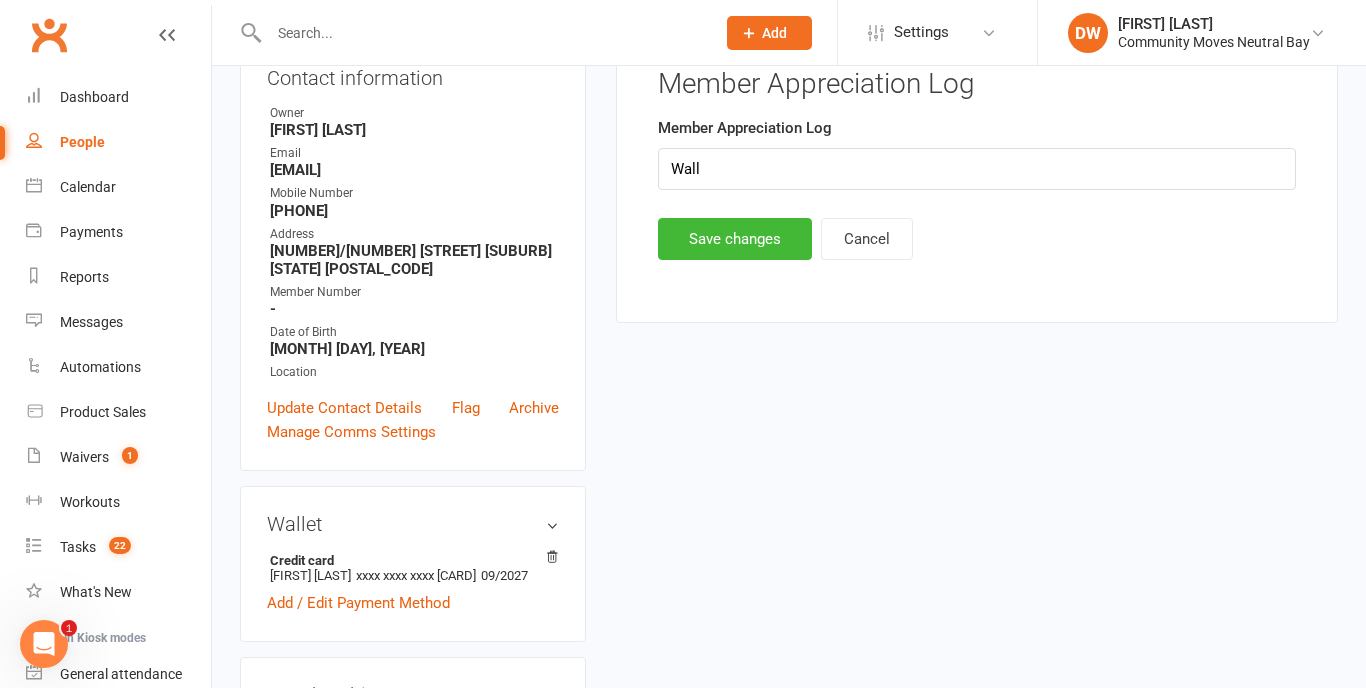 scroll, scrollTop: 194, scrollLeft: 0, axis: vertical 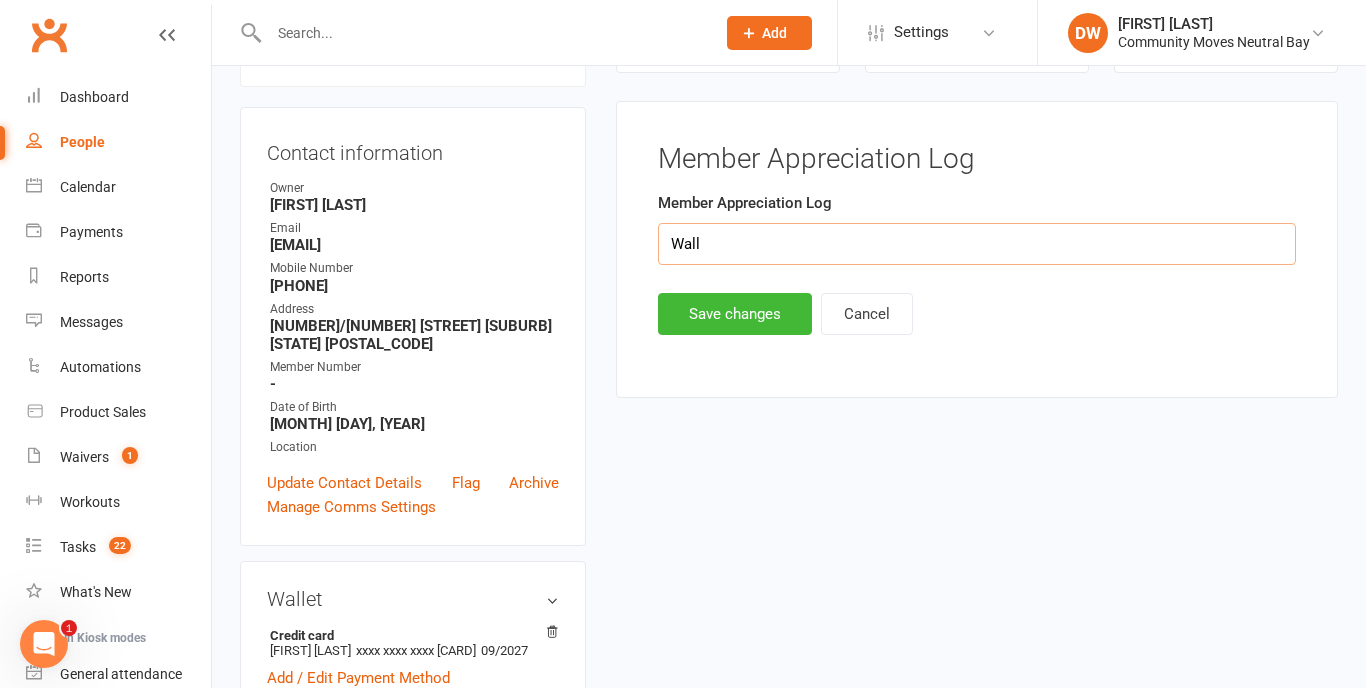 click on "Wall" at bounding box center [977, 244] 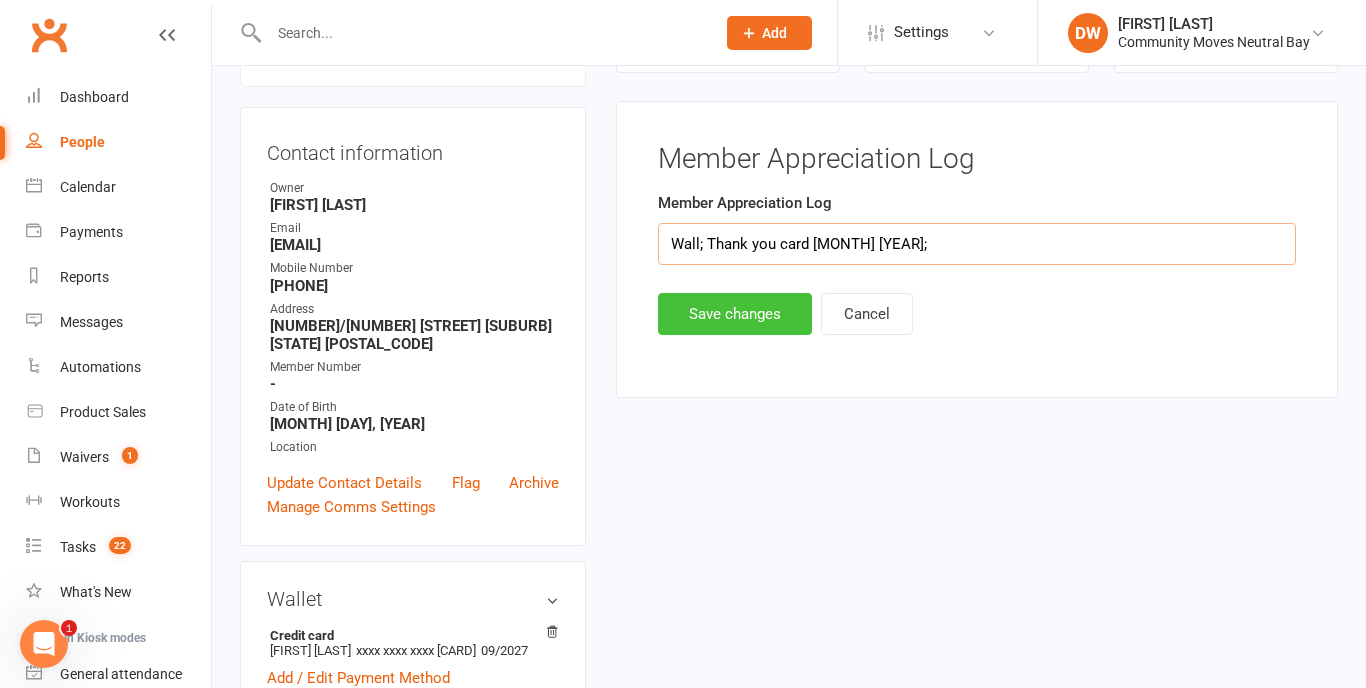 type on "Wall; Thank you card [MONTH] [YEAR];" 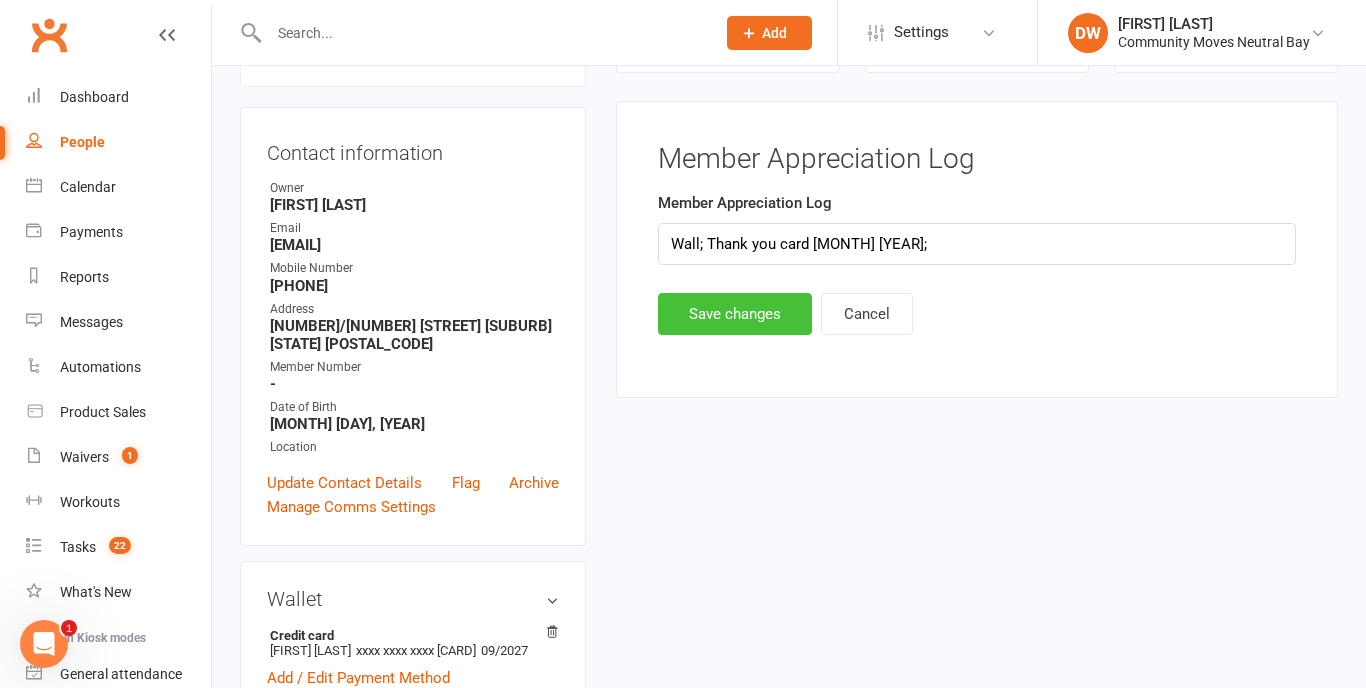 click on "Save changes" at bounding box center [735, 314] 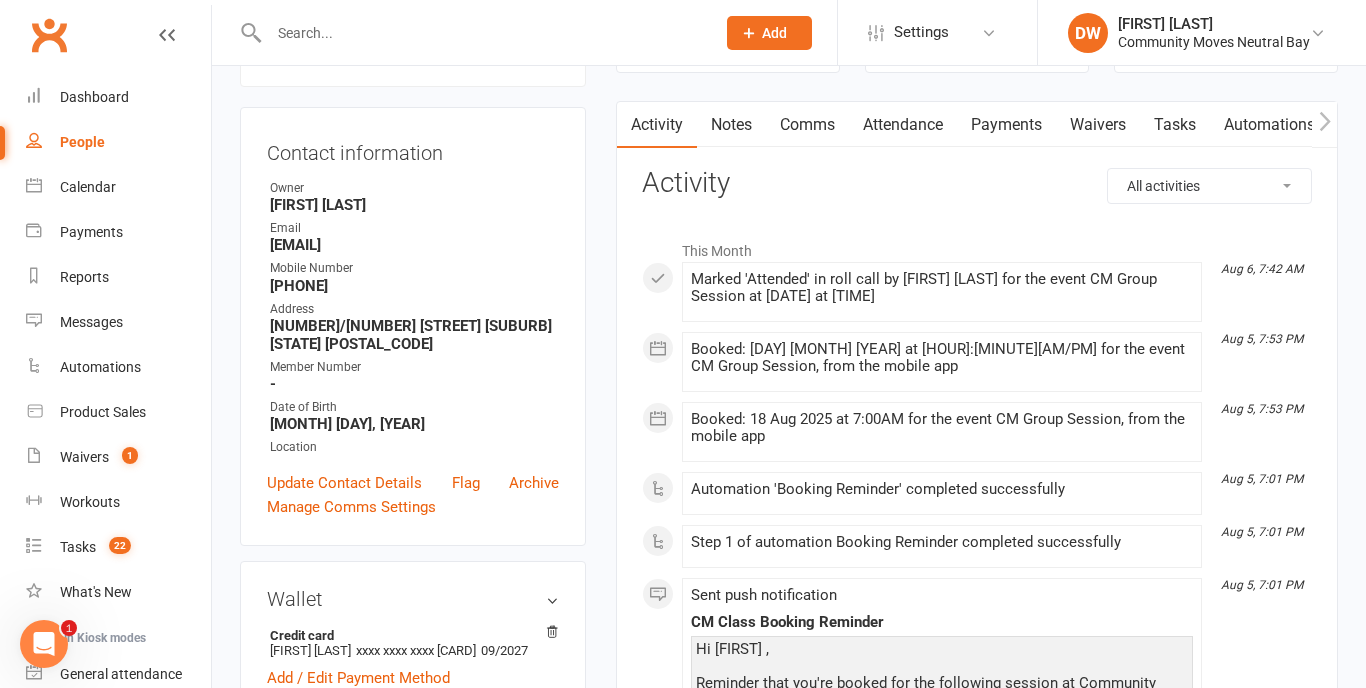 click at bounding box center (482, 33) 